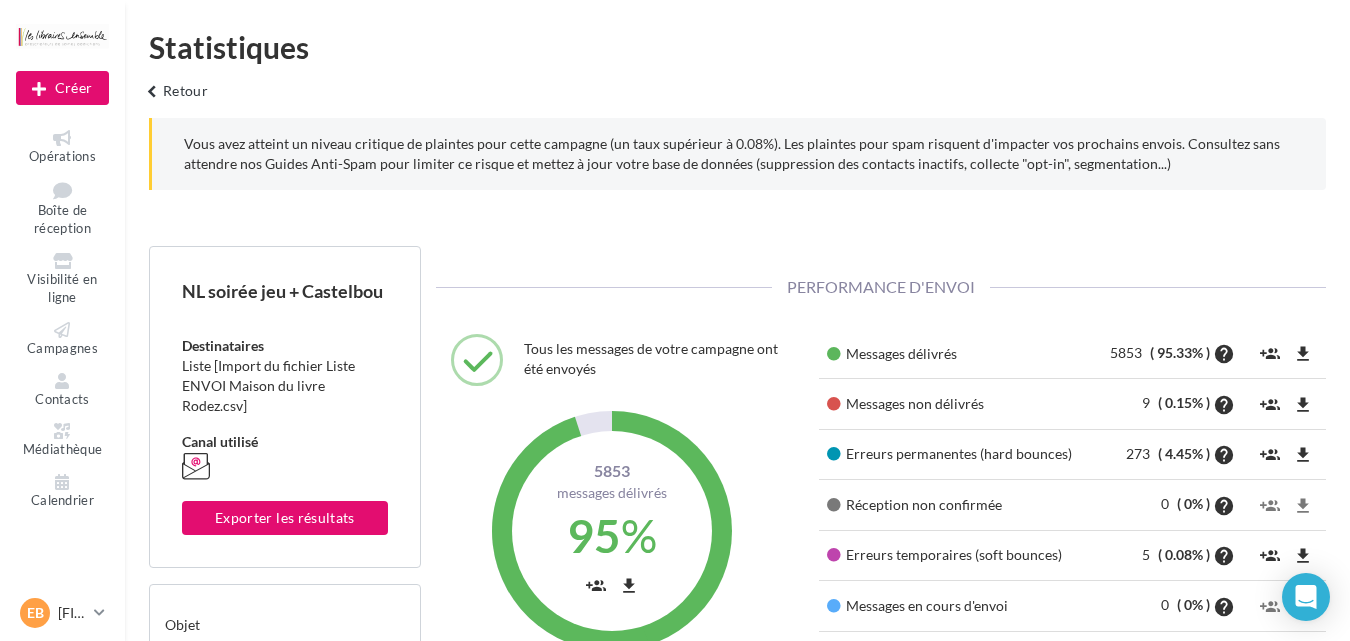 scroll, scrollTop: 0, scrollLeft: 0, axis: both 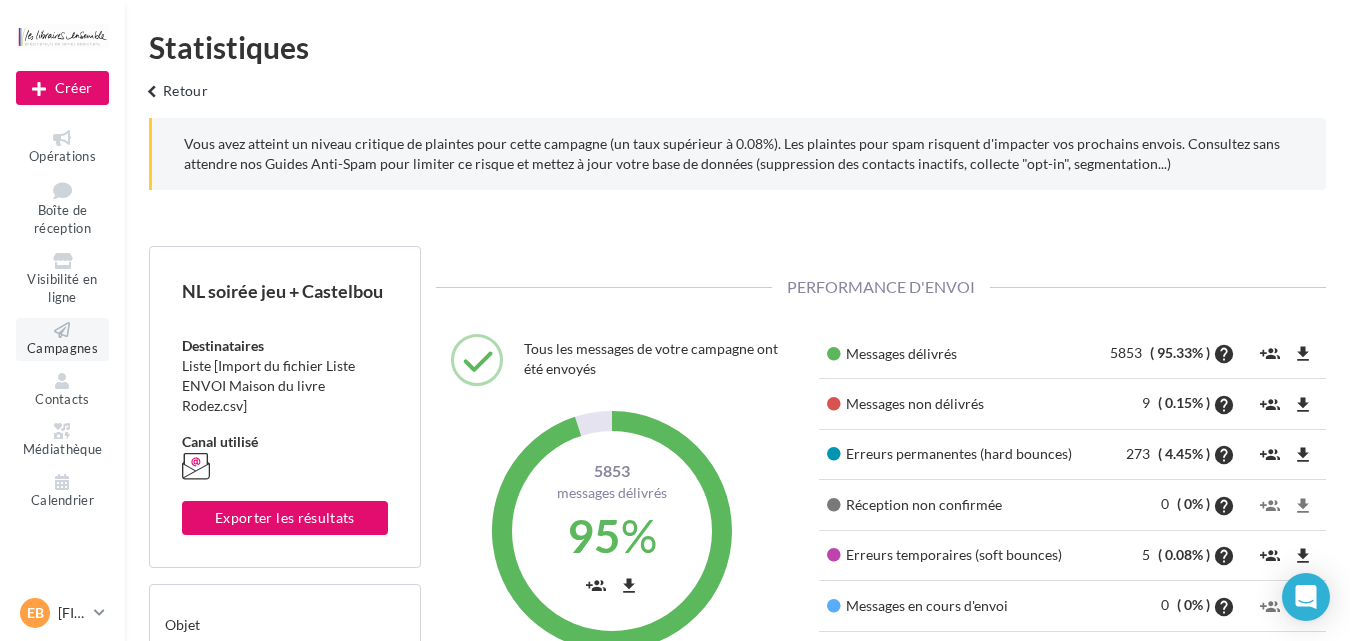 click on "Campagnes" at bounding box center [62, 348] 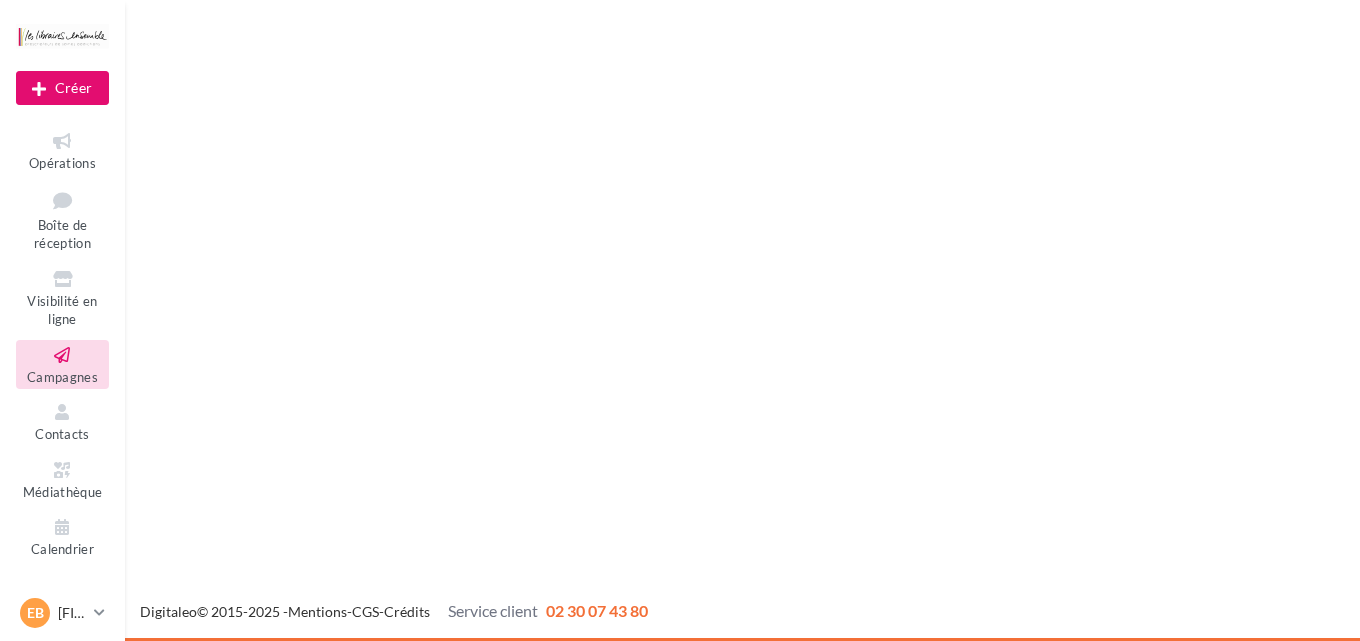 scroll, scrollTop: 0, scrollLeft: 0, axis: both 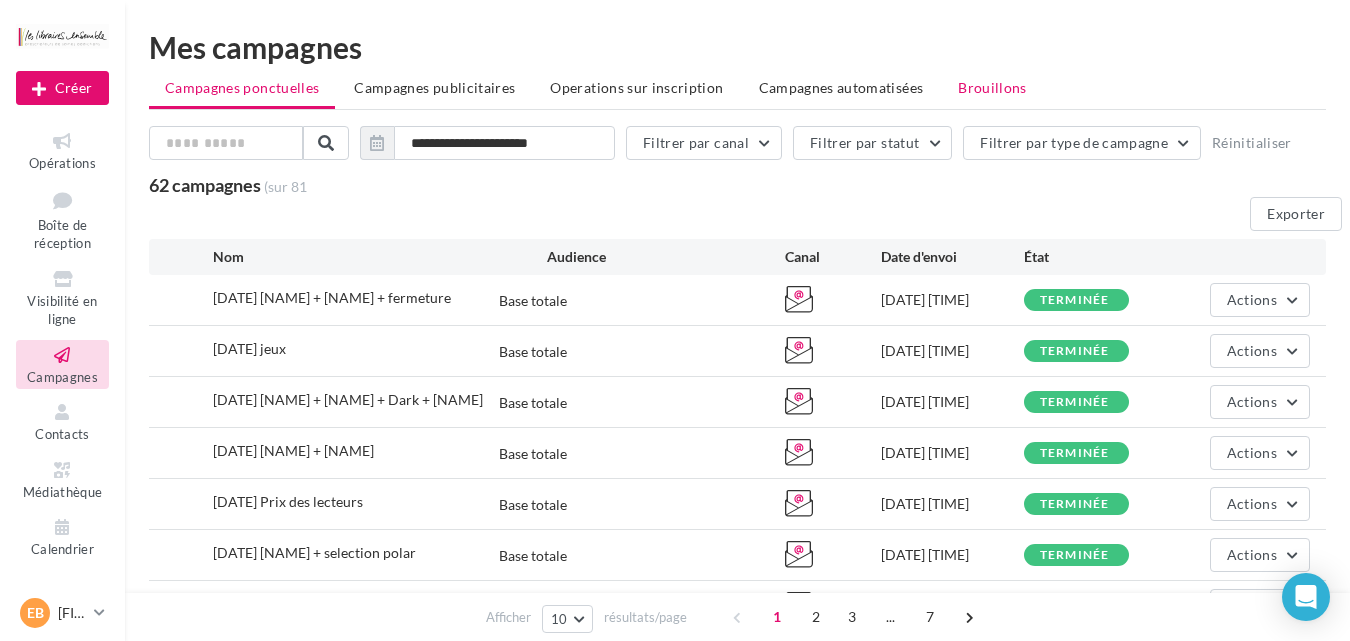 click on "Brouillons" at bounding box center [992, 87] 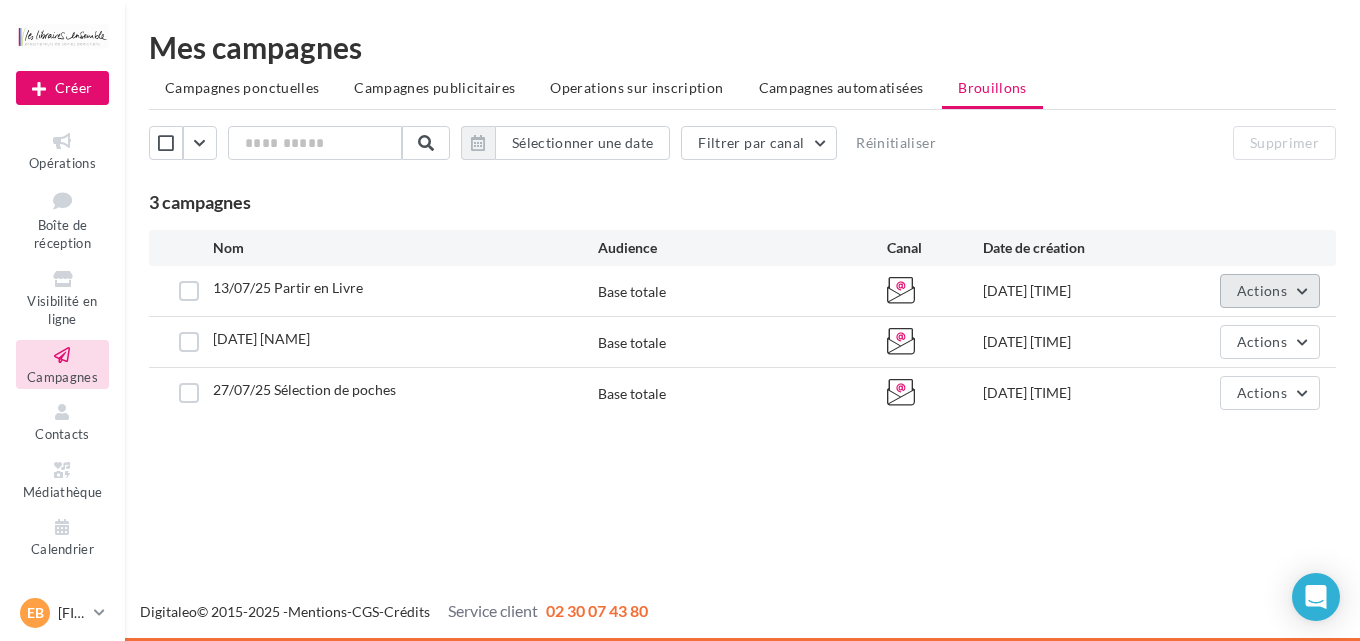 click on "Actions" at bounding box center (1262, 290) 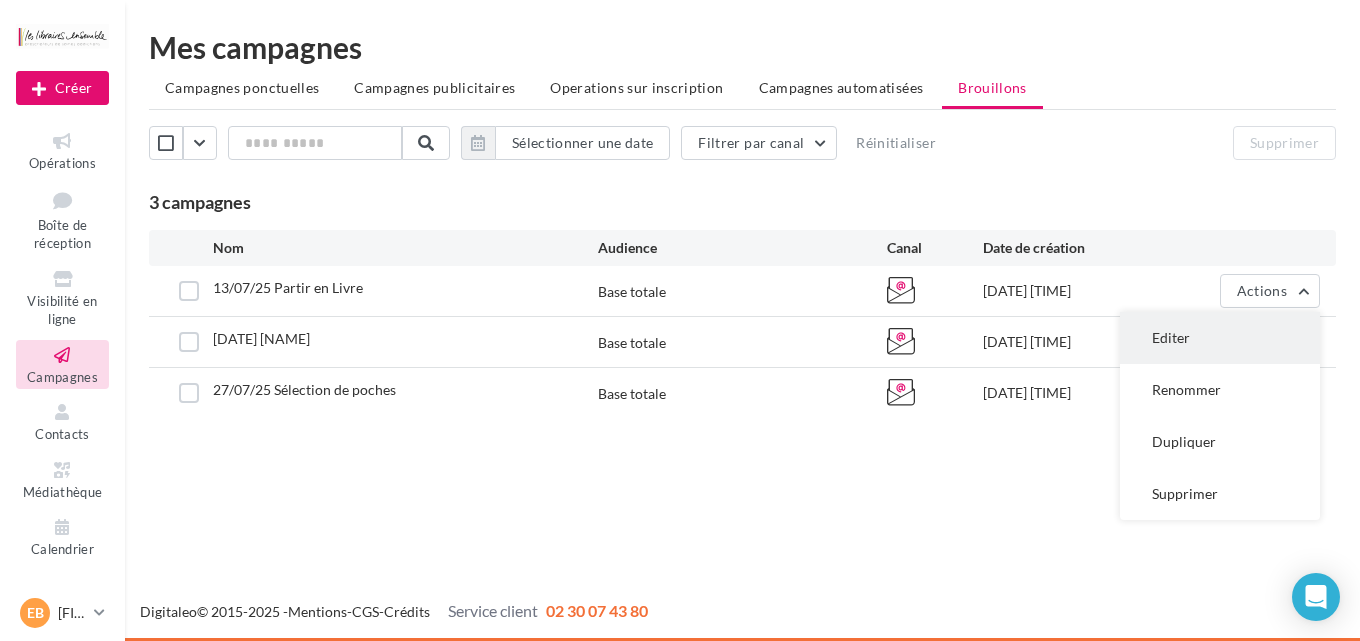 click on "Editer" at bounding box center (1220, 338) 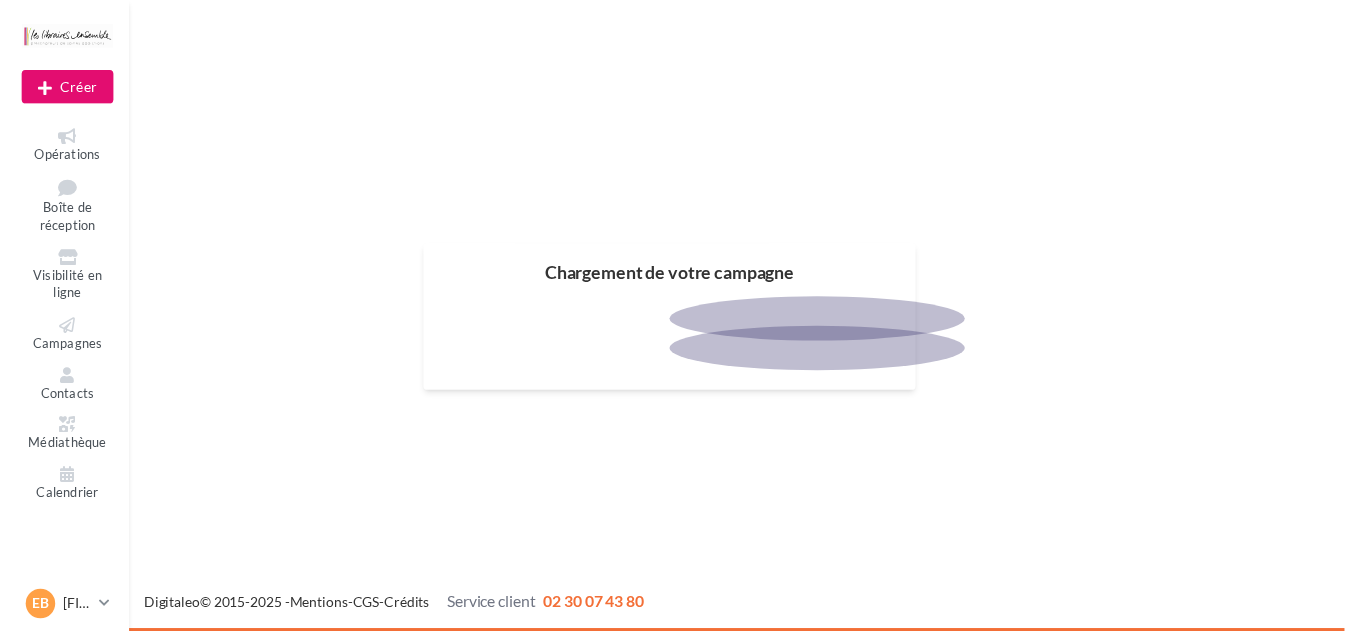 scroll, scrollTop: 0, scrollLeft: 0, axis: both 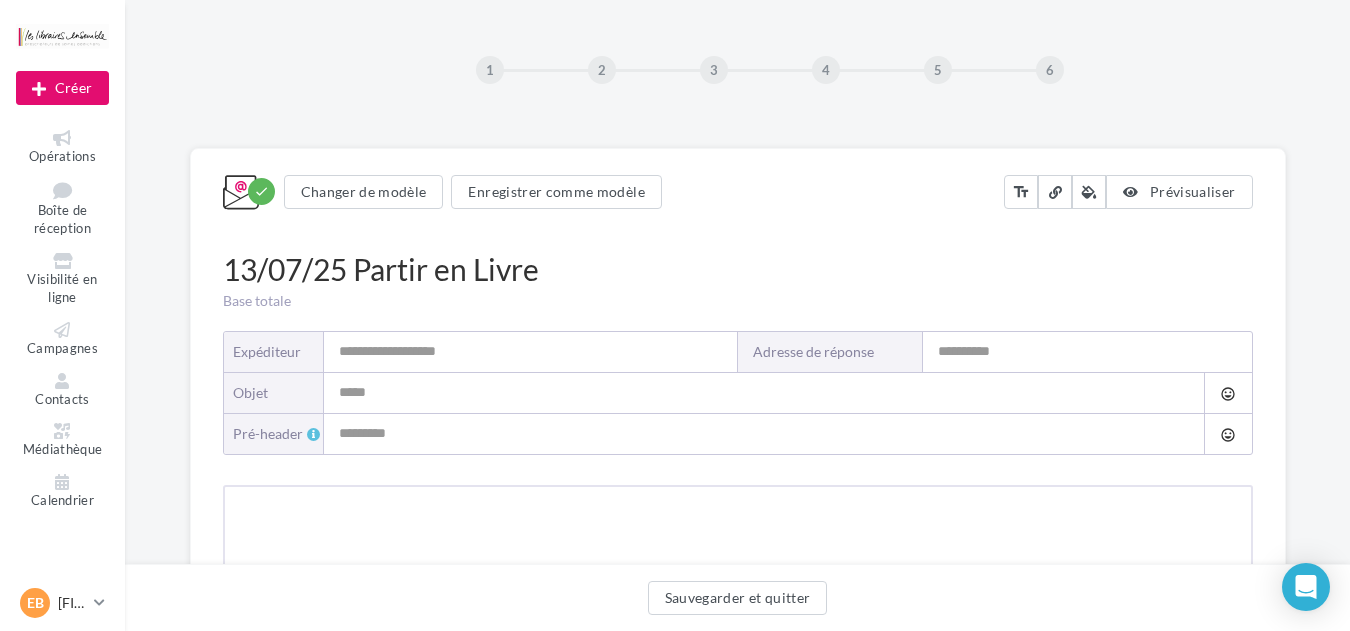 type on "**********" 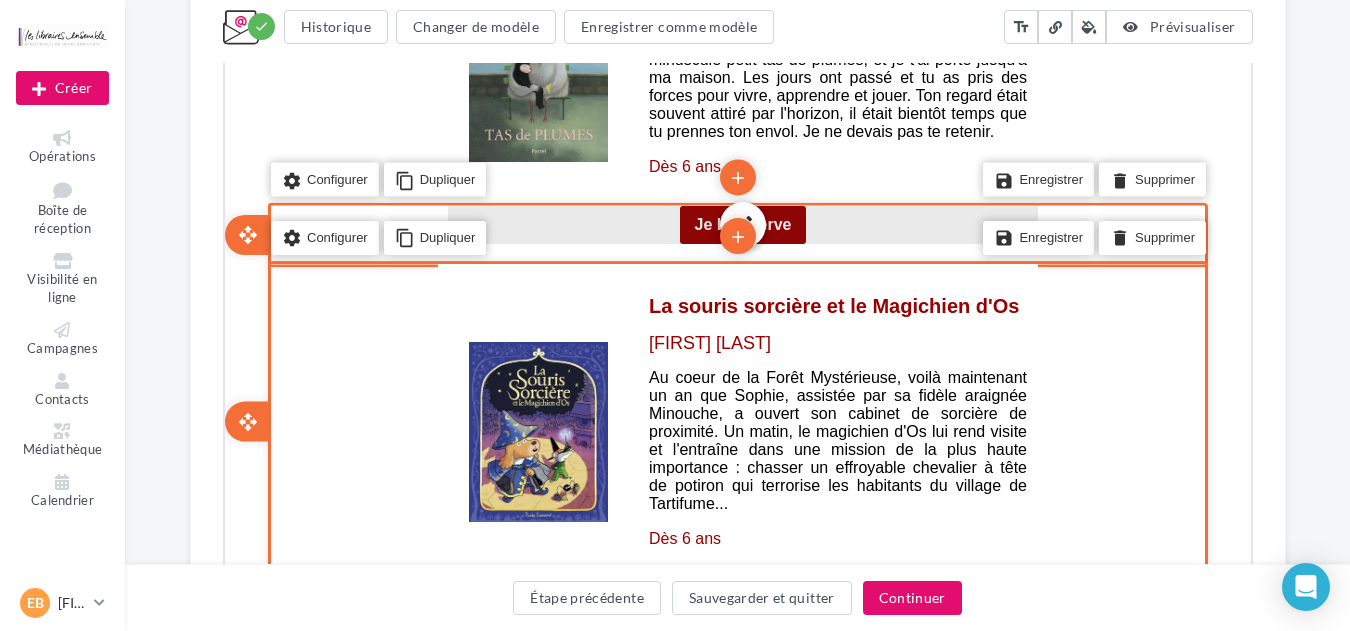 scroll, scrollTop: 3520, scrollLeft: 0, axis: vertical 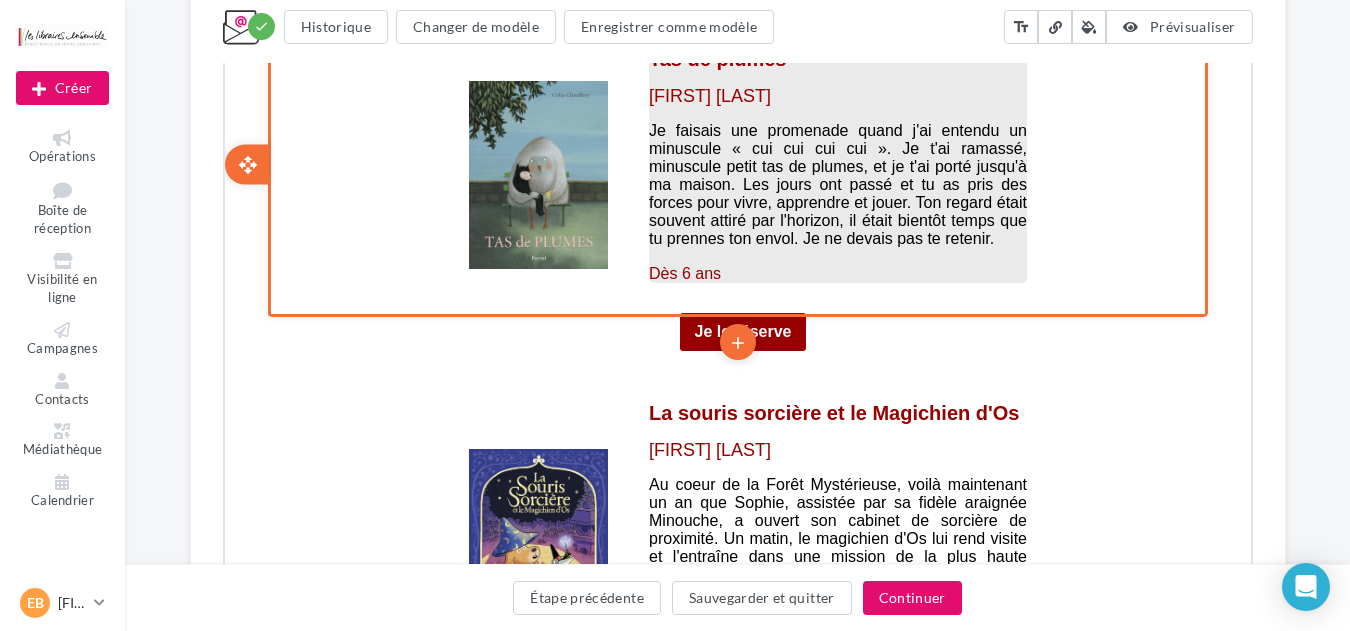 click on "Dès 6 ans" at bounding box center [682, 271] 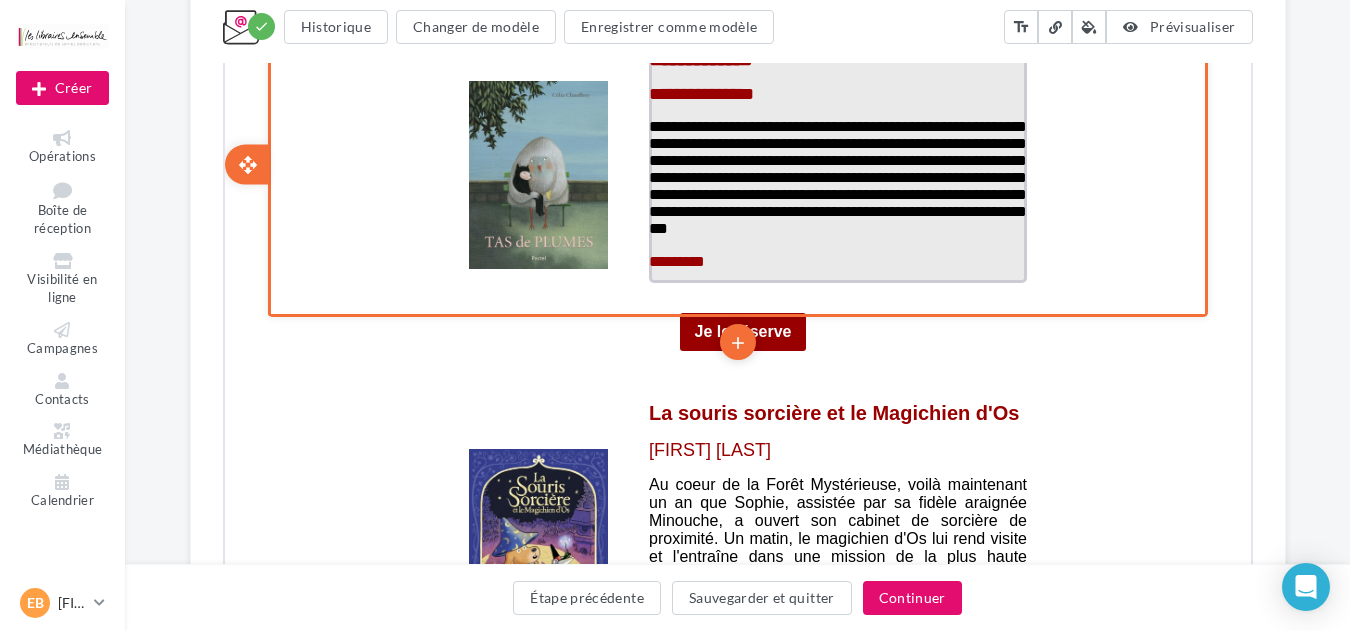 click on "*********" at bounding box center (674, 259) 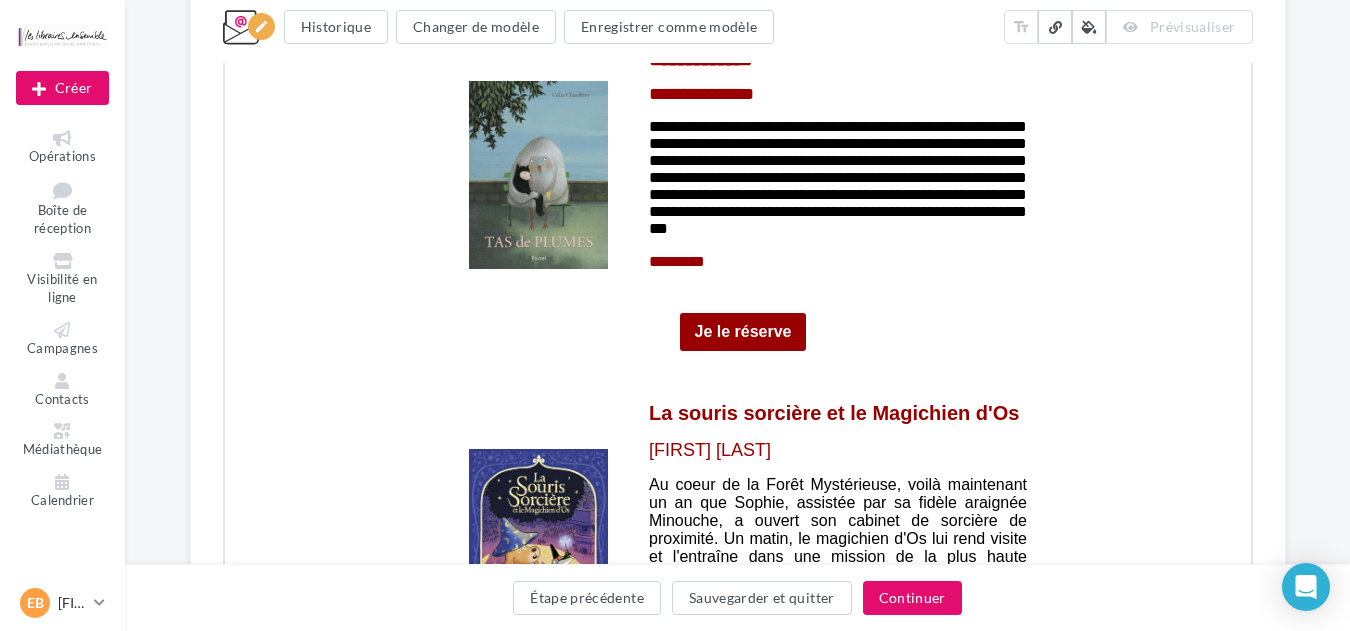 click on "Something wrong..." at bounding box center (738, -573) 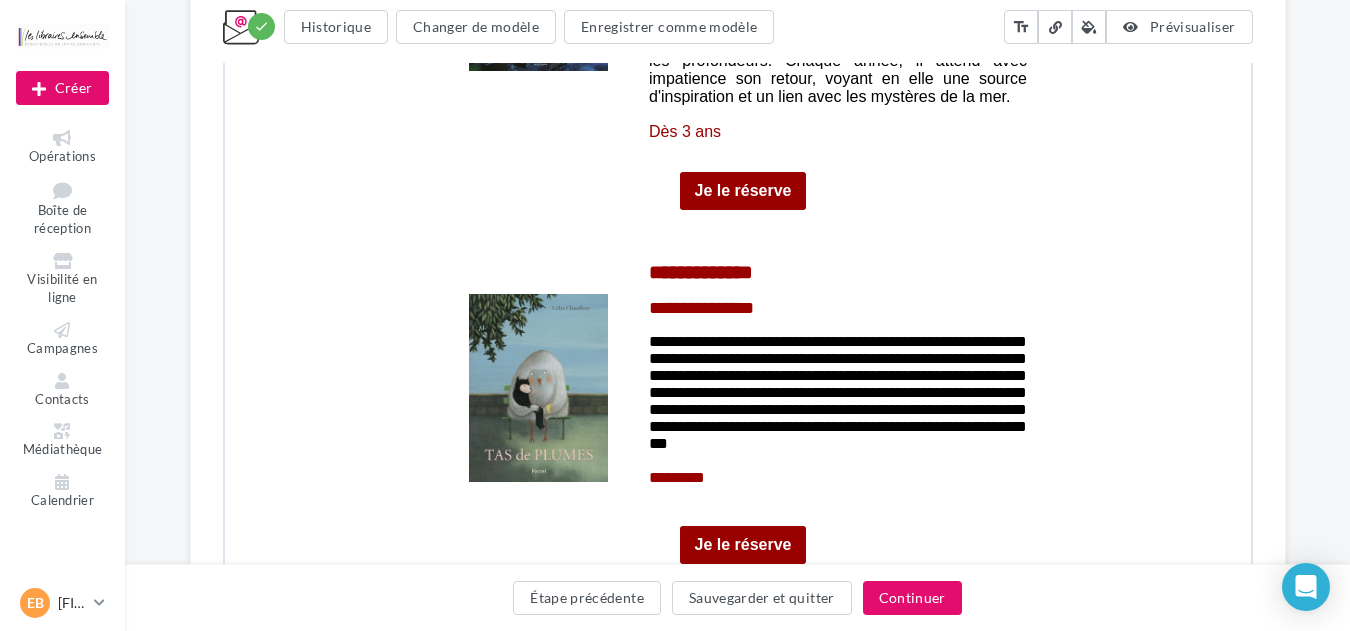 scroll, scrollTop: 3413, scrollLeft: 0, axis: vertical 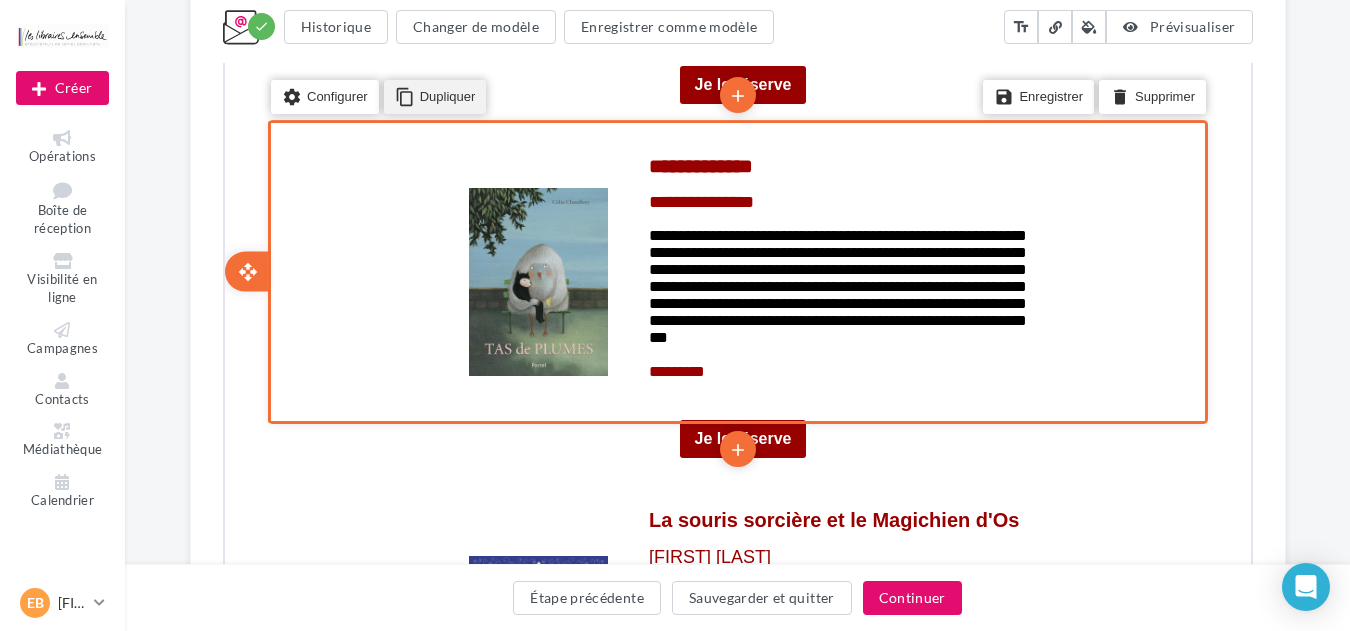 click on "content_copy Dupliquer" at bounding box center [432, 95] 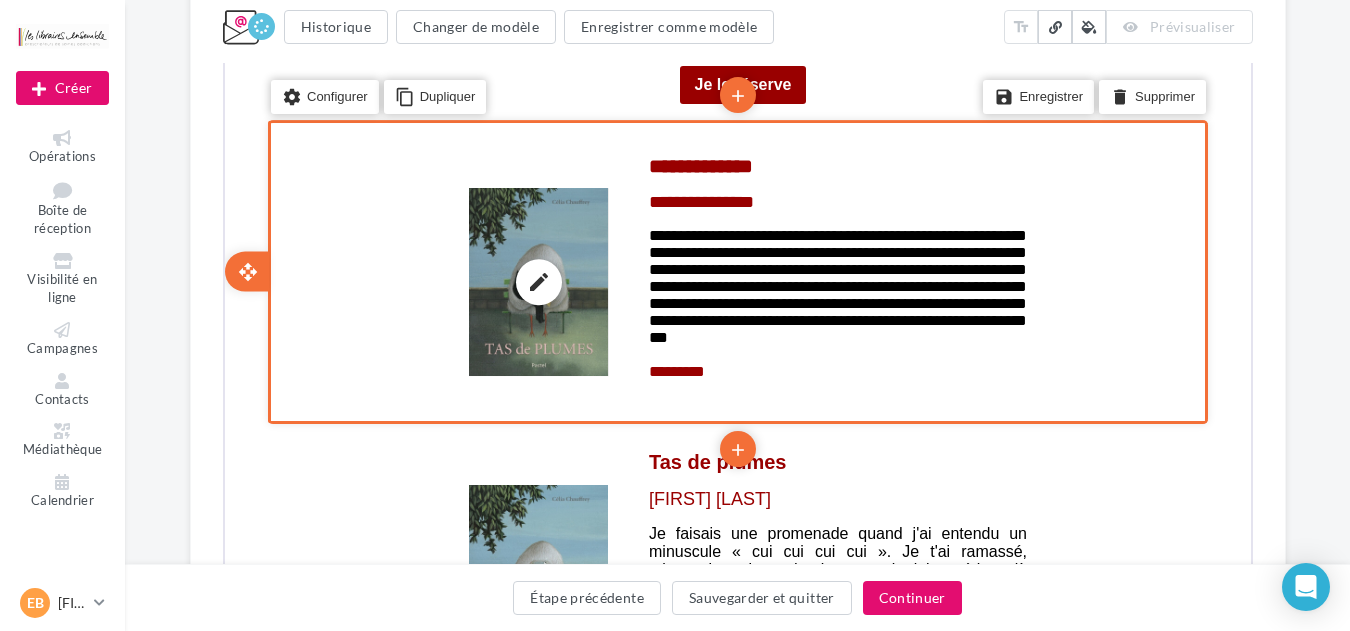 scroll, scrollTop: 3840, scrollLeft: 0, axis: vertical 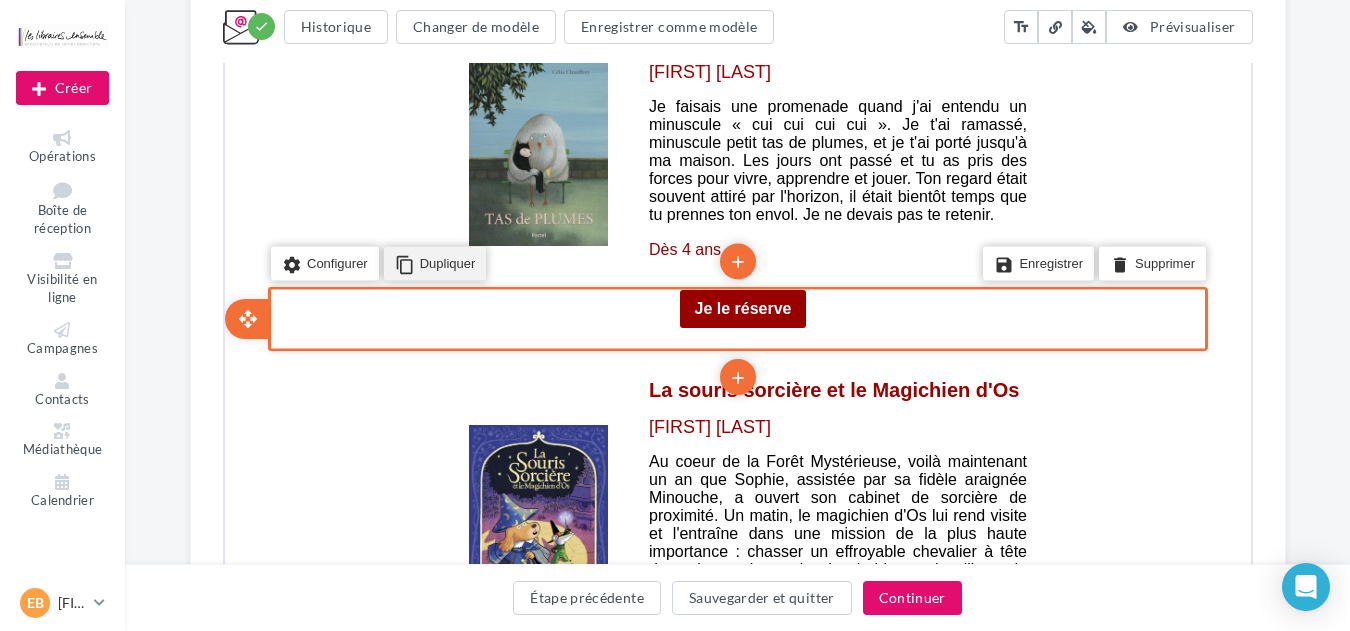 click on "content_copy Dupliquer" at bounding box center (432, 262) 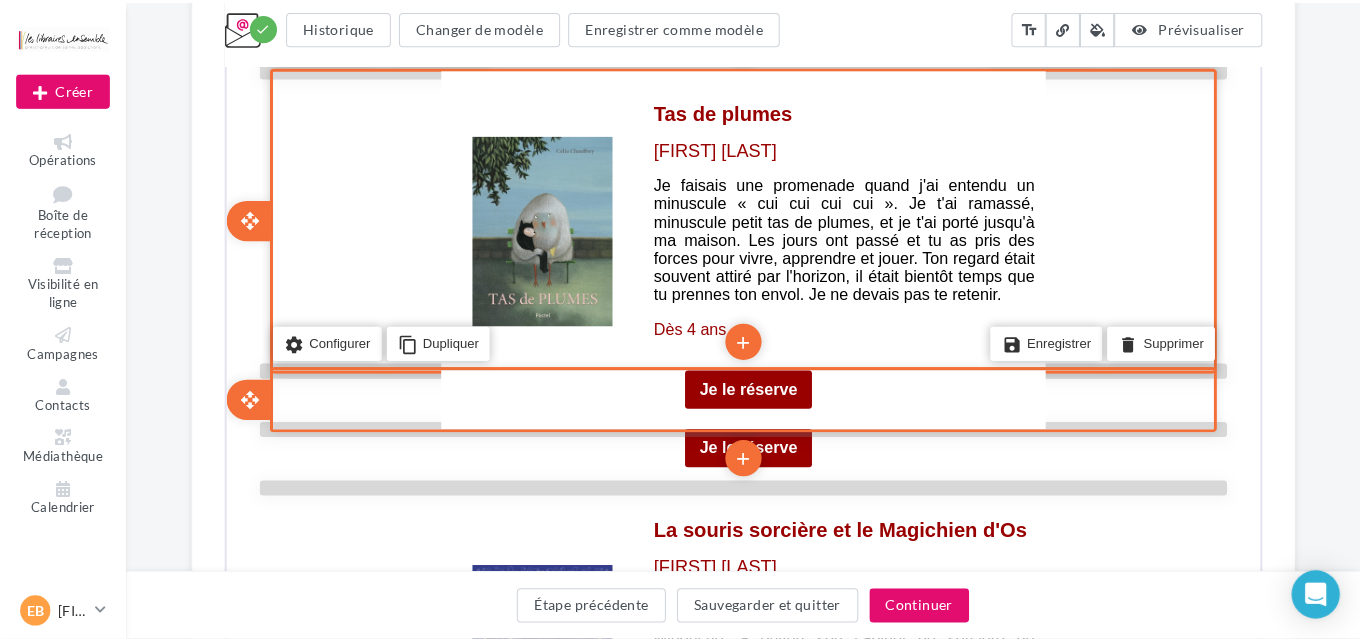 scroll, scrollTop: 3700, scrollLeft: 0, axis: vertical 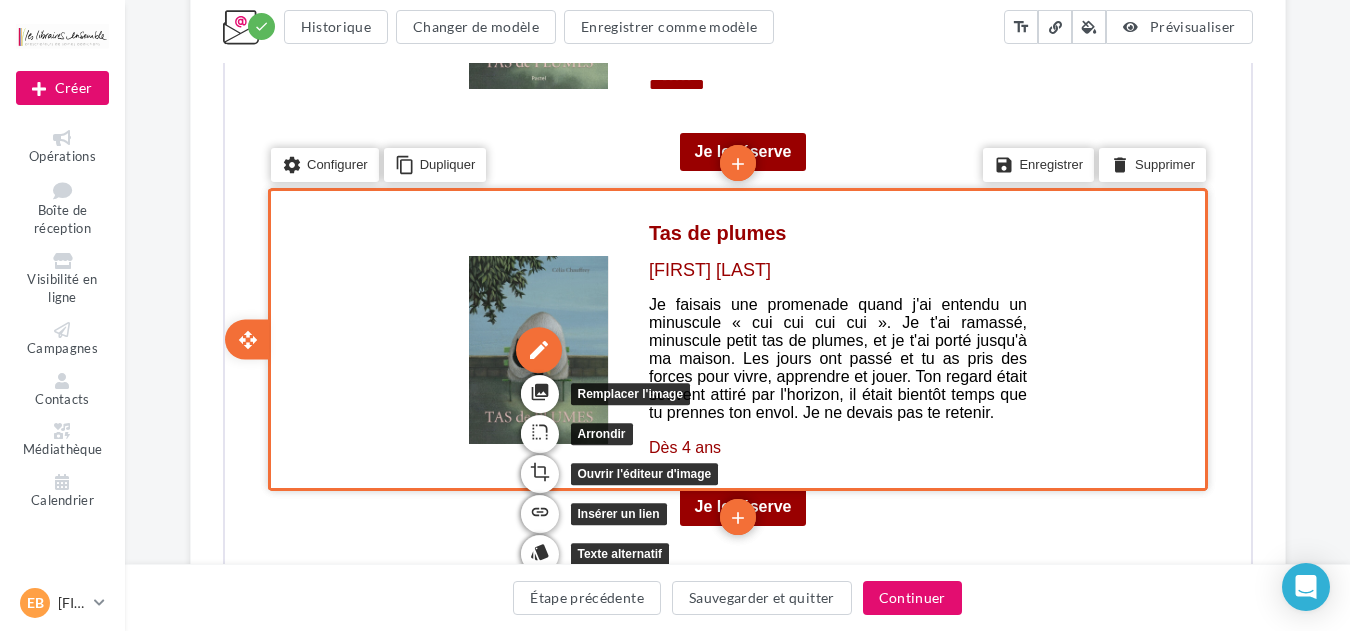 click on "edit" at bounding box center [536, 348] 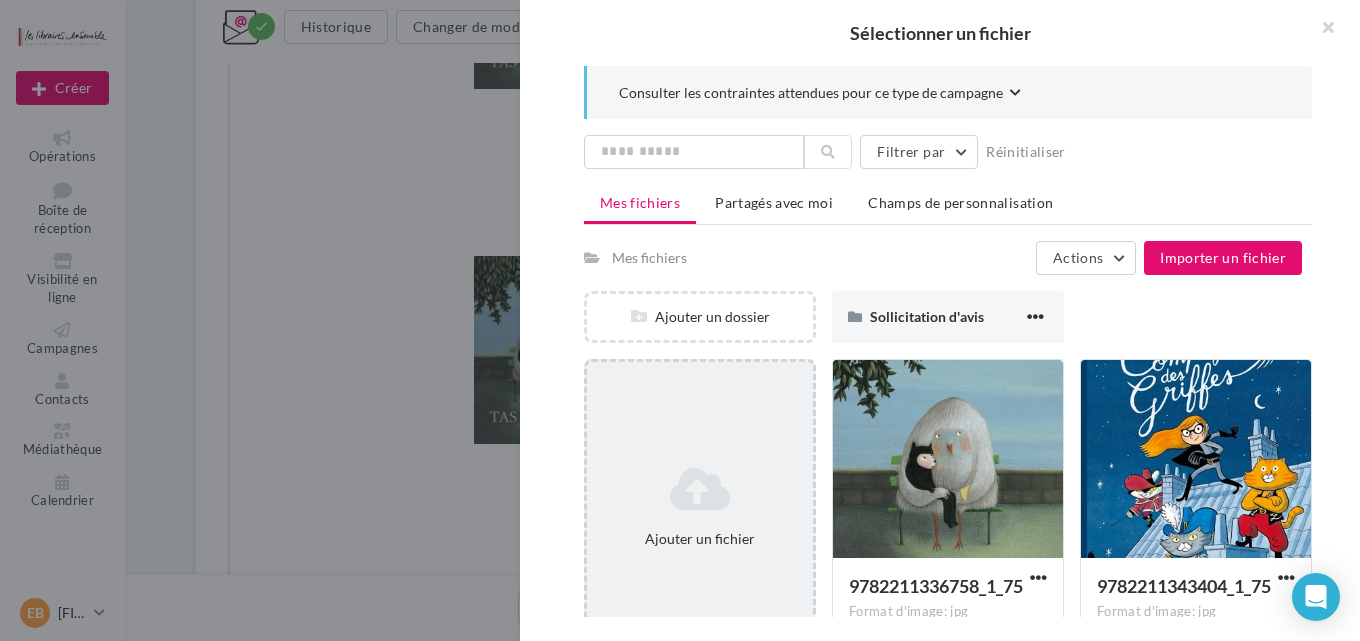 click on "Ajouter un fichier" at bounding box center [700, 507] 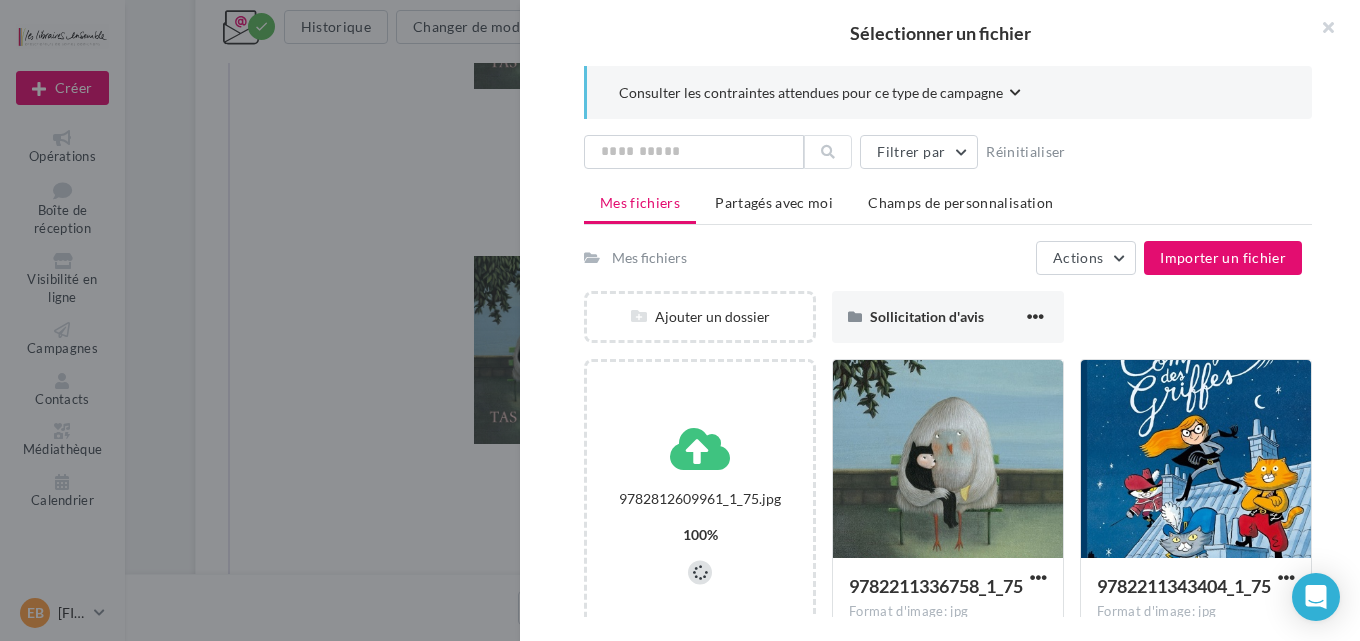 click on "Mes fichiers                 Actions                Importer un fichier" at bounding box center (943, 258) 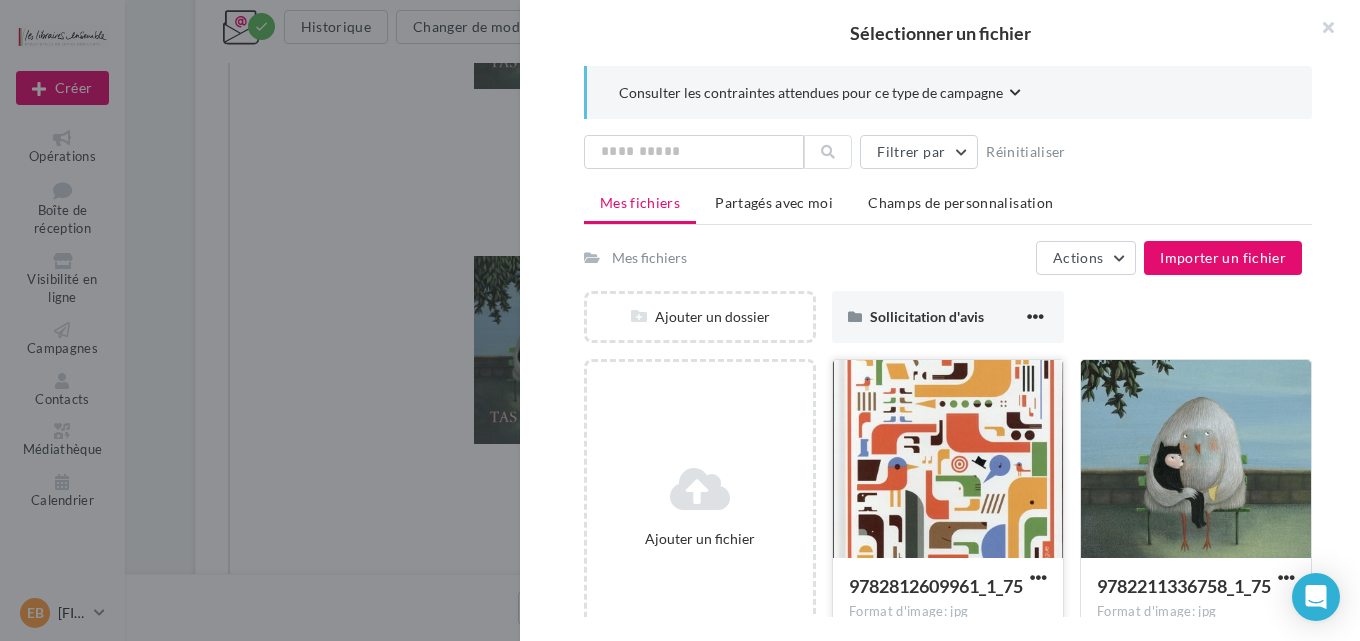 click at bounding box center (948, 460) 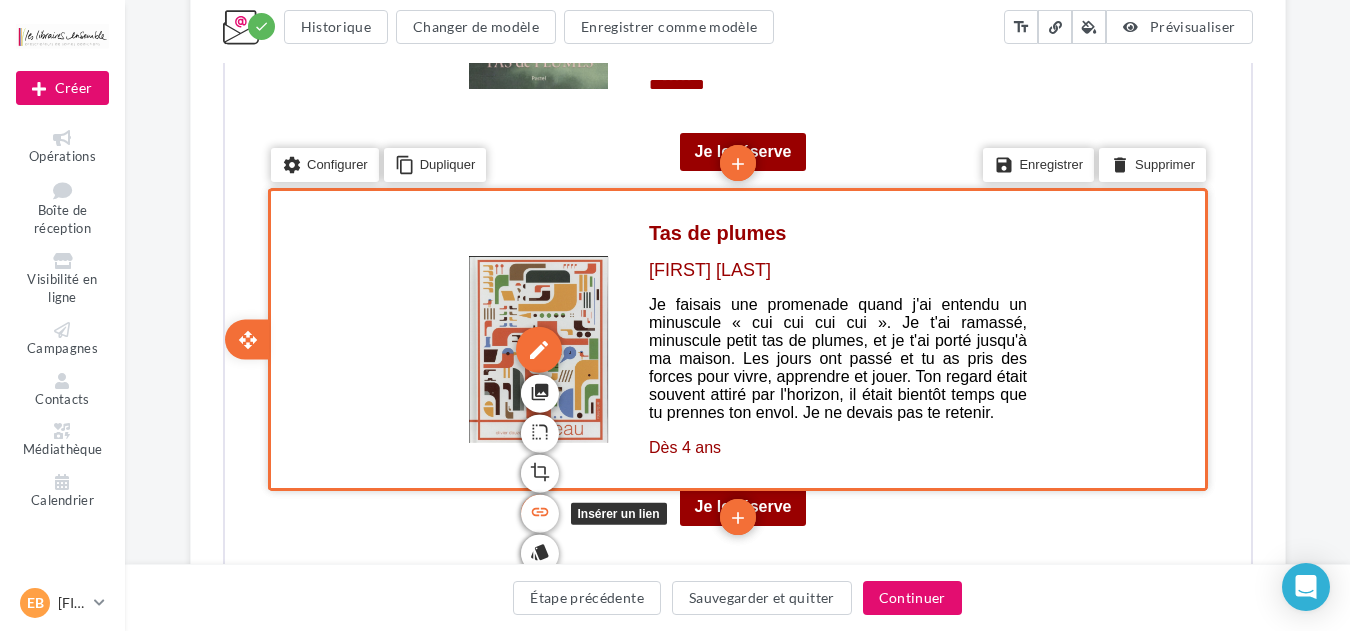 click on "link" at bounding box center (537, 510) 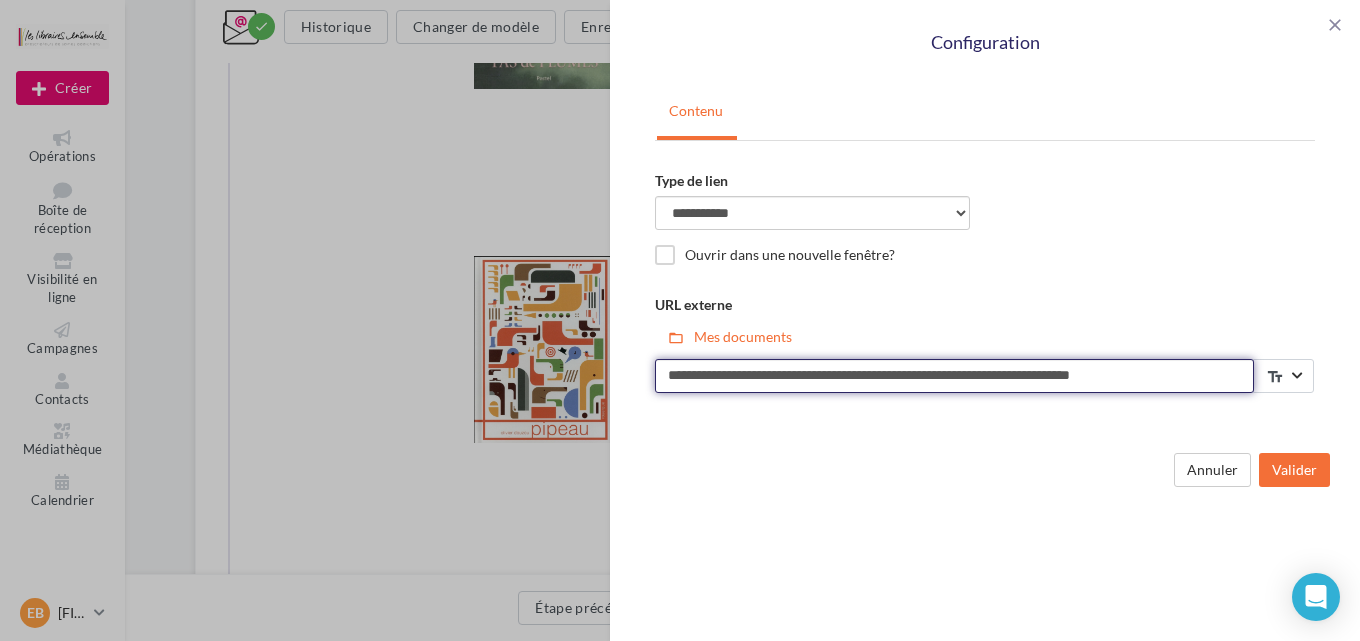 click on "**********" at bounding box center [954, 376] 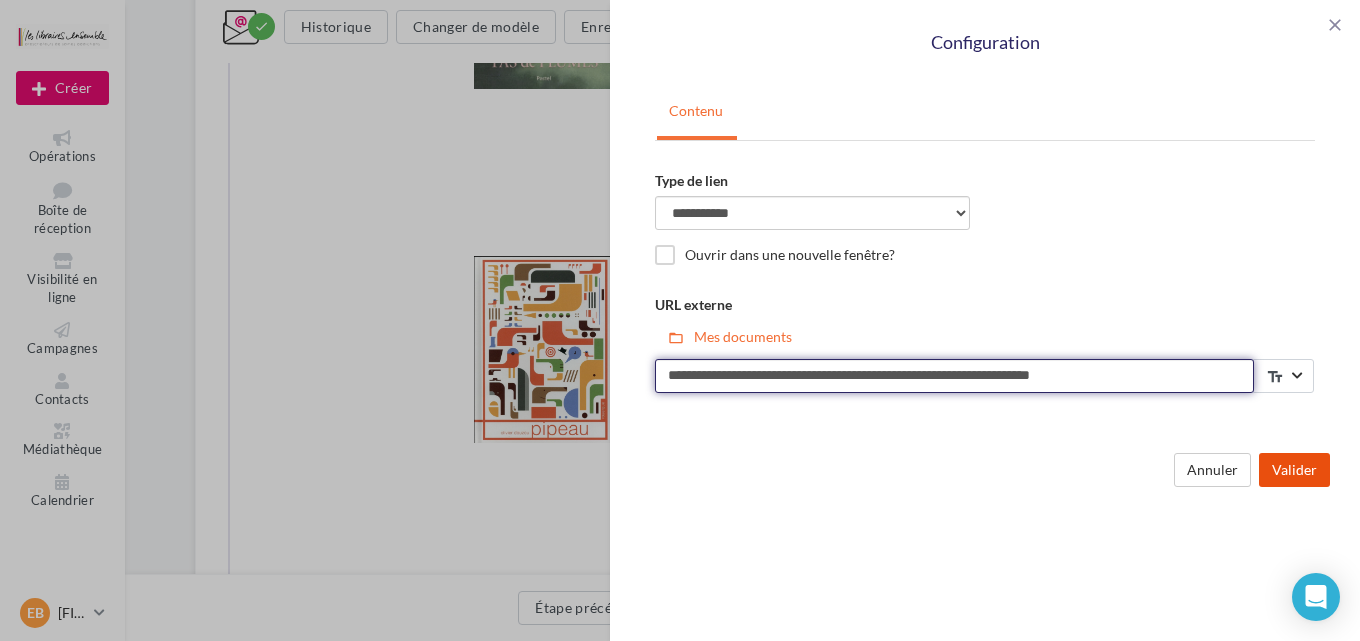 type on "**********" 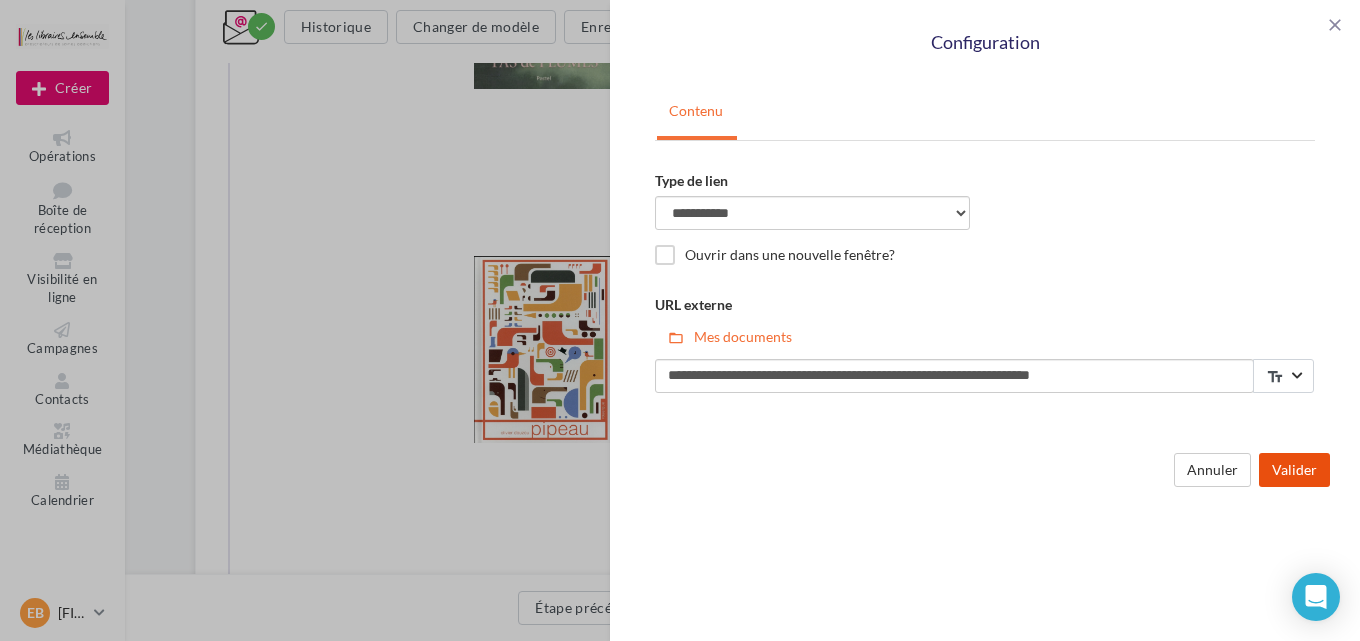 click on "Valider" at bounding box center [1294, 470] 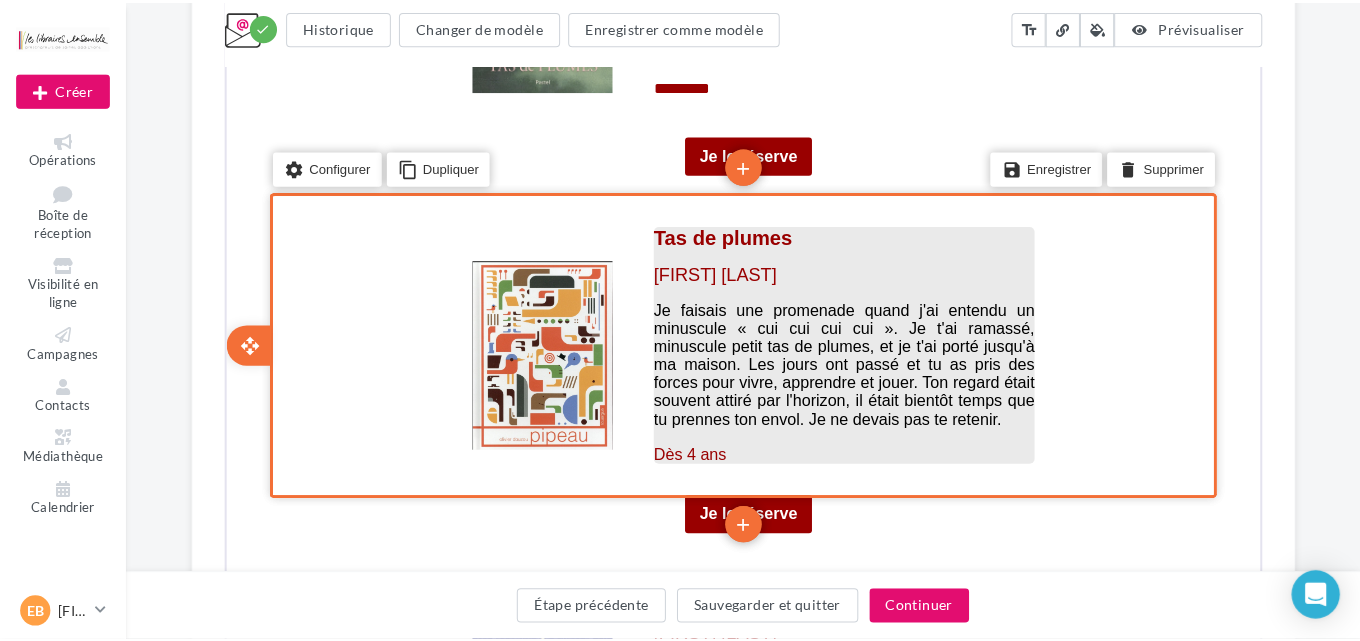 click at bounding box center [837, 229] 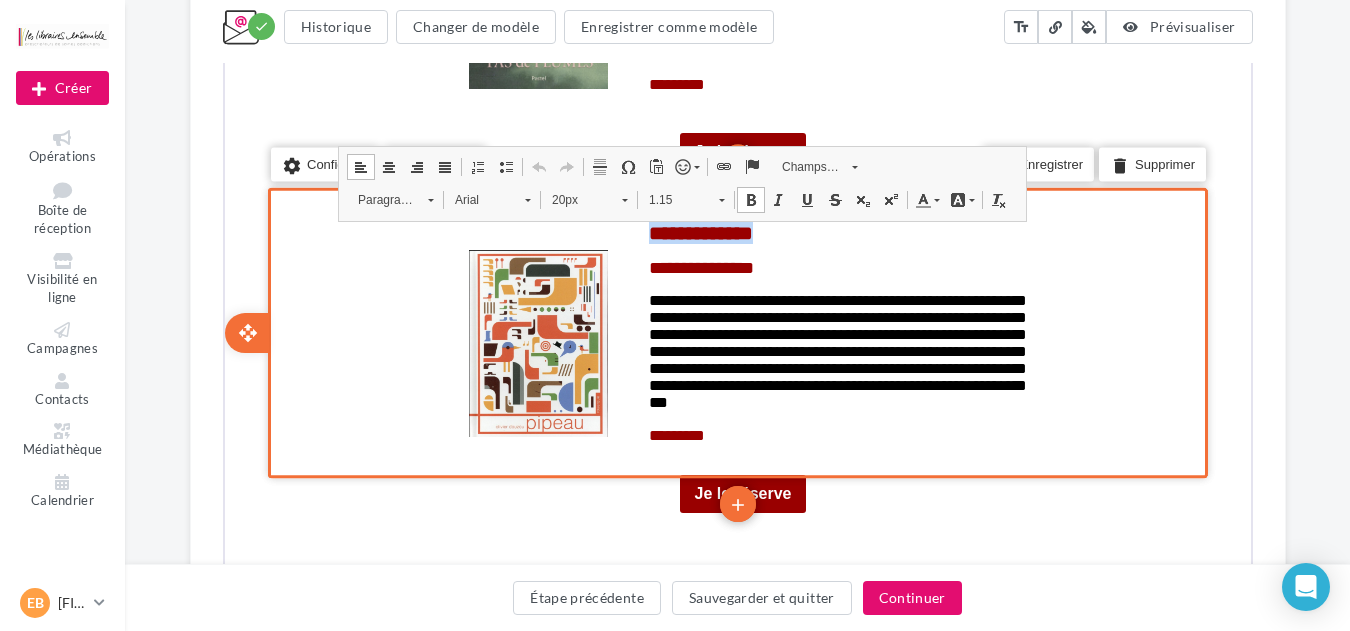 drag, startPoint x: 739, startPoint y: 223, endPoint x: 596, endPoint y: 223, distance: 143 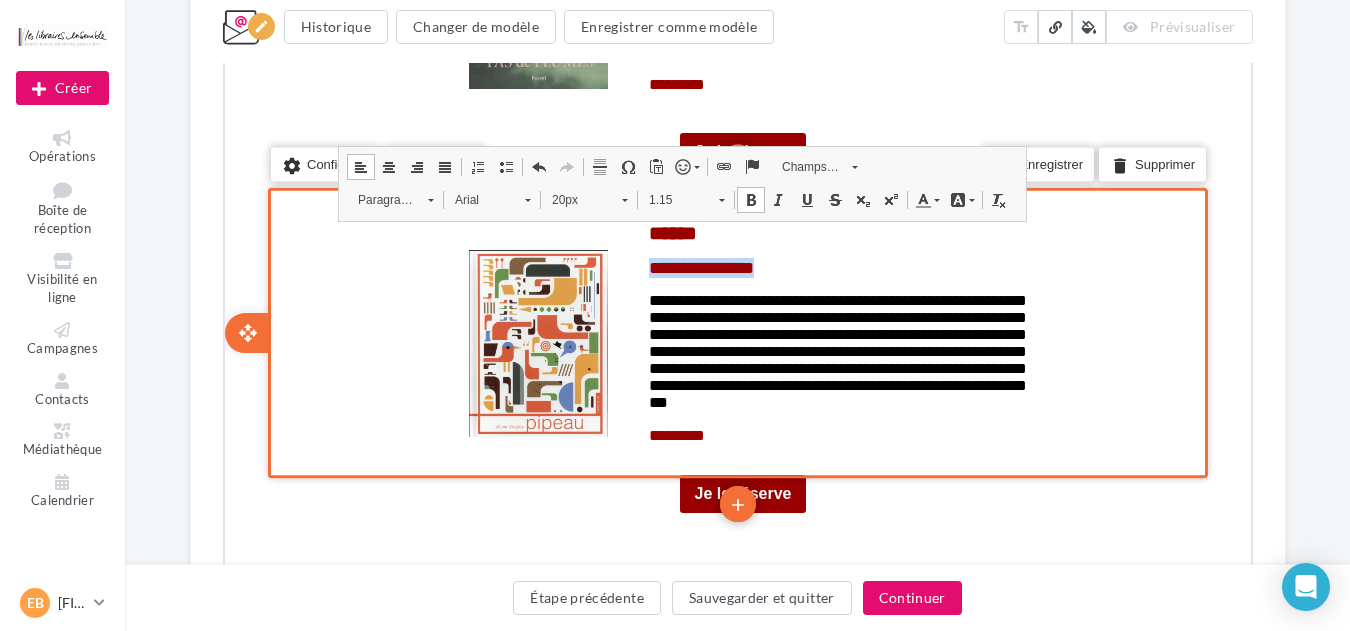 drag, startPoint x: 785, startPoint y: 265, endPoint x: 643, endPoint y: 266, distance: 142.00352 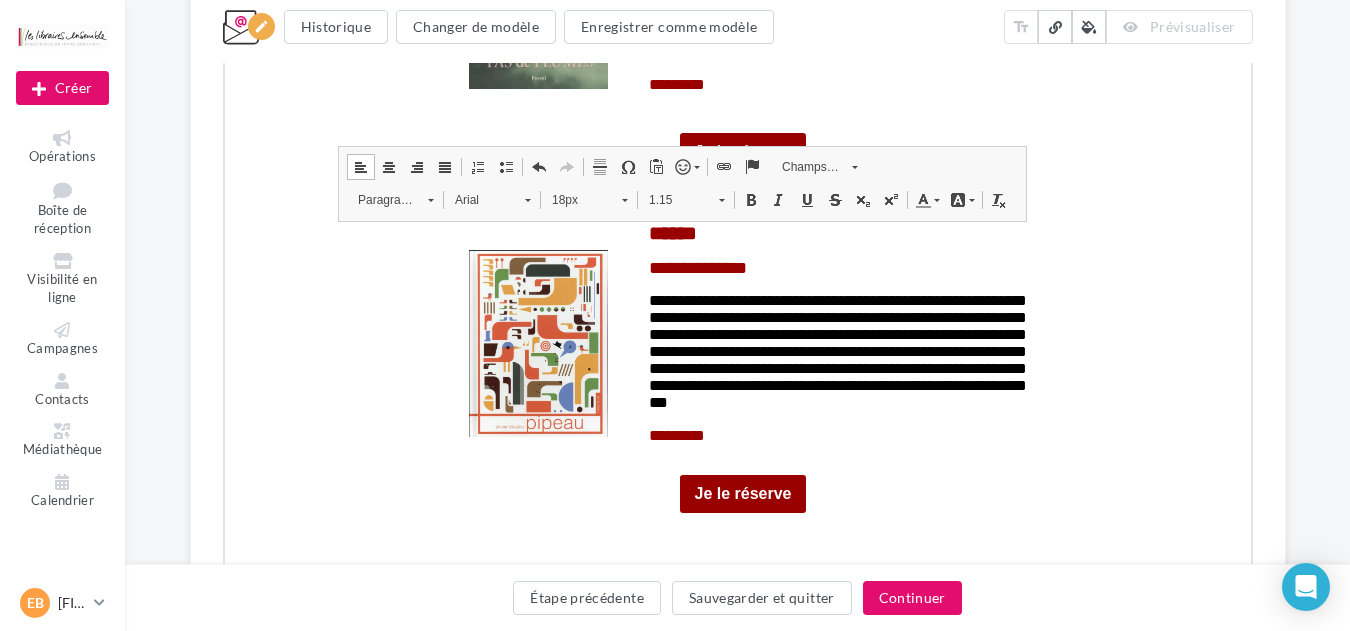 click on "**********" at bounding box center [737, -688] 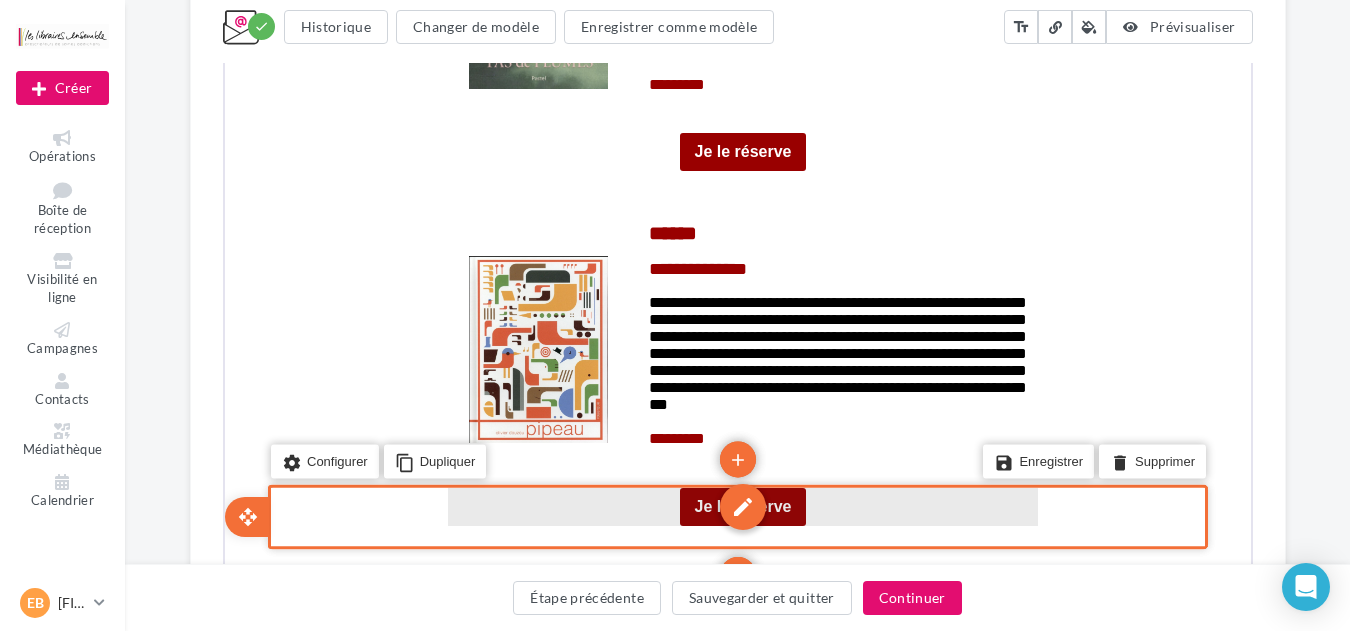 click on "edit" at bounding box center (740, 505) 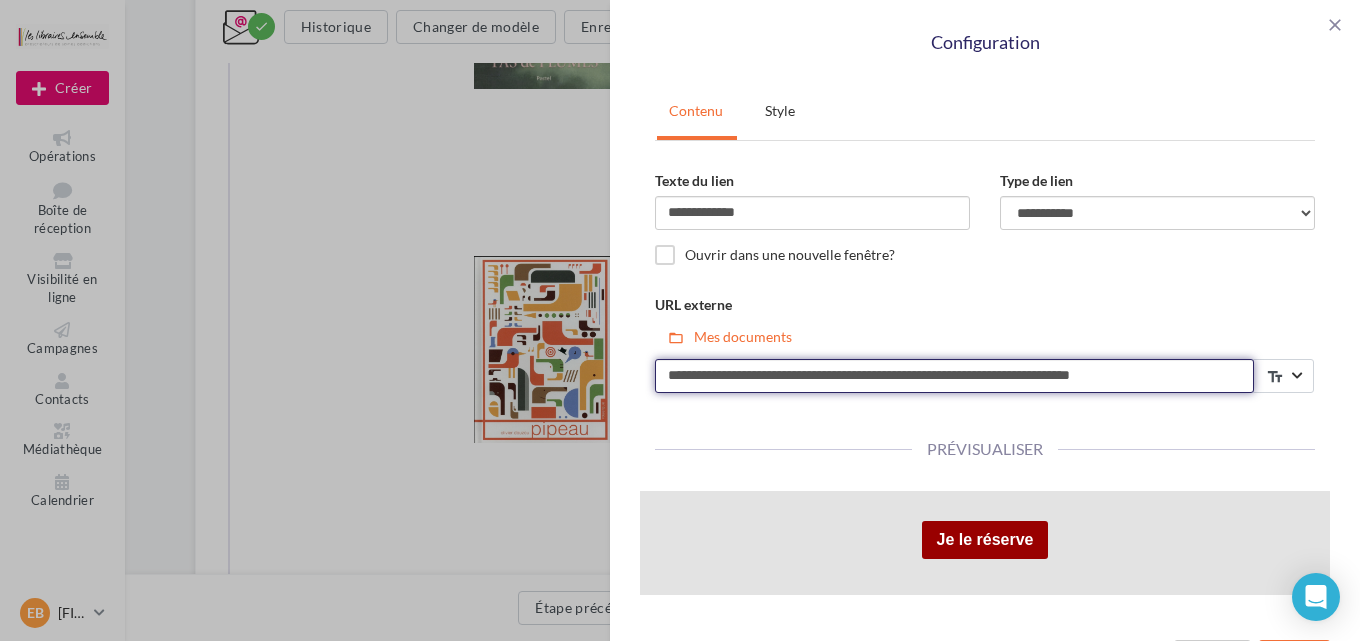 click on "**********" at bounding box center (954, 376) 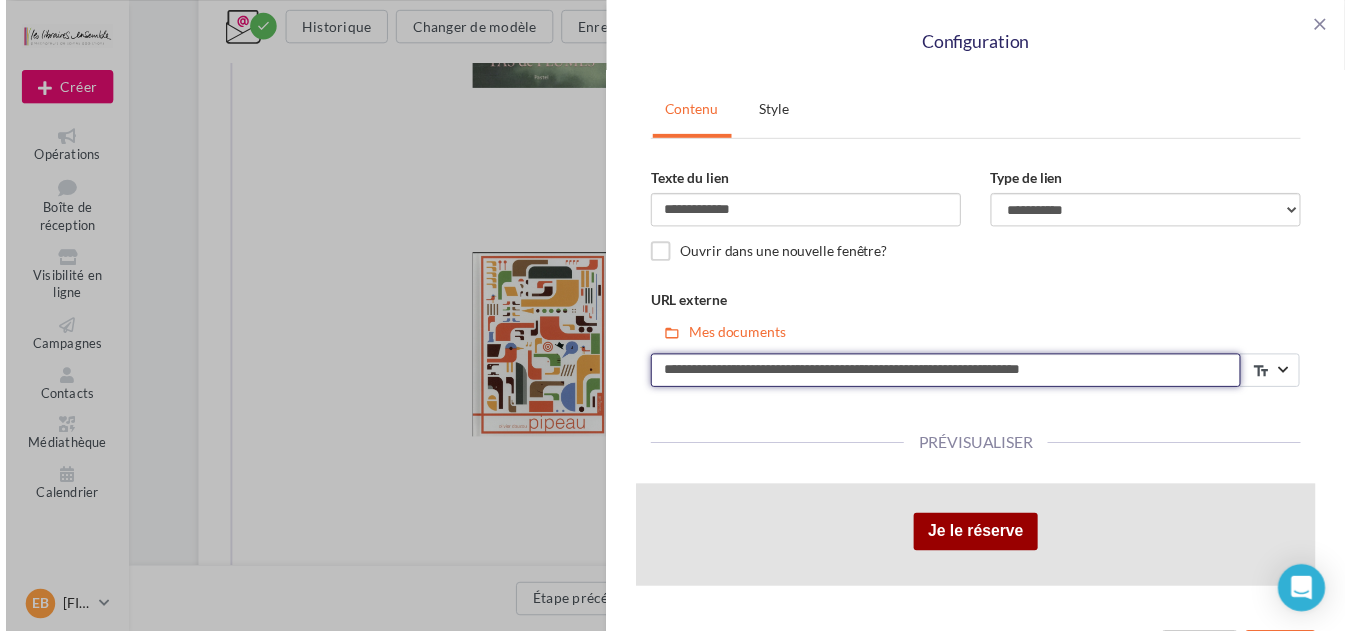 scroll, scrollTop: 59, scrollLeft: 0, axis: vertical 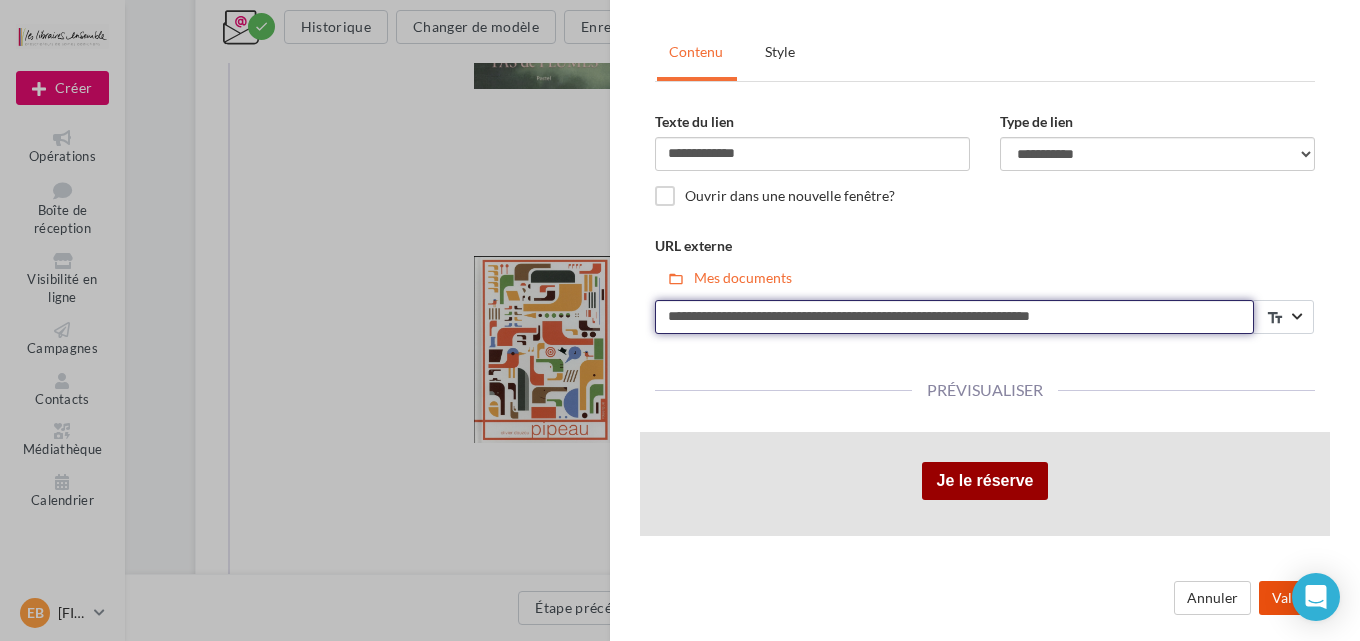 type on "**********" 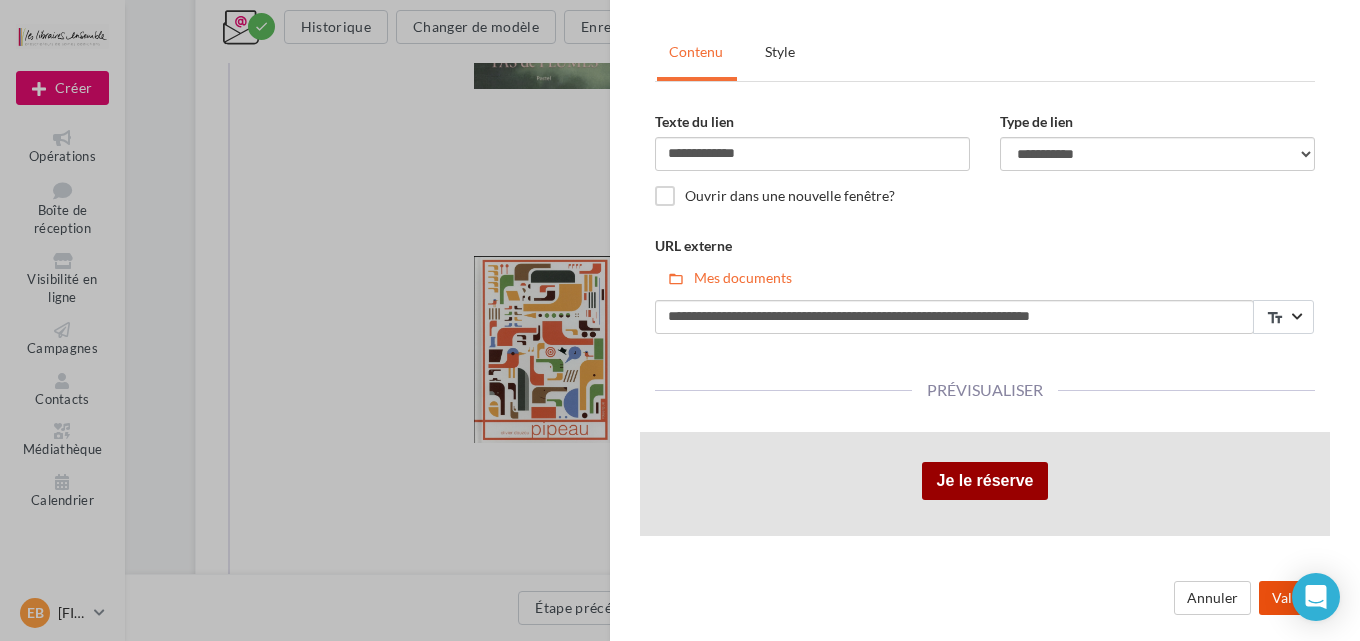 click on "Valider" at bounding box center [1294, 598] 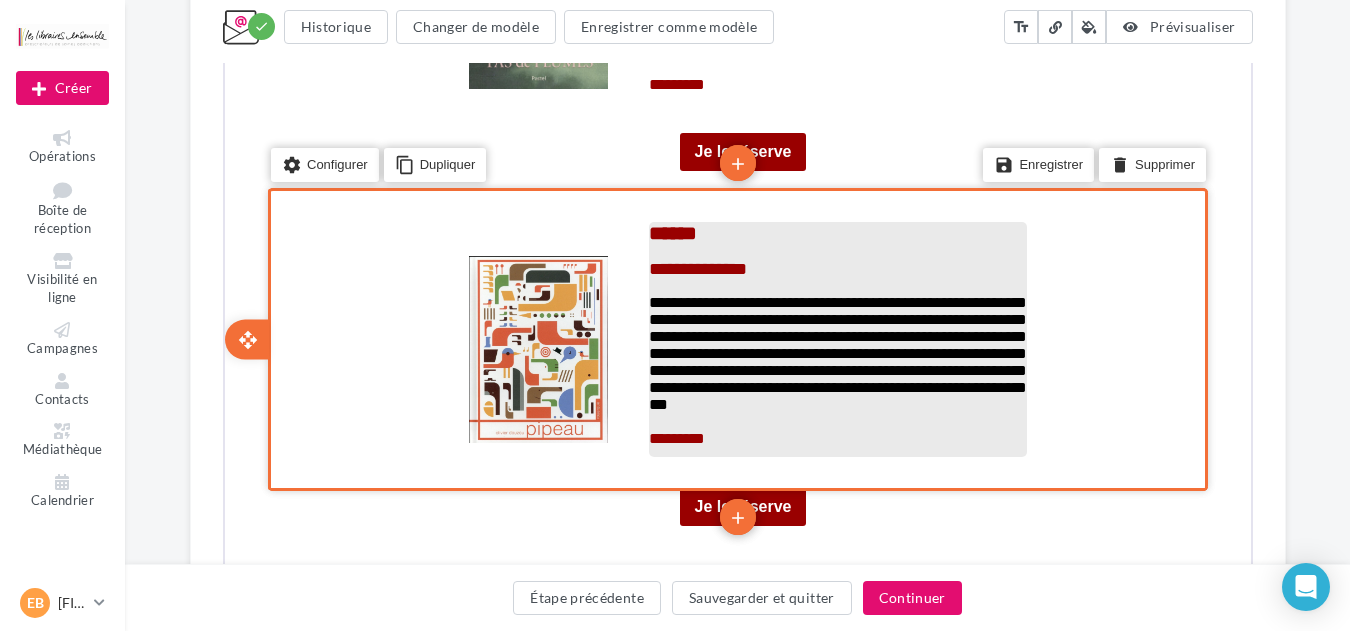 click on "**********" at bounding box center [835, 351] 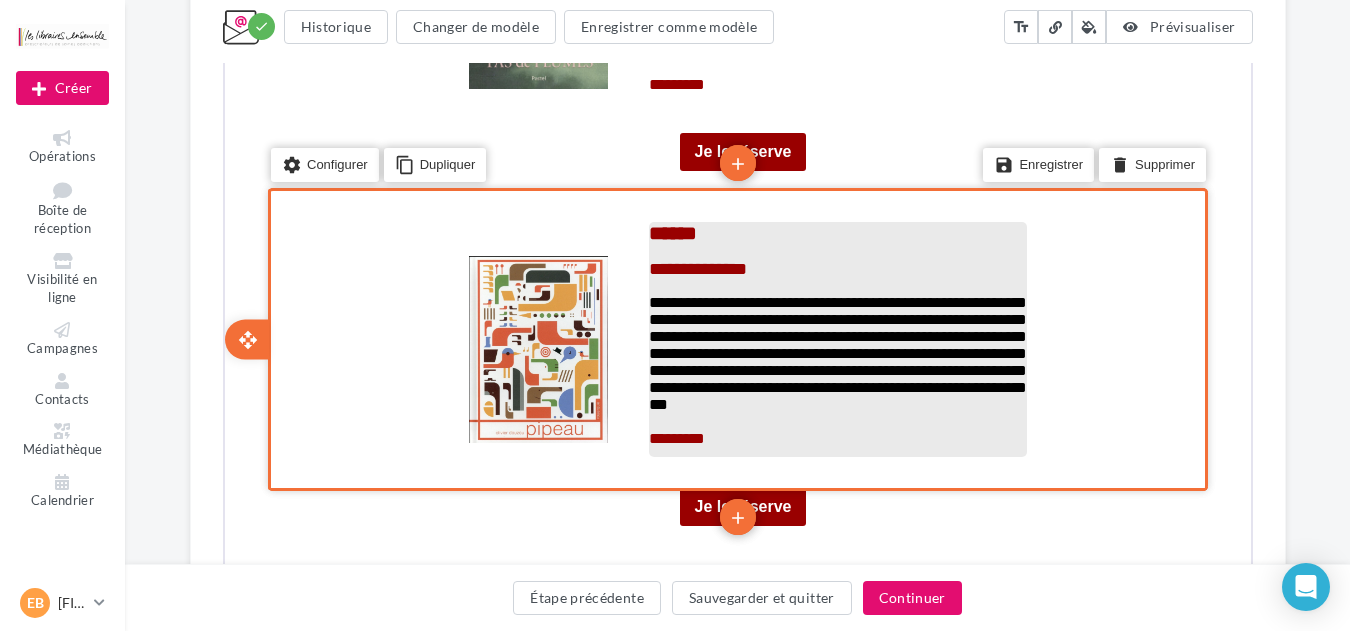 click on "**********" at bounding box center [835, 351] 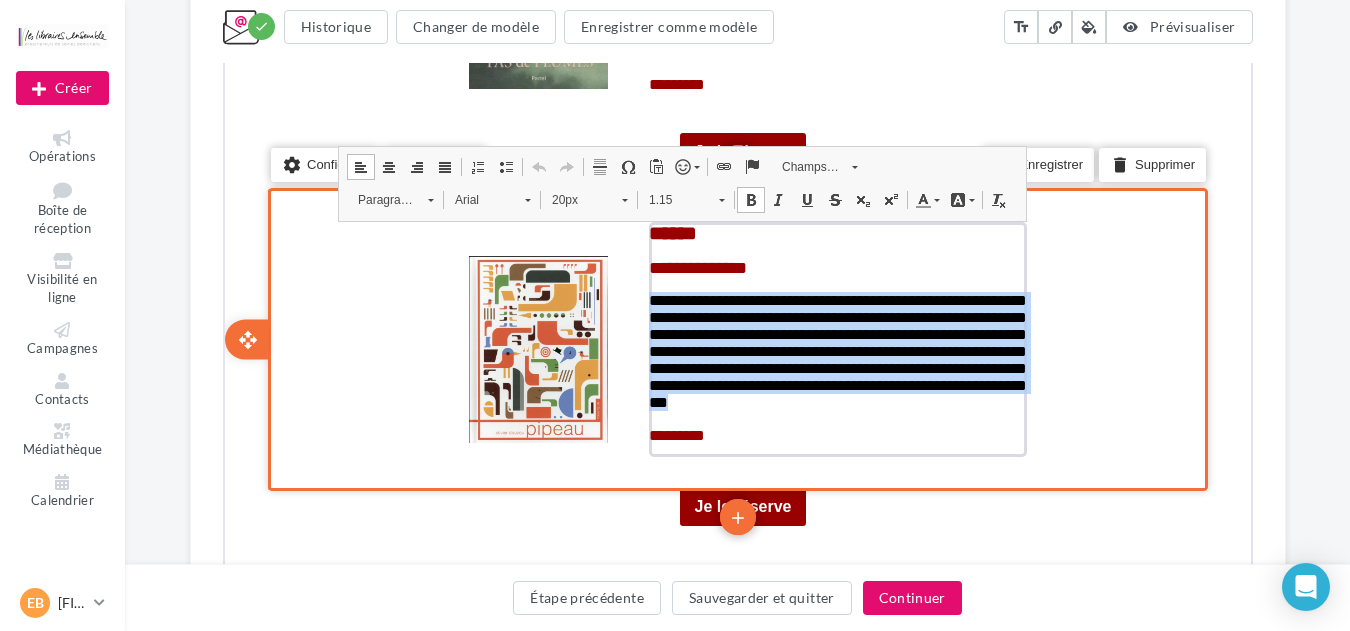 drag, startPoint x: 1006, startPoint y: 418, endPoint x: 644, endPoint y: 298, distance: 381.37122 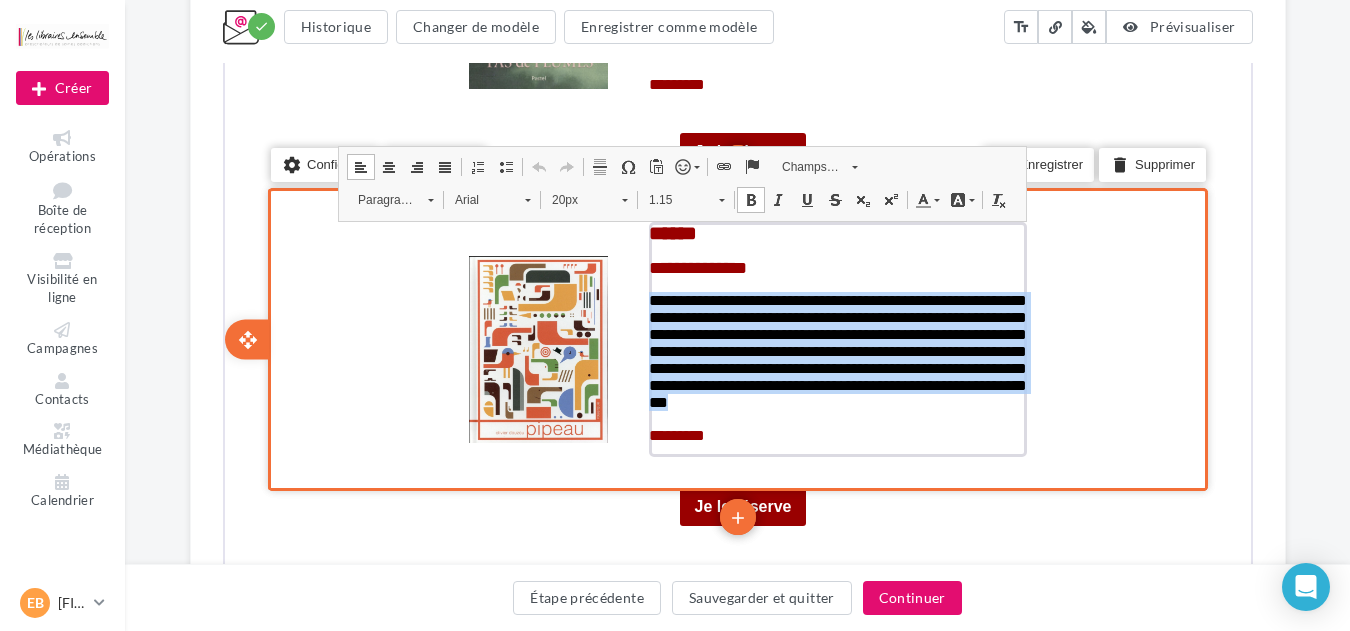 click on "**********" at bounding box center (835, 347) 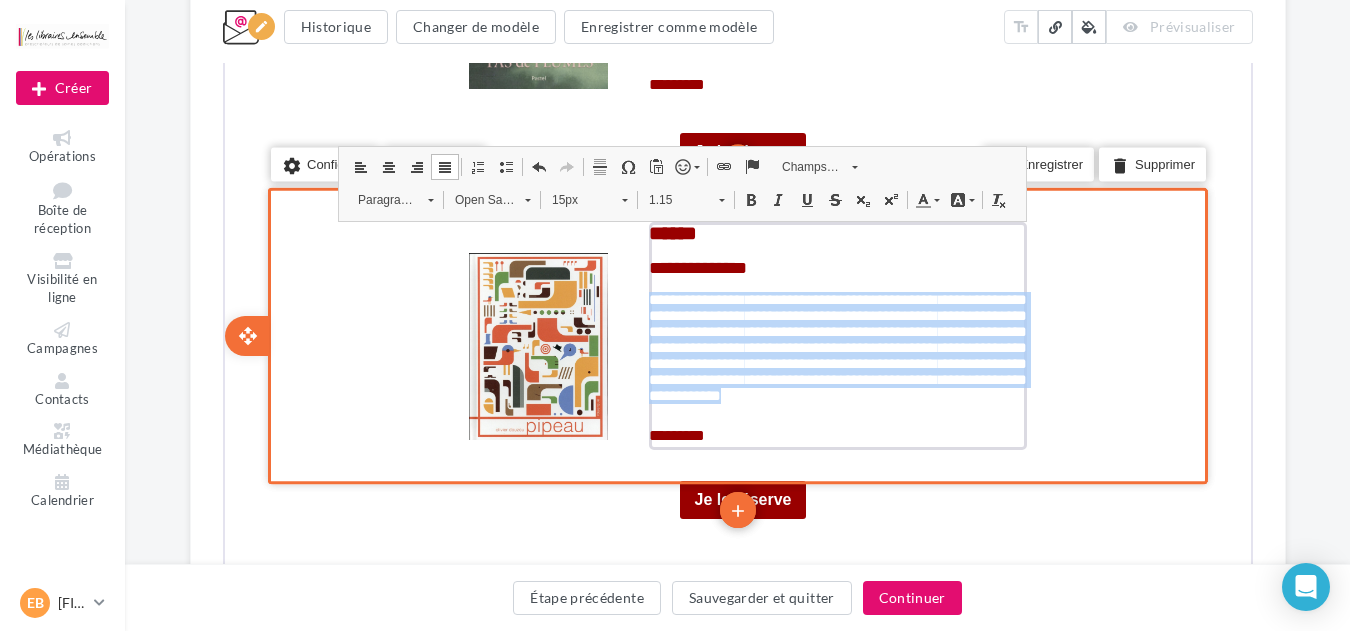 drag, startPoint x: 895, startPoint y: 393, endPoint x: 643, endPoint y: 302, distance: 267.92722 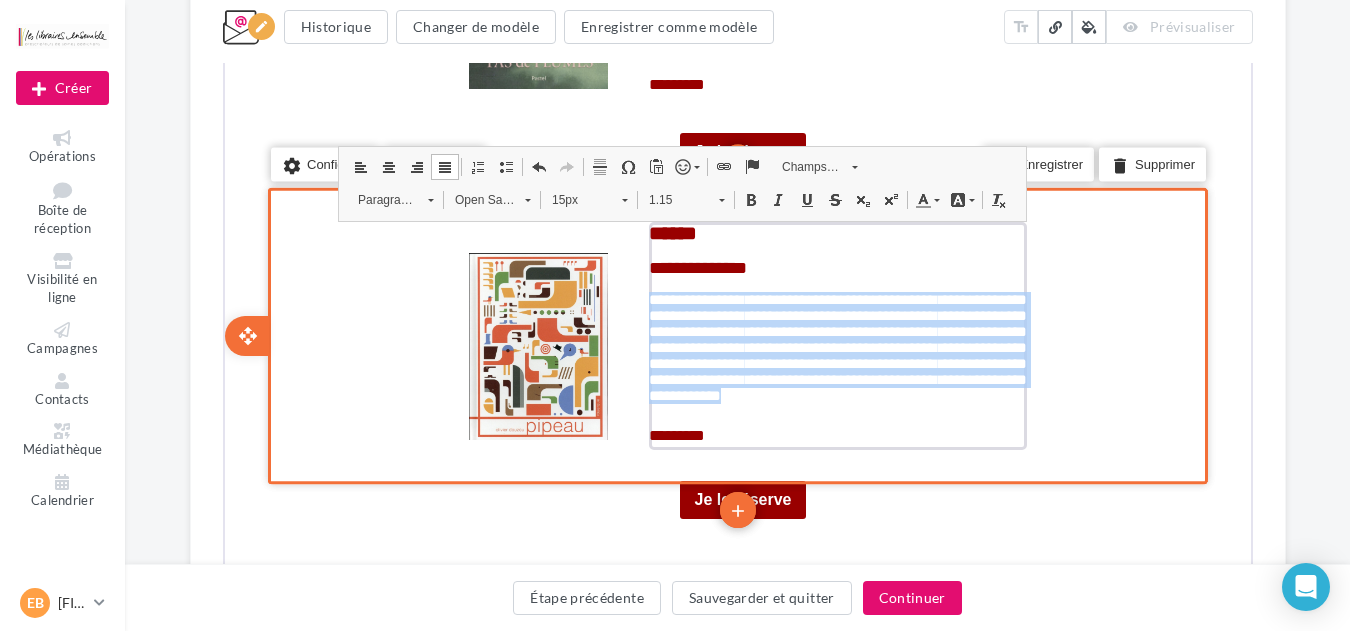 click on "**********" at bounding box center [835, 344] 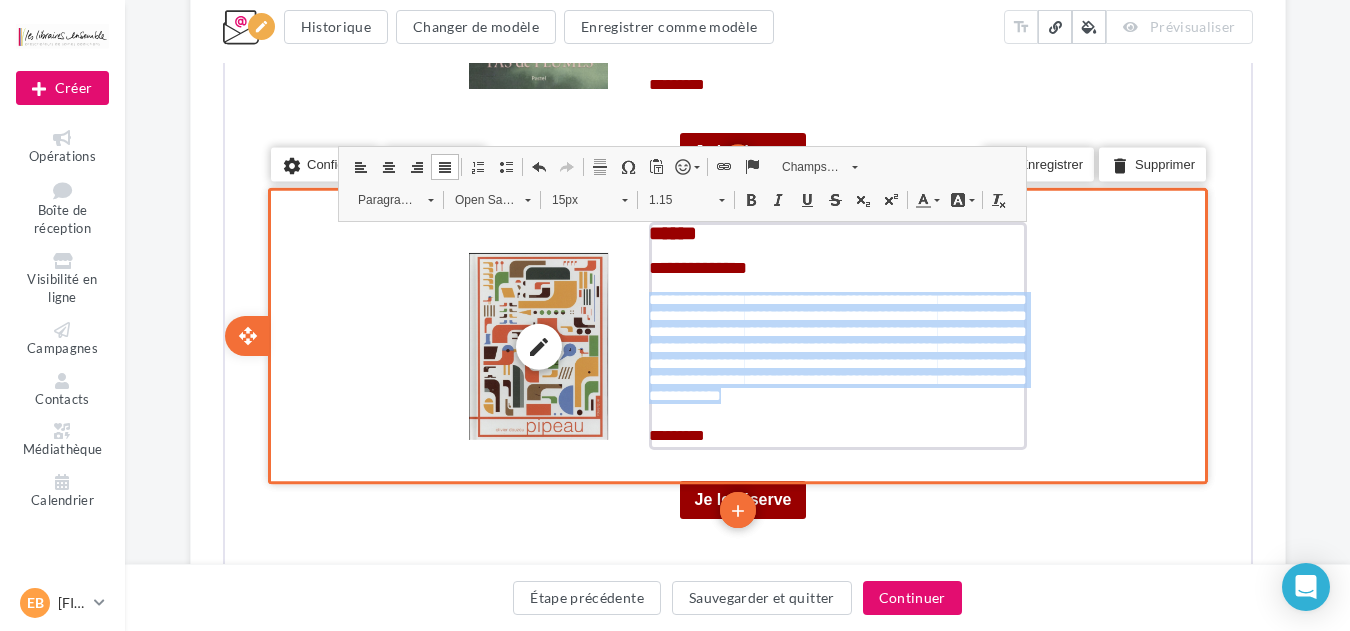 click on "Open Sans" at bounding box center [477, 198] 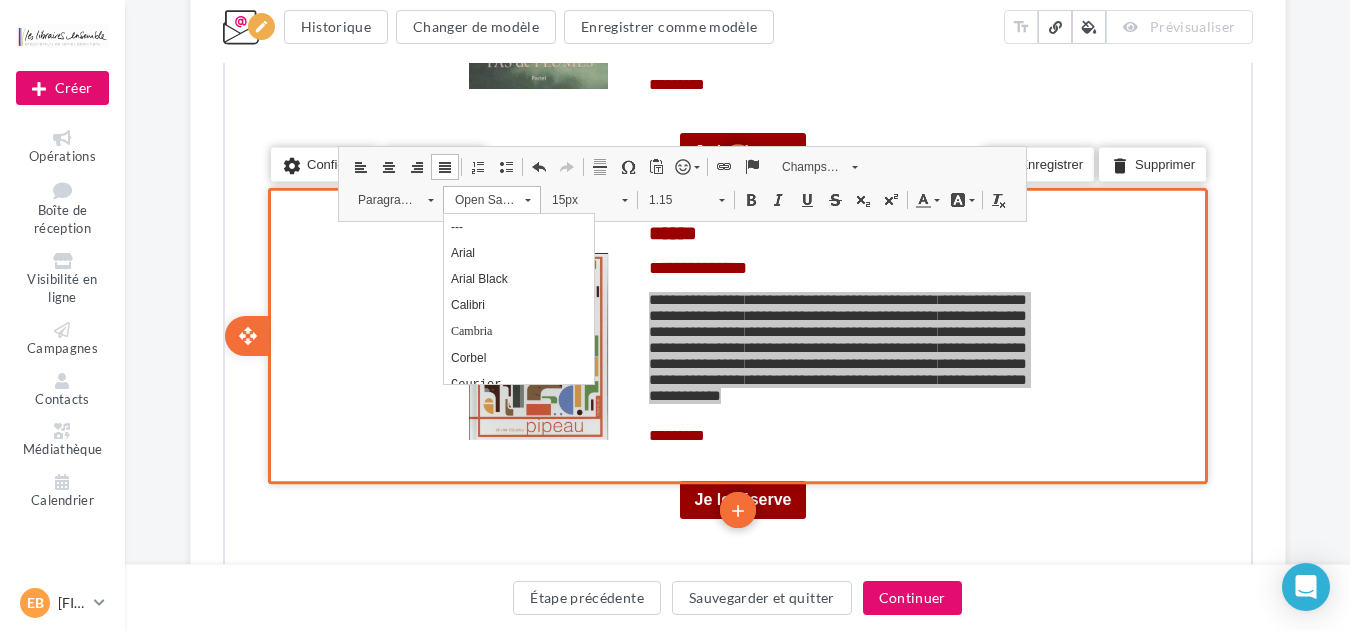 scroll, scrollTop: 0, scrollLeft: 0, axis: both 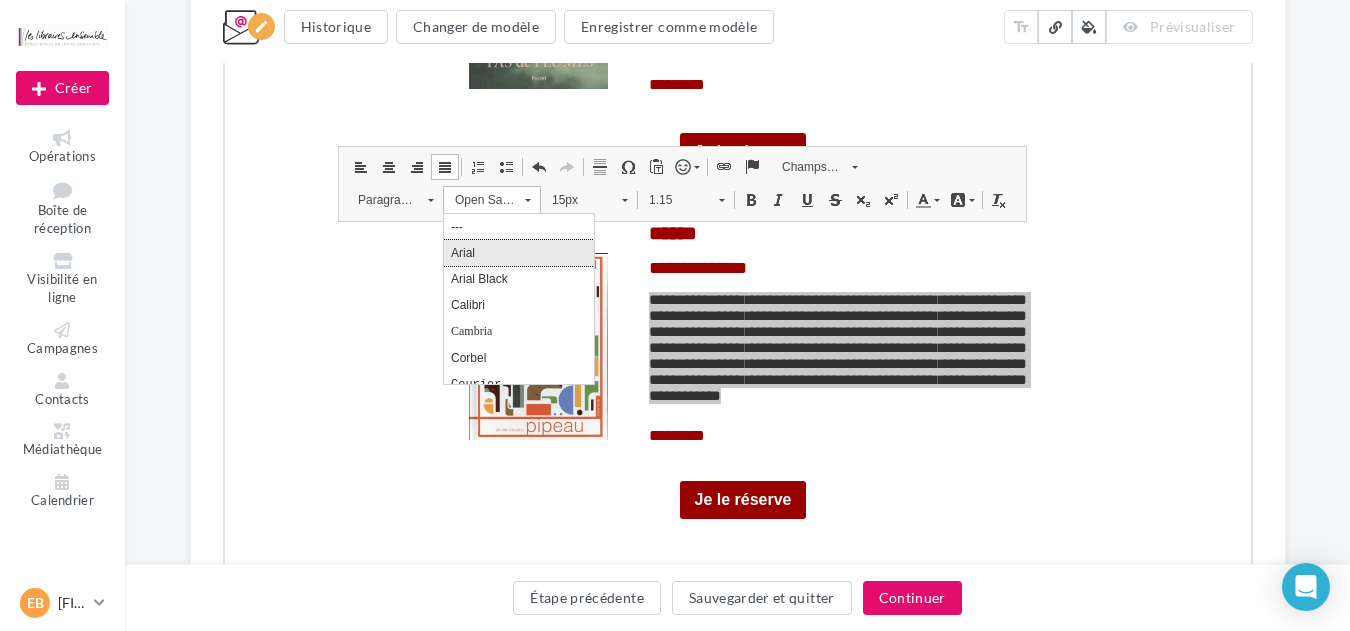 click on "Arial" at bounding box center (518, 253) 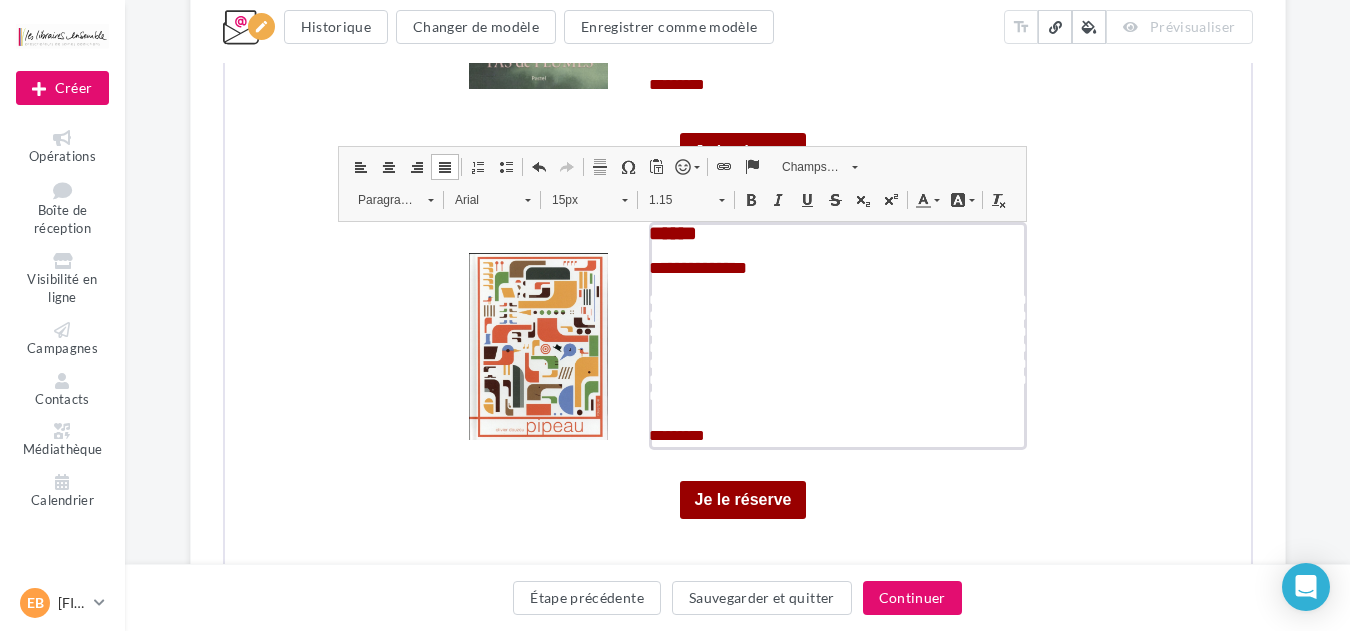 click on "15px" at bounding box center [574, 198] 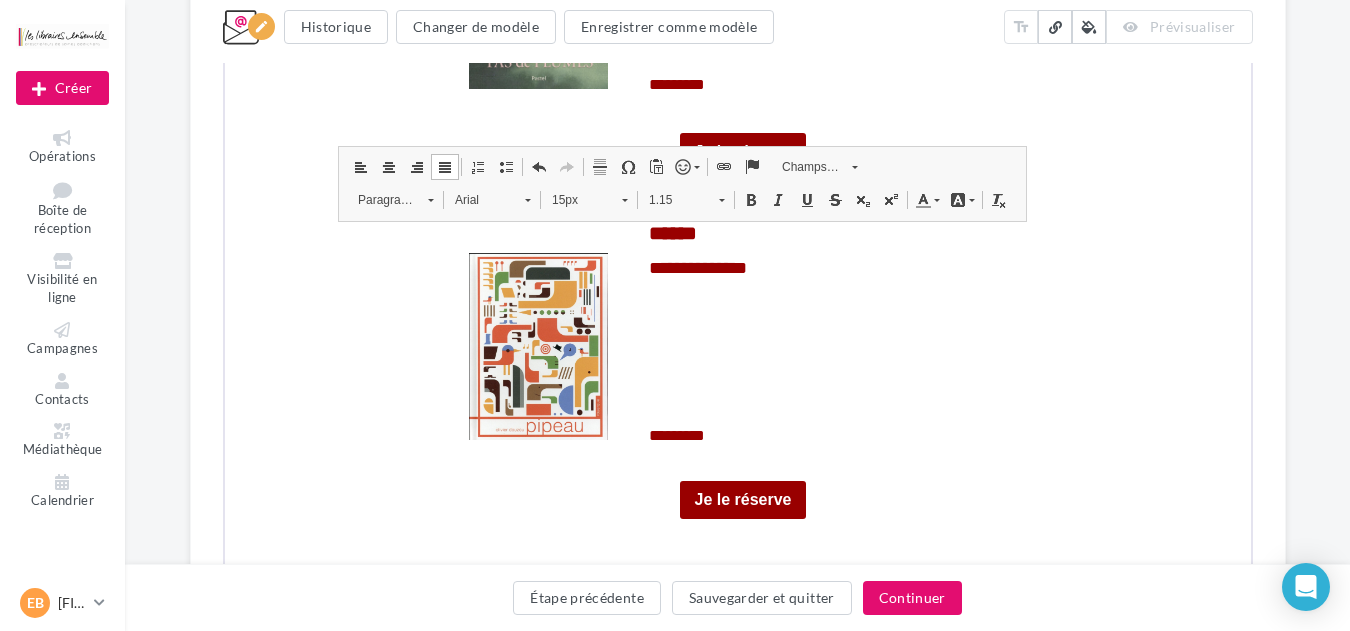 scroll, scrollTop: 136, scrollLeft: 0, axis: vertical 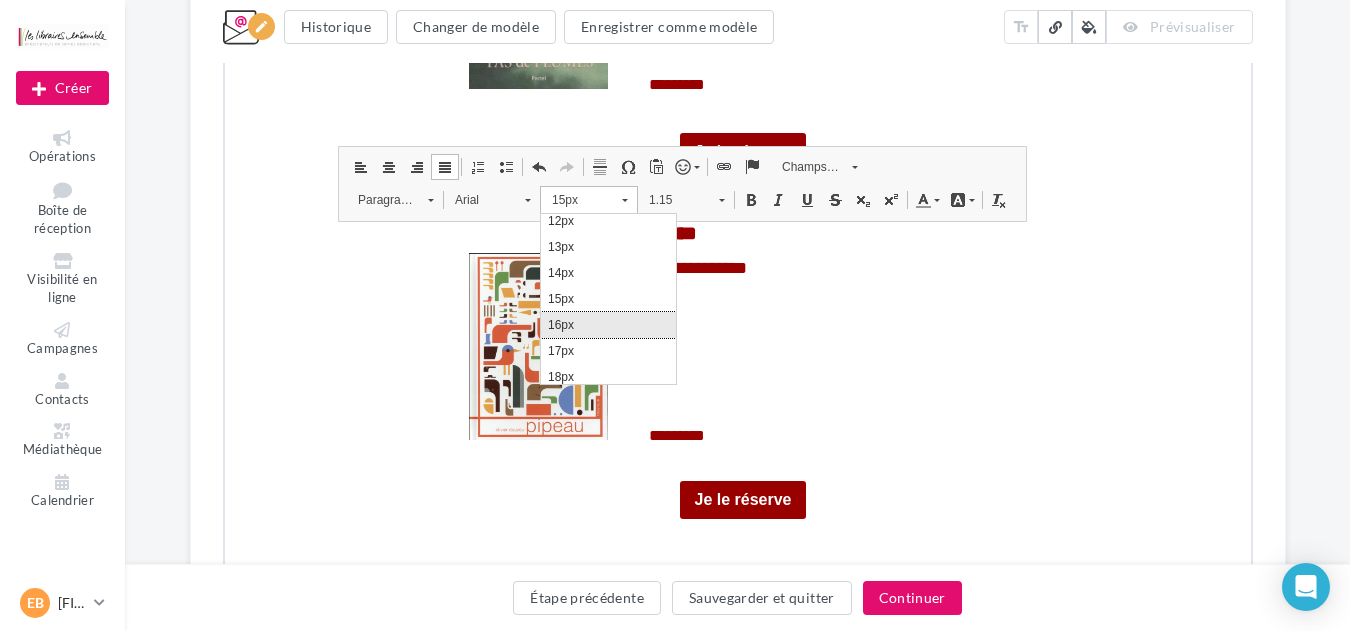 click on "16px" at bounding box center (607, 325) 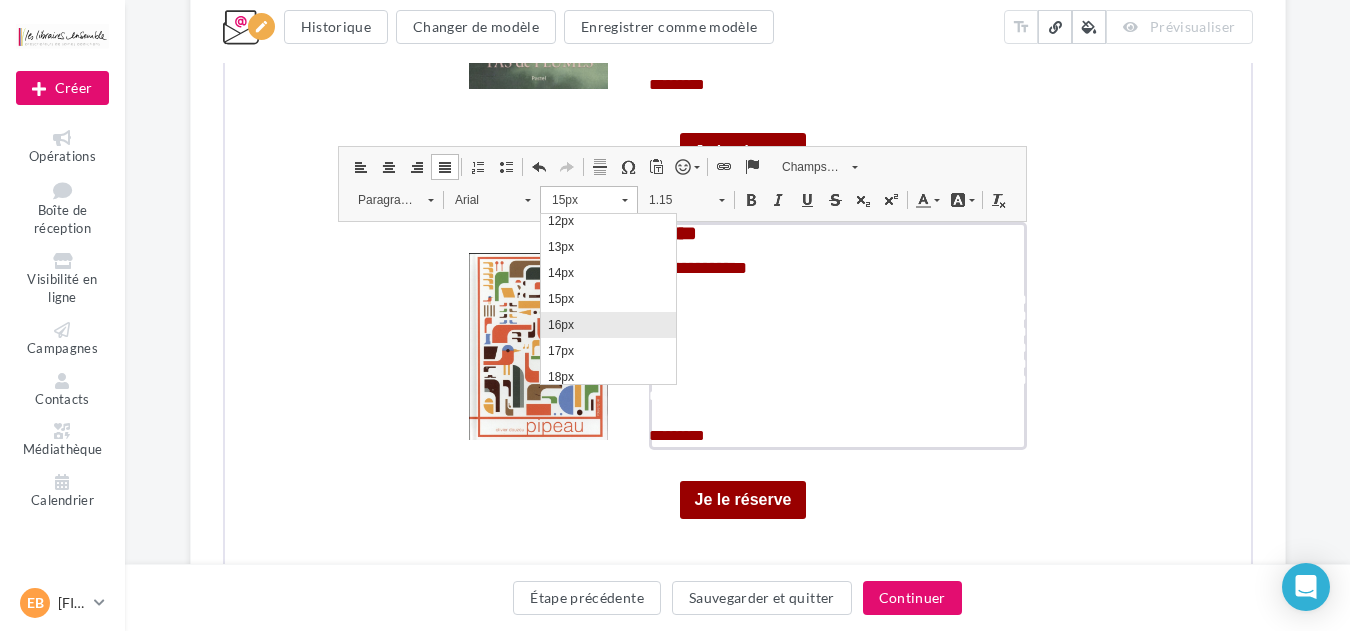 scroll, scrollTop: 0, scrollLeft: 0, axis: both 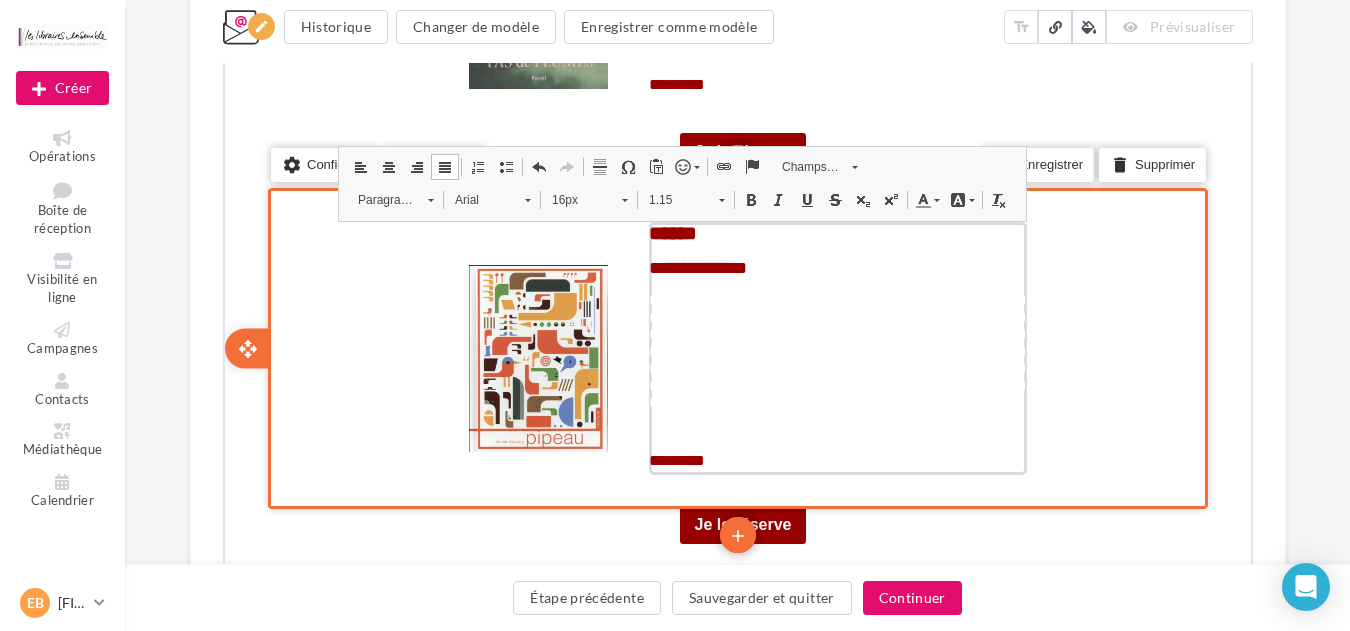 click at bounding box center [920, 198] 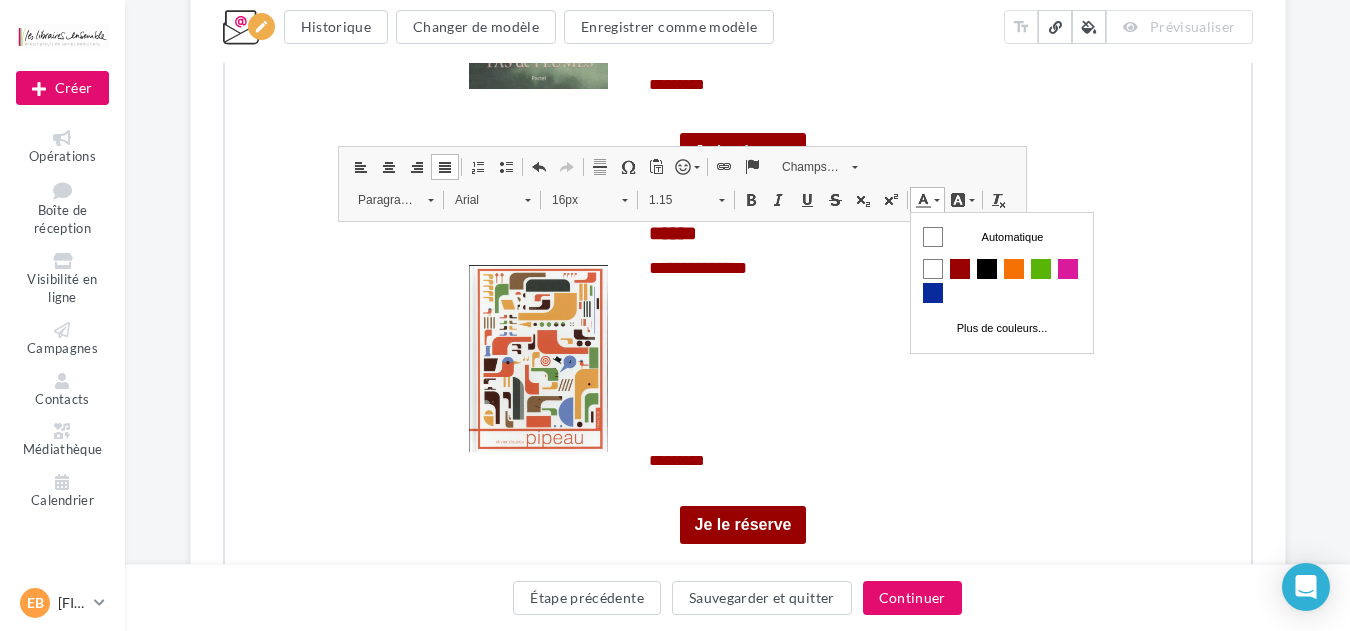scroll, scrollTop: 0, scrollLeft: 0, axis: both 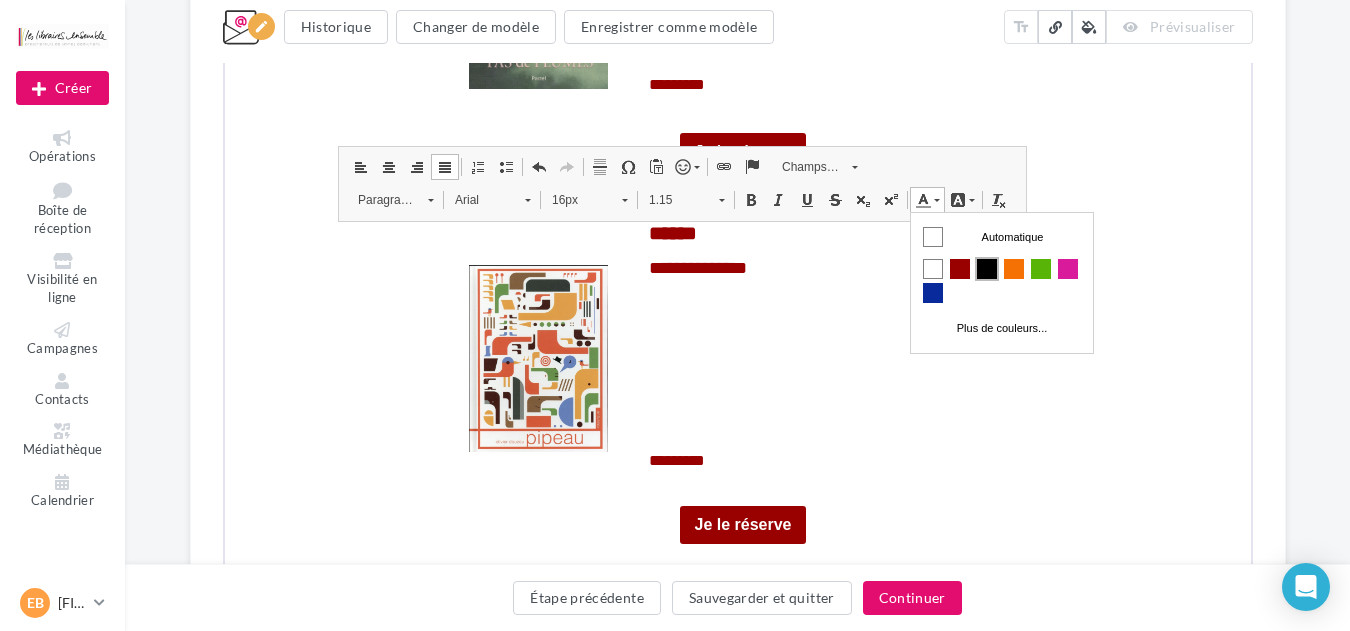 click at bounding box center (986, 269) 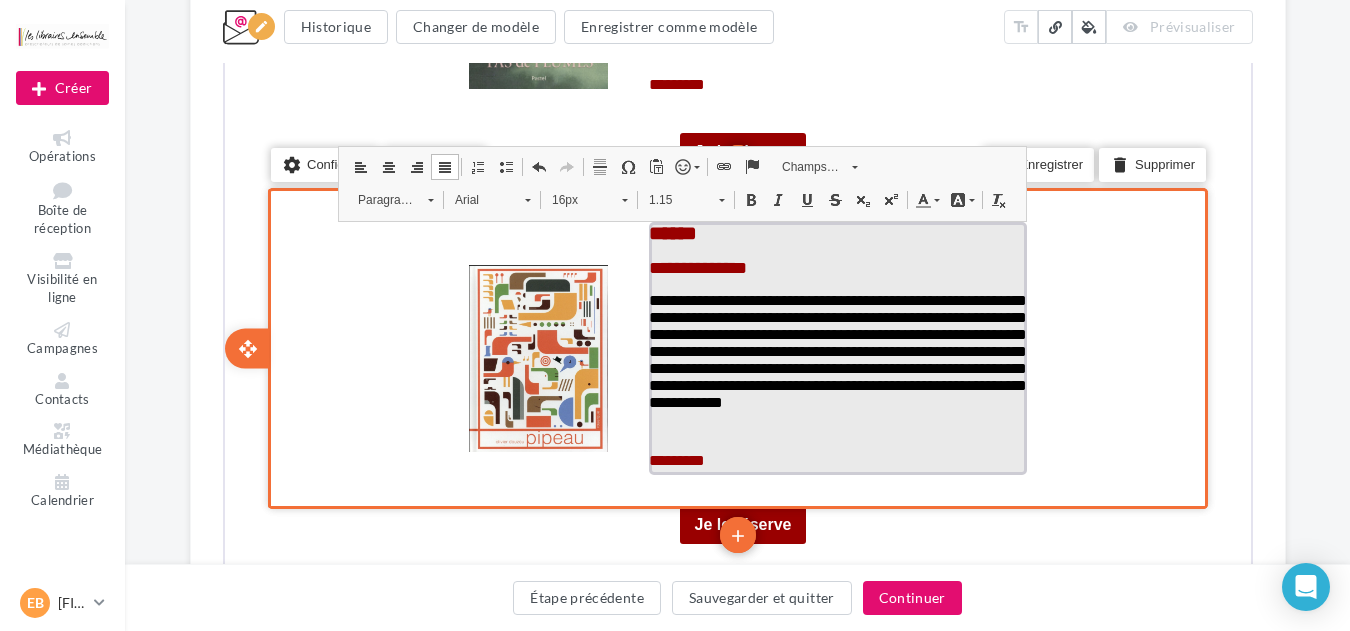 click on "*********" at bounding box center [674, 458] 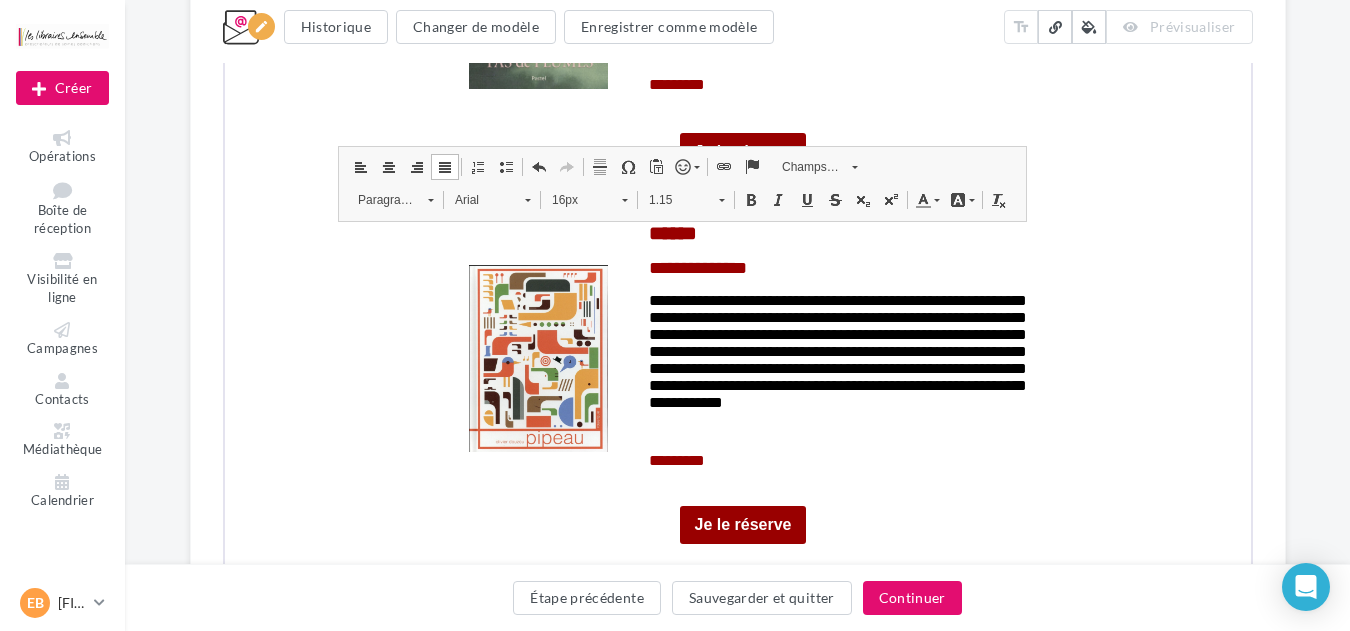 click on "**********" at bounding box center [738, -720] 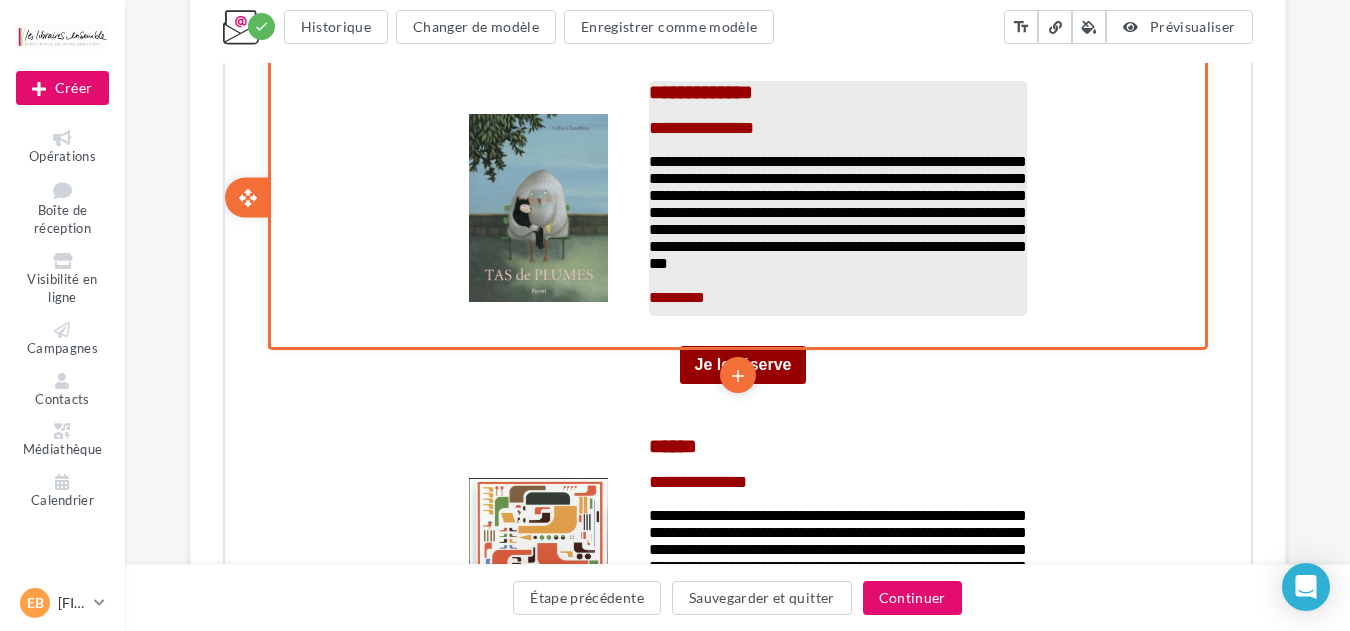scroll, scrollTop: 3593, scrollLeft: 0, axis: vertical 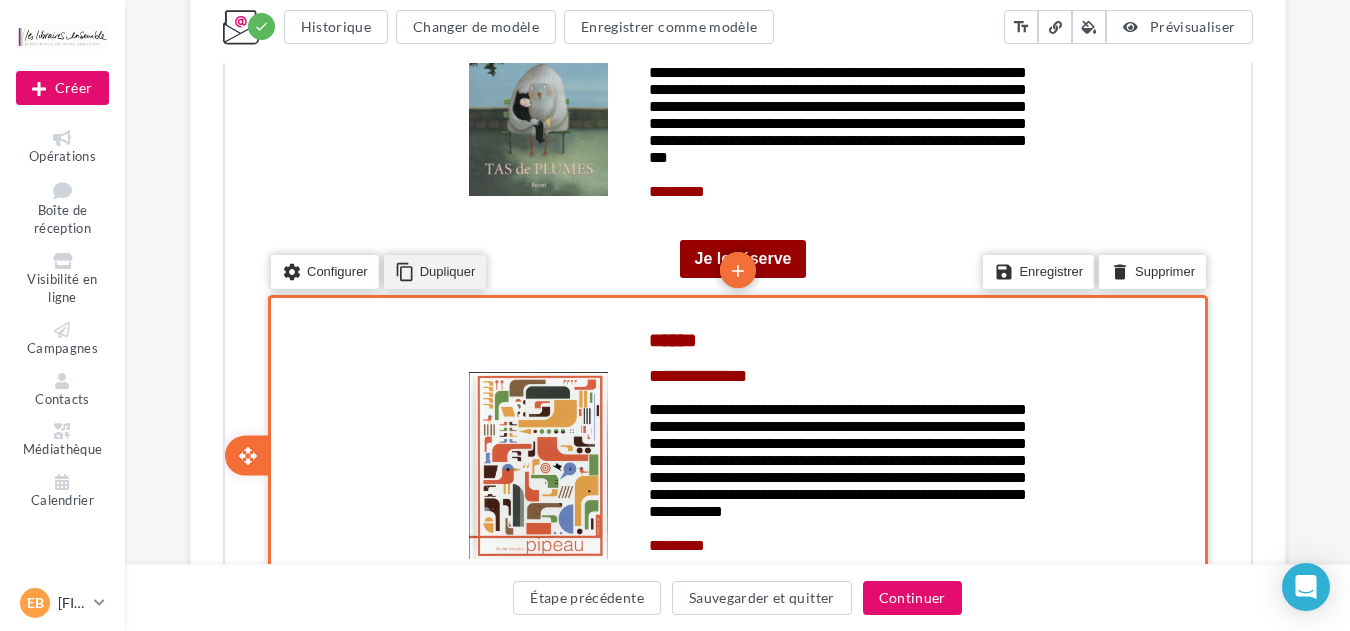 click on "content_copy Dupliquer" at bounding box center (432, 270) 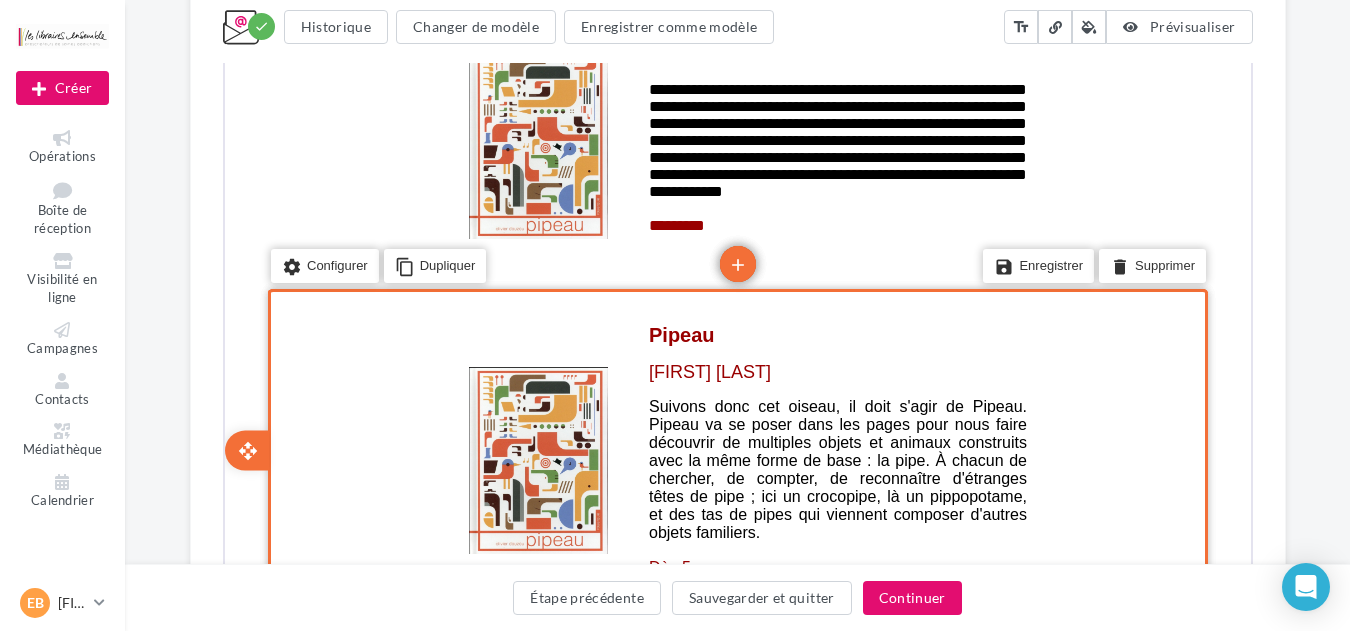 scroll, scrollTop: 4020, scrollLeft: 0, axis: vertical 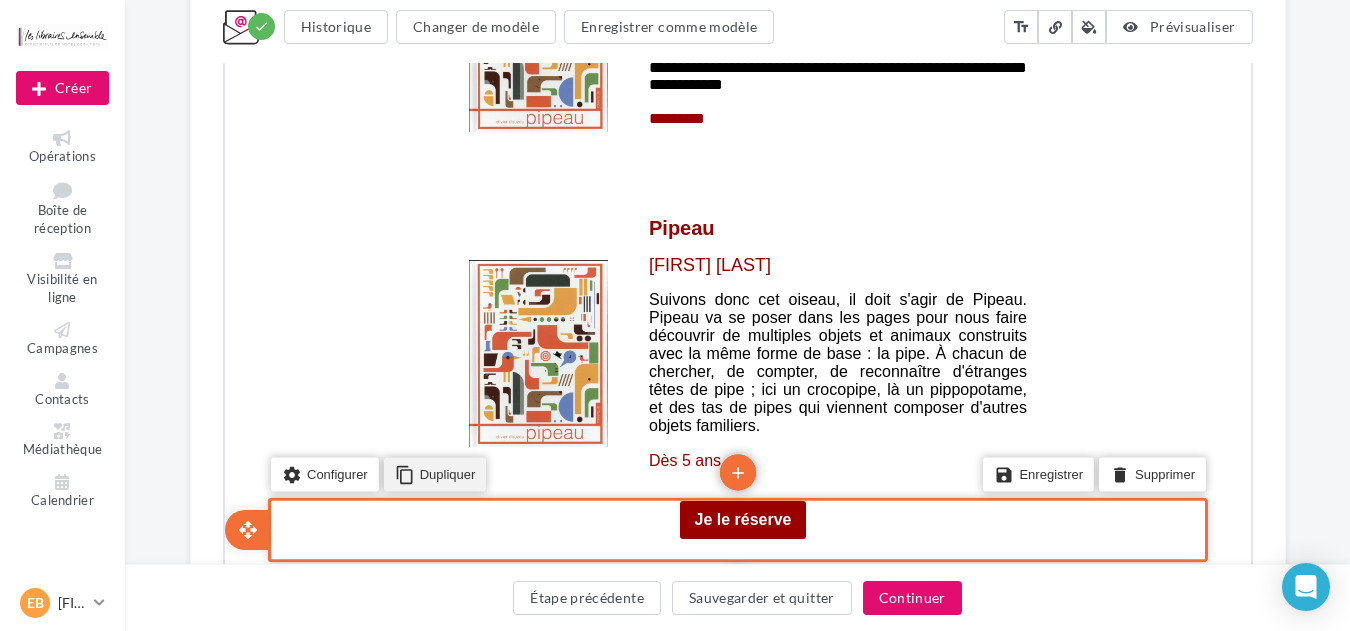 click on "content_copy Dupliquer" at bounding box center [432, 472] 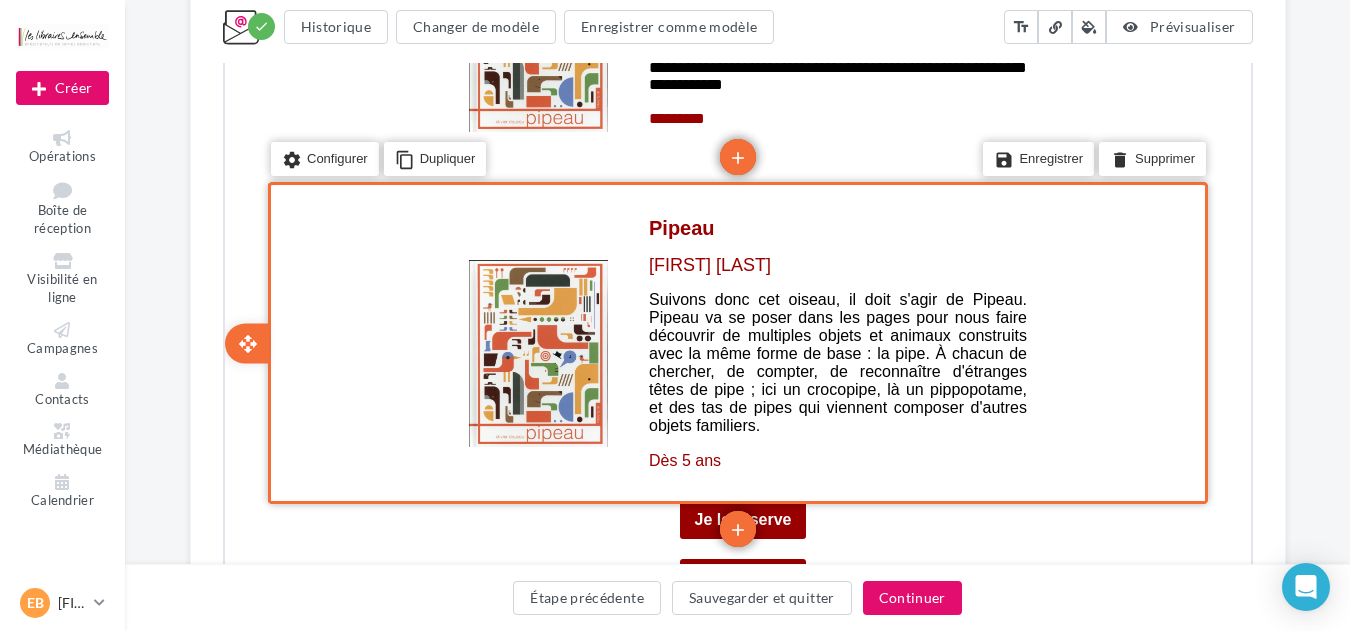 drag, startPoint x: 244, startPoint y: 524, endPoint x: 246, endPoint y: 184, distance: 340.0059 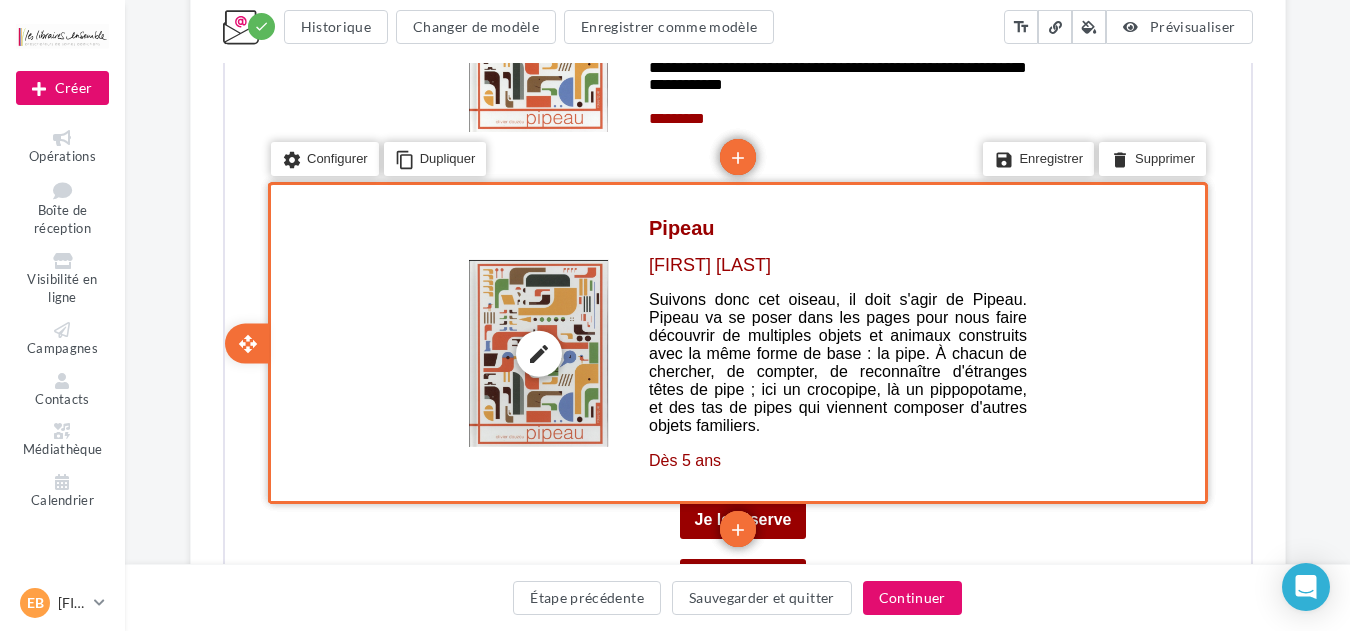 scroll, scrollTop: 4127, scrollLeft: 0, axis: vertical 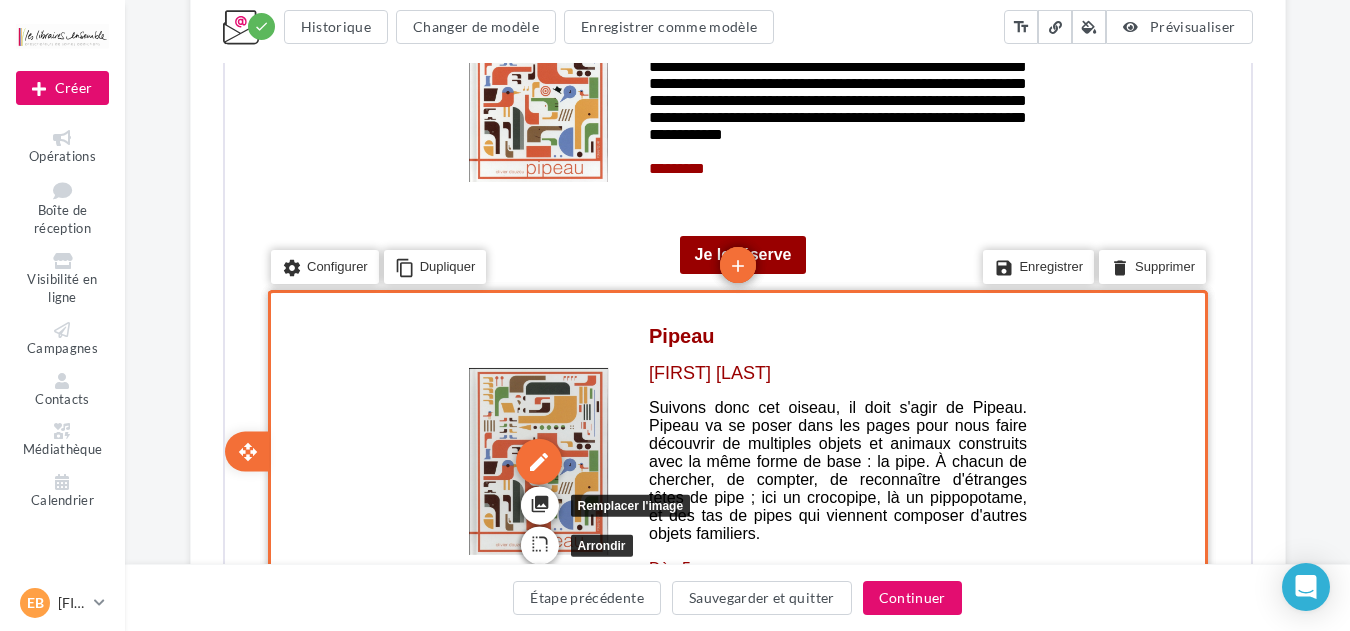 click on "edit" at bounding box center (536, 459) 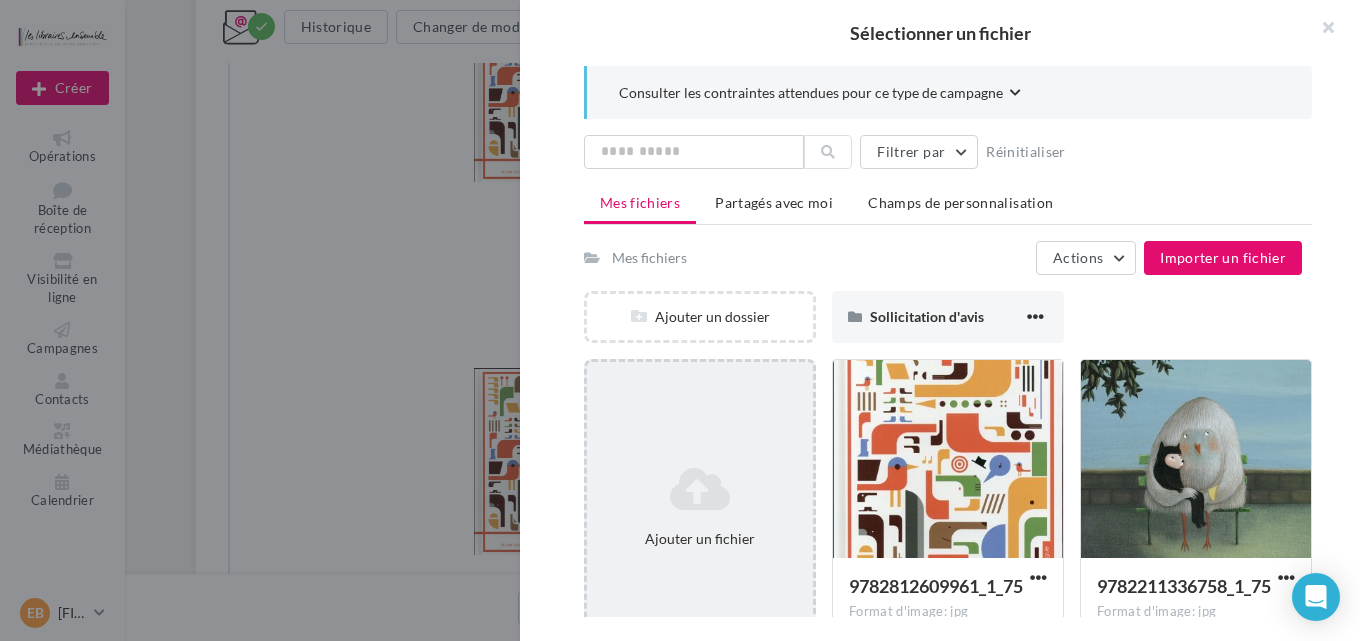 click on "Ajouter un fichier" at bounding box center [700, 507] 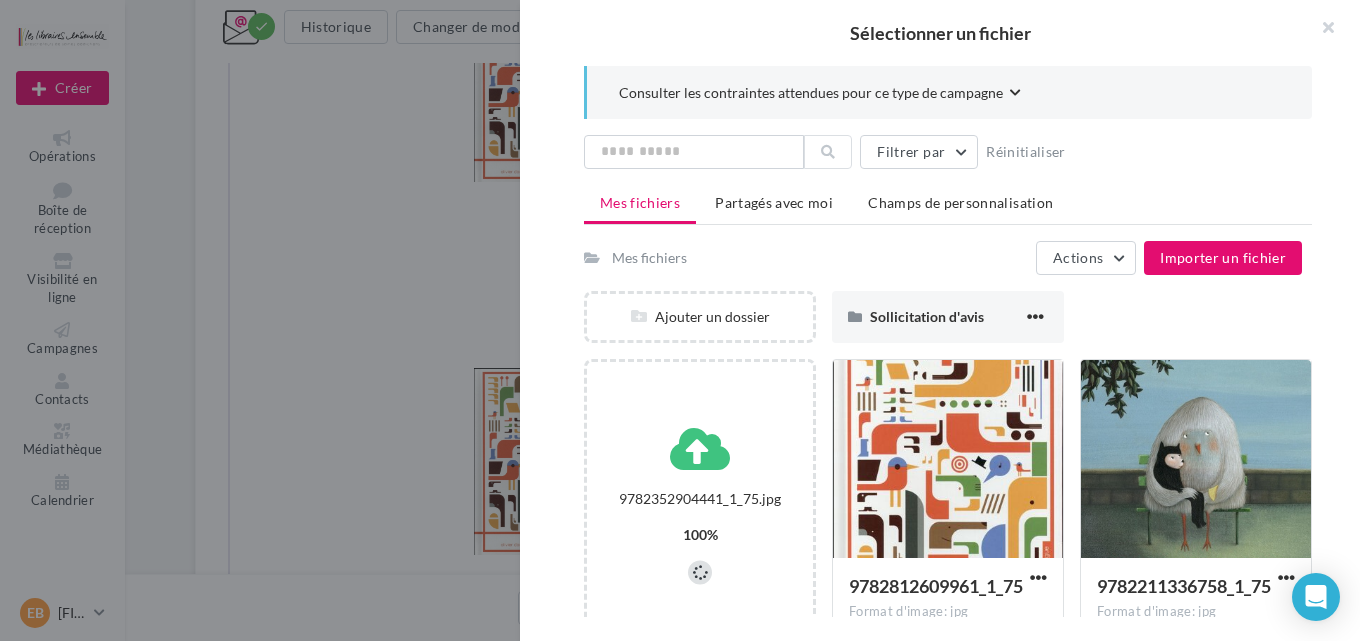 click on "Mes fichiers                 Actions                Importer un fichier" at bounding box center [943, 258] 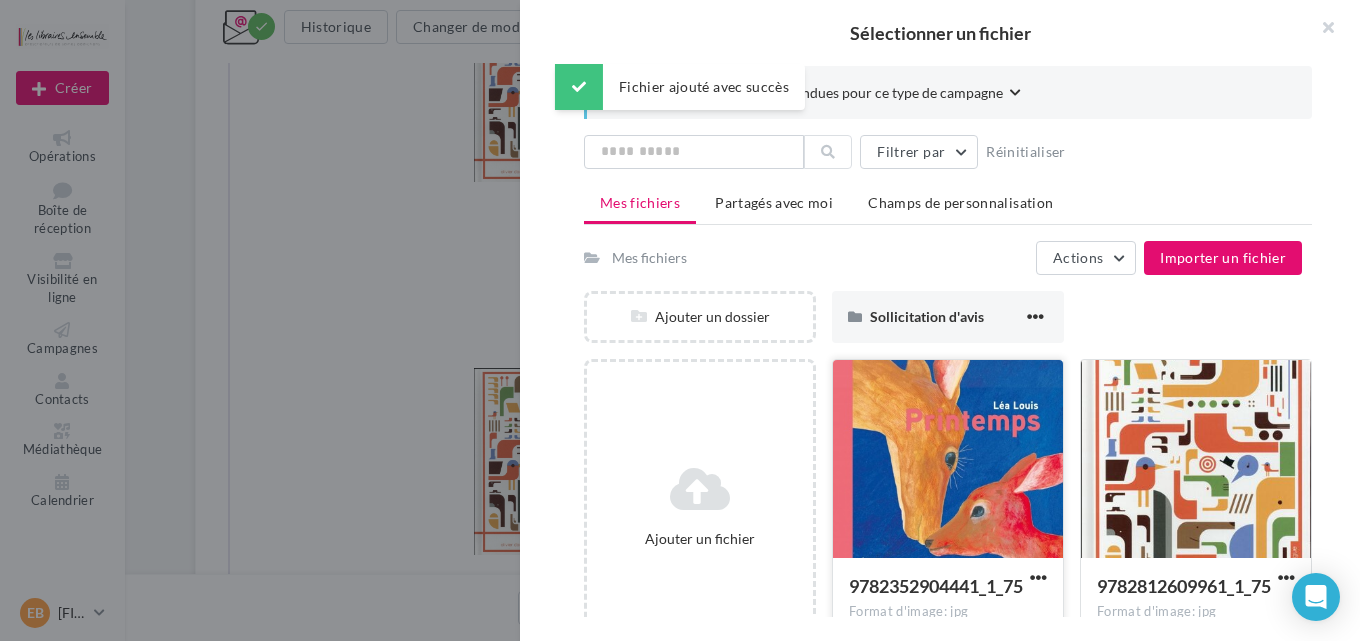 click at bounding box center (948, 460) 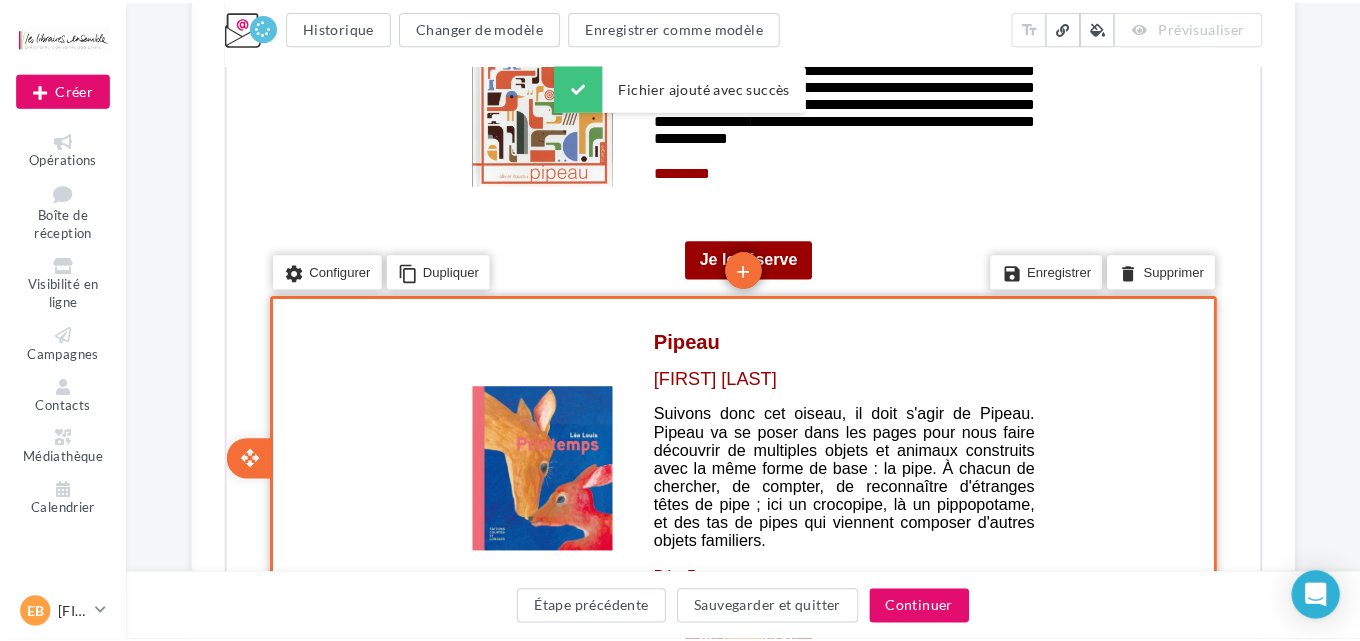 scroll, scrollTop: 4183, scrollLeft: 0, axis: vertical 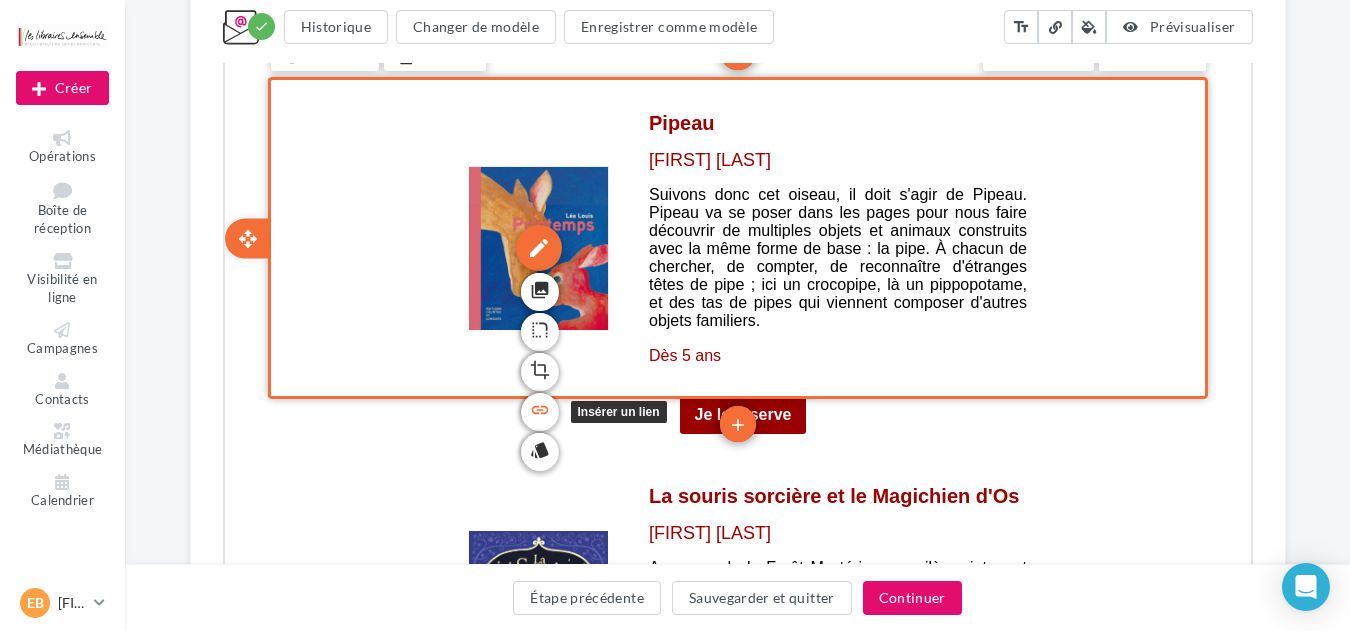 click on "link" at bounding box center [537, 408] 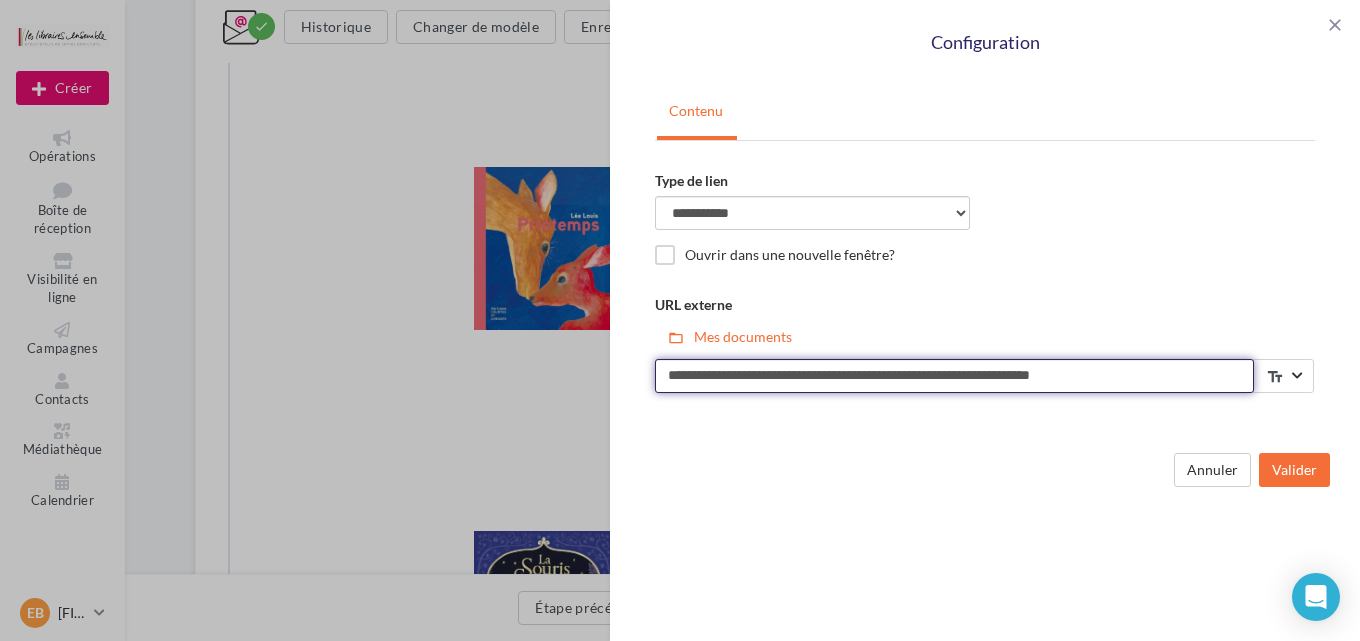 click on "**********" at bounding box center [954, 376] 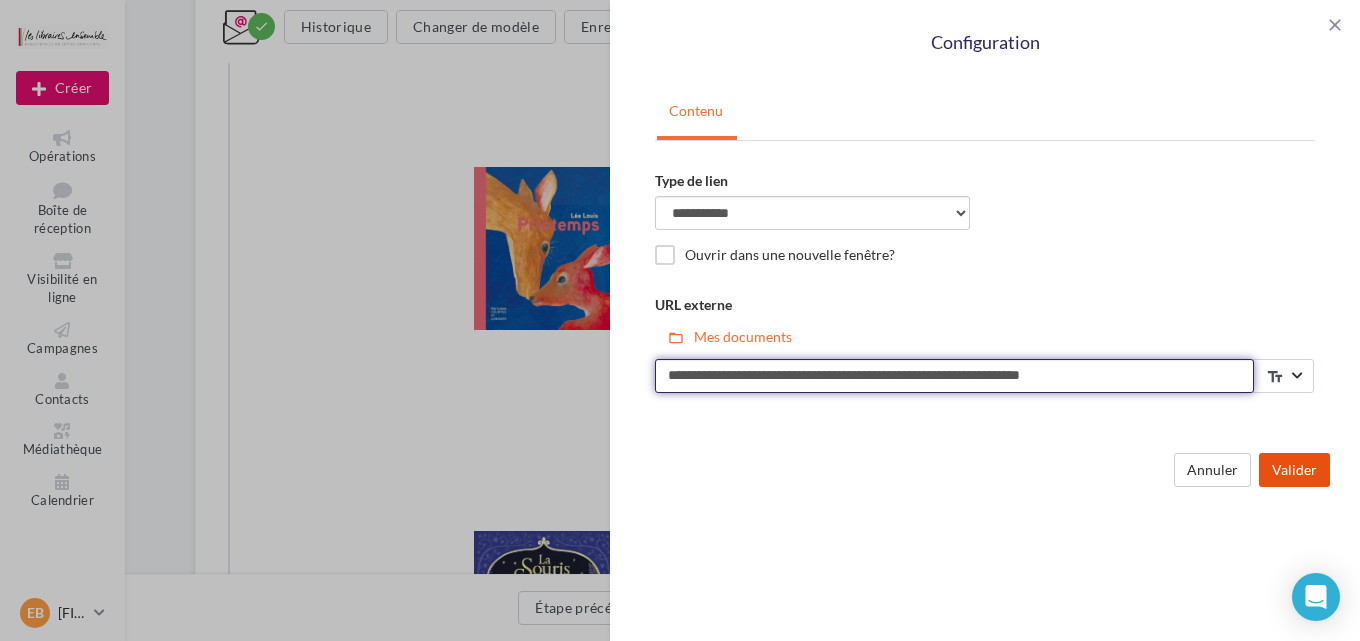 type on "**********" 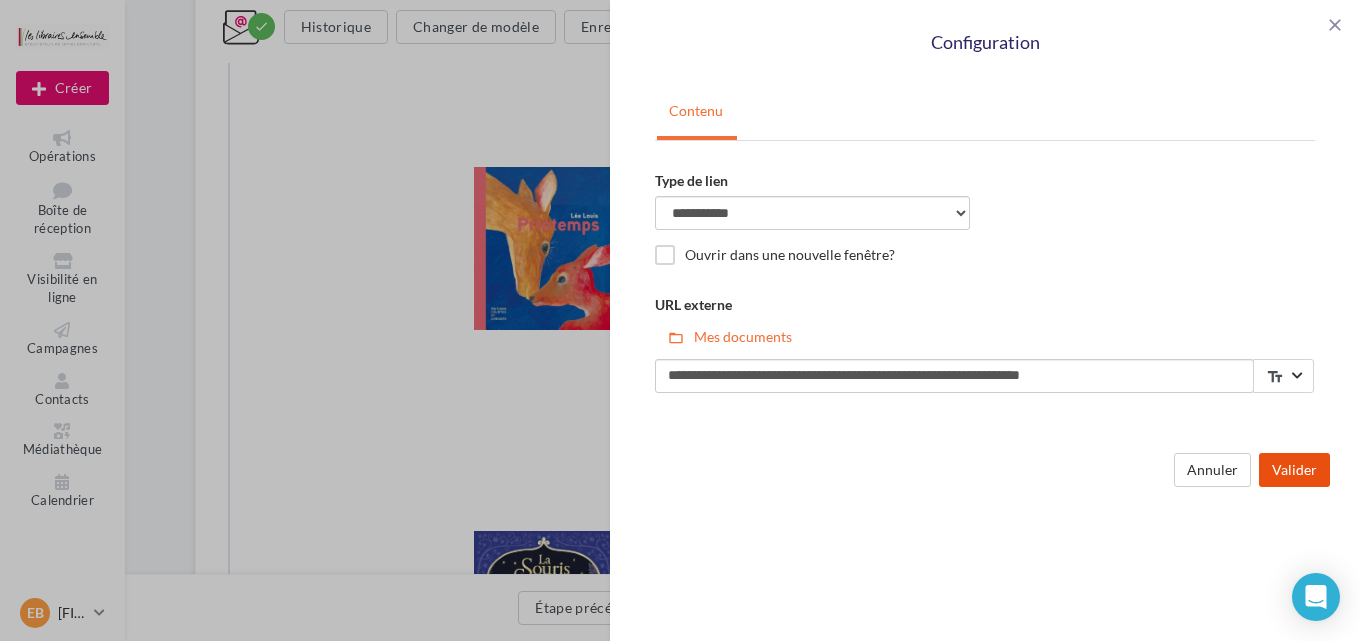 click on "Valider" at bounding box center [1294, 470] 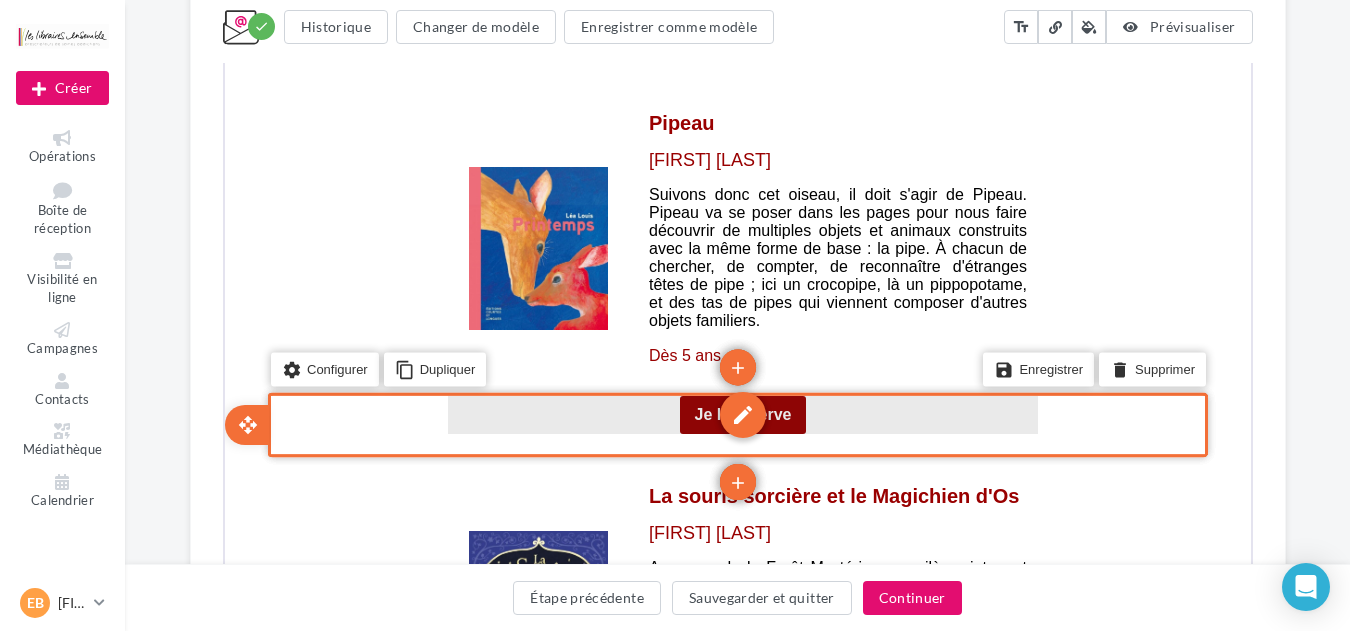 click on "edit" at bounding box center (740, 413) 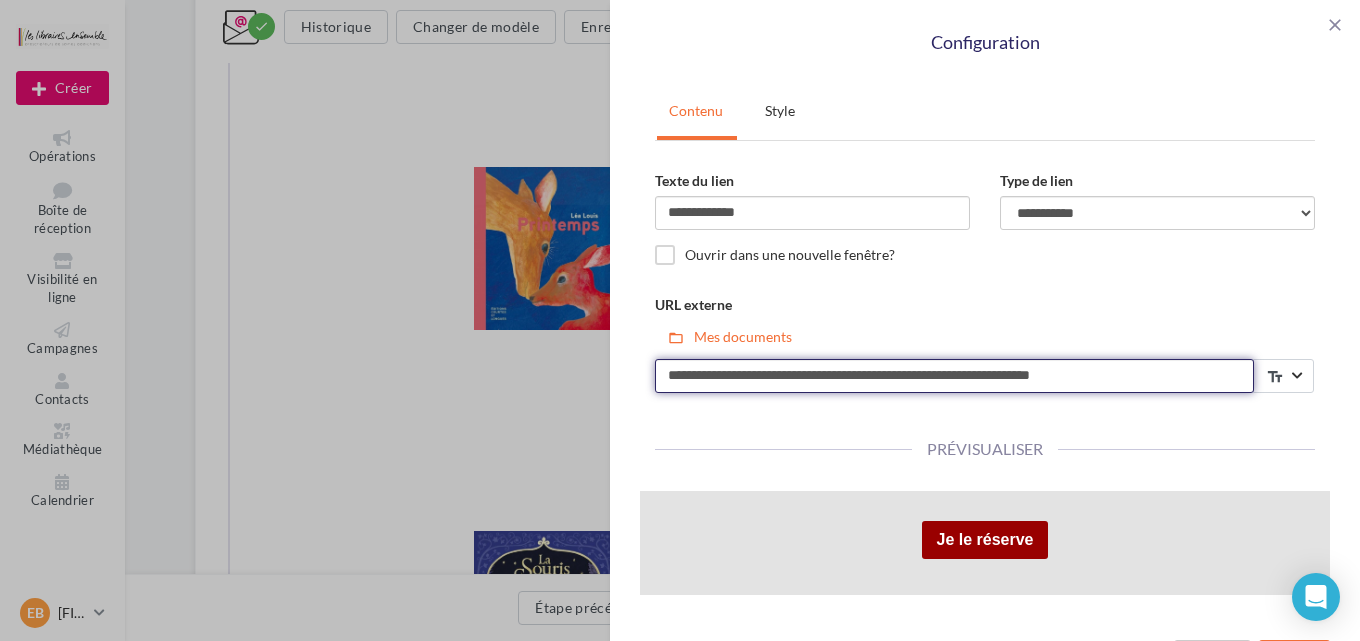 click on "**********" at bounding box center [954, 376] 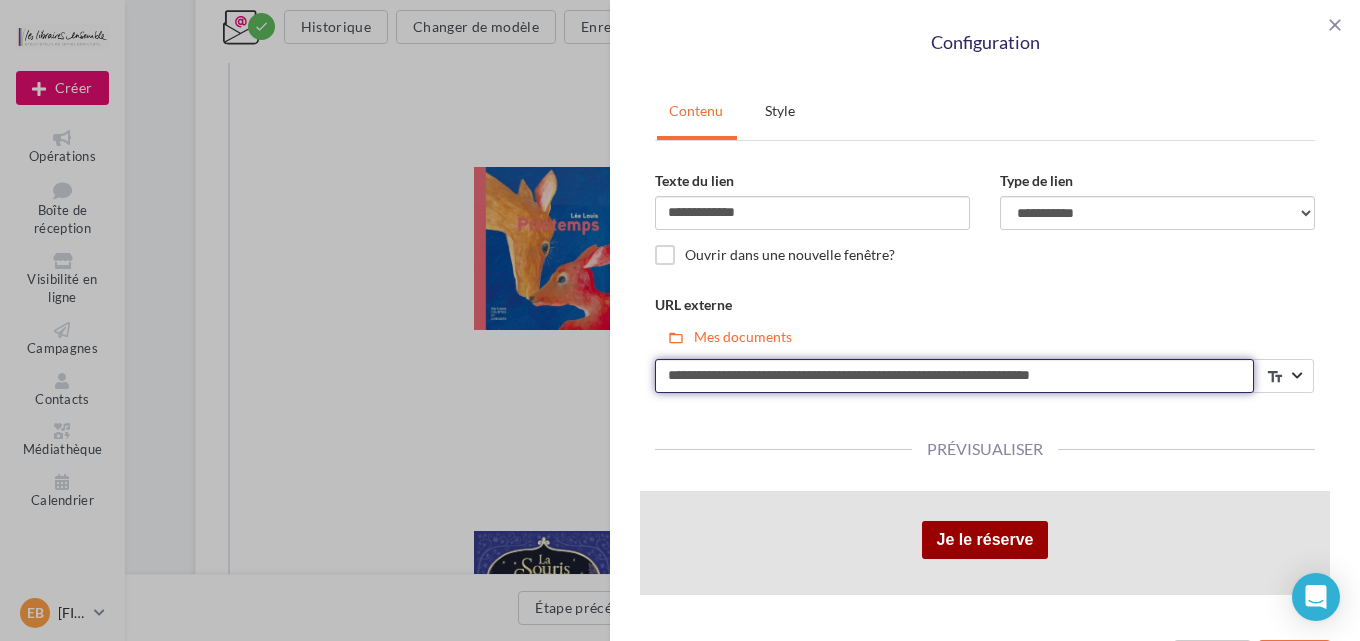paste 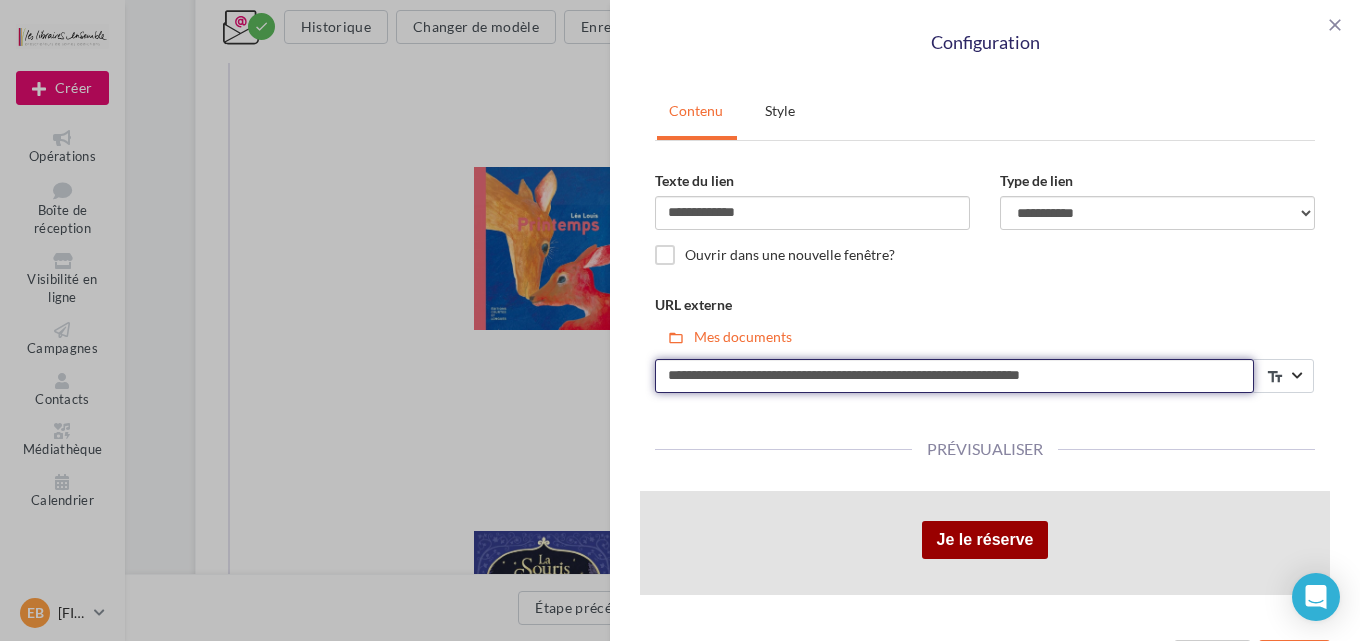 scroll, scrollTop: 59, scrollLeft: 0, axis: vertical 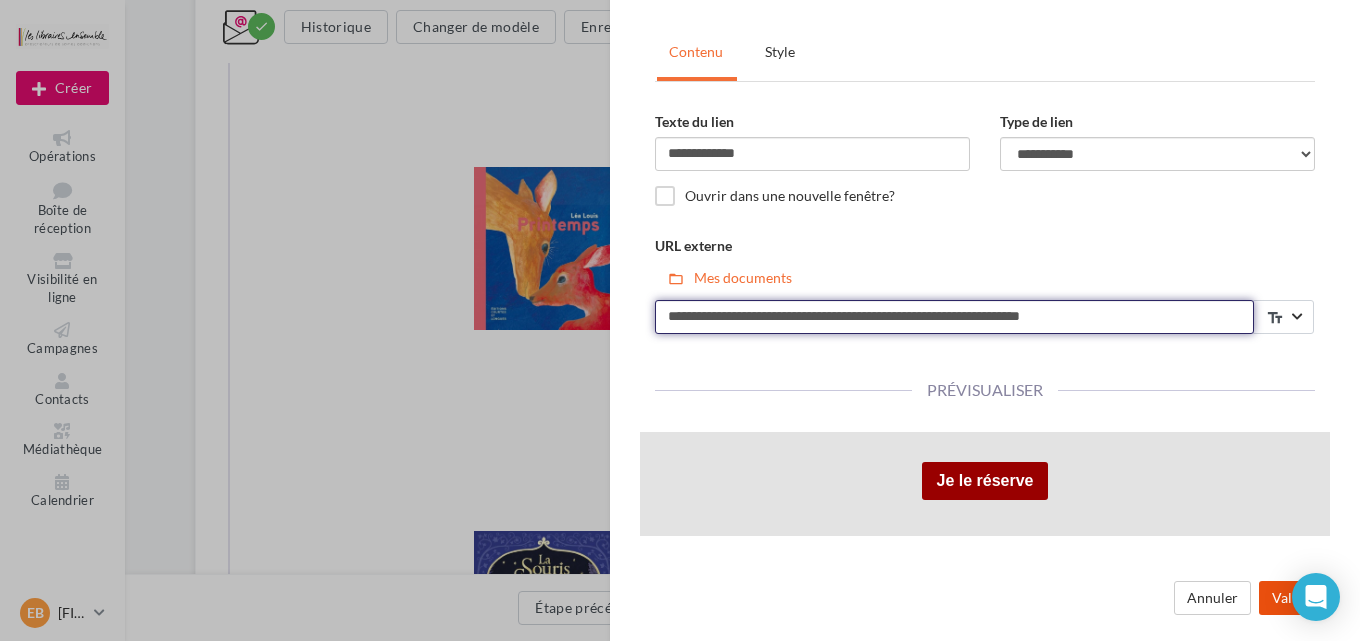 type on "**********" 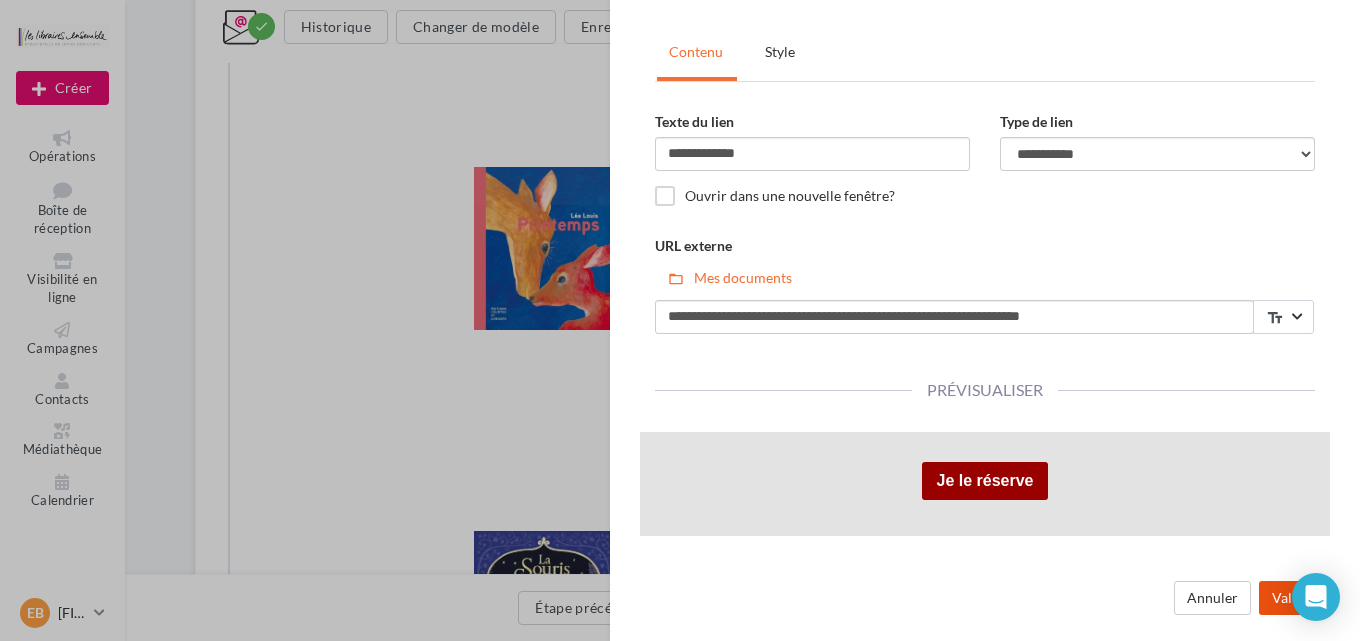 click on "Valider" at bounding box center (1294, 598) 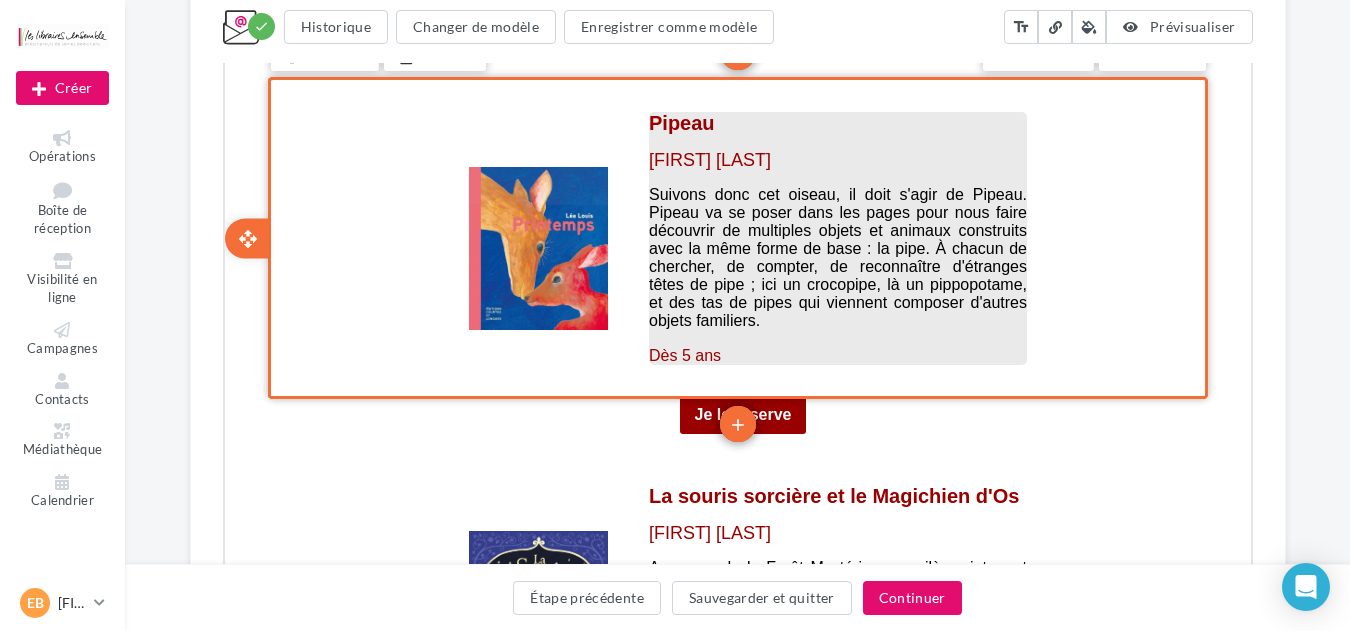 click at bounding box center [835, 140] 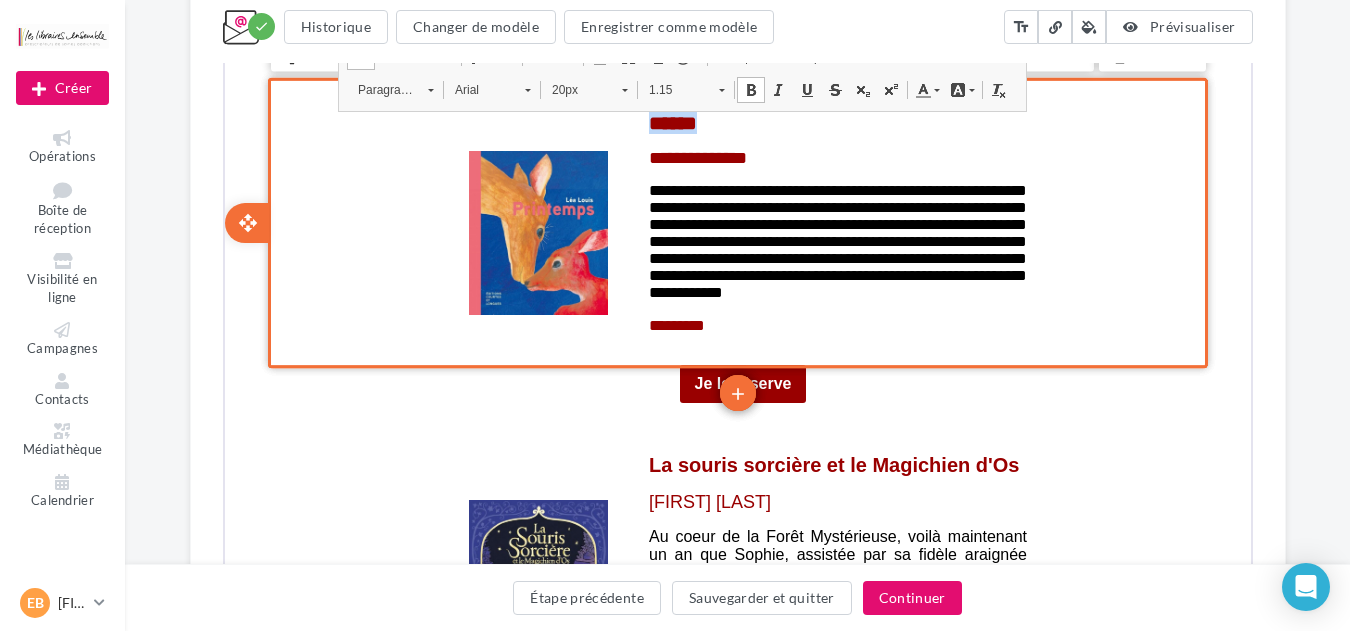 drag, startPoint x: 720, startPoint y: 123, endPoint x: 617, endPoint y: 123, distance: 103 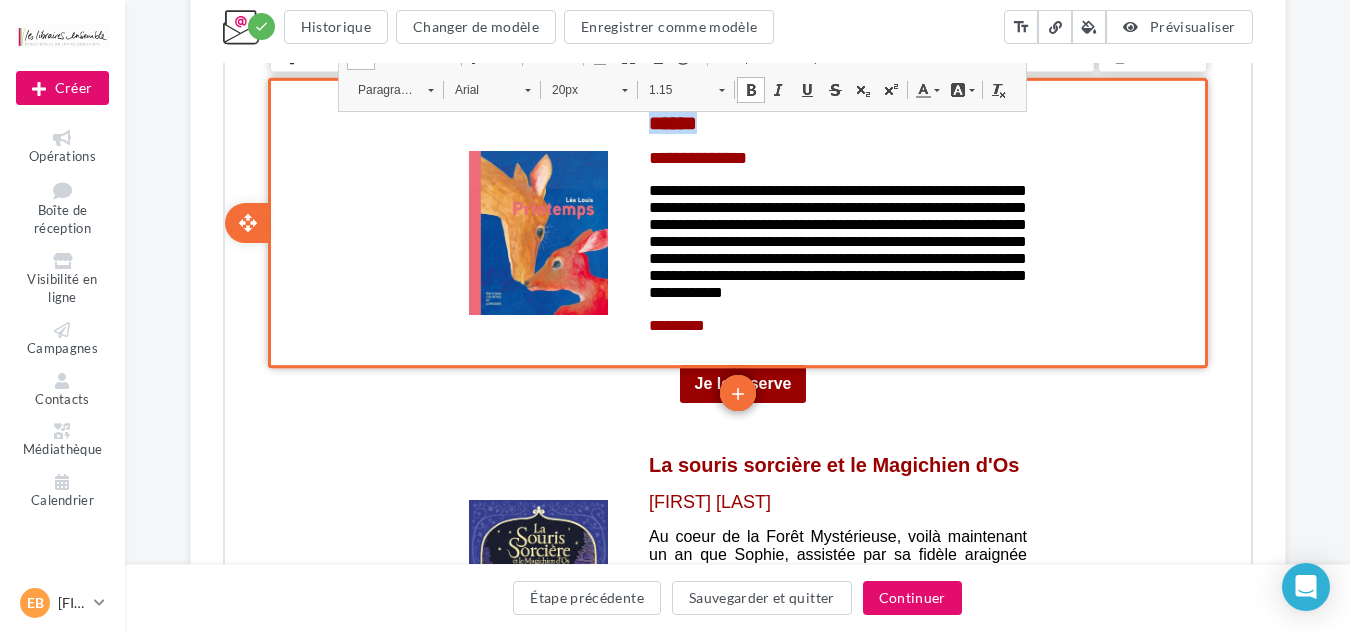 type 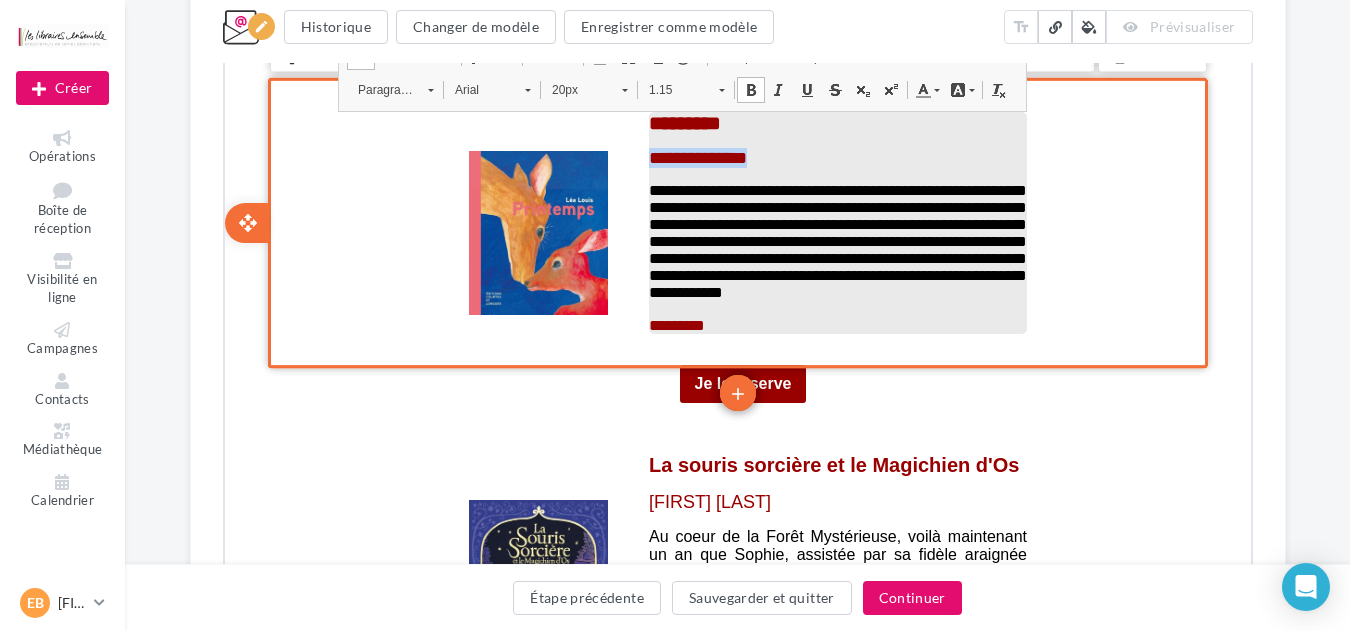 drag, startPoint x: 765, startPoint y: 163, endPoint x: 646, endPoint y: 154, distance: 119.33985 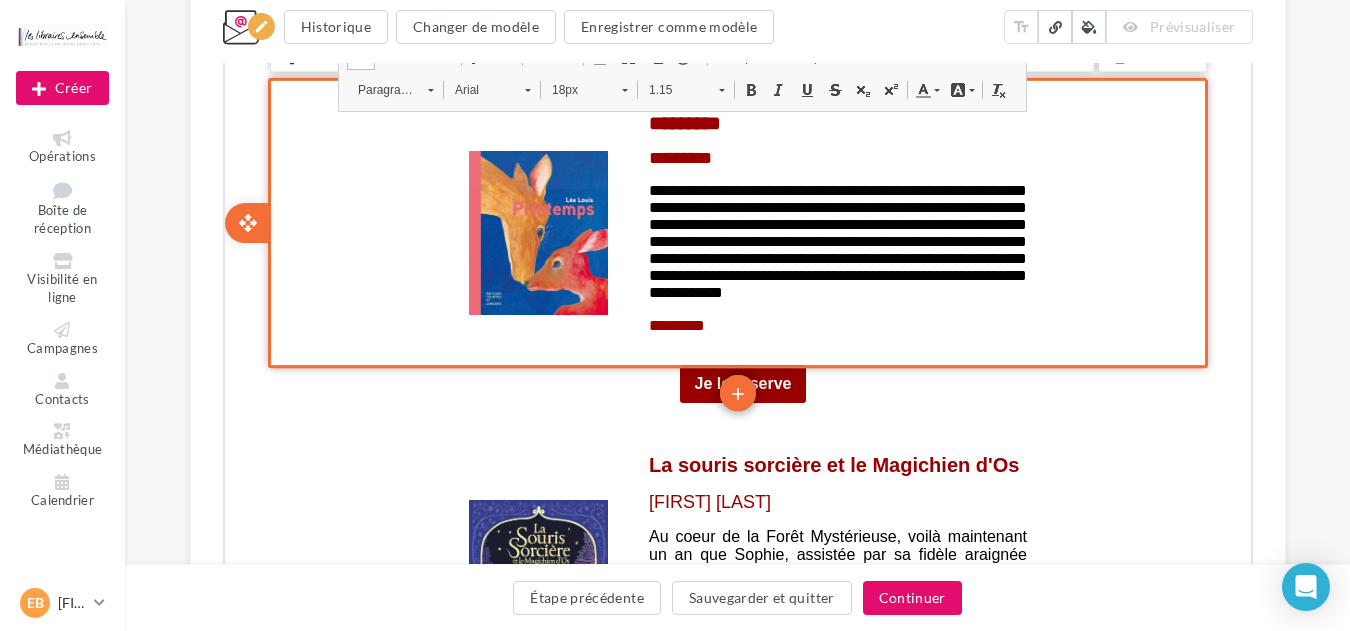 click on "**********" at bounding box center [737, -976] 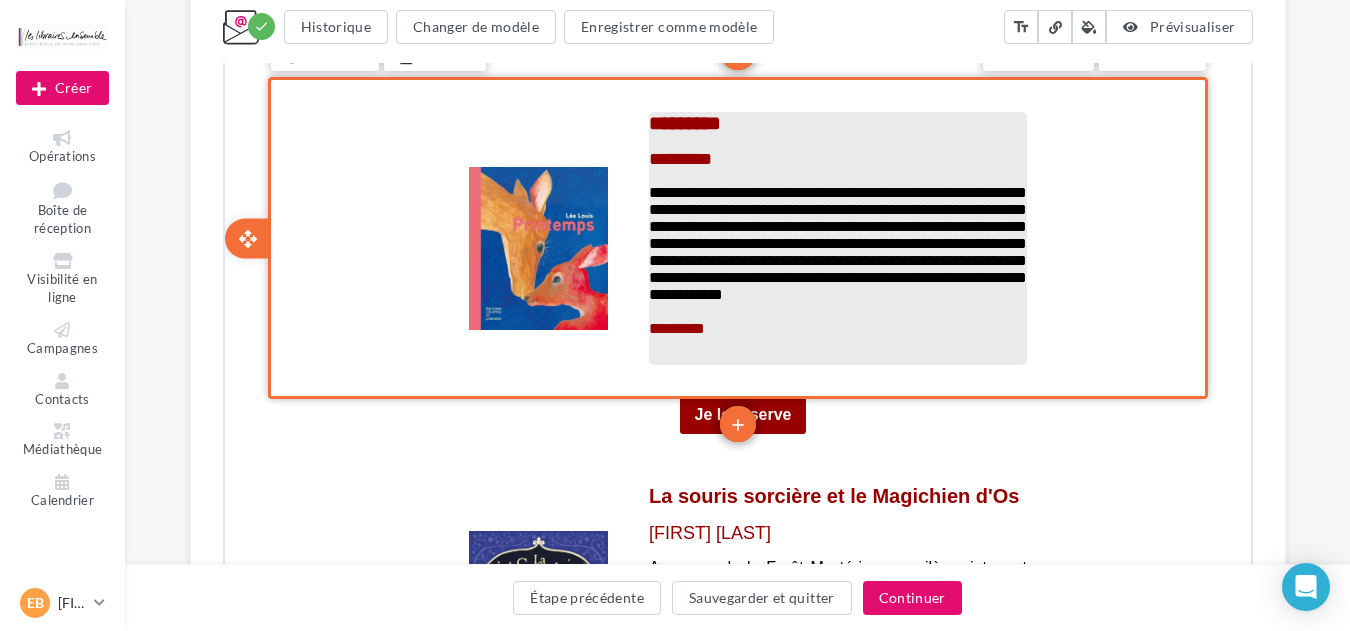 click on "**********" at bounding box center (835, 241) 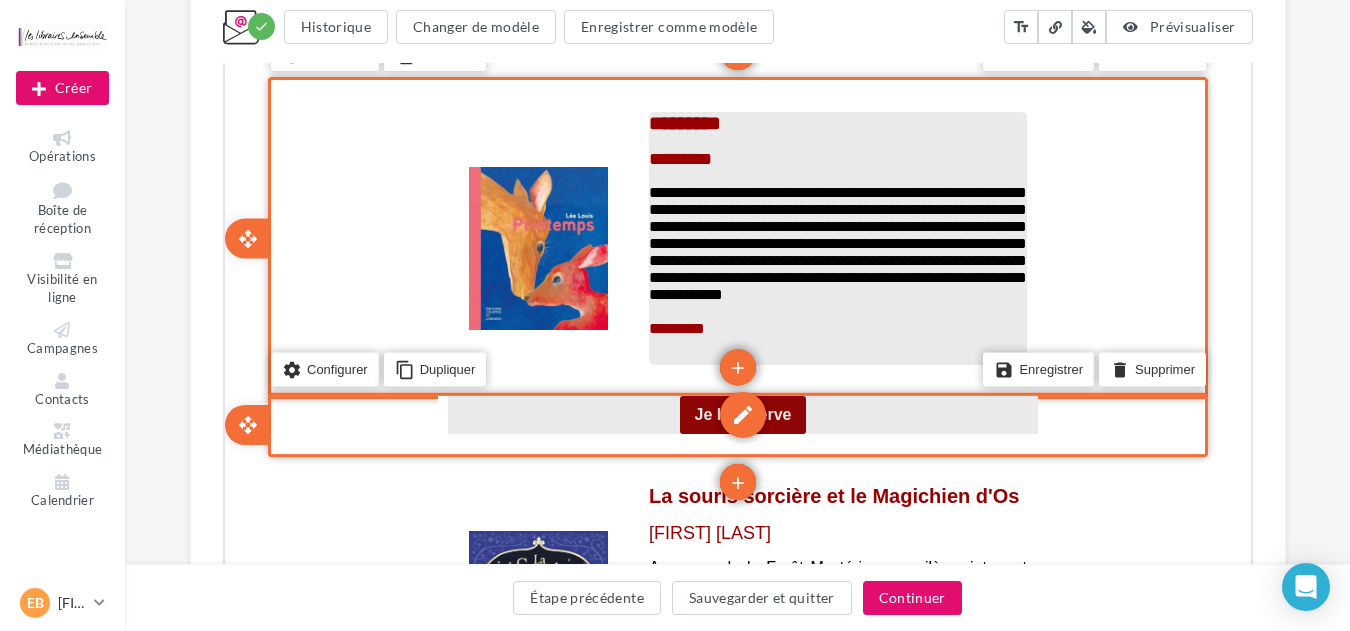 click on "edit" at bounding box center (740, 413) 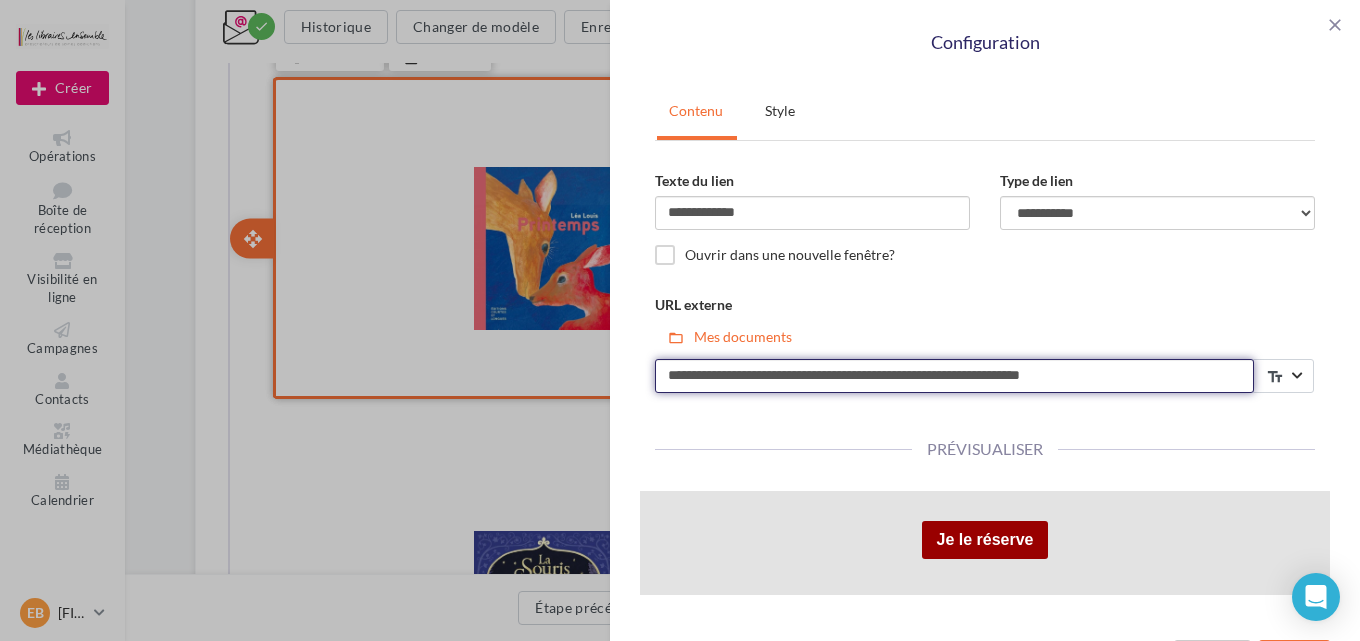 click on "**********" at bounding box center [954, 376] 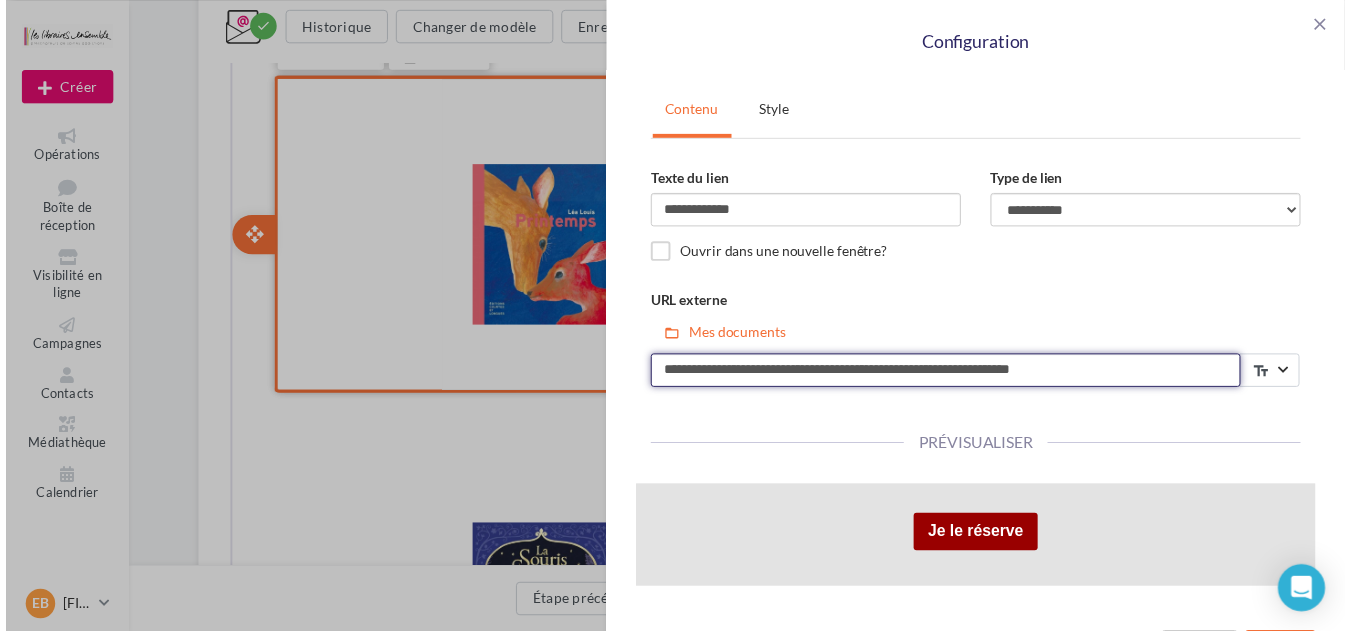scroll, scrollTop: 59, scrollLeft: 0, axis: vertical 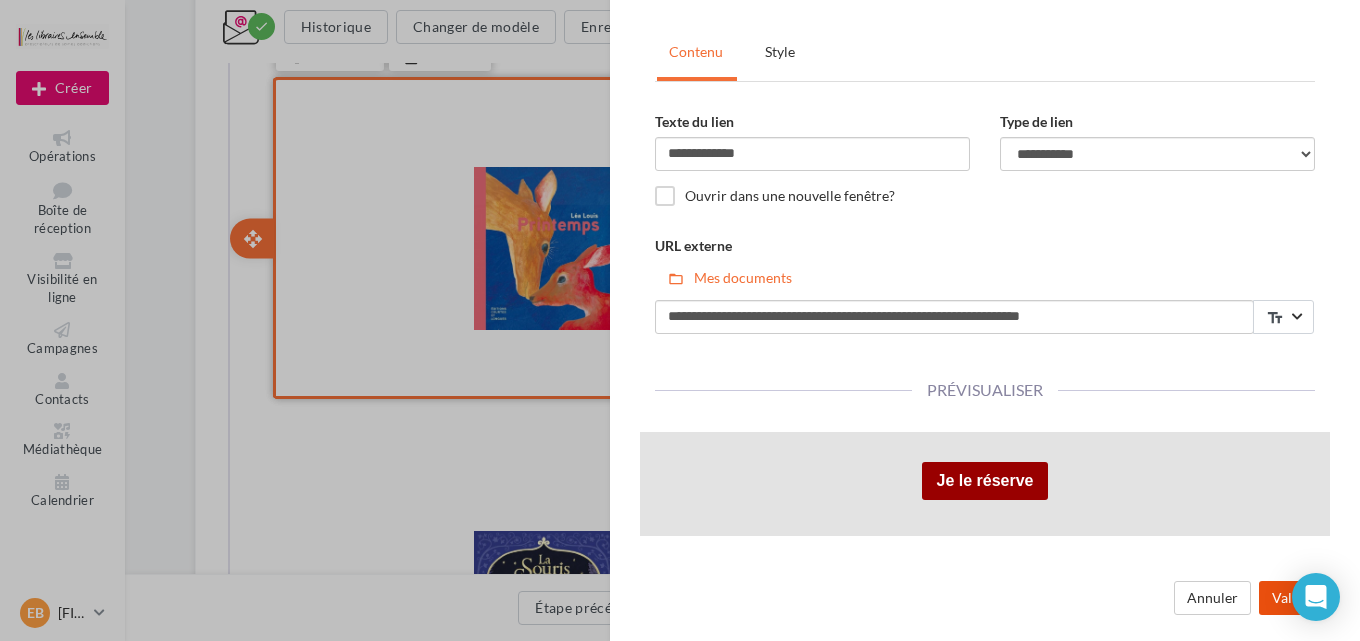 click on "Valider" at bounding box center [1294, 598] 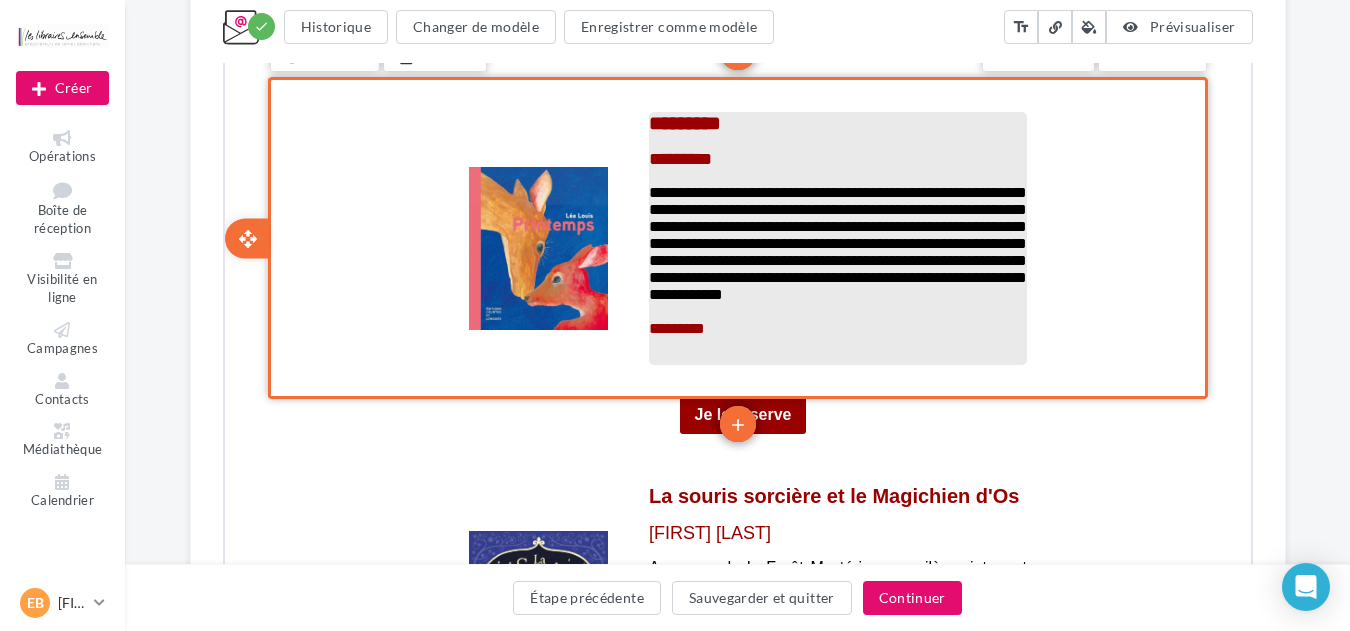 click on "**********" at bounding box center (835, 241) 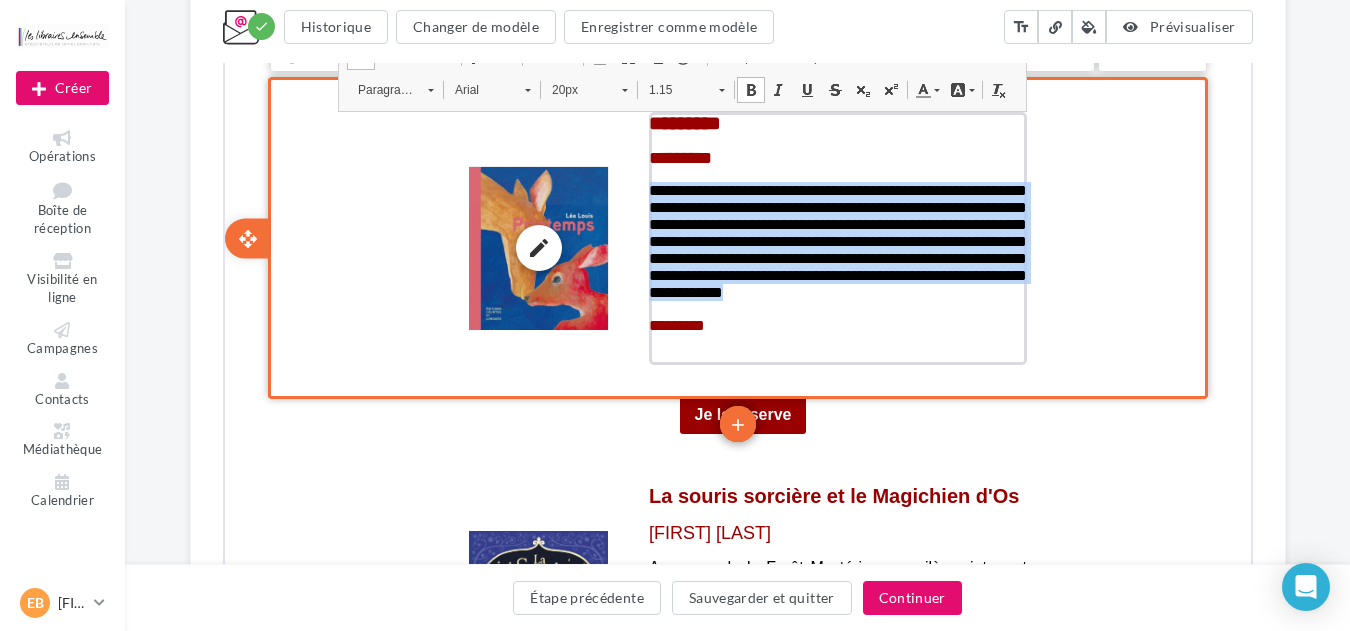 drag, startPoint x: 788, startPoint y: 315, endPoint x: 629, endPoint y: 196, distance: 198.6001 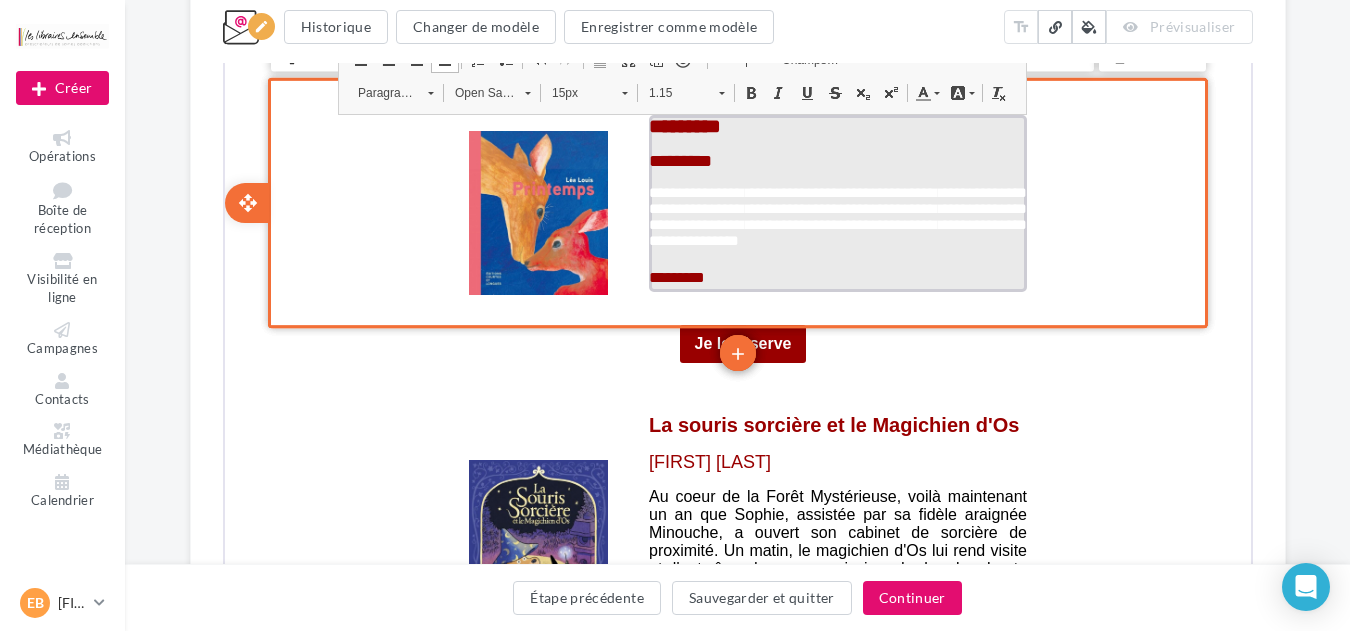 click on "**********" at bounding box center (835, 217) 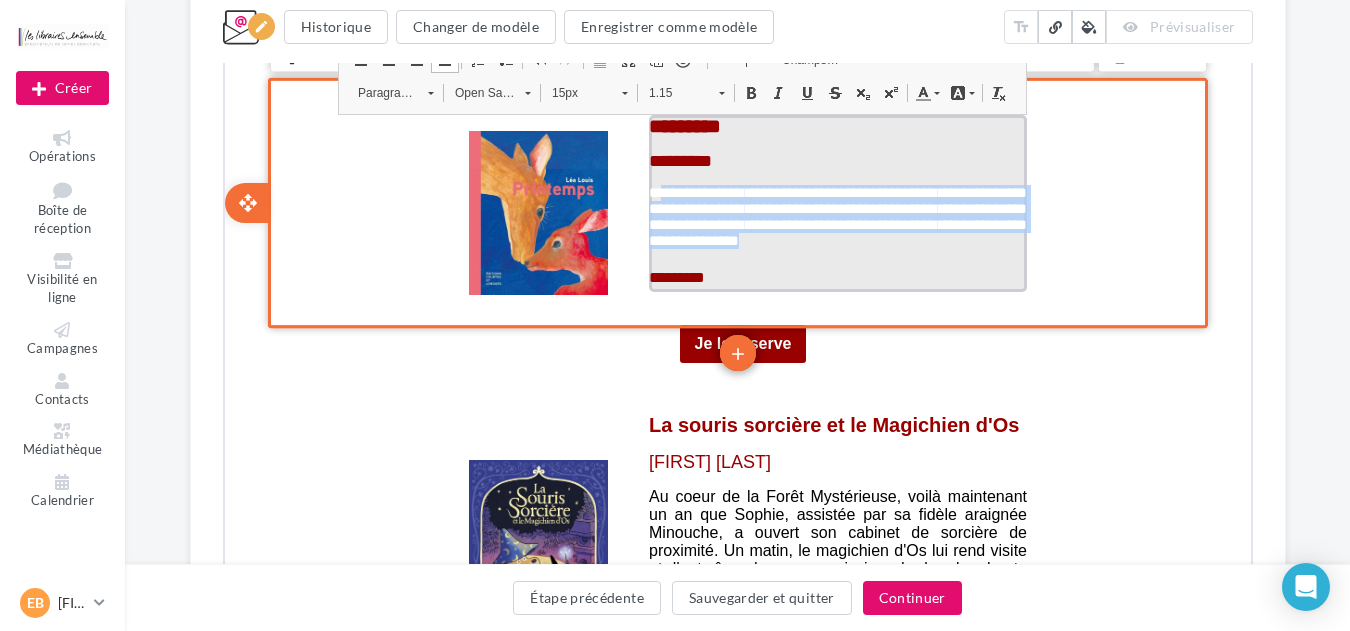 drag, startPoint x: 922, startPoint y: 248, endPoint x: 664, endPoint y: 198, distance: 262.8003 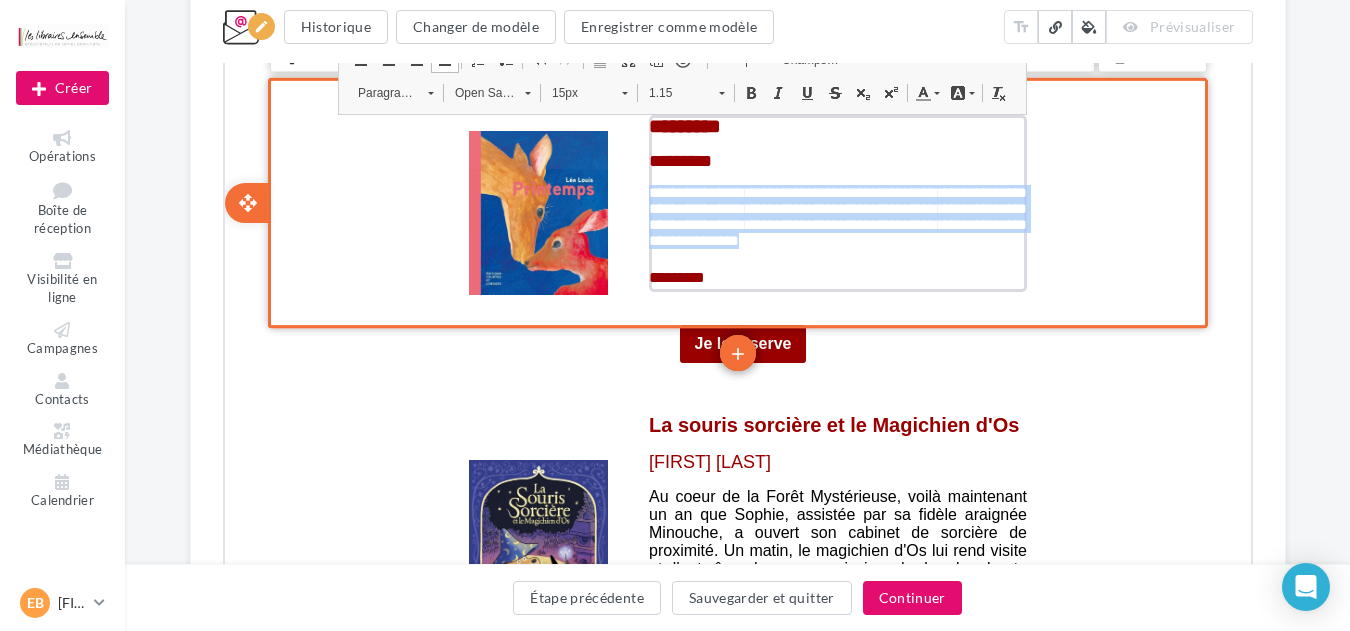 drag, startPoint x: 996, startPoint y: 247, endPoint x: 644, endPoint y: 187, distance: 357.07703 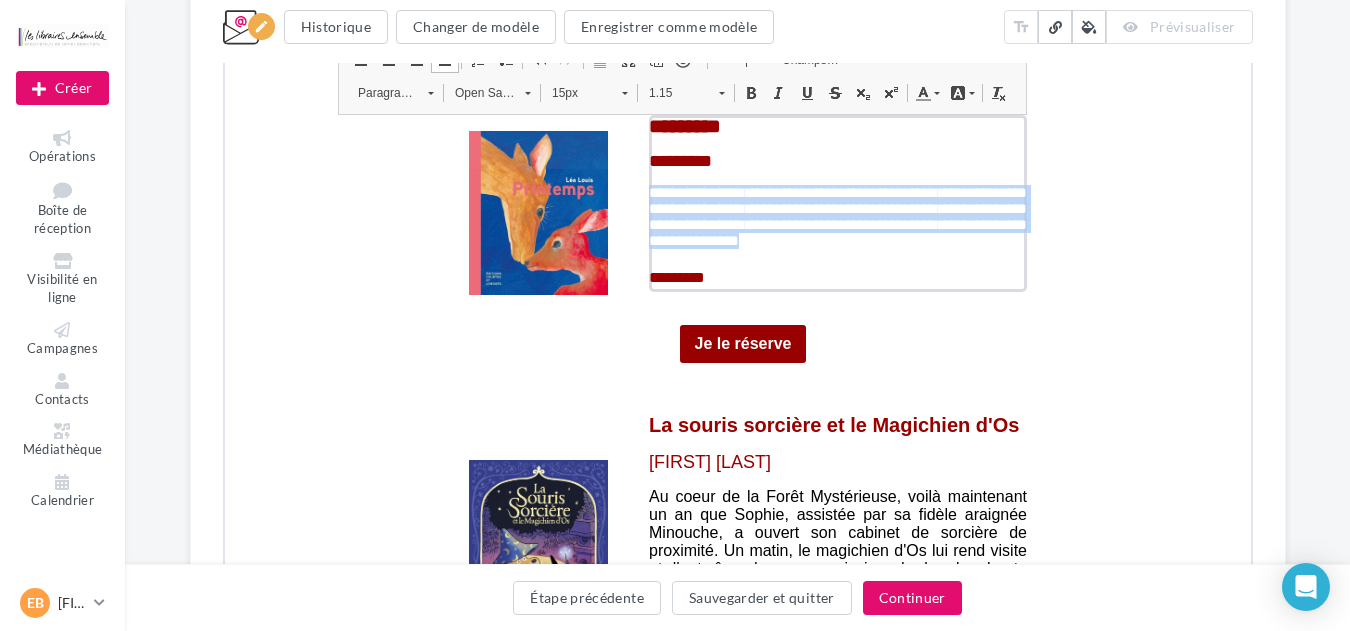 click on "Open Sans" at bounding box center (477, 91) 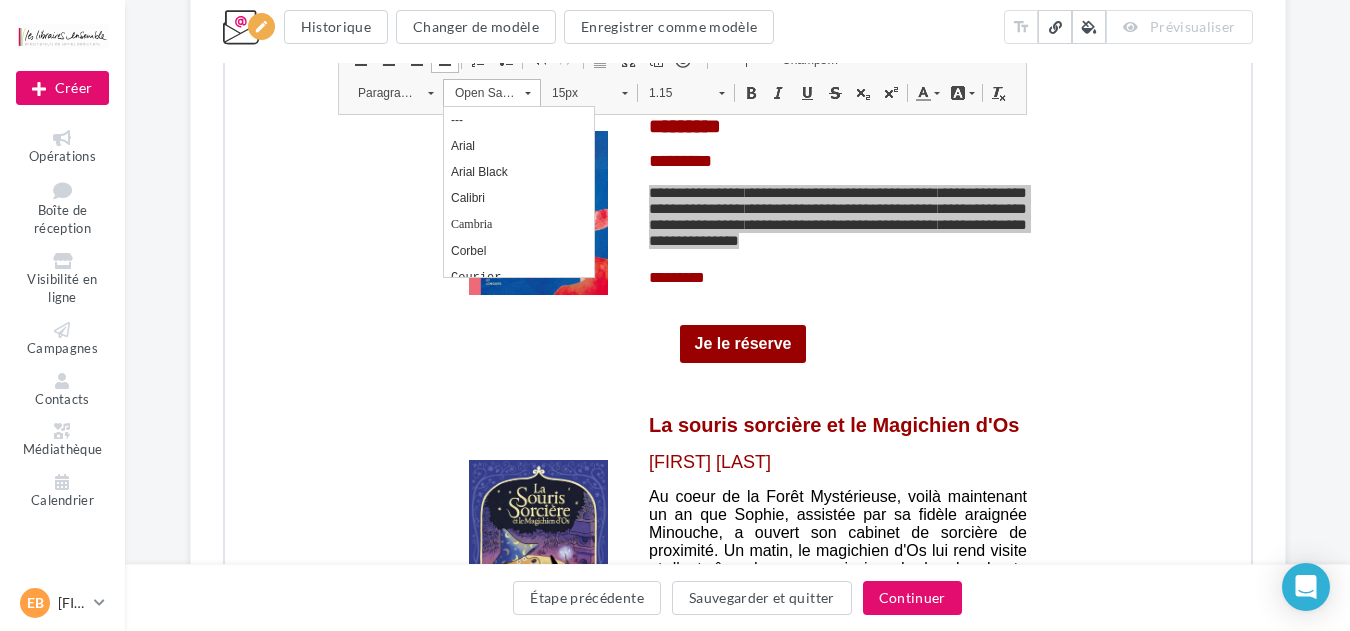scroll, scrollTop: 0, scrollLeft: 0, axis: both 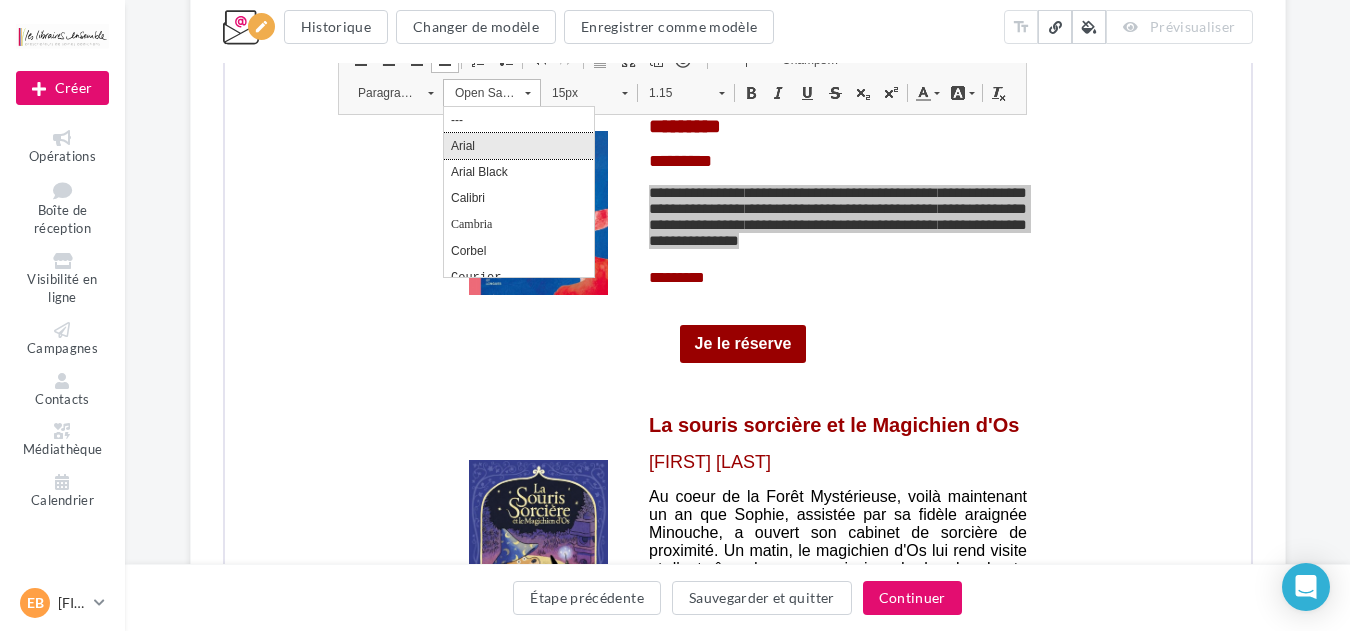 click on "Arial" at bounding box center (518, 145) 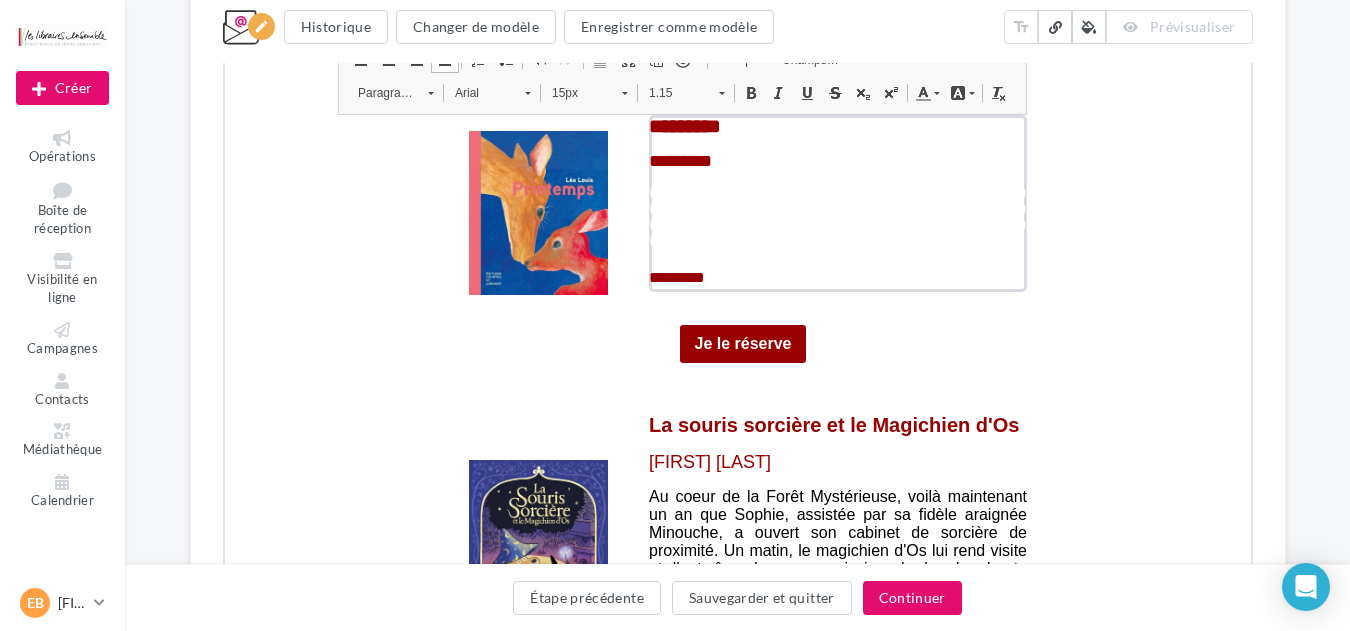 click on "15px" at bounding box center [574, 91] 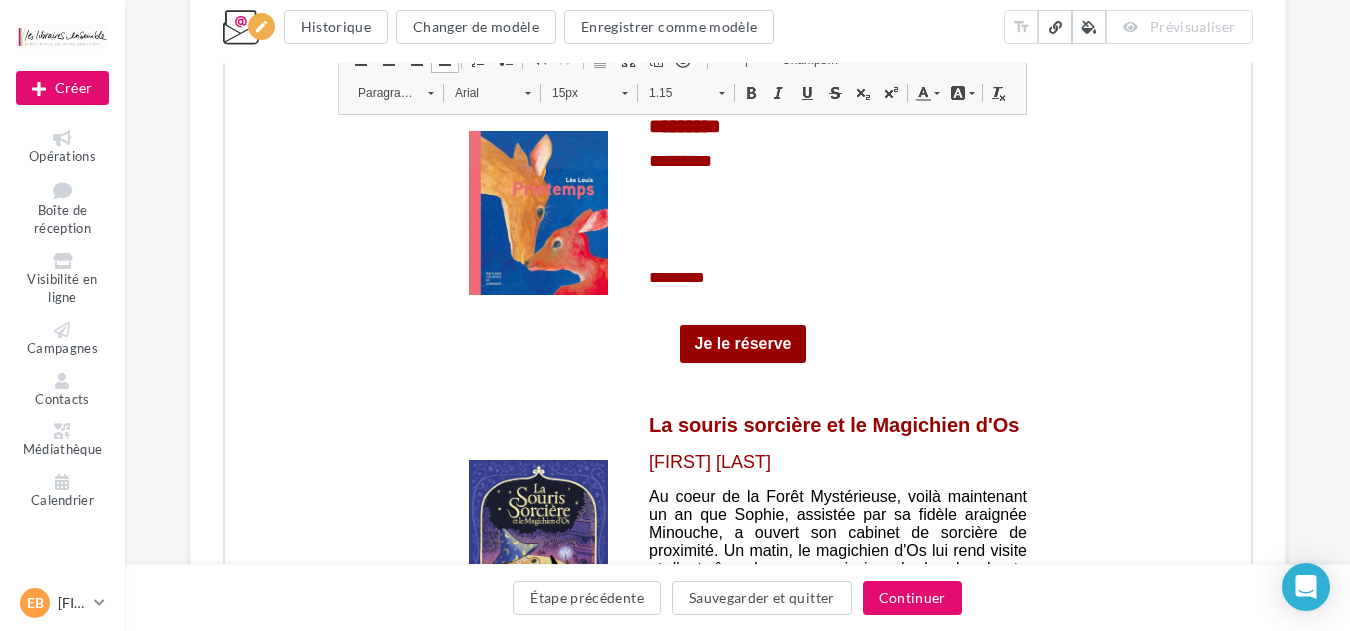 scroll, scrollTop: 136, scrollLeft: 0, axis: vertical 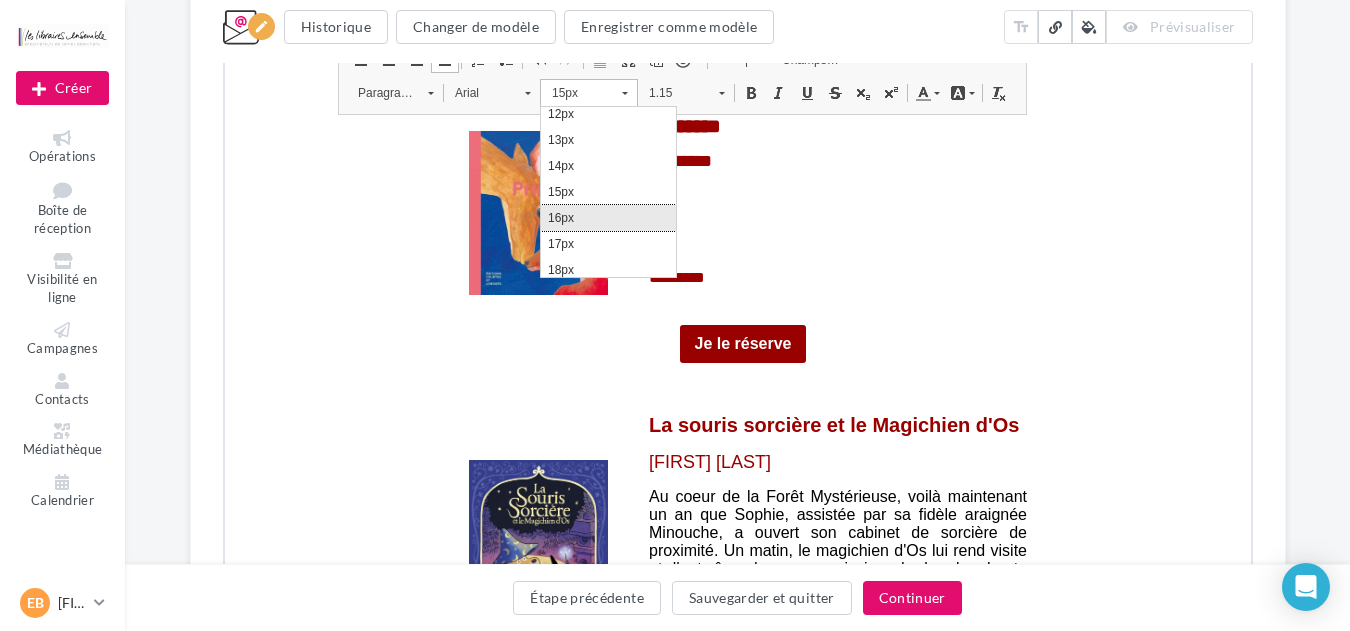 click on "16px" at bounding box center [607, 217] 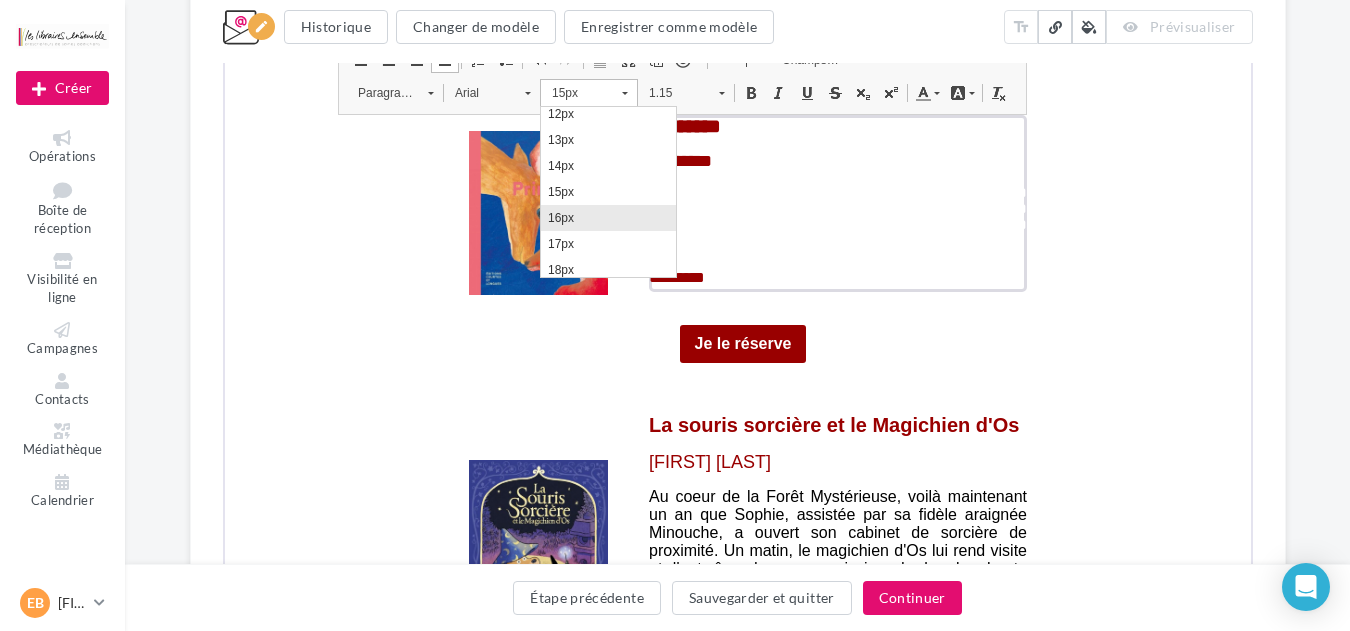scroll, scrollTop: 0, scrollLeft: 0, axis: both 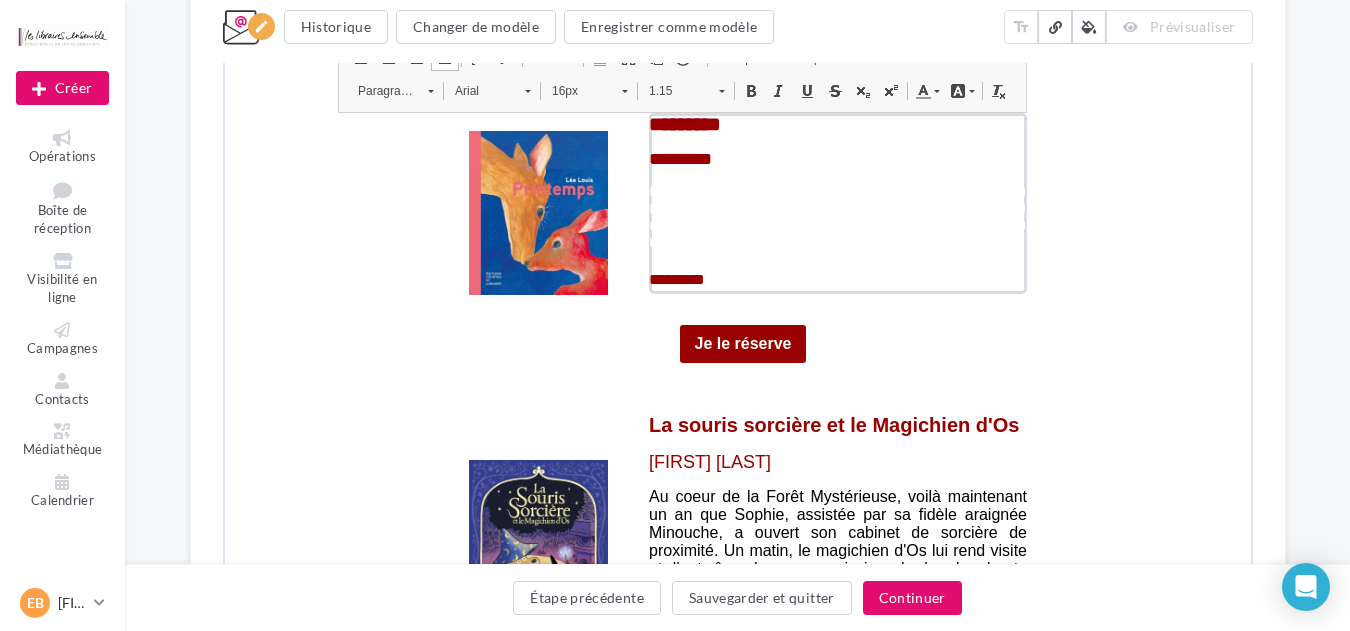 click on "Couleur du texte" at bounding box center (924, 89) 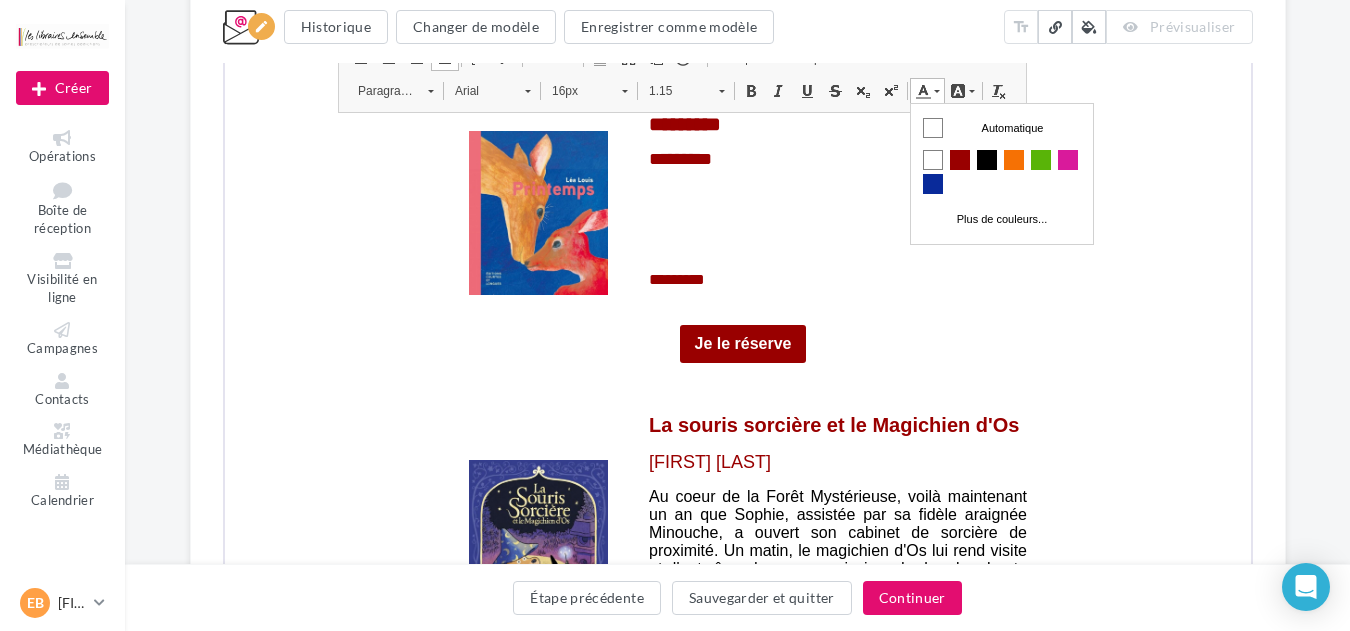 scroll, scrollTop: 0, scrollLeft: 0, axis: both 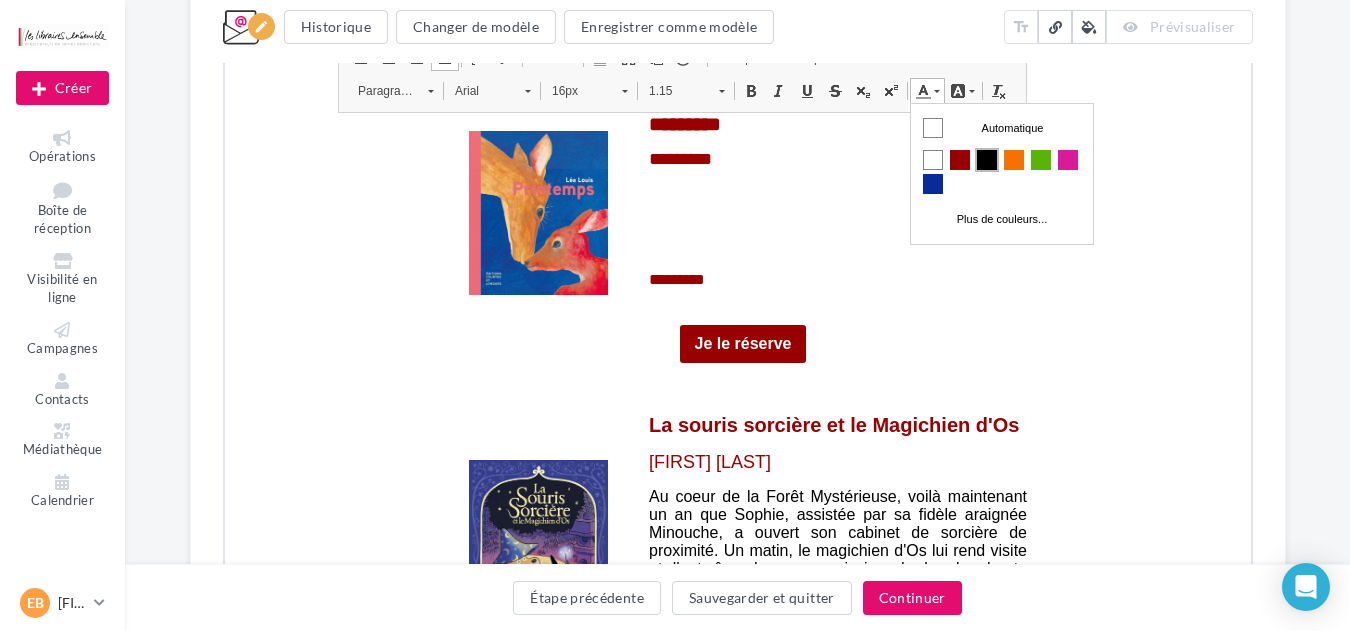 click at bounding box center (986, 159) 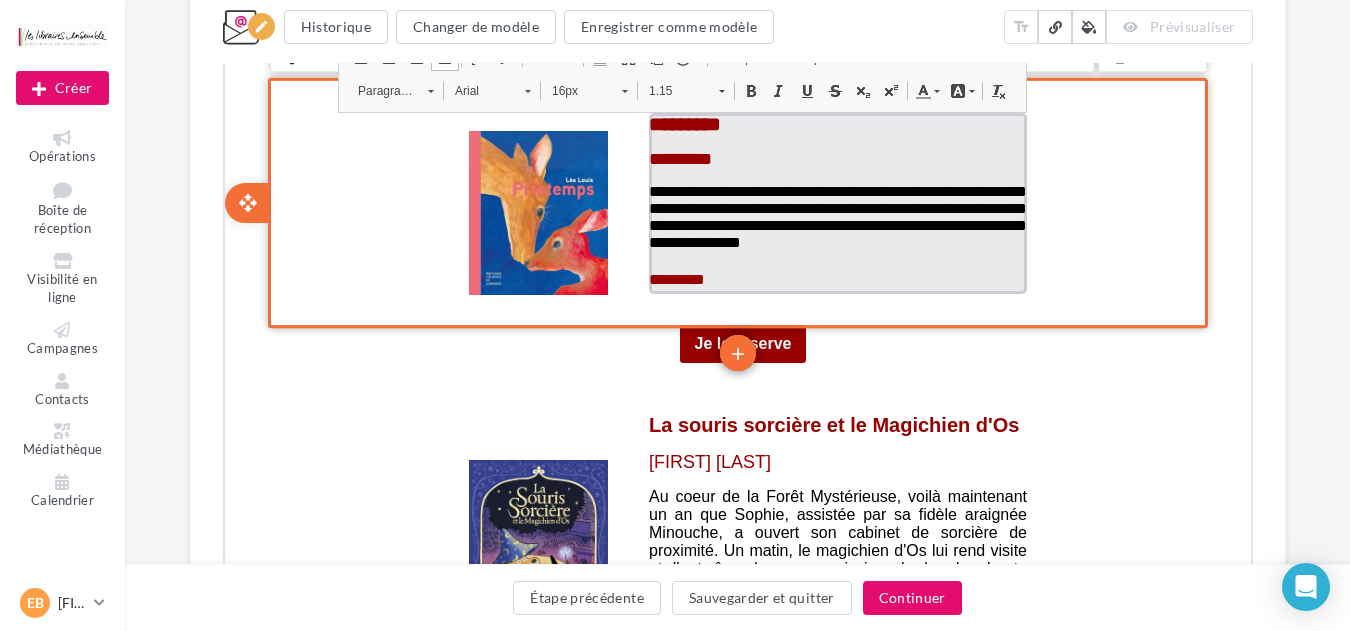 click on "**********" at bounding box center (835, 217) 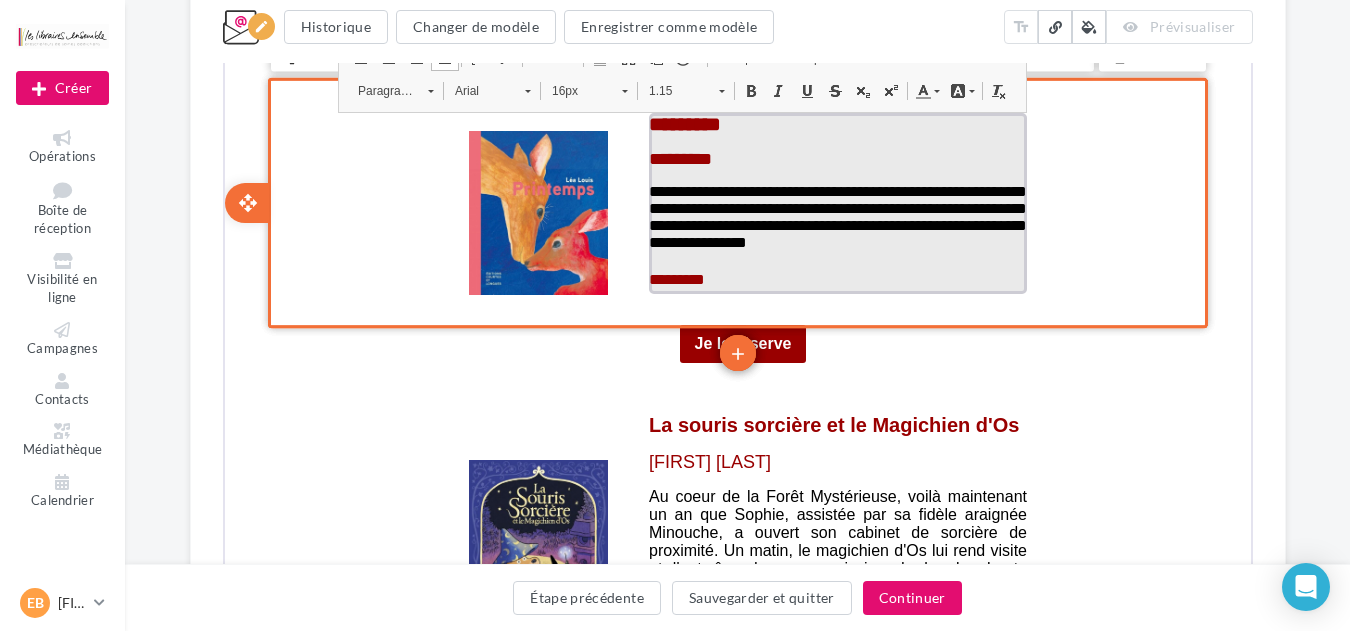 click on "**********" at bounding box center [835, 215] 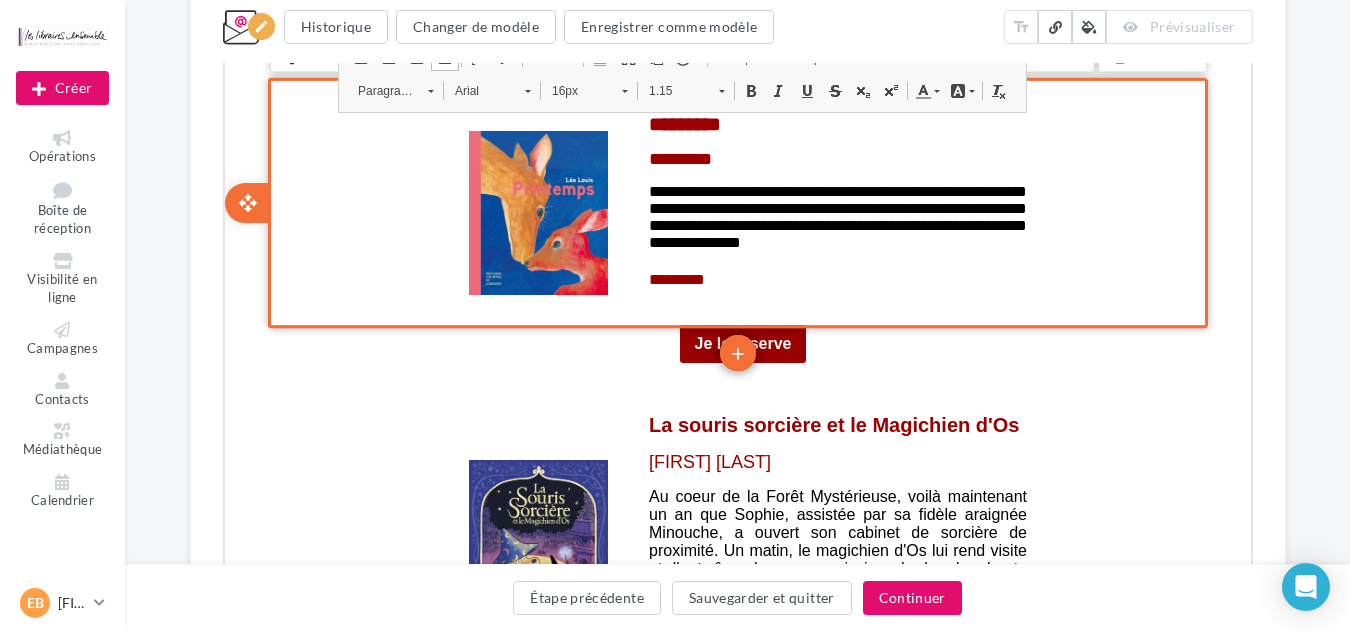 click on "Something wrong..." at bounding box center (738, -863) 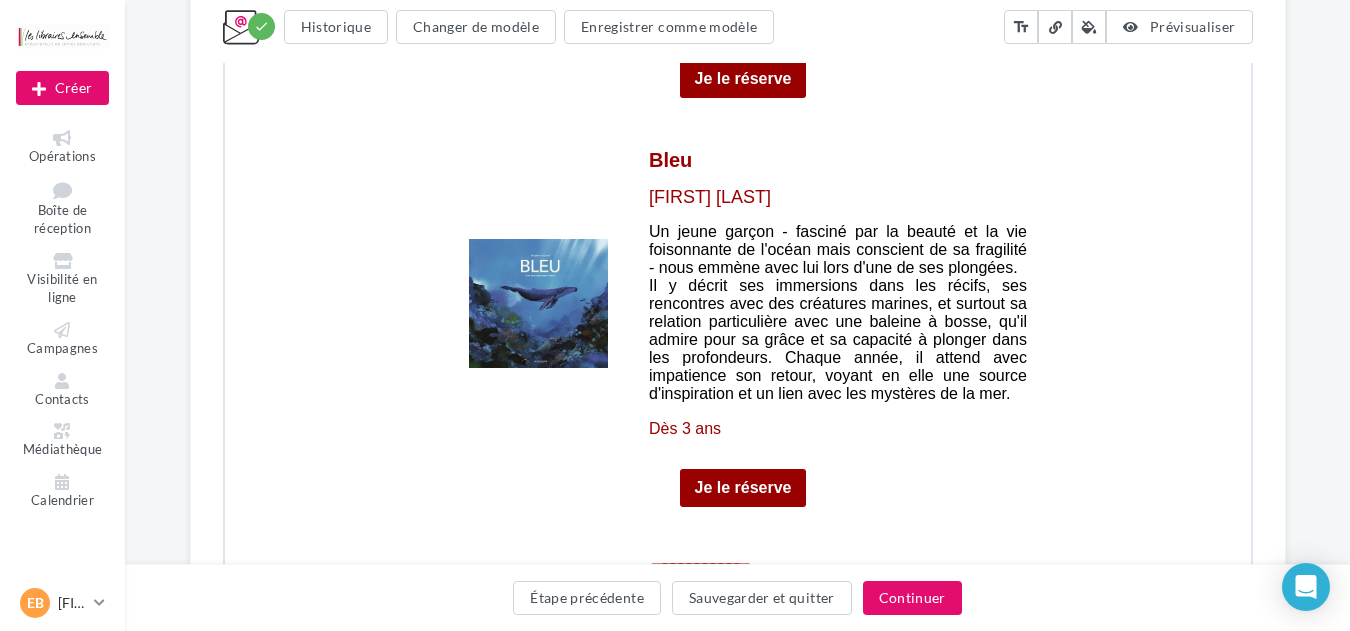 scroll, scrollTop: 3223, scrollLeft: 0, axis: vertical 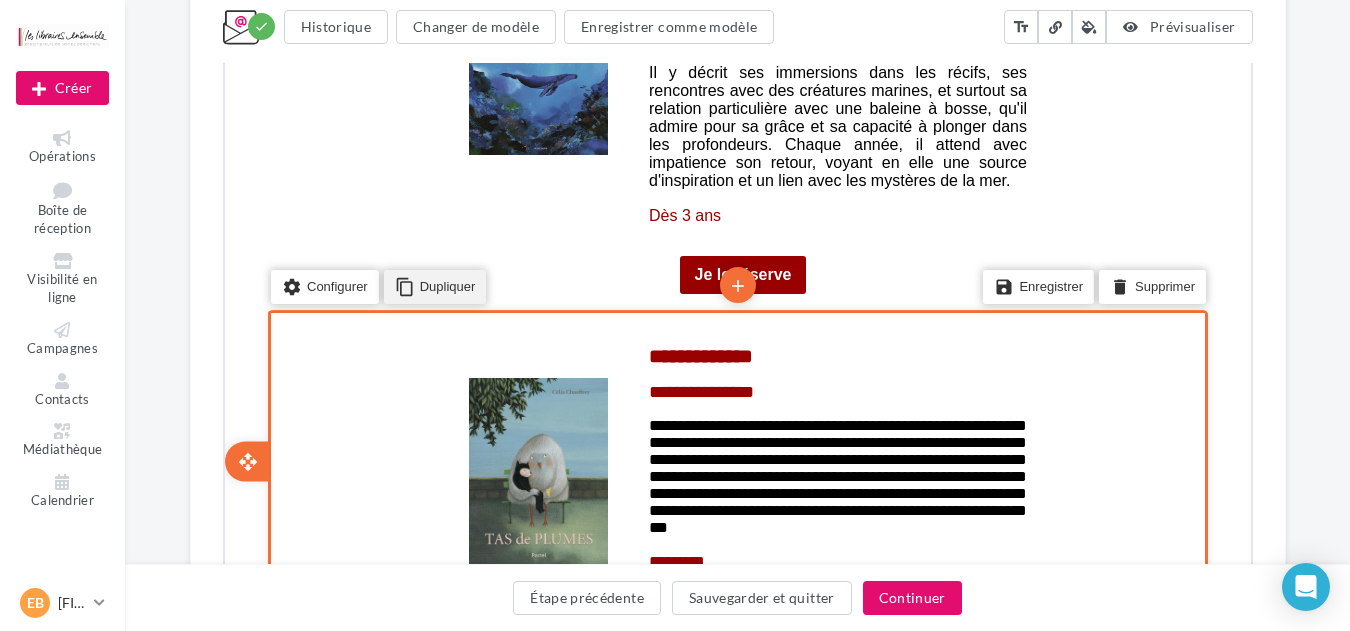 click on "content_copy Dupliquer" at bounding box center [432, 285] 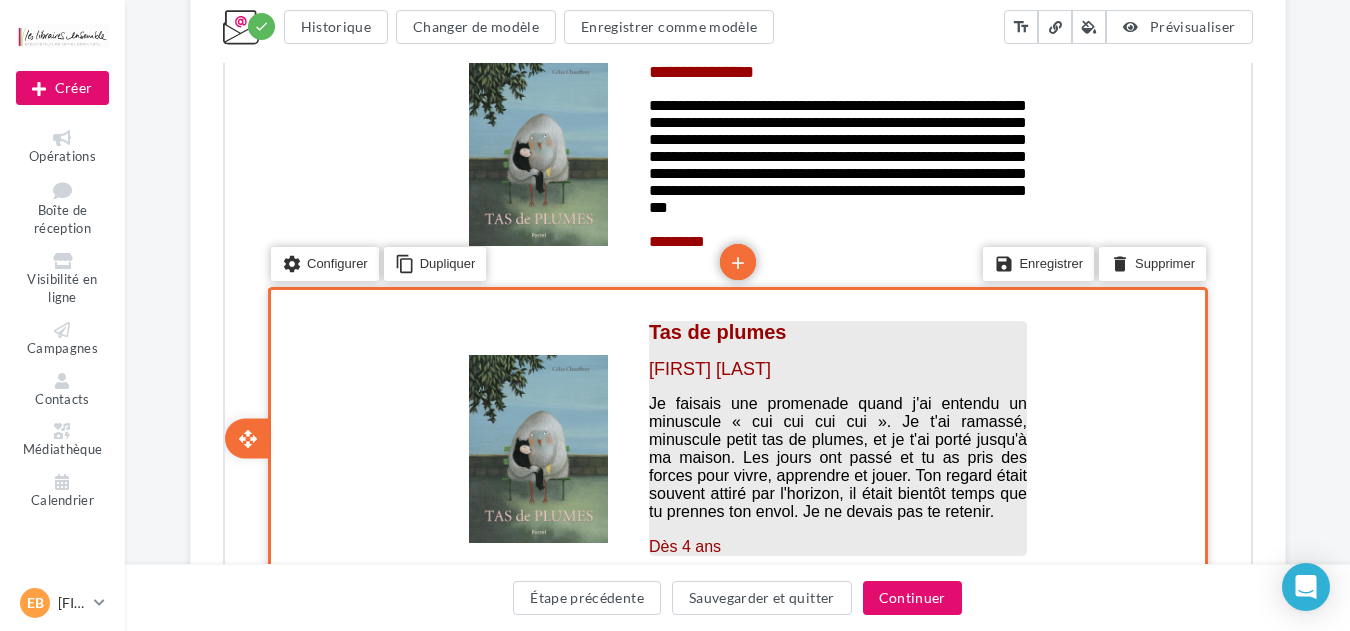 scroll, scrollTop: 3650, scrollLeft: 0, axis: vertical 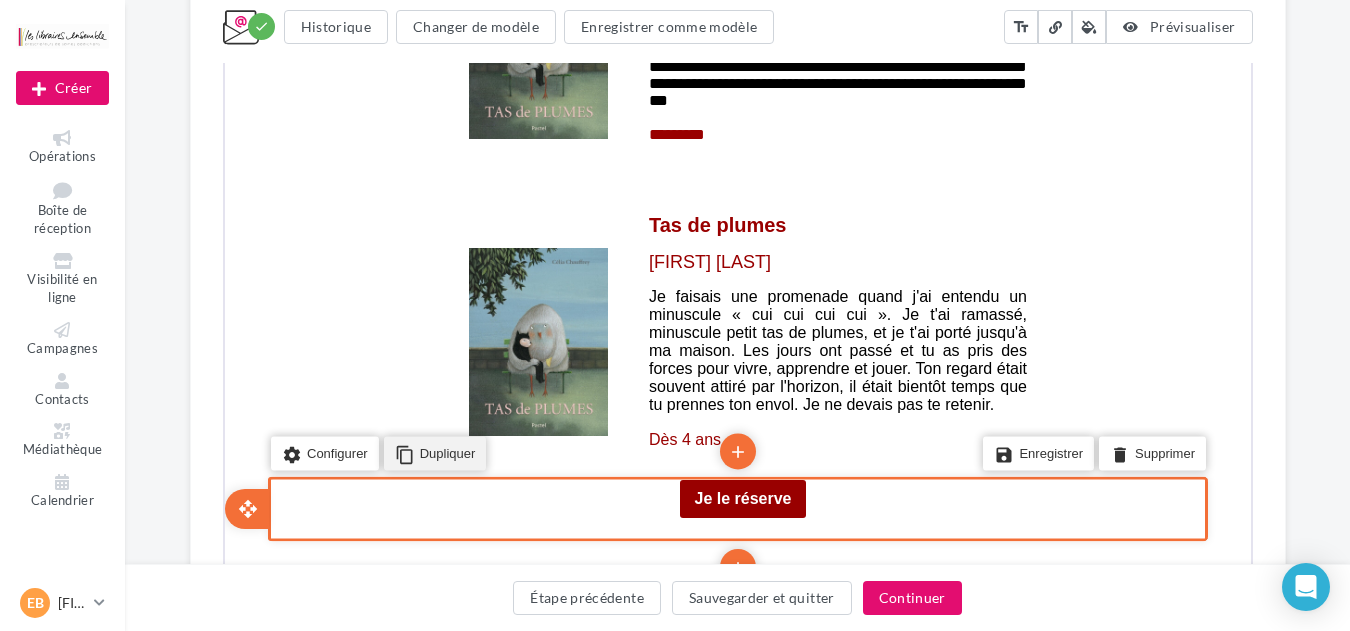 click on "content_copy Dupliquer" at bounding box center [432, 452] 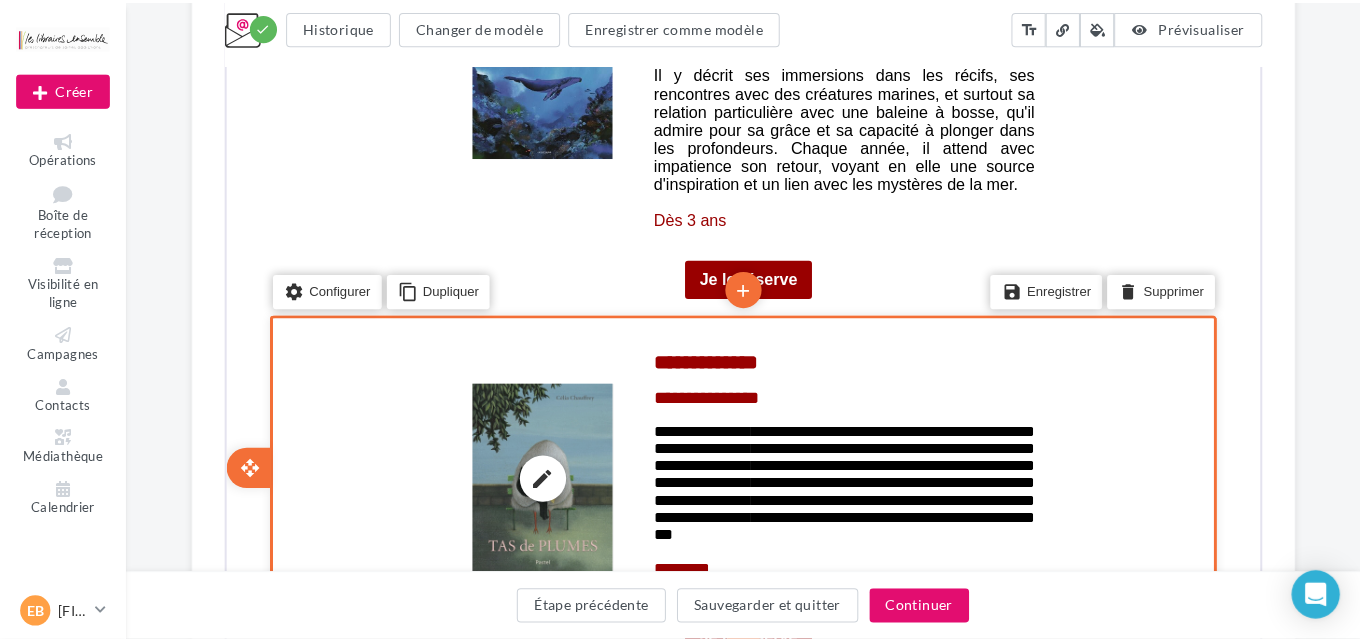 scroll, scrollTop: 3330, scrollLeft: 0, axis: vertical 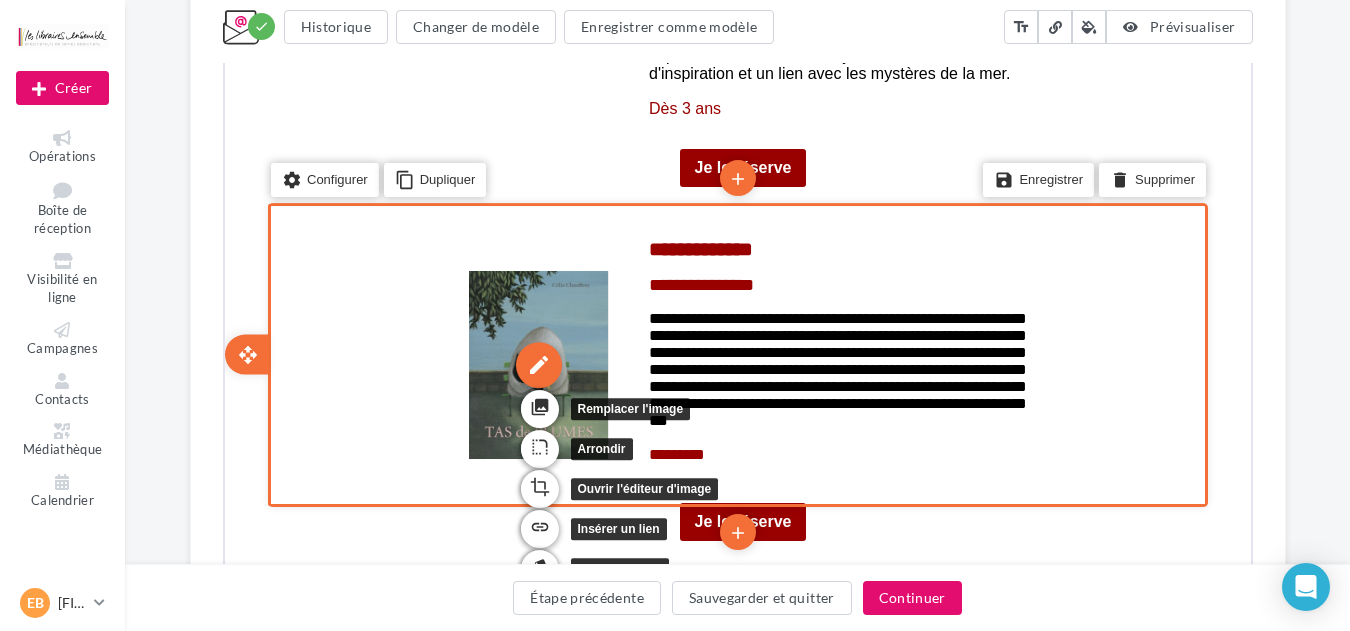 click on "edit" at bounding box center [536, 363] 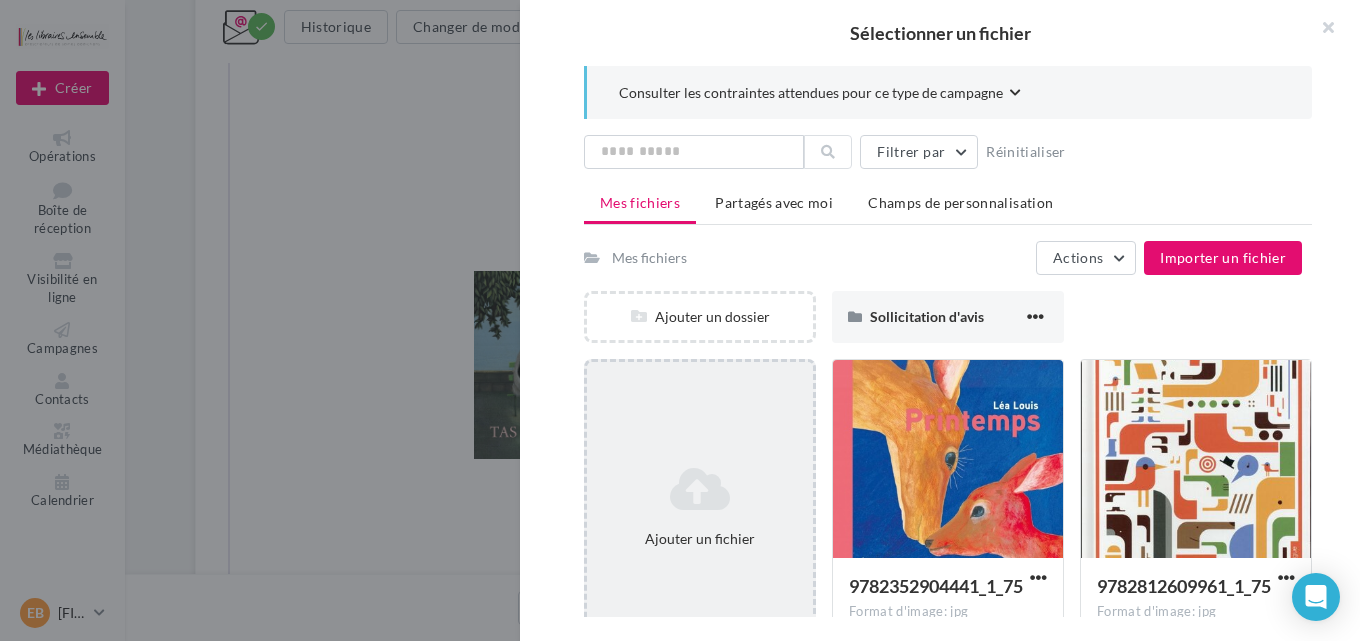 click at bounding box center [700, 489] 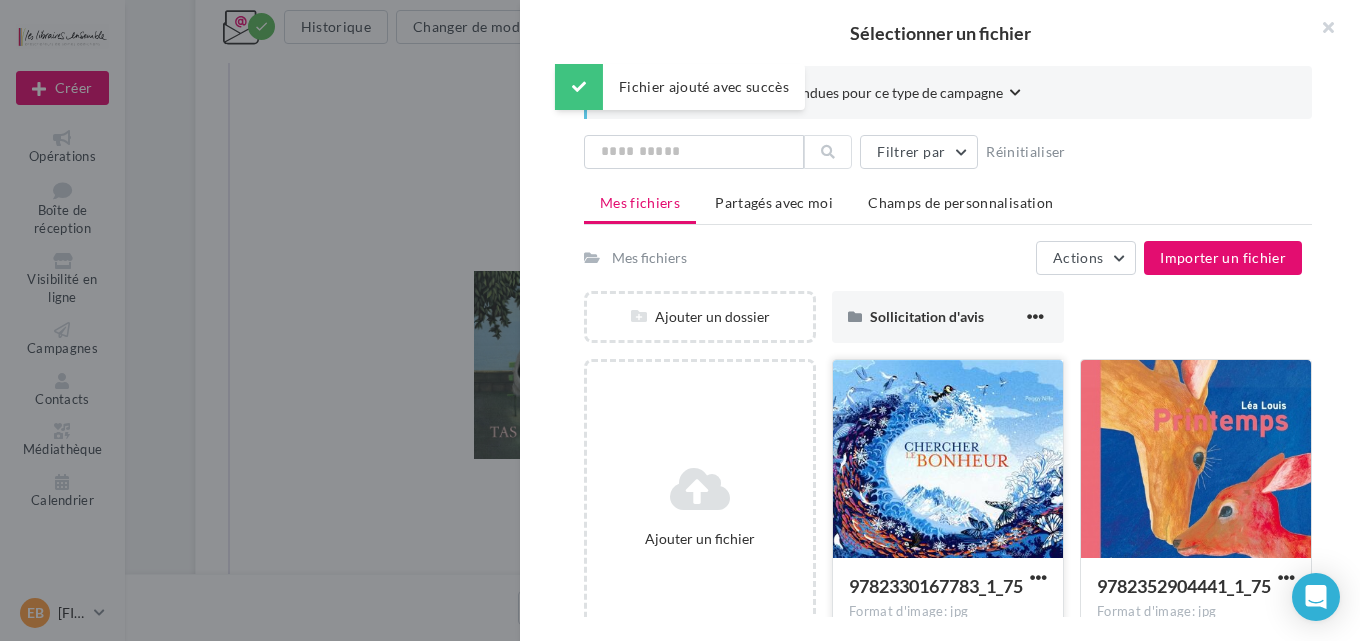 click at bounding box center (948, 460) 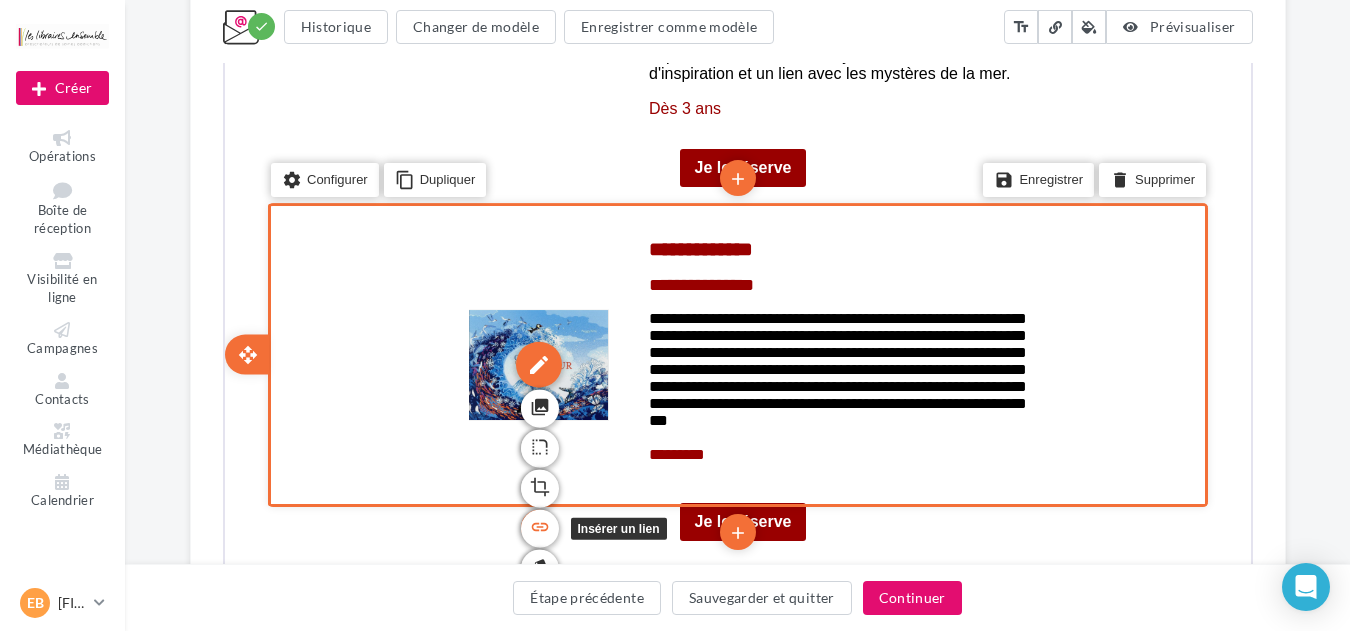 click on "link" at bounding box center [537, 525] 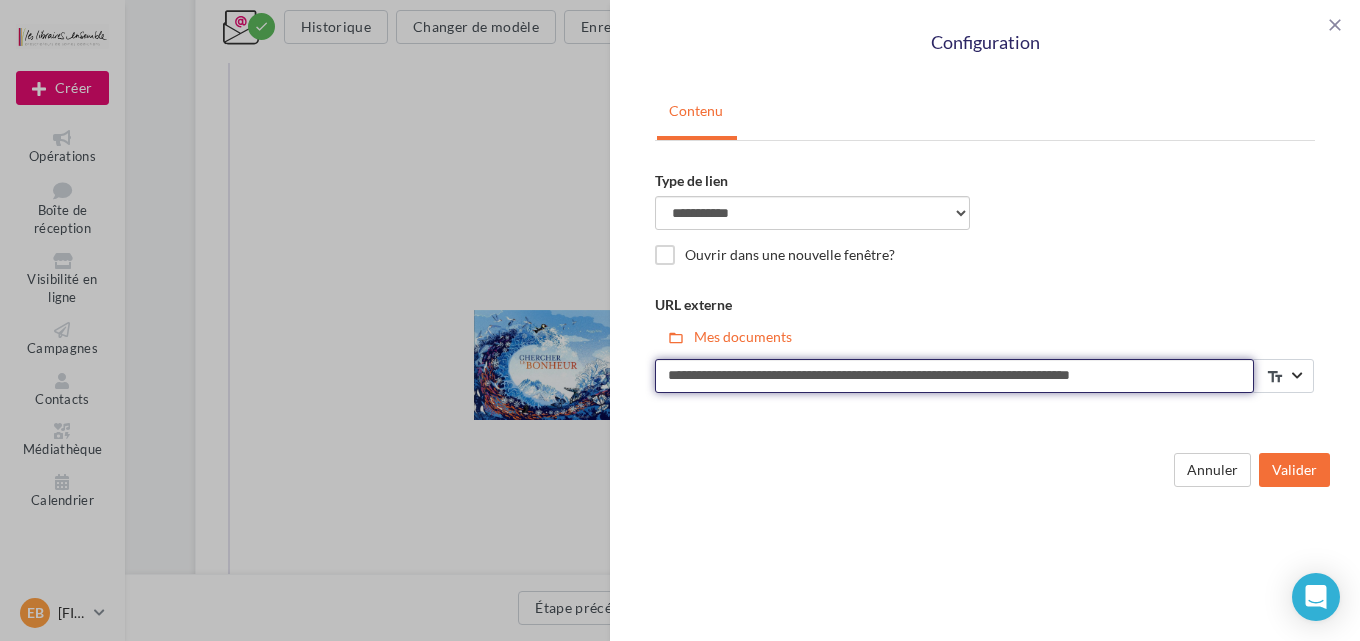 click on "**********" at bounding box center (954, 376) 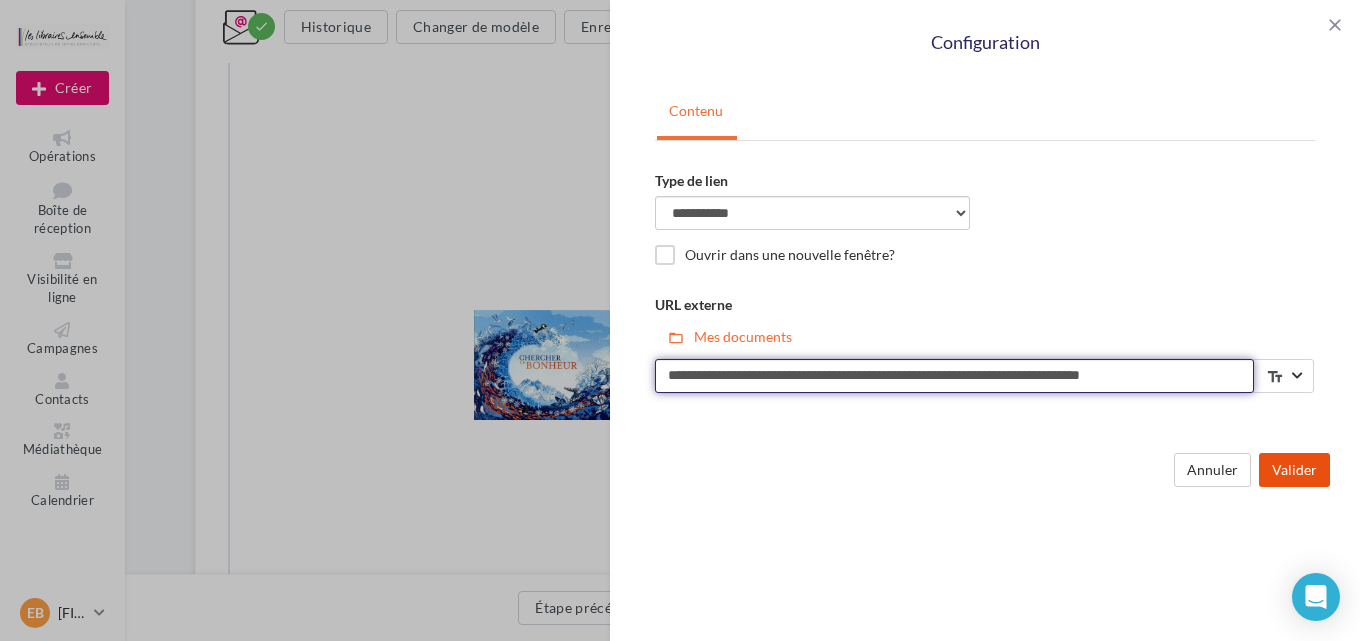 type on "**********" 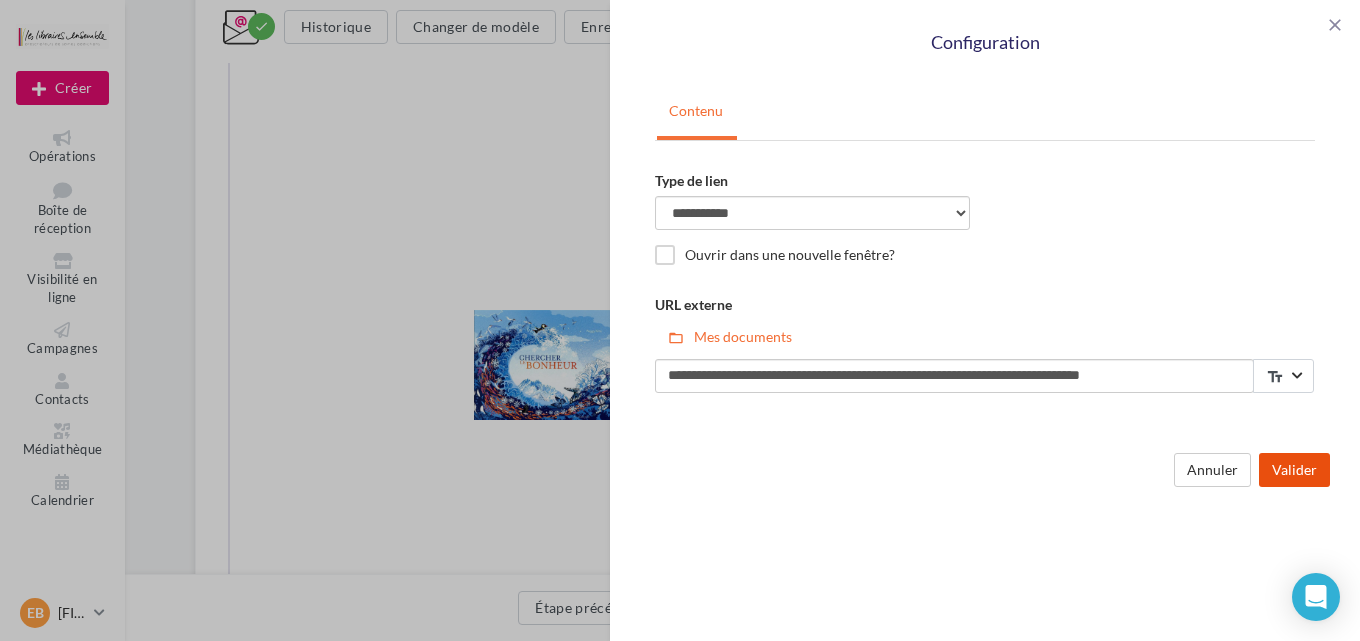 click on "Valider" at bounding box center (1294, 470) 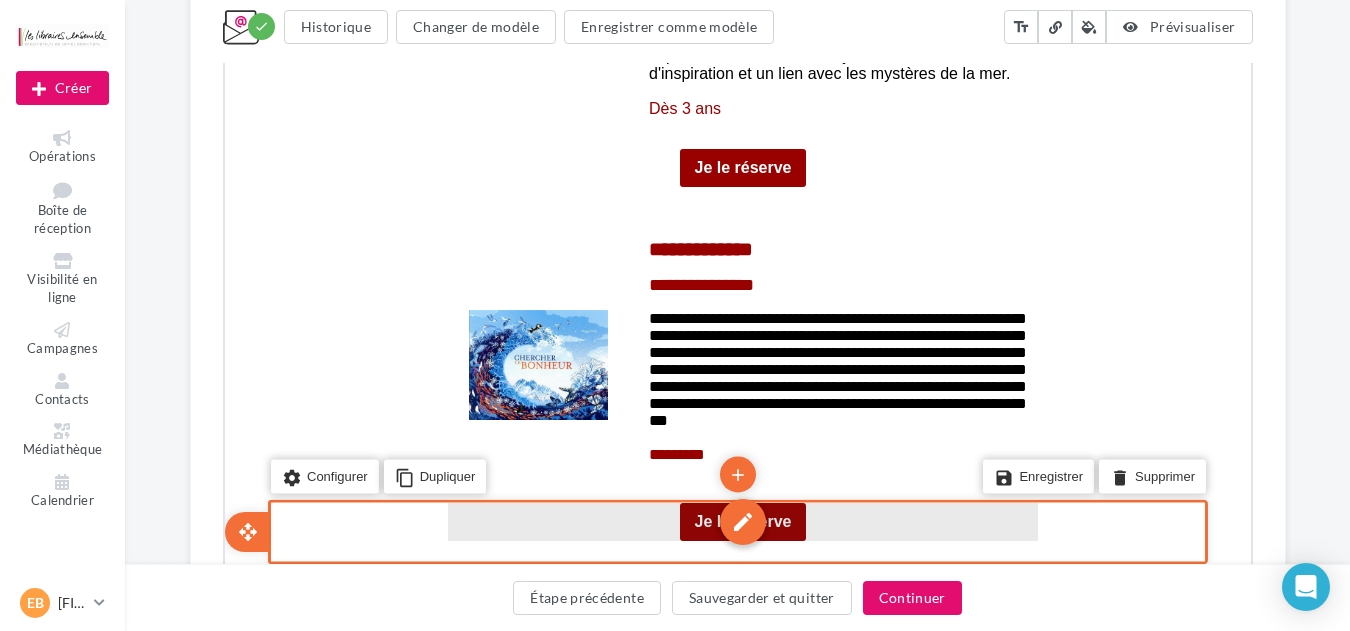 click on "edit" at bounding box center (740, 520) 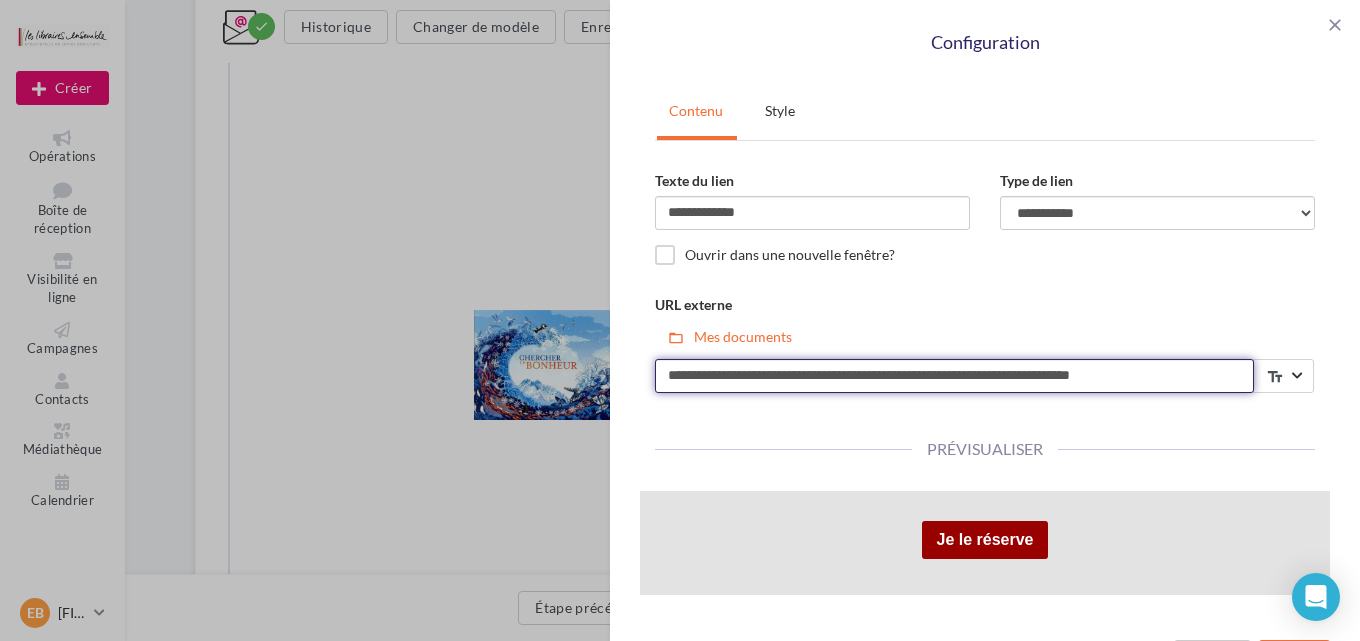 click on "**********" at bounding box center (954, 376) 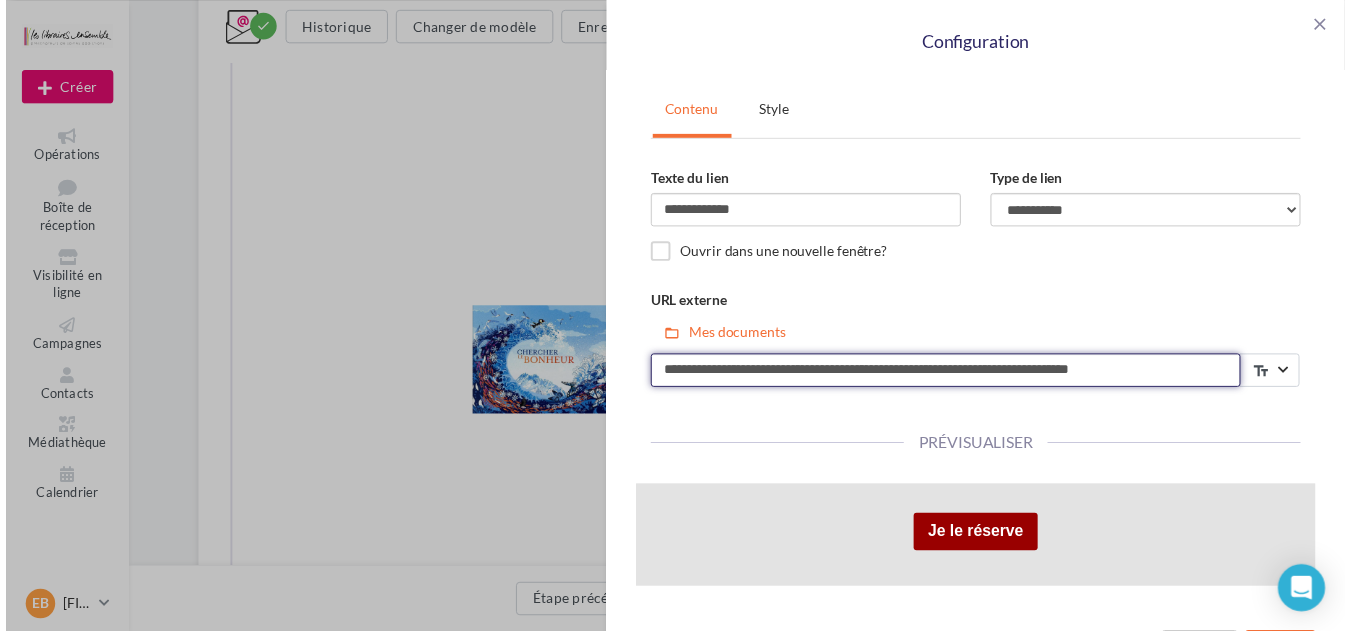 scroll, scrollTop: 59, scrollLeft: 0, axis: vertical 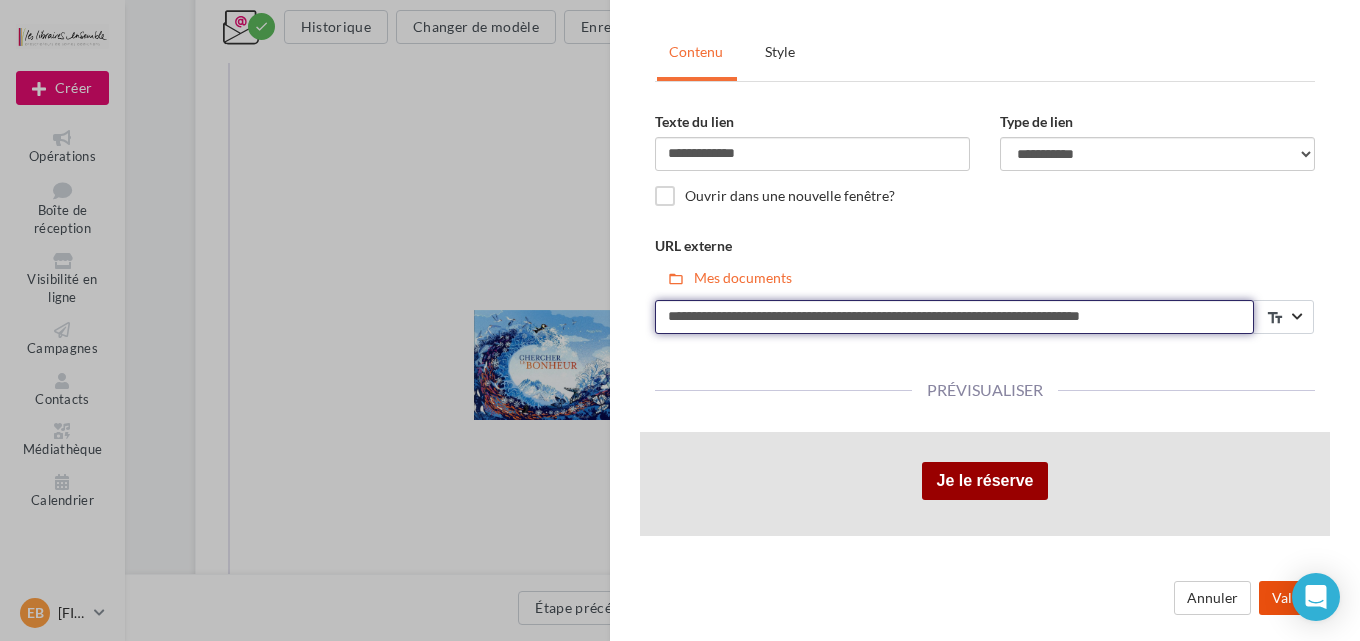 type on "**********" 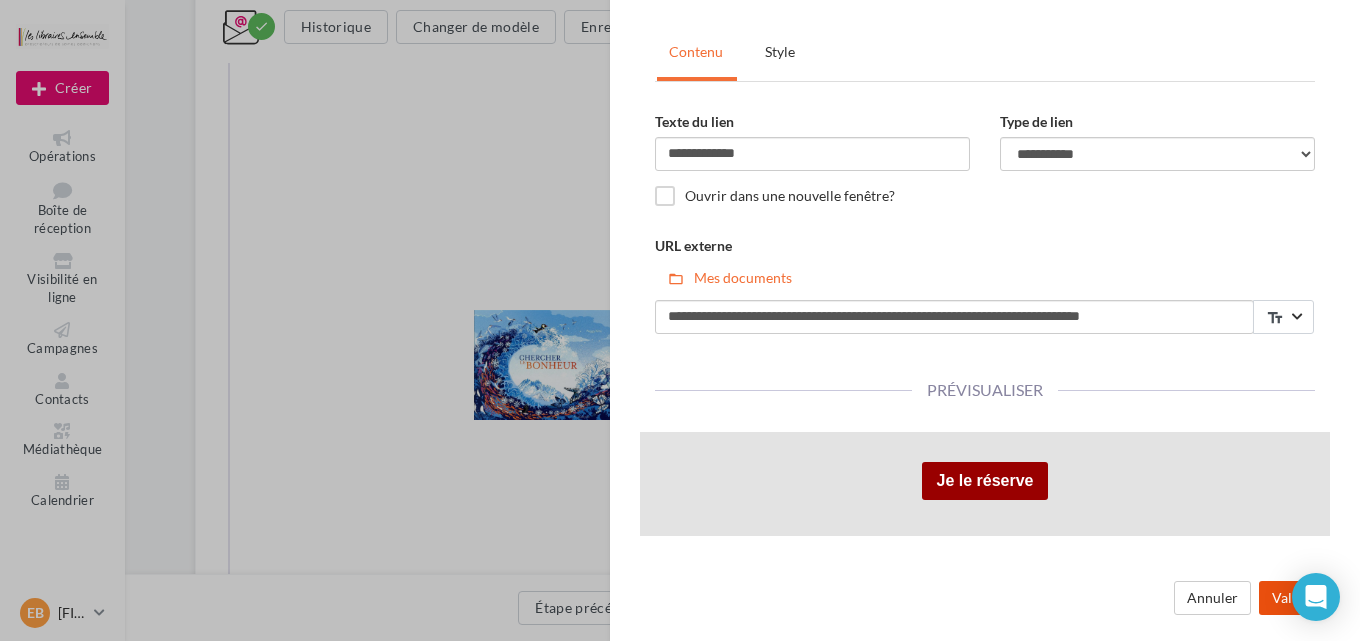 click on "Valider" at bounding box center (1294, 598) 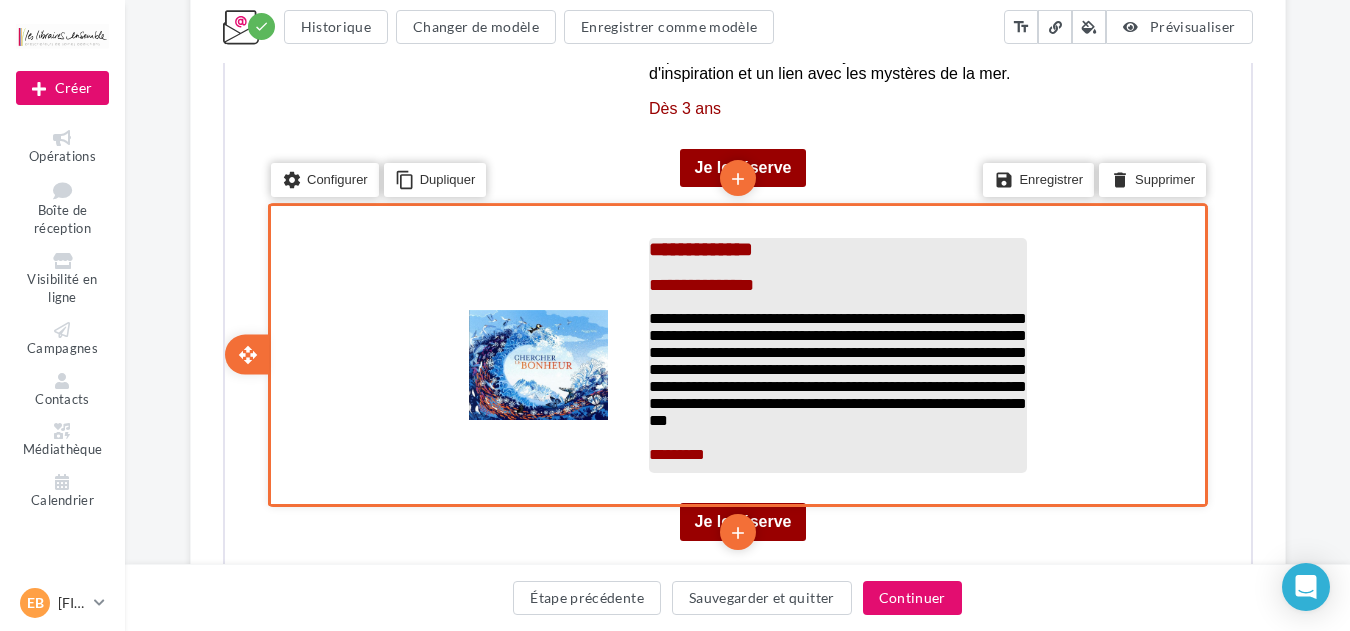 click on "**********" at bounding box center (698, 247) 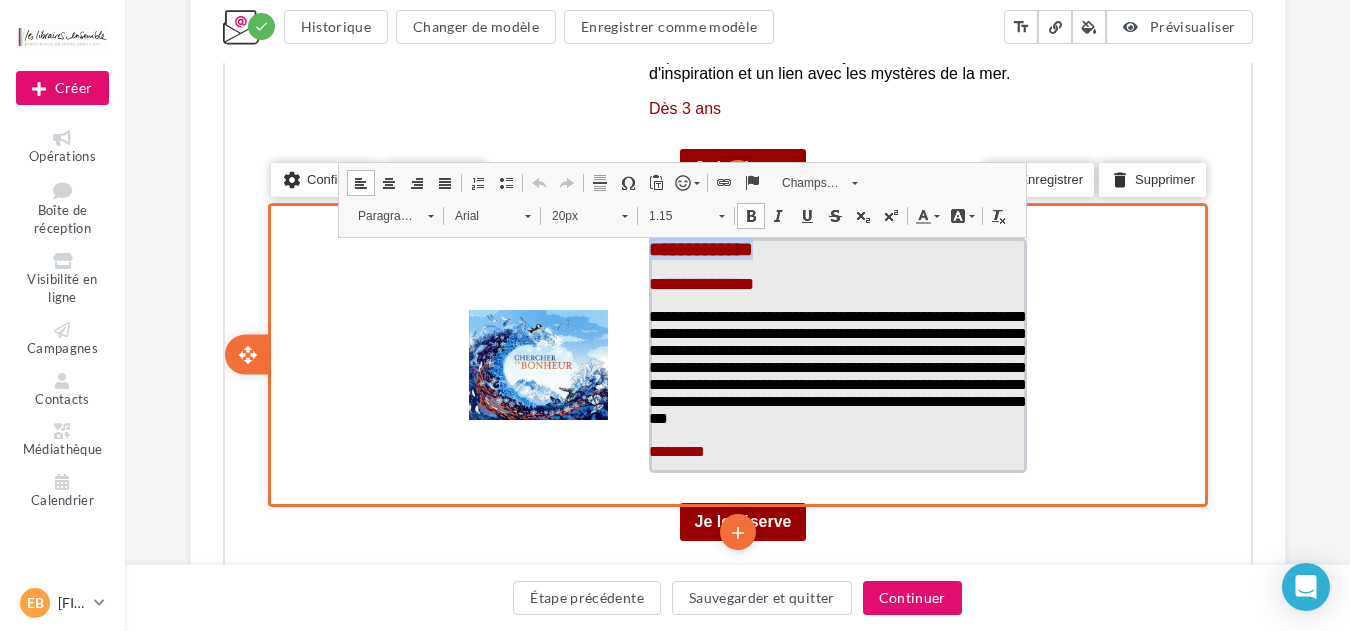 drag, startPoint x: 799, startPoint y: 252, endPoint x: 645, endPoint y: 252, distance: 154 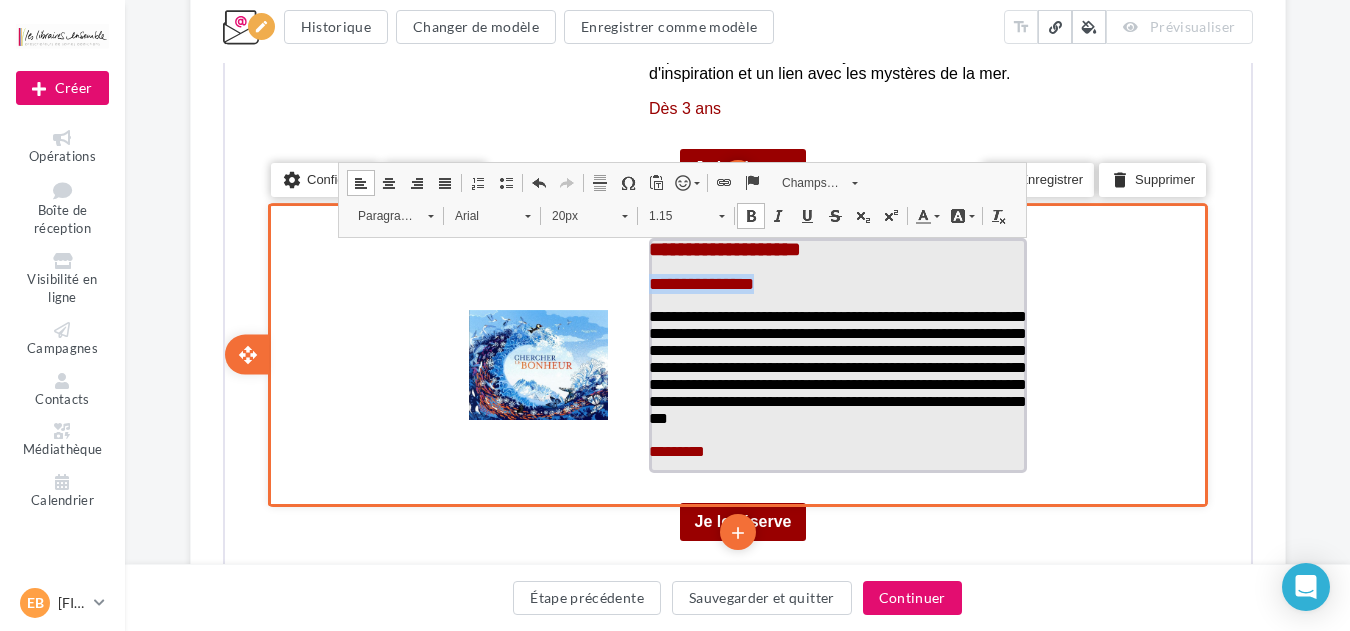 drag, startPoint x: 785, startPoint y: 285, endPoint x: 649, endPoint y: 285, distance: 136 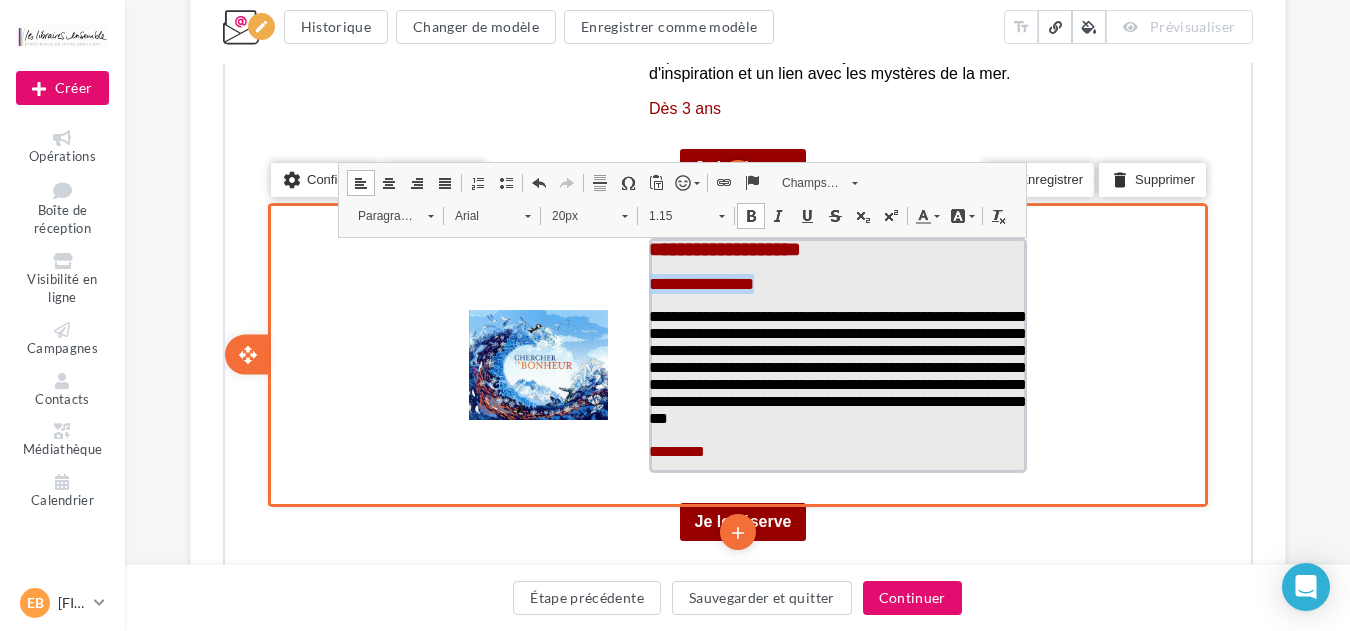 click on "**********" at bounding box center (835, 282) 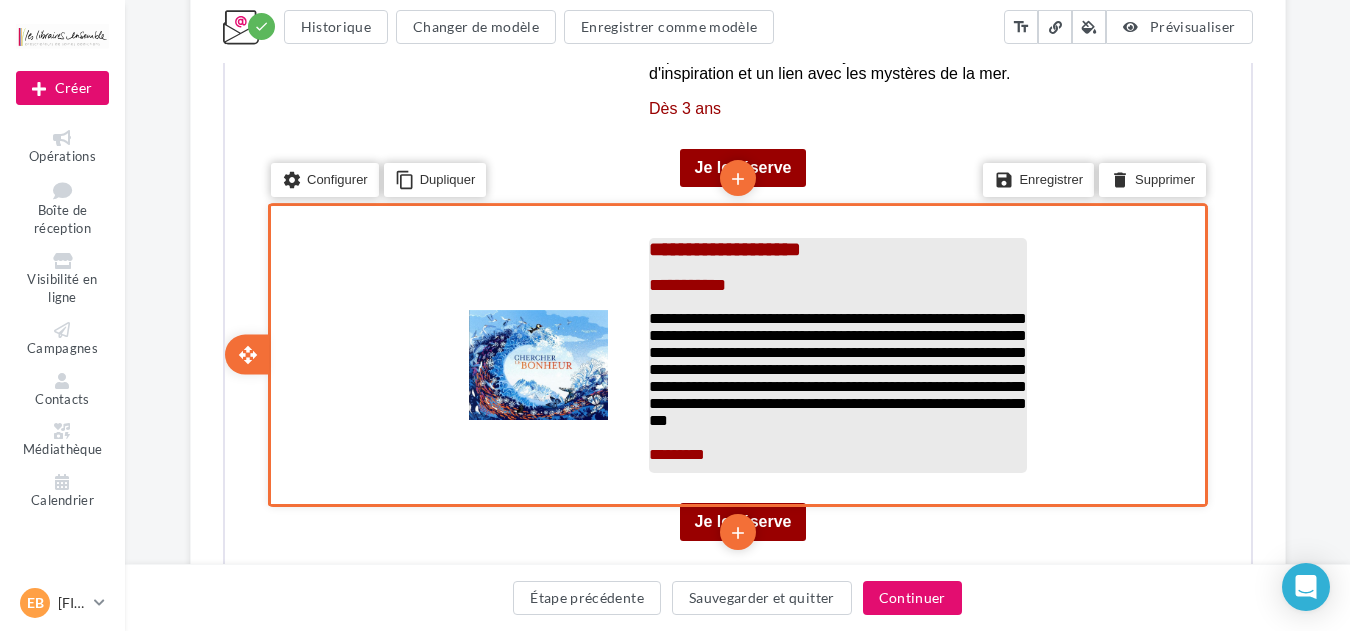 click on "**********" at bounding box center (835, 367) 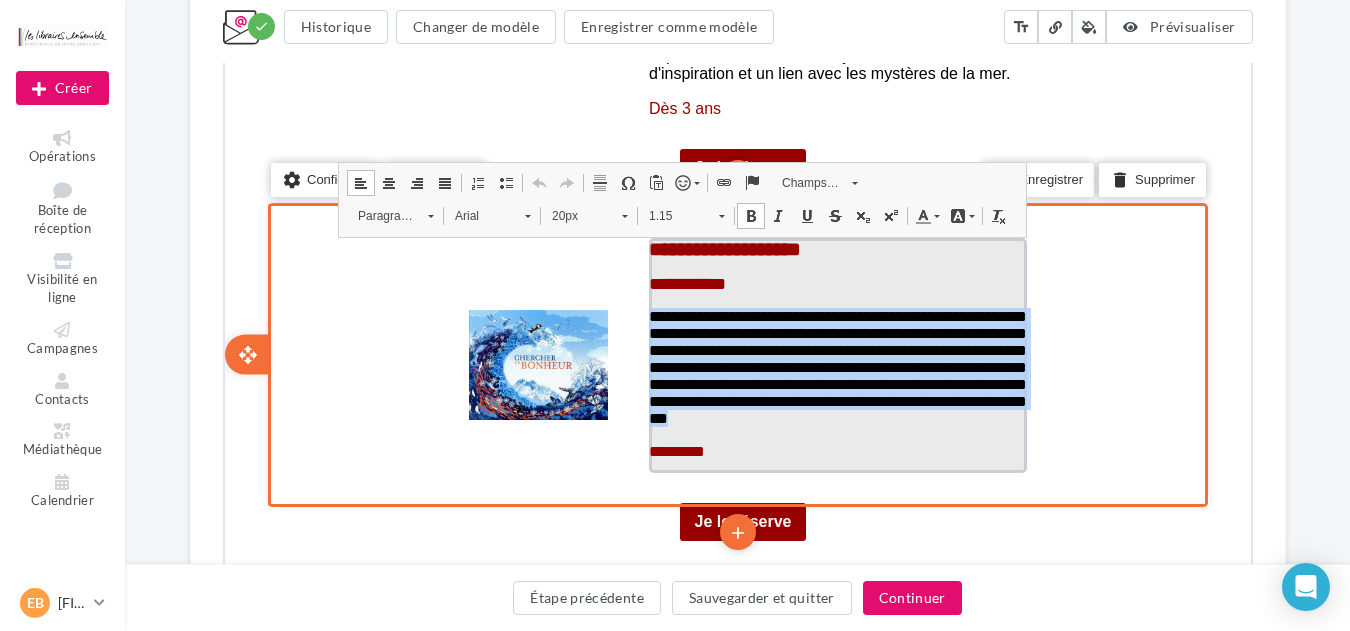 drag, startPoint x: 1012, startPoint y: 427, endPoint x: 636, endPoint y: 319, distance: 391.20328 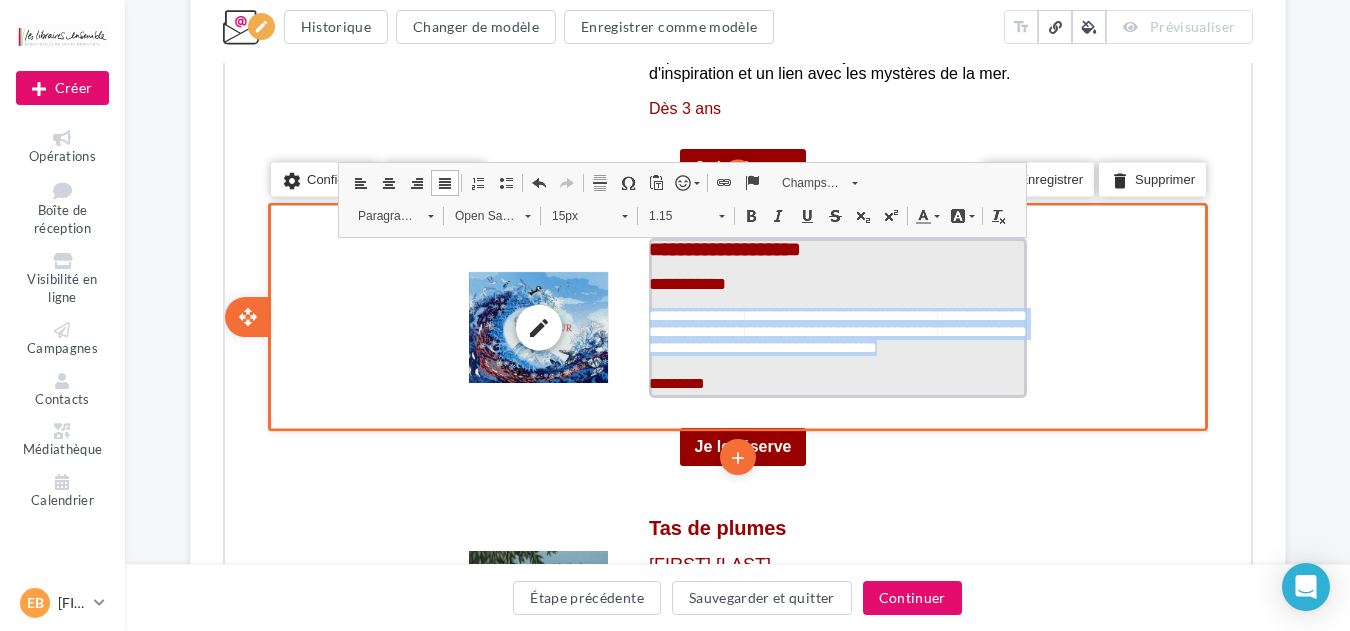 drag, startPoint x: 1002, startPoint y: 352, endPoint x: 633, endPoint y: 317, distance: 370.6562 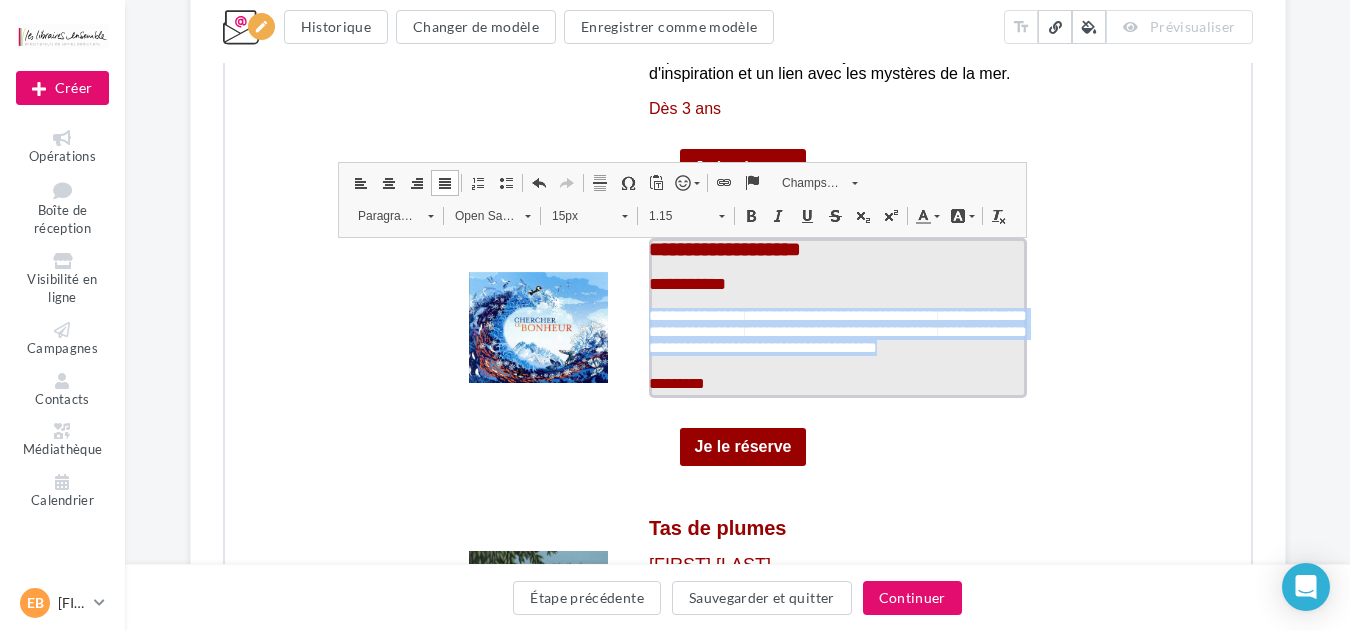 click on "Open Sans" at bounding box center (477, 214) 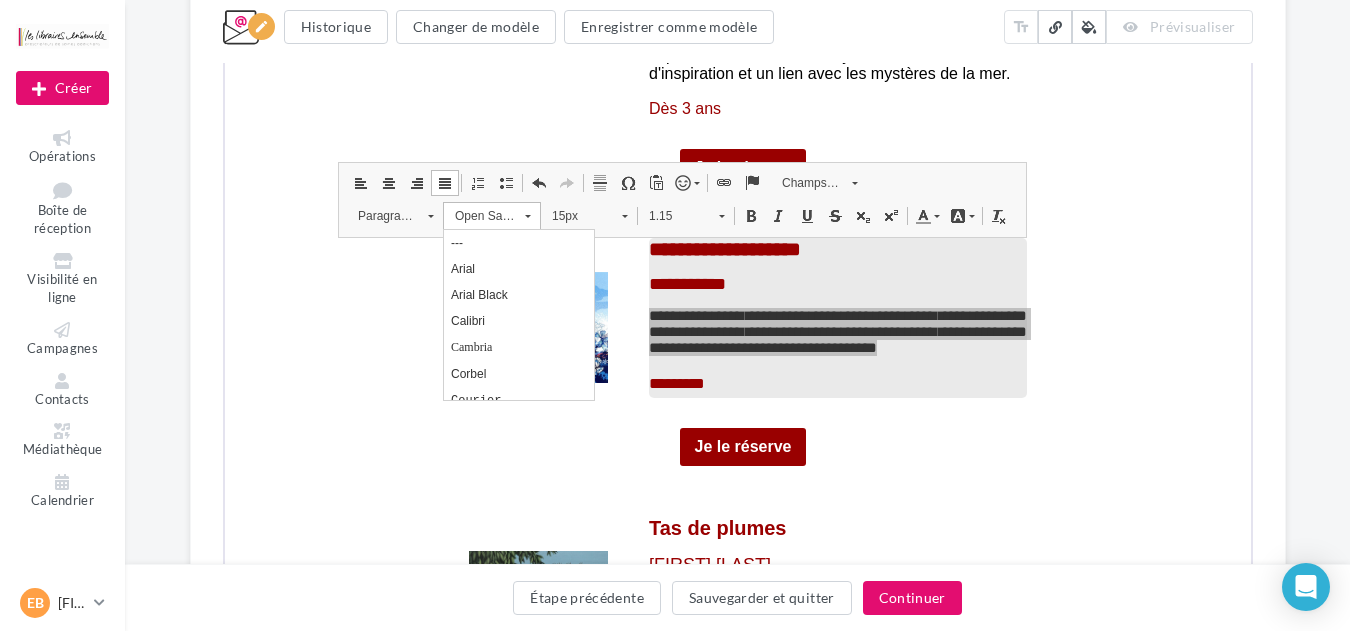 scroll, scrollTop: 0, scrollLeft: 0, axis: both 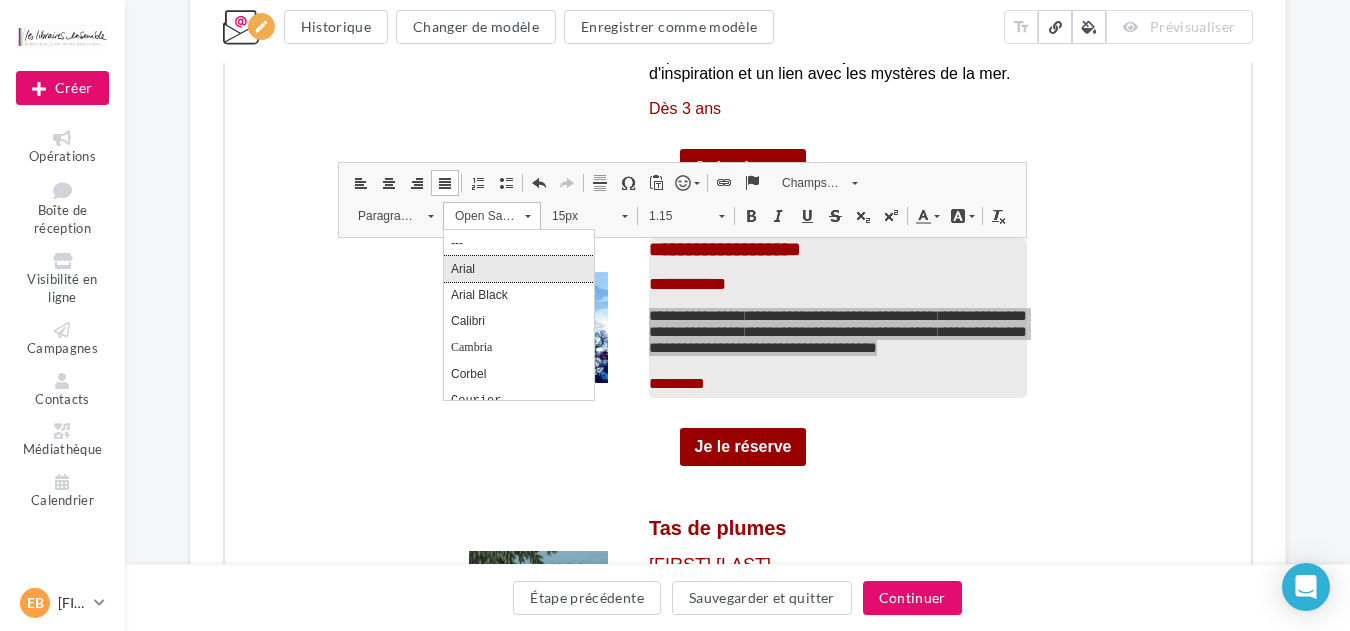 click on "Arial" at bounding box center [518, 268] 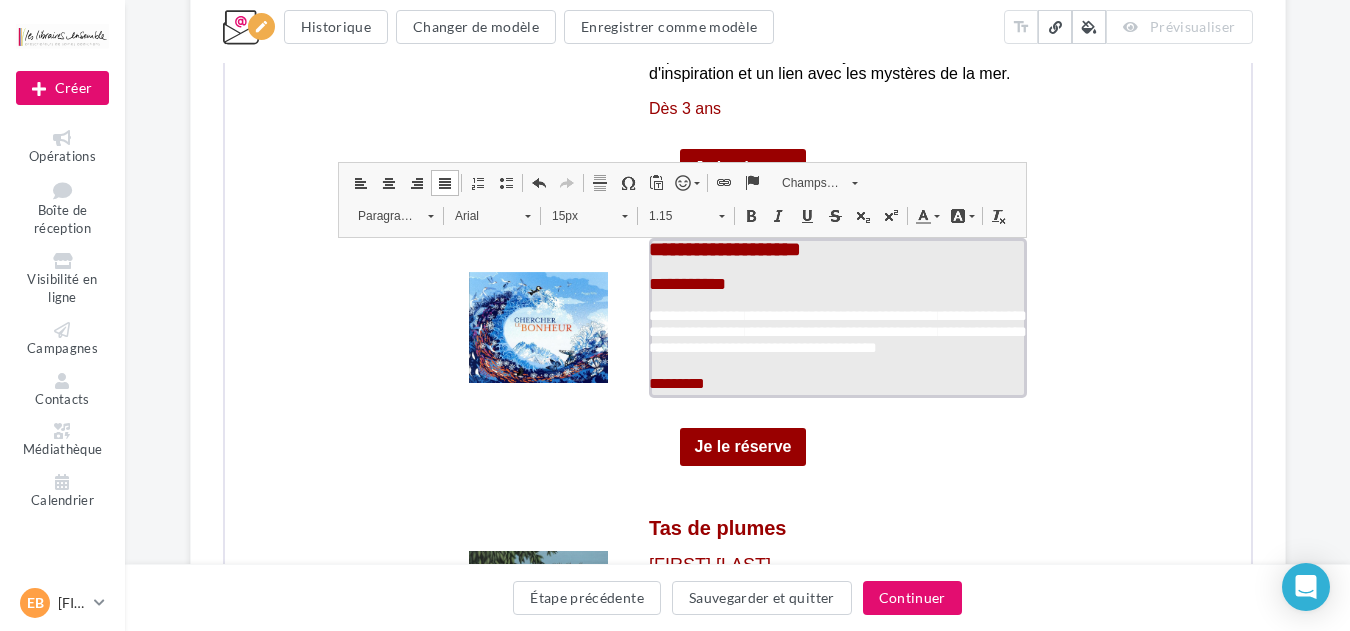 click on "15px" at bounding box center [574, 214] 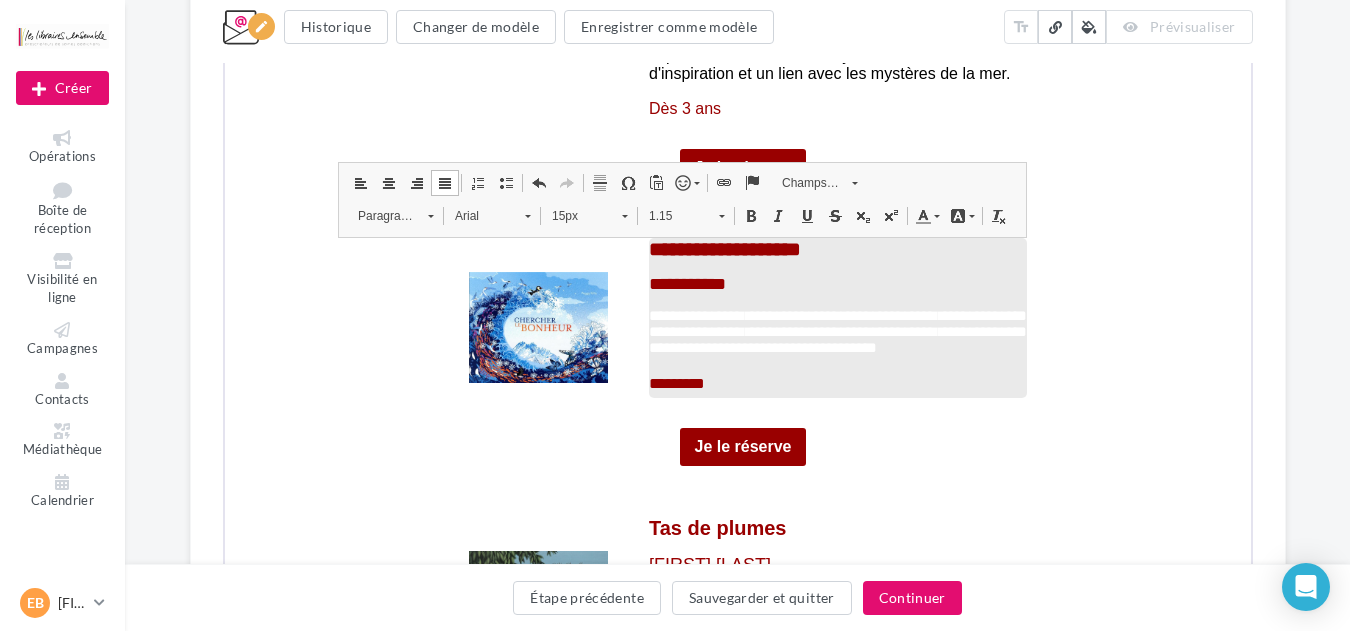 scroll, scrollTop: 136, scrollLeft: 0, axis: vertical 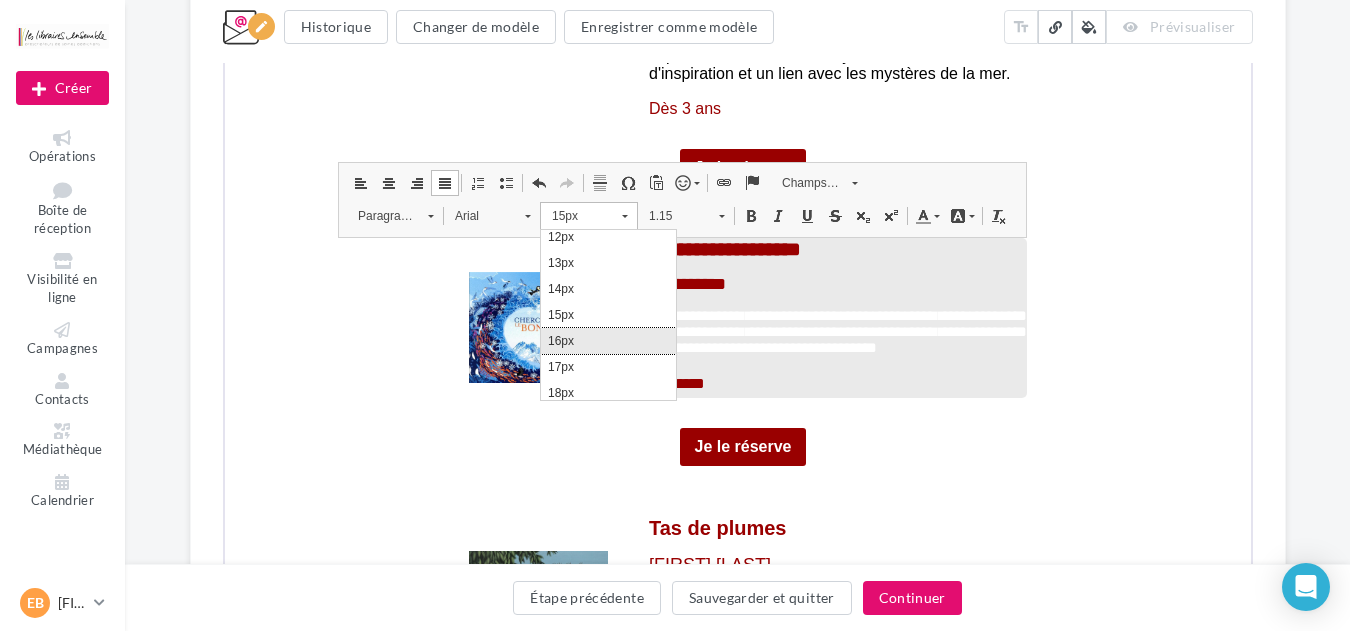 click on "16px" at bounding box center (607, 340) 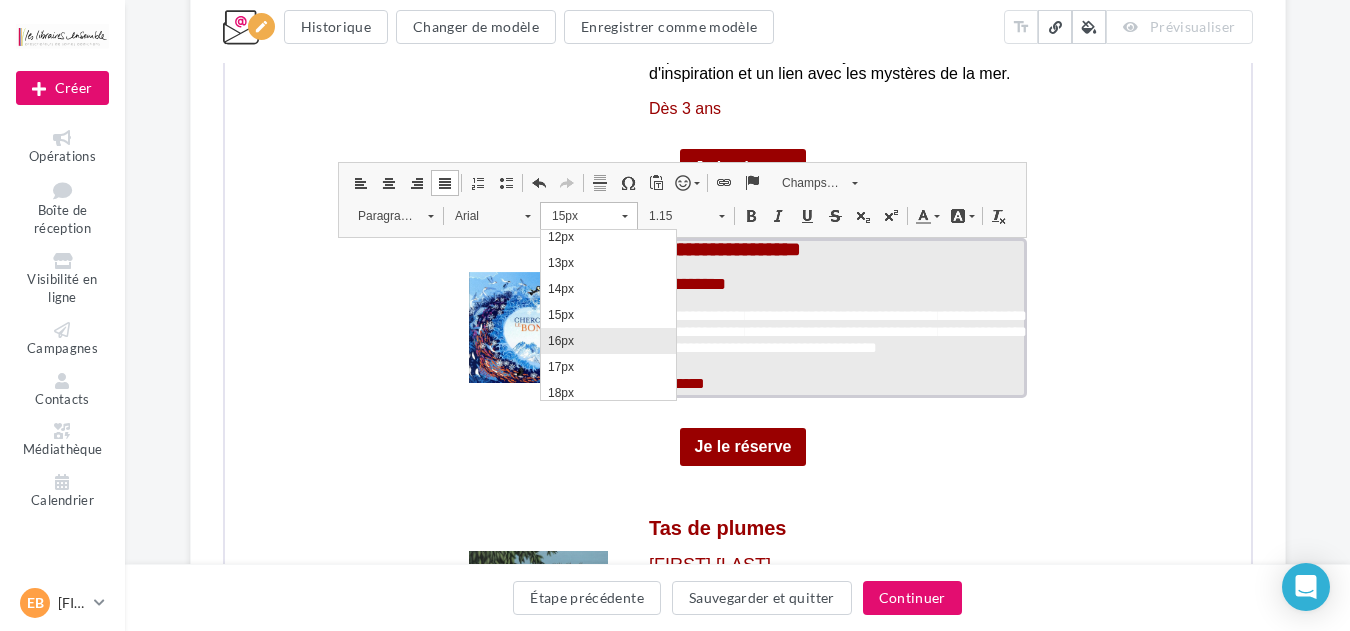 scroll, scrollTop: 0, scrollLeft: 0, axis: both 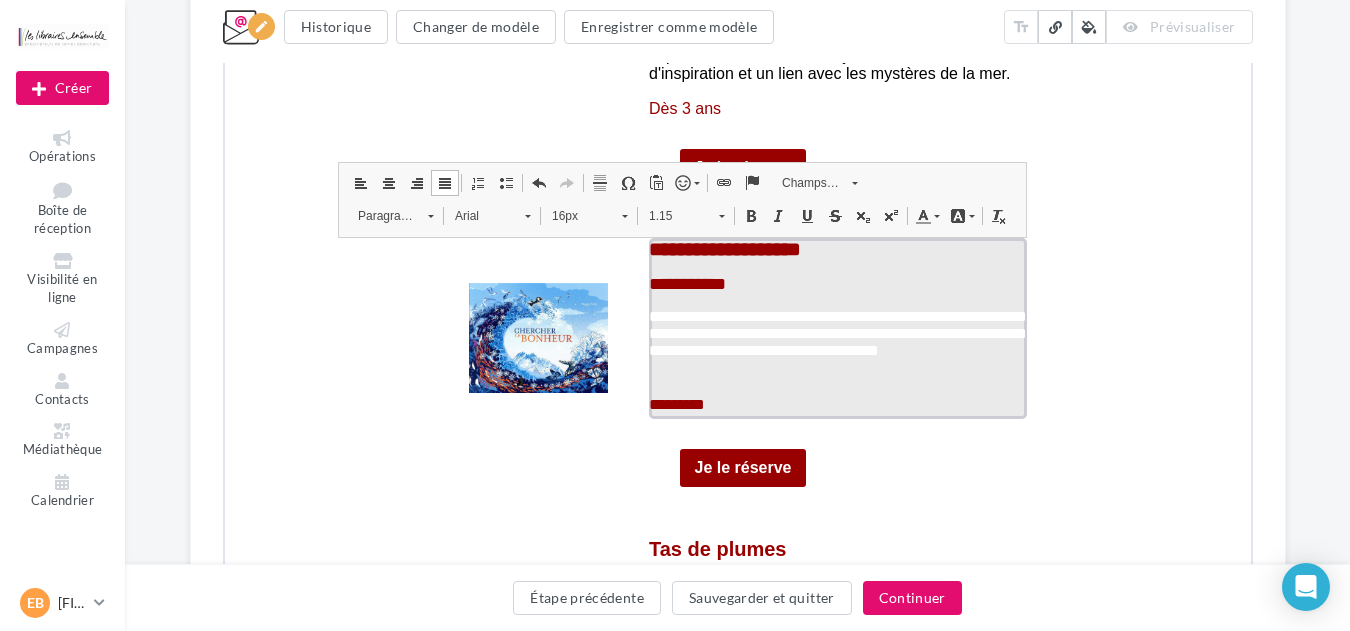 click at bounding box center [920, 214] 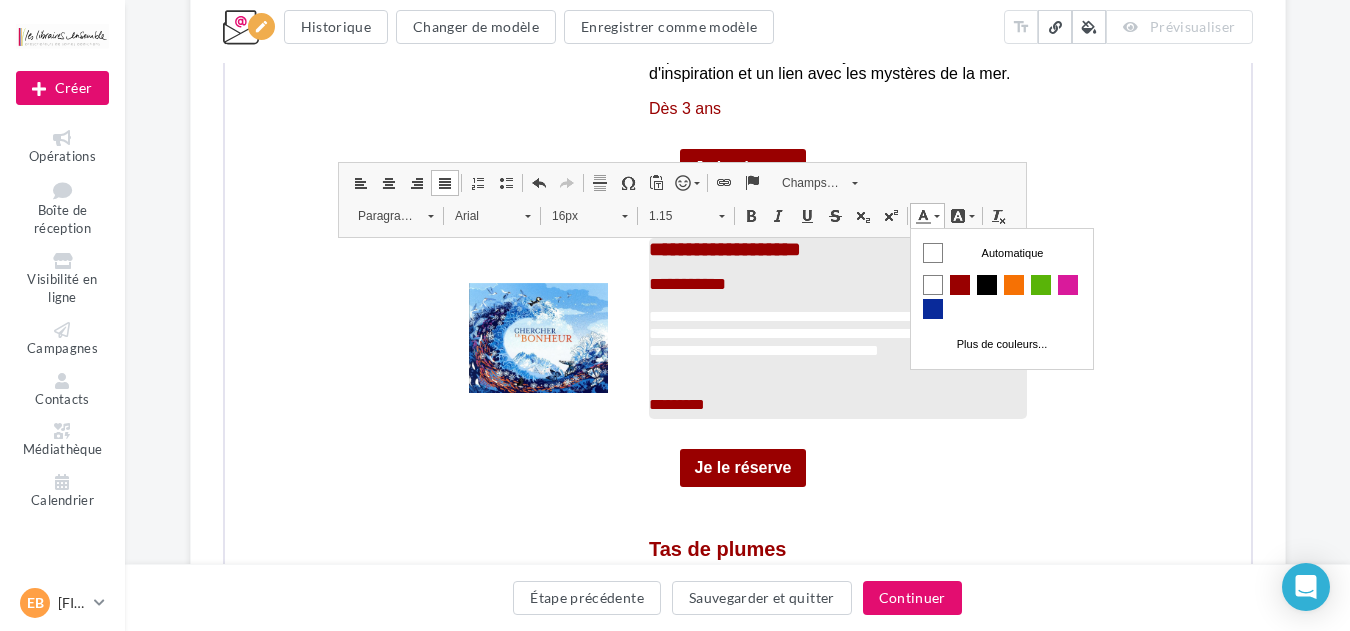 scroll, scrollTop: 0, scrollLeft: 0, axis: both 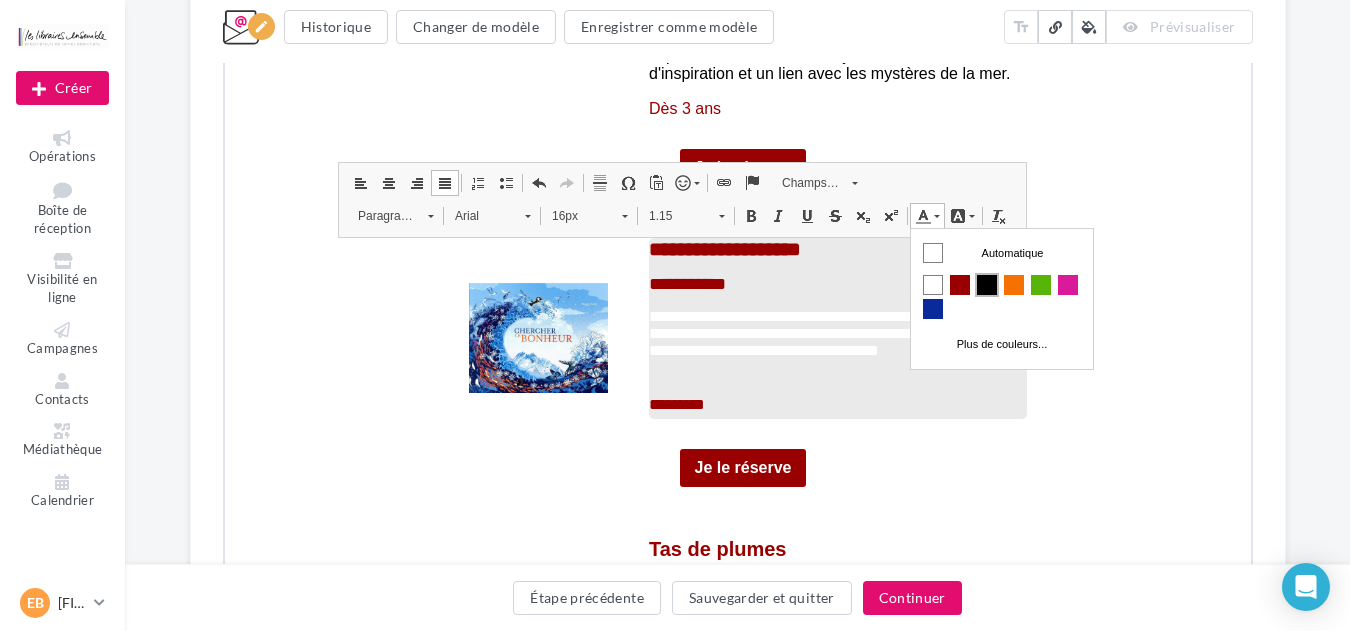 click at bounding box center [986, 284] 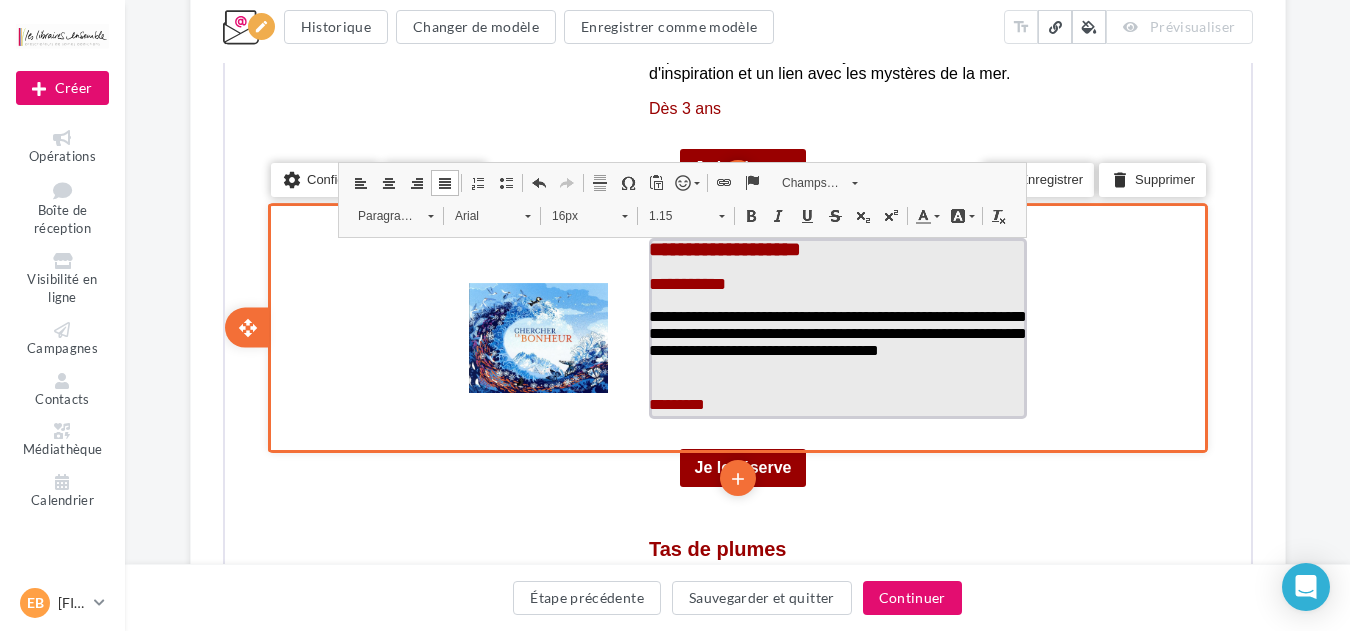 click on "**********" at bounding box center (835, 342) 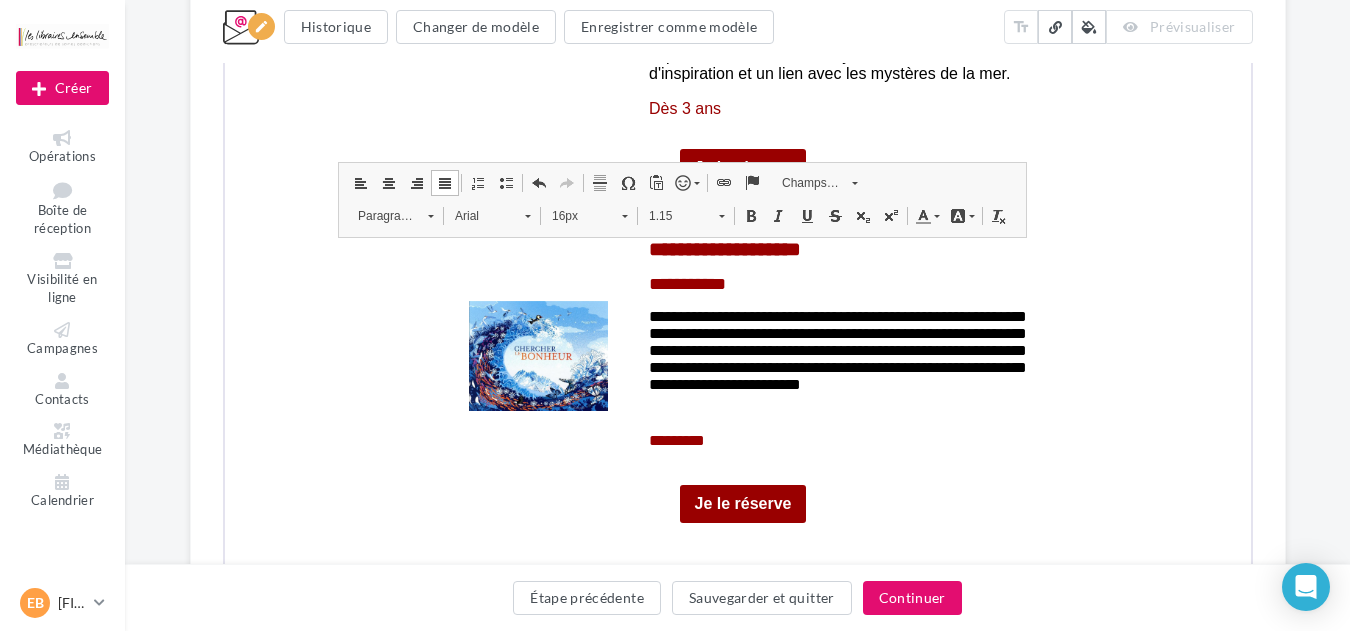 click on "**********" at bounding box center (737, 19) 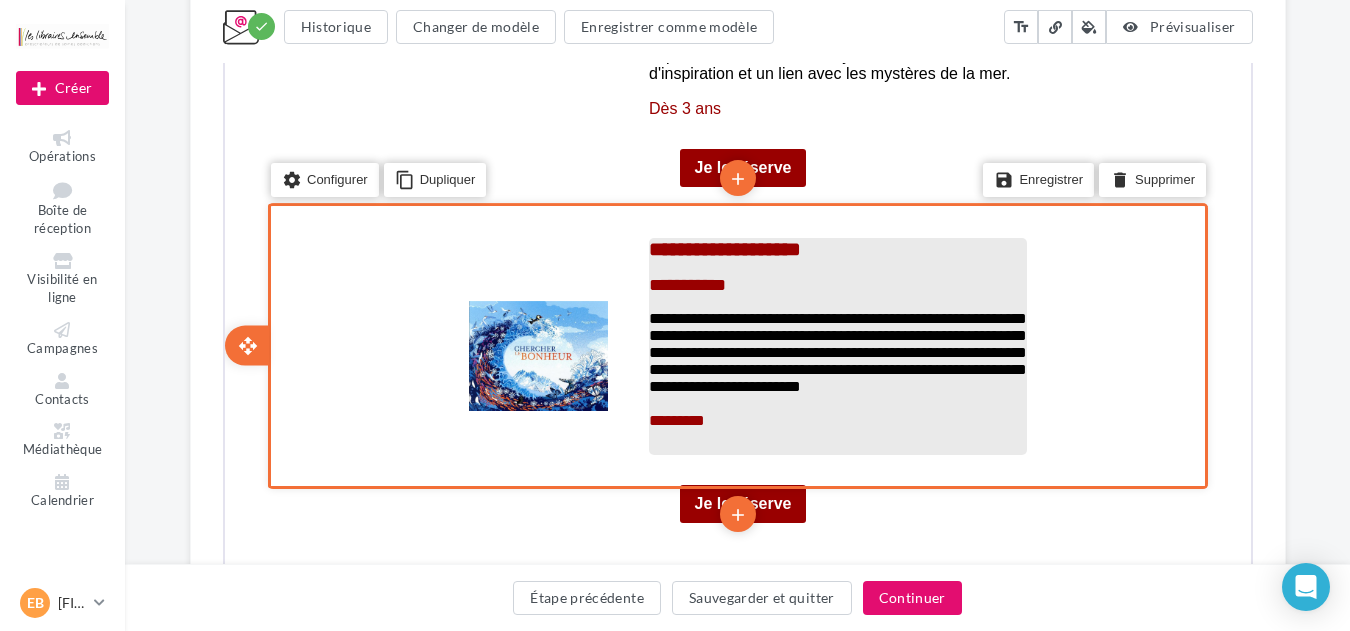 click on "**********" at bounding box center (835, 350) 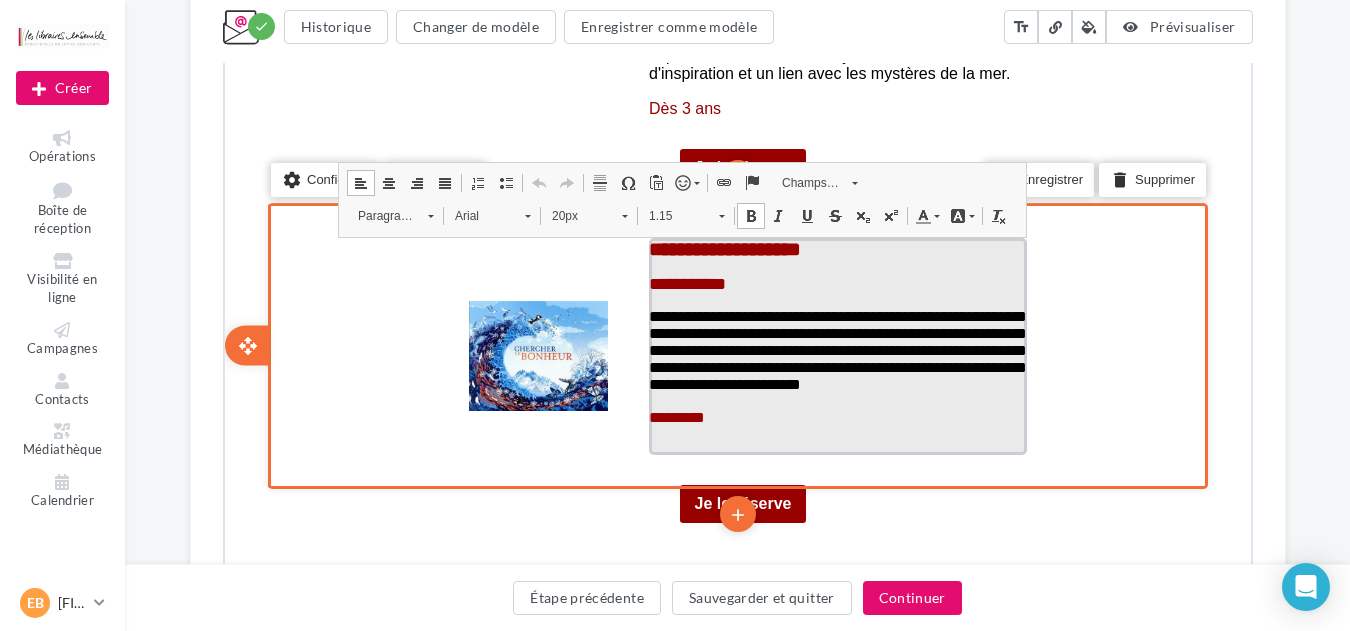 click on "**********" at bounding box center (835, 348) 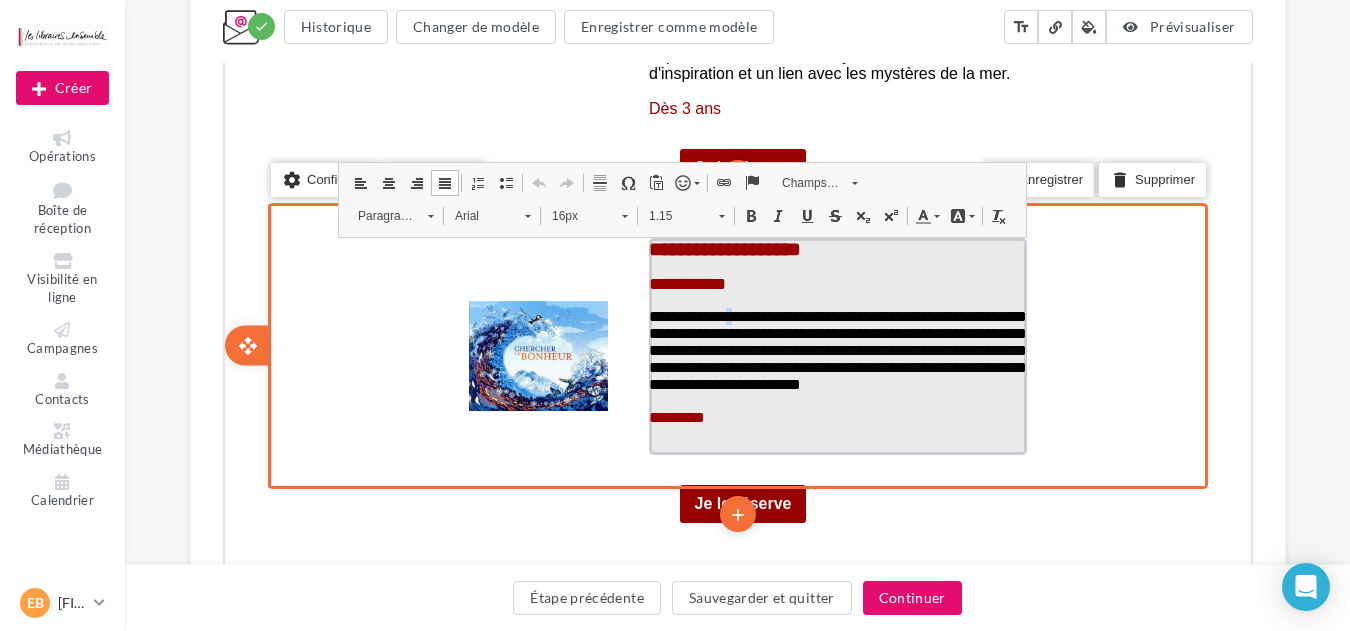 click on "**********" at bounding box center (835, 348) 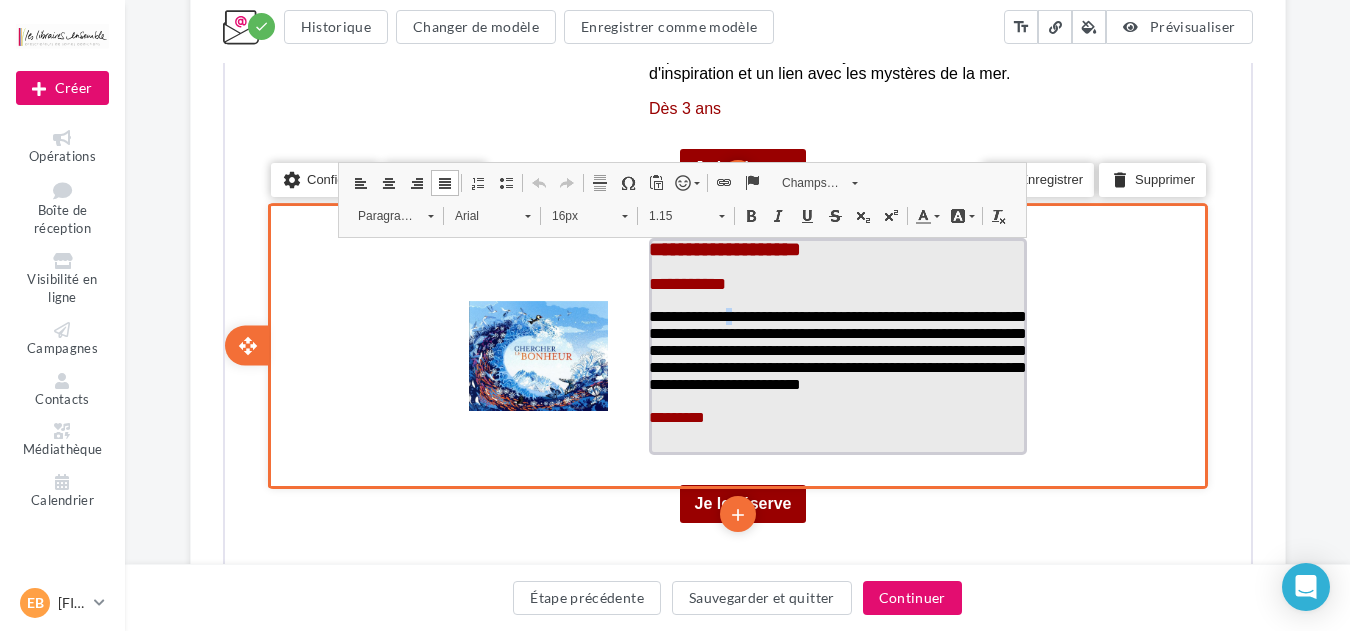 click on "**********" at bounding box center [835, 348] 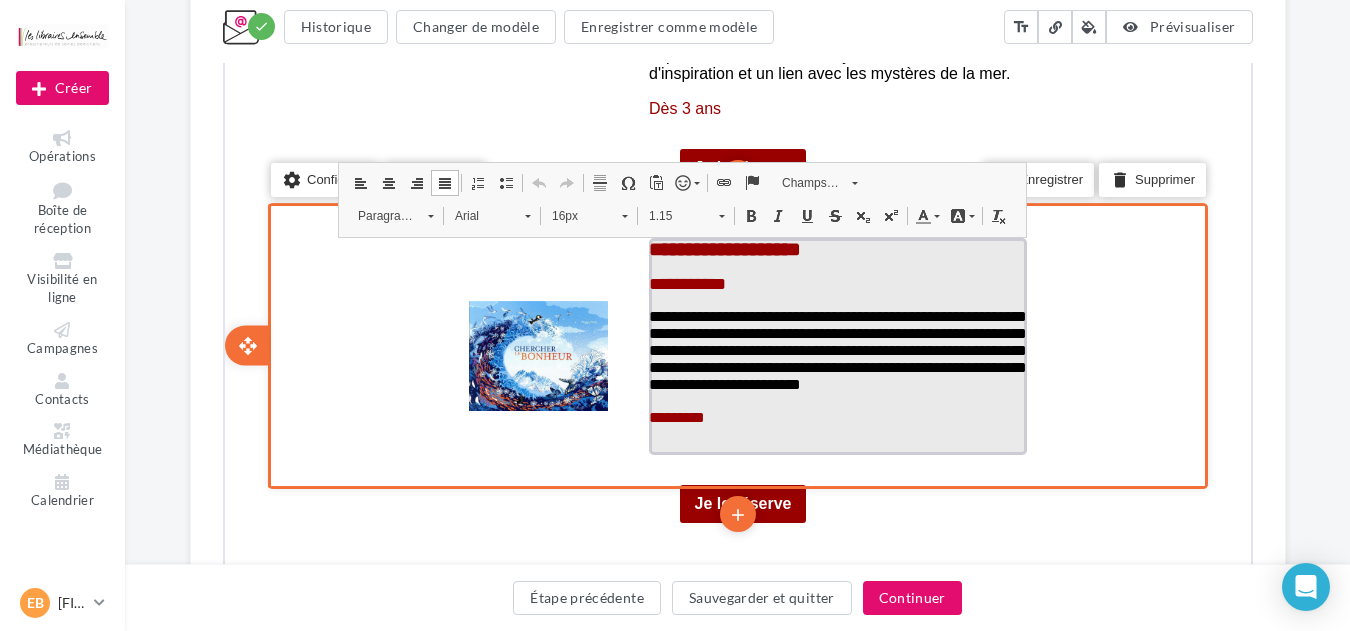 click on "**********" at bounding box center [835, 348] 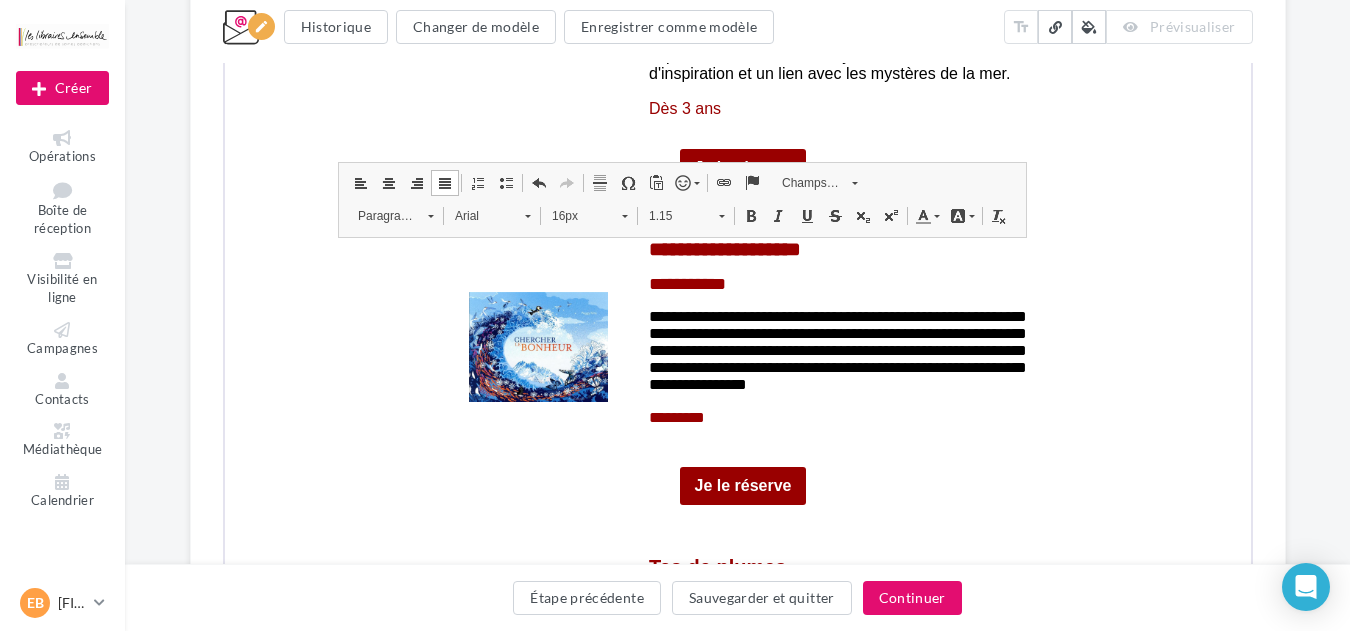click on "**********" at bounding box center [737, 10] 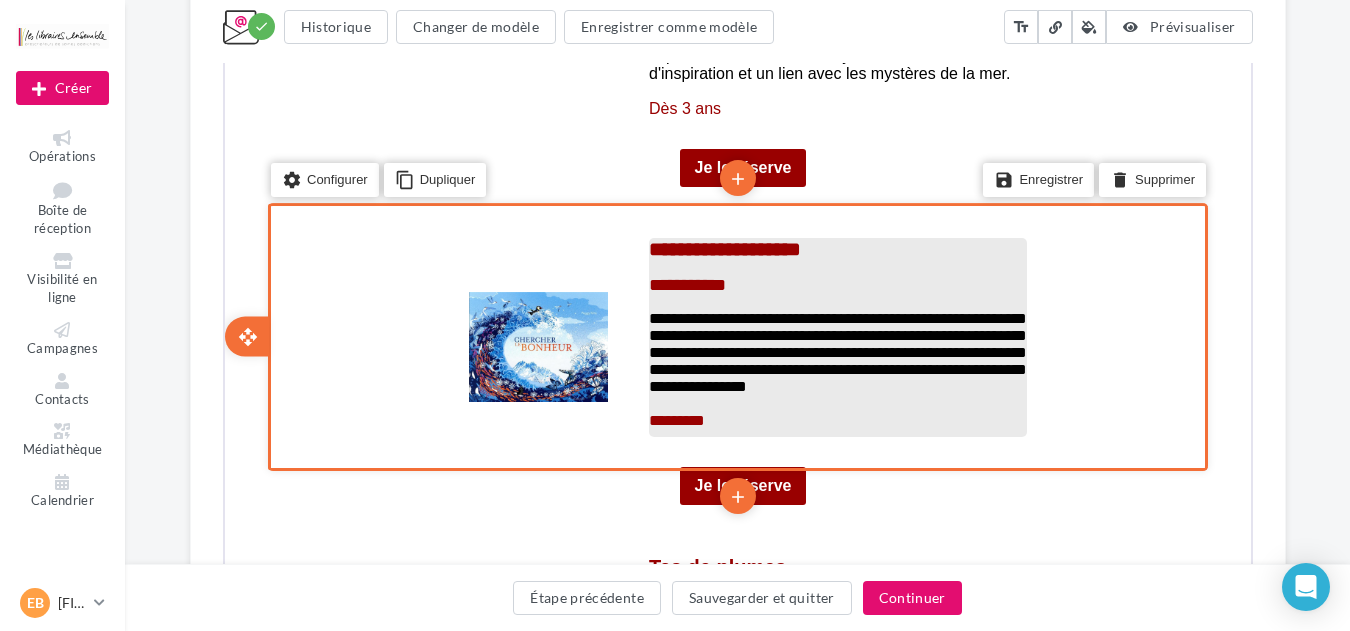 click on "**********" at bounding box center [835, 350] 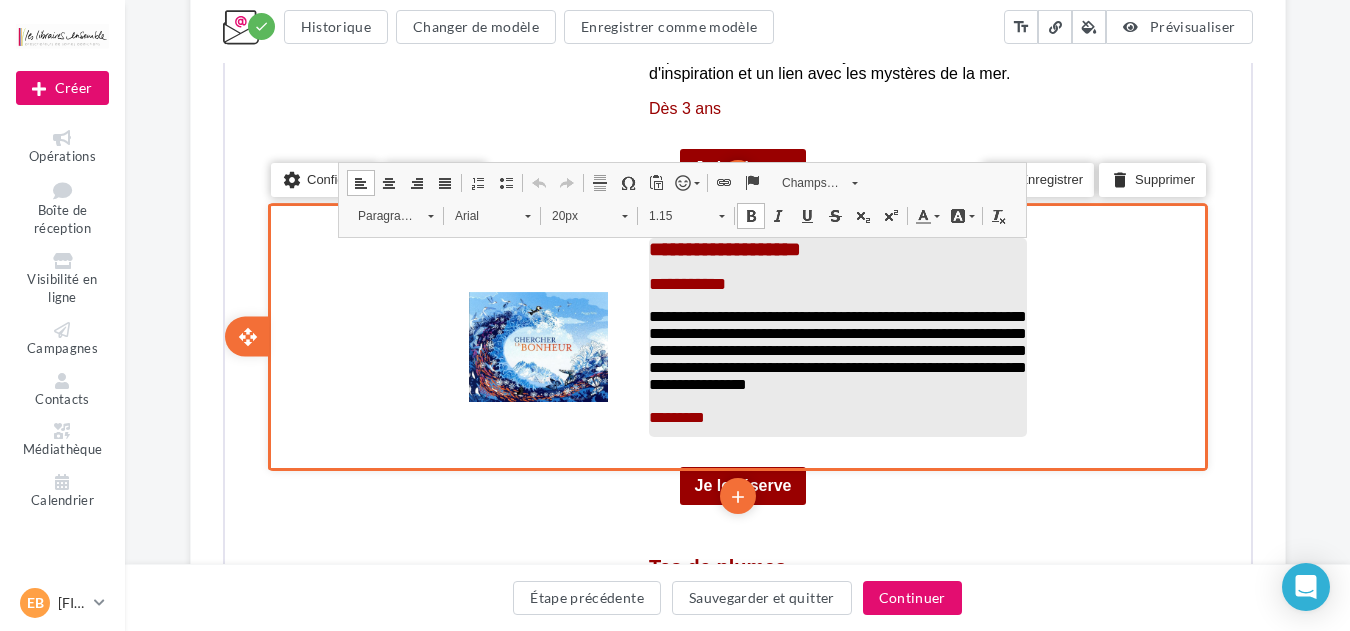 click on "**********" at bounding box center [735, 335] 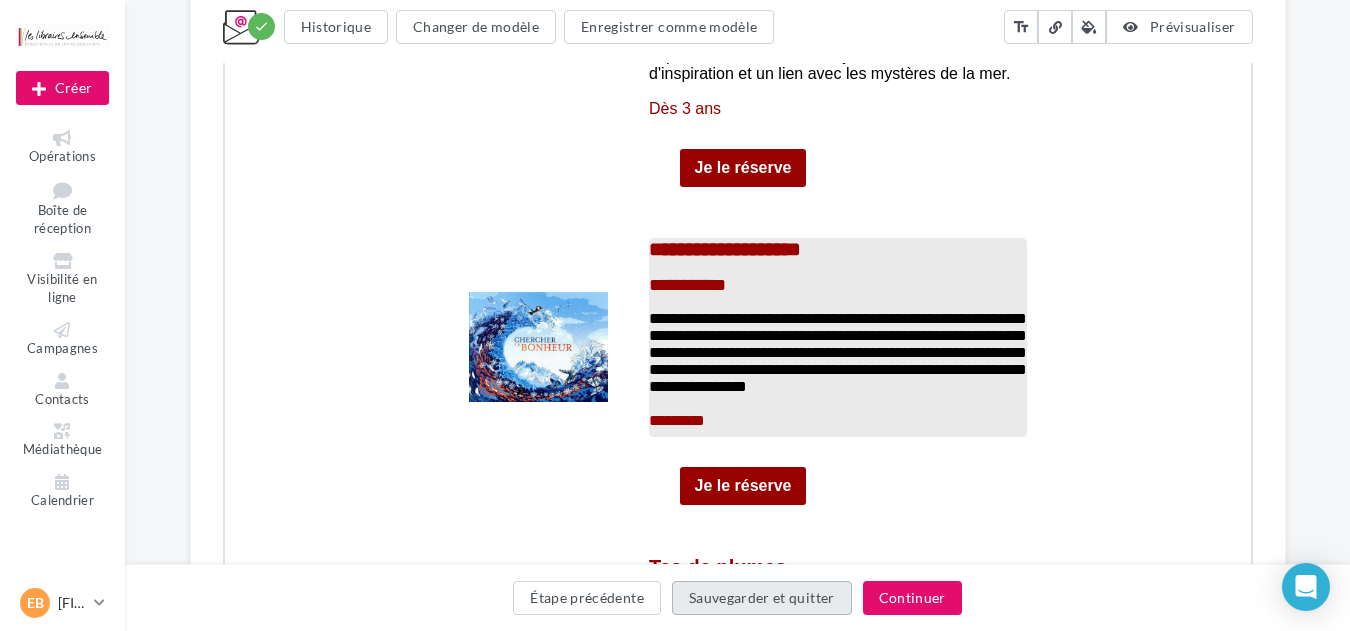 click on "Sauvegarder et quitter" at bounding box center (762, 598) 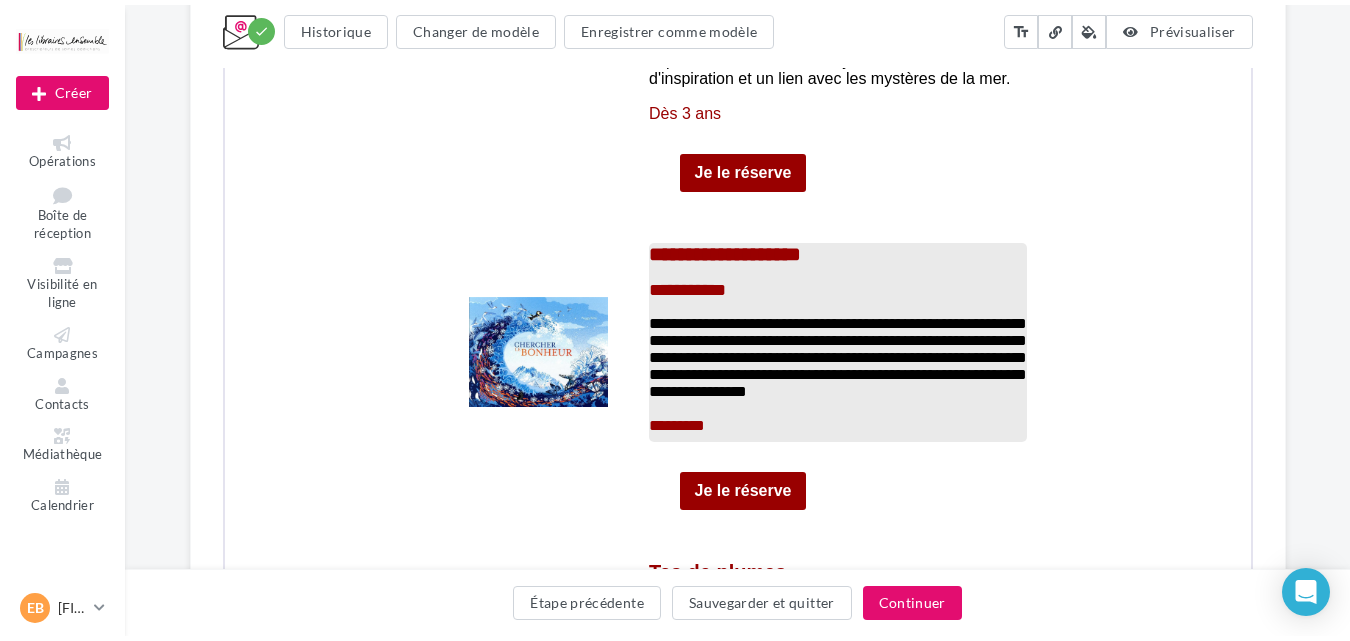 scroll, scrollTop: 32, scrollLeft: 0, axis: vertical 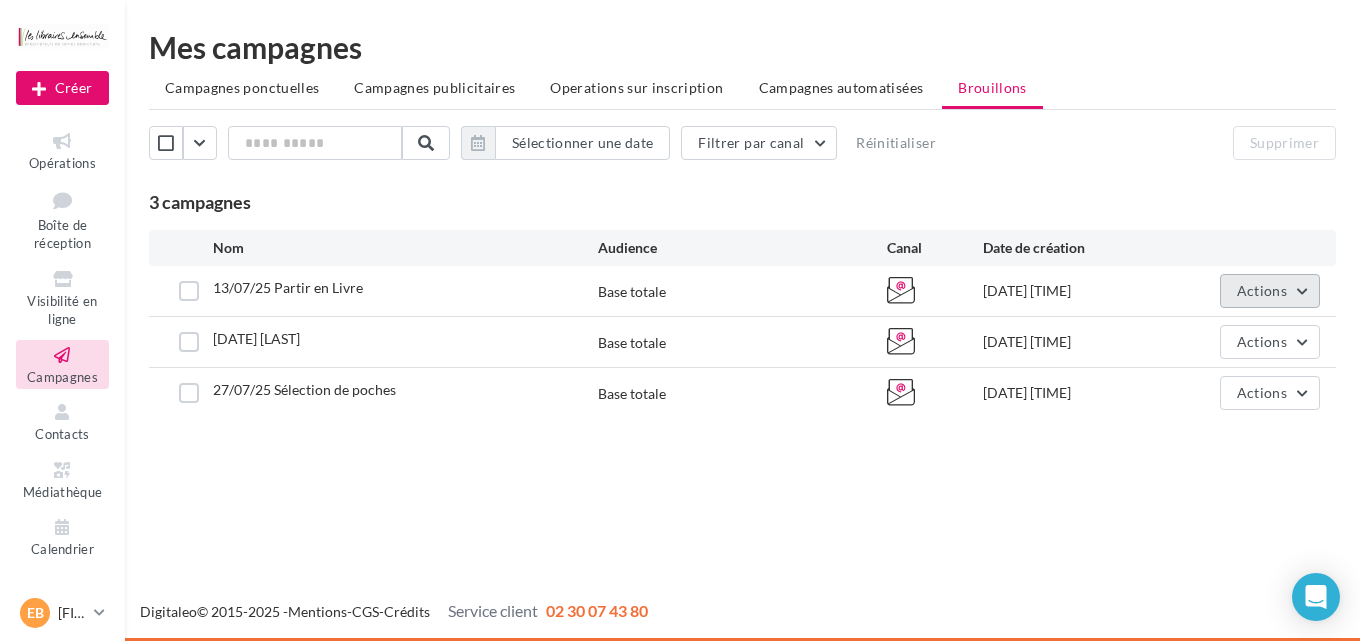 click on "Actions" at bounding box center [1262, 290] 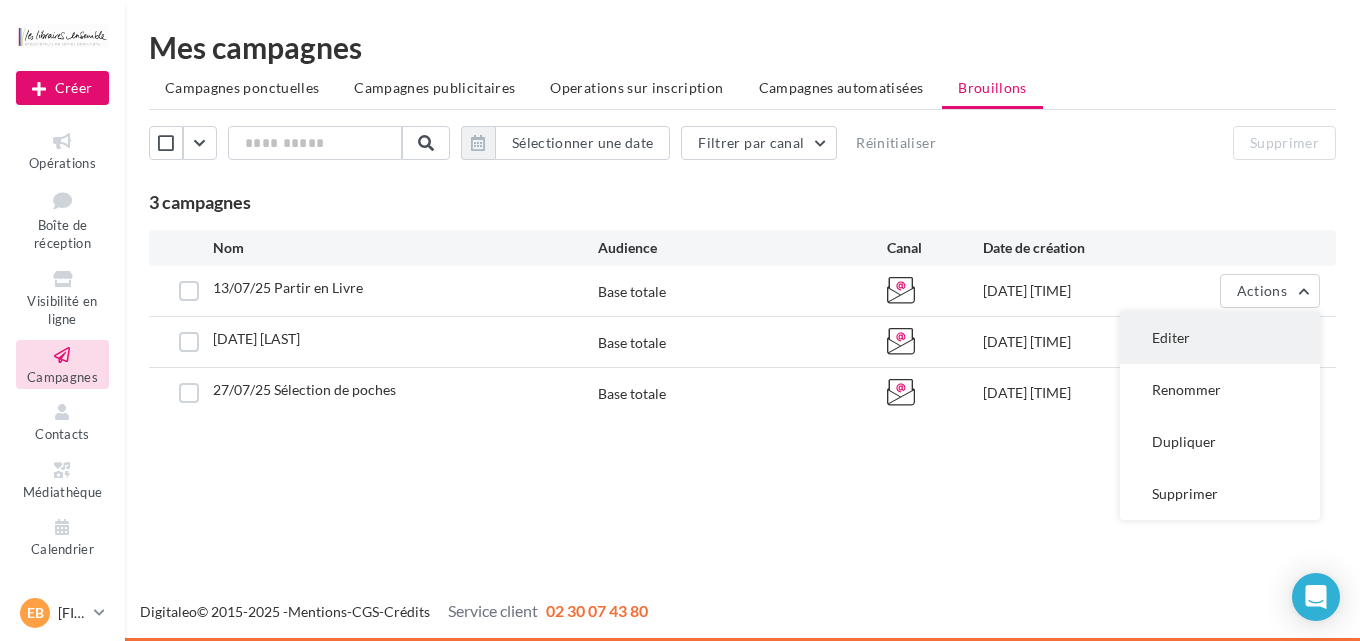 click on "Editer" at bounding box center [1220, 338] 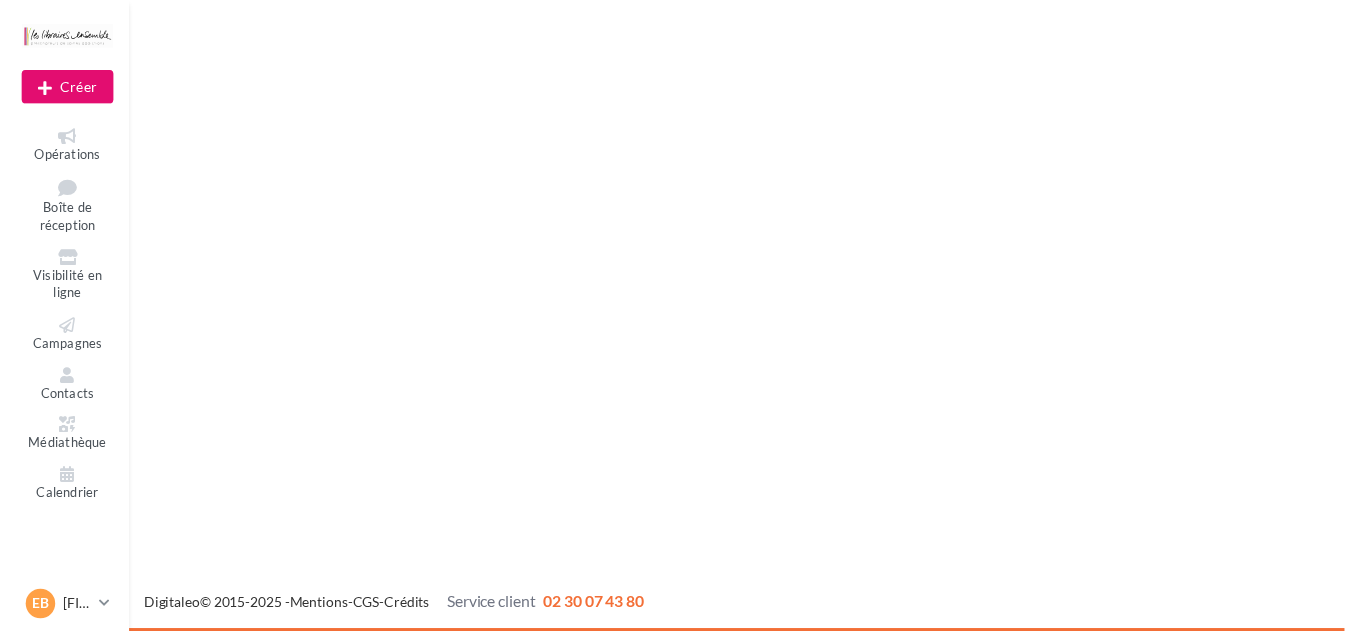 scroll, scrollTop: 0, scrollLeft: 0, axis: both 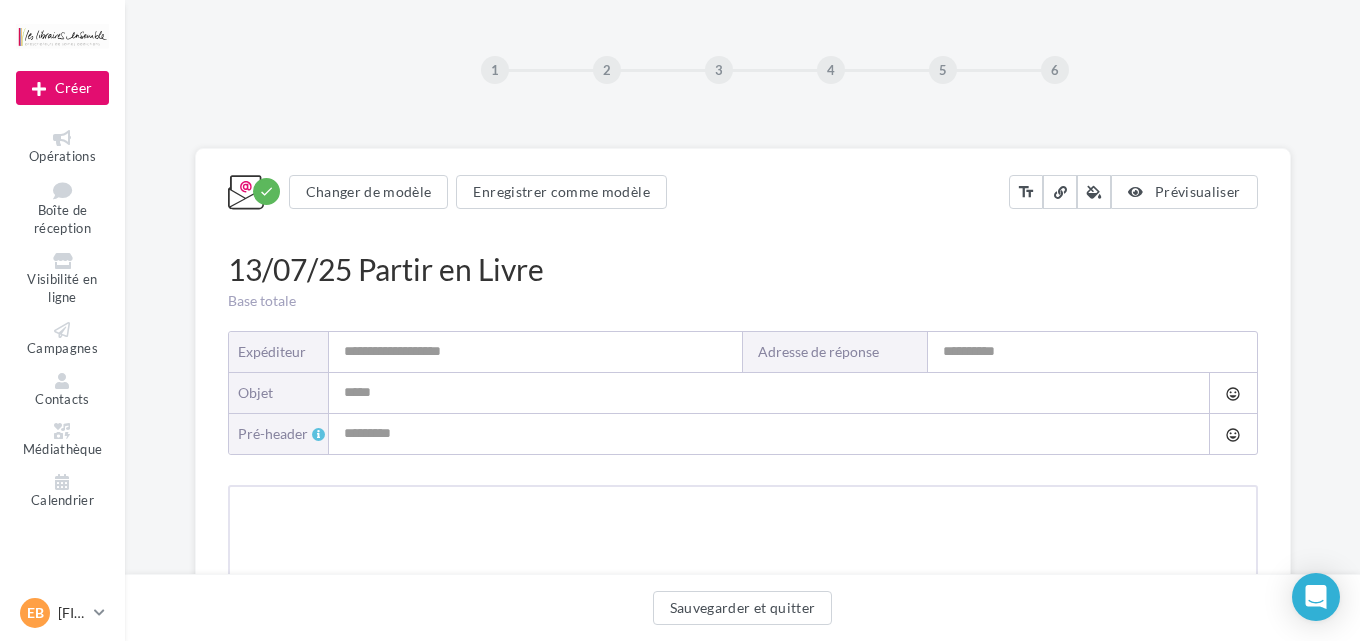 type on "**********" 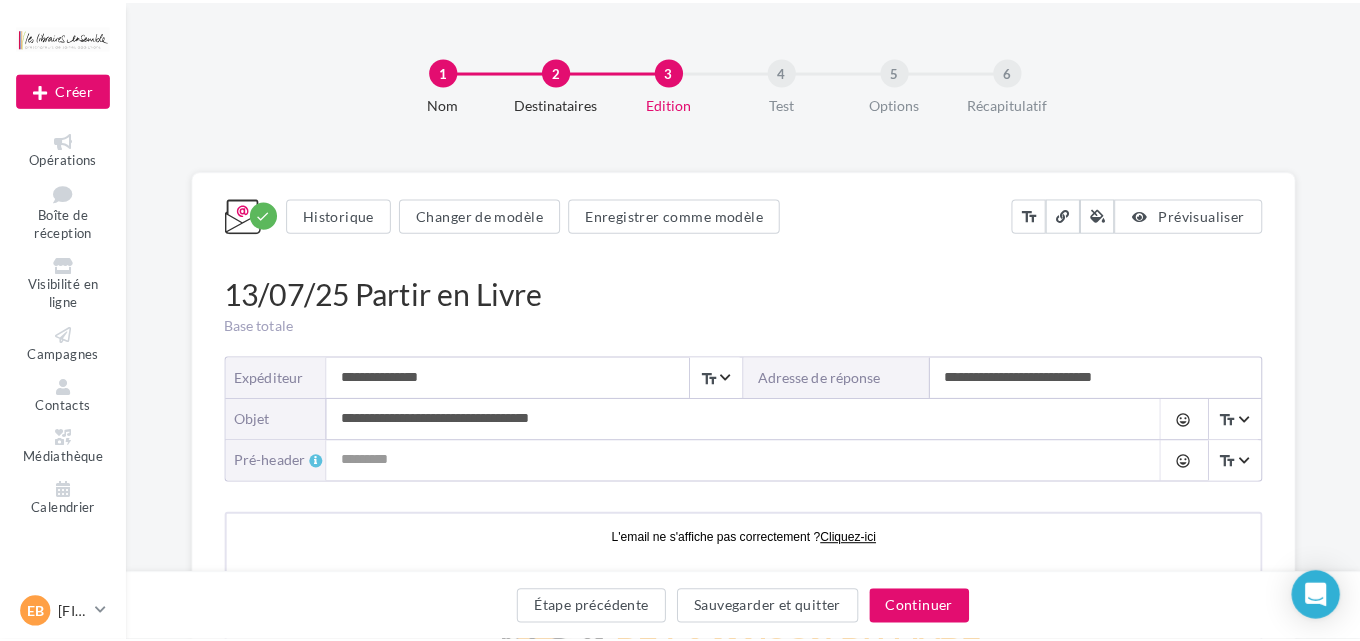 scroll, scrollTop: 0, scrollLeft: 0, axis: both 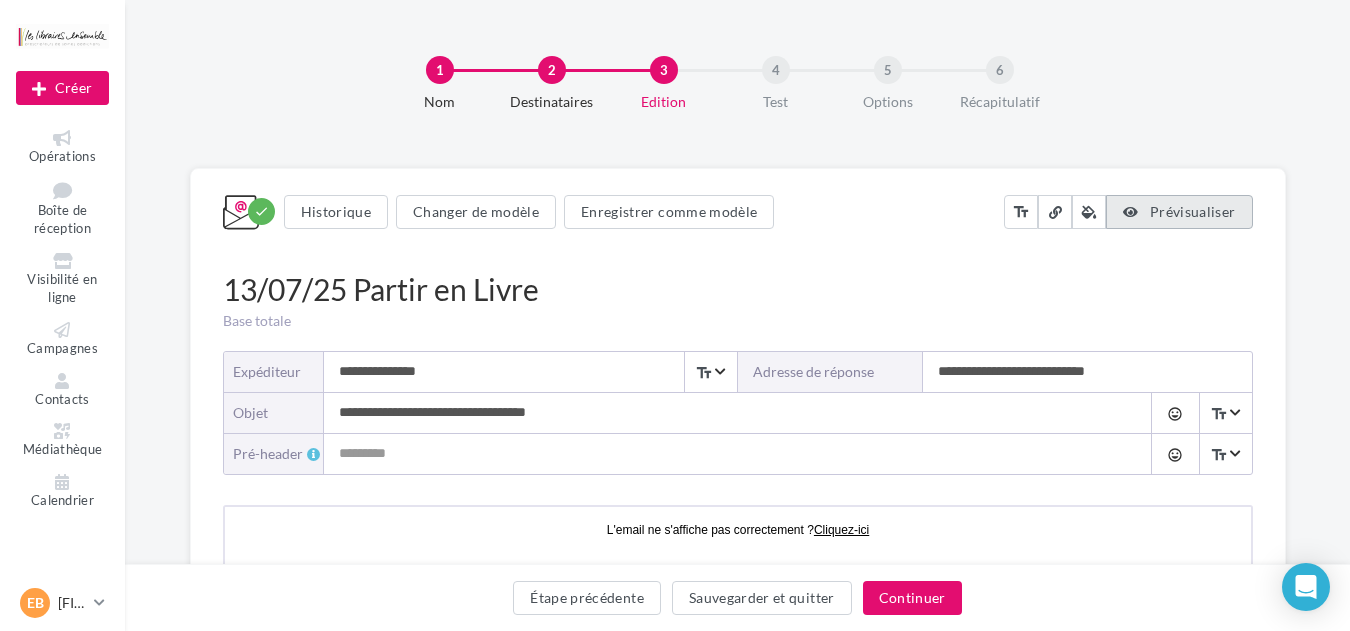 click on "Prévisualiser" at bounding box center (1193, 211) 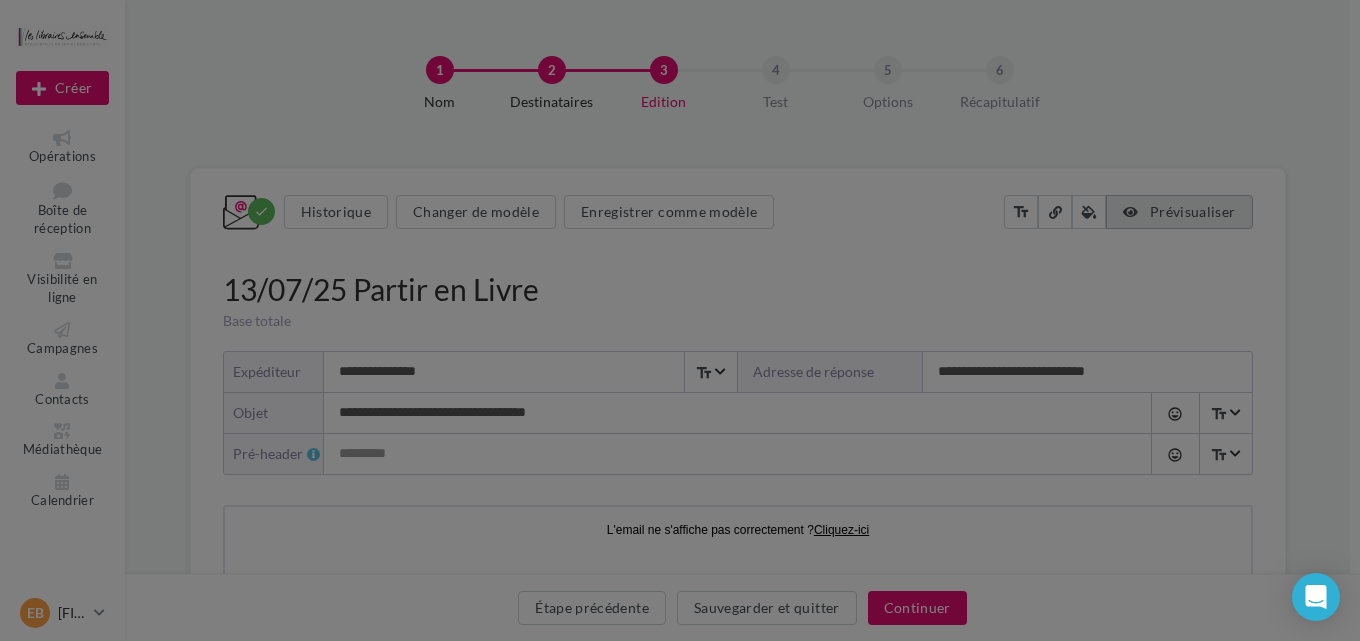 scroll, scrollTop: 0, scrollLeft: 0, axis: both 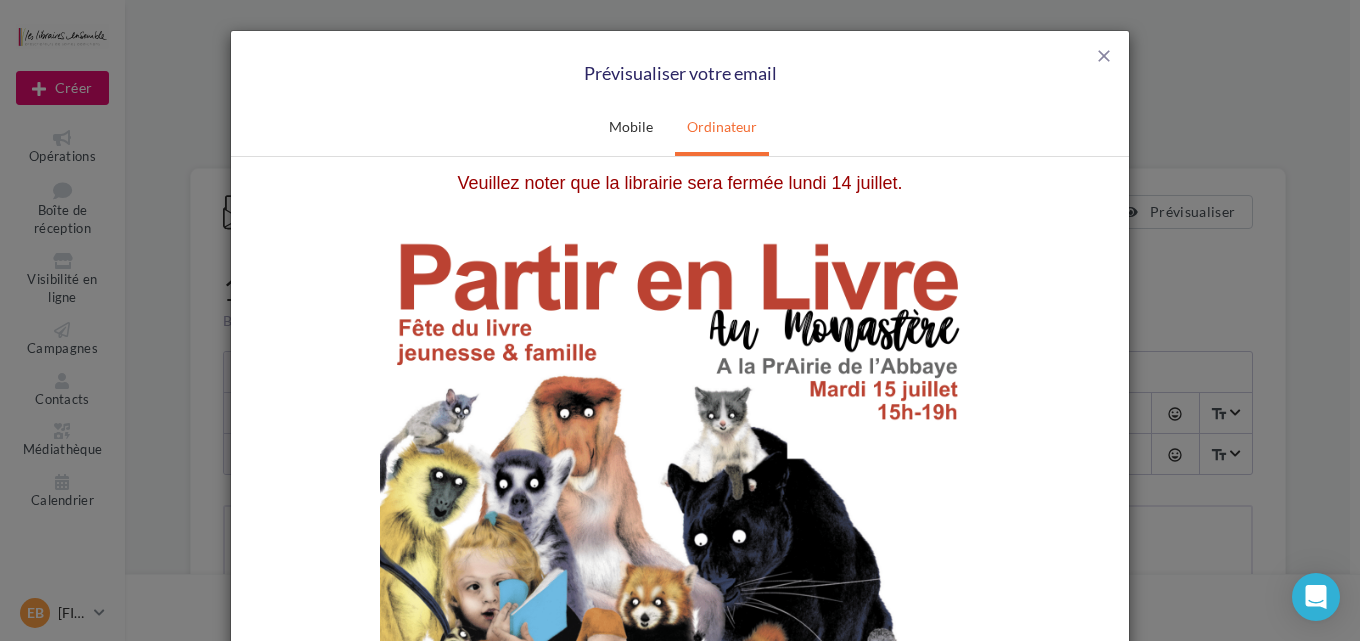 click at bounding box center [680, 642] 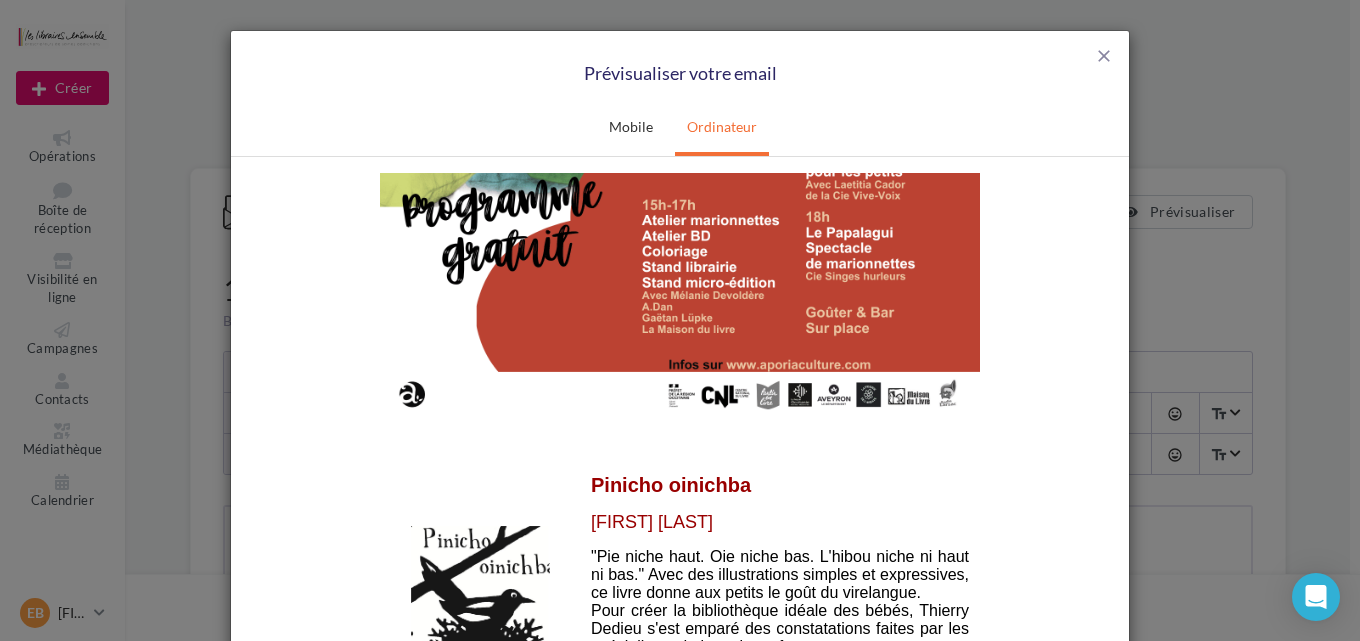 scroll, scrollTop: 1387, scrollLeft: 0, axis: vertical 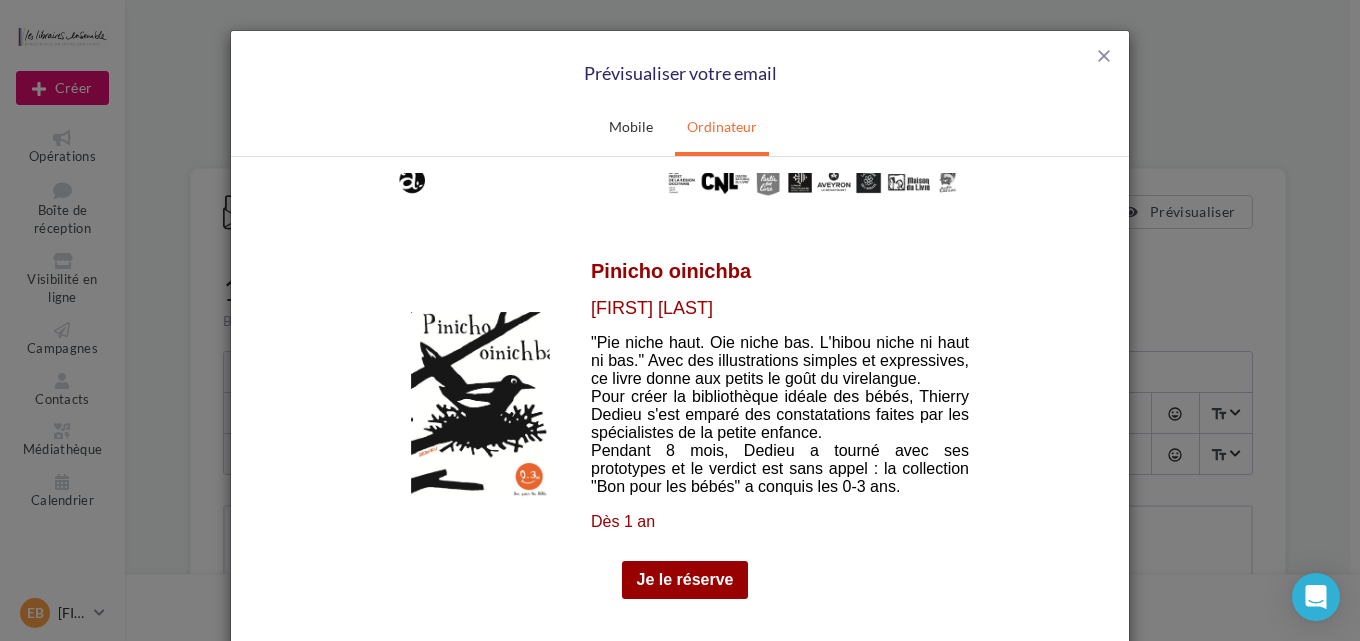 click at bounding box center (480, 404) 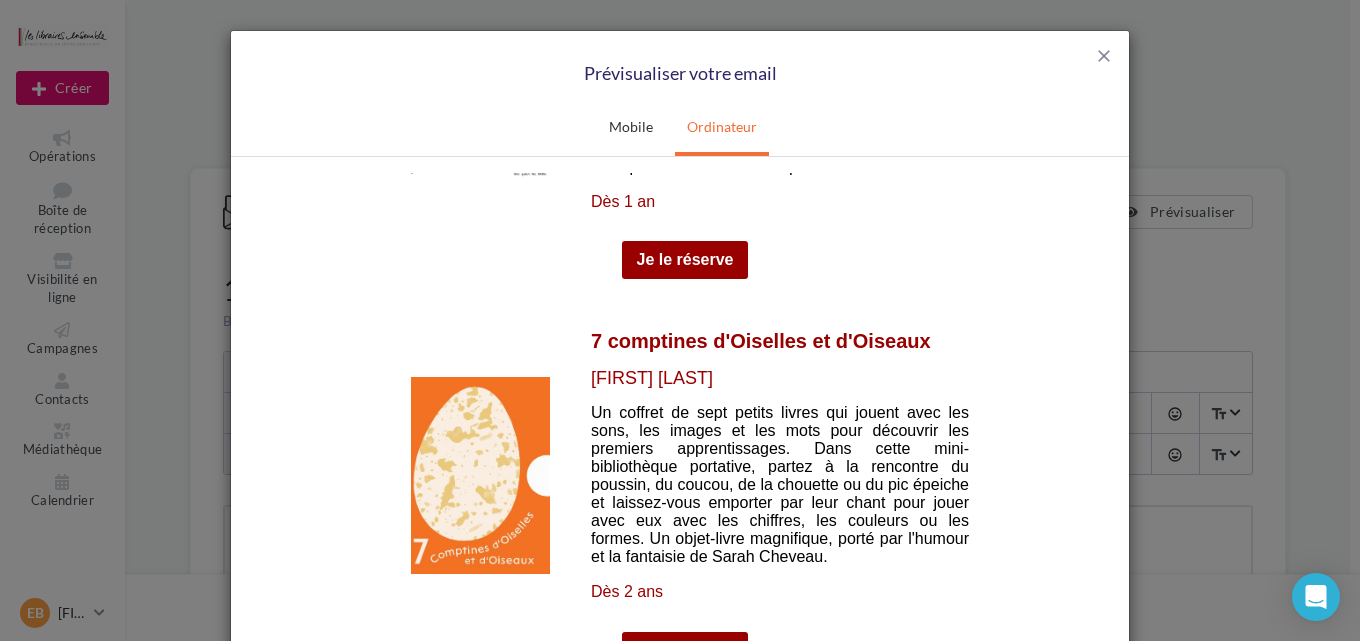 scroll, scrollTop: 1813, scrollLeft: 0, axis: vertical 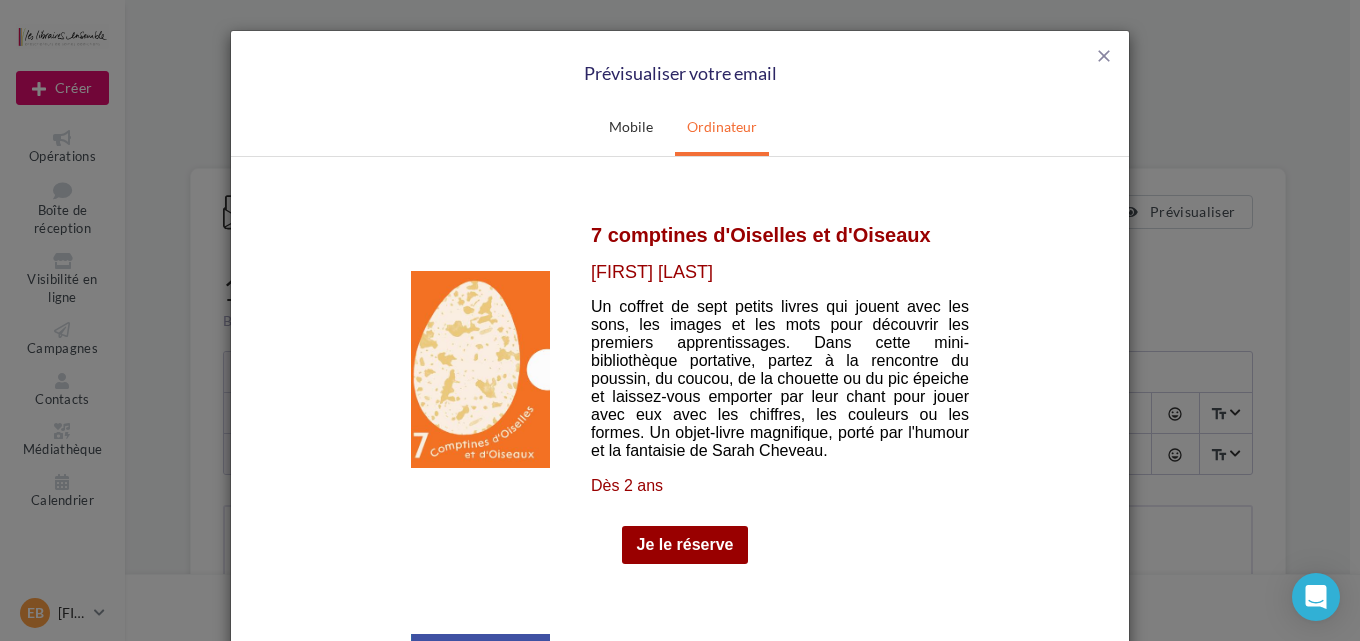 click at bounding box center [480, 368] 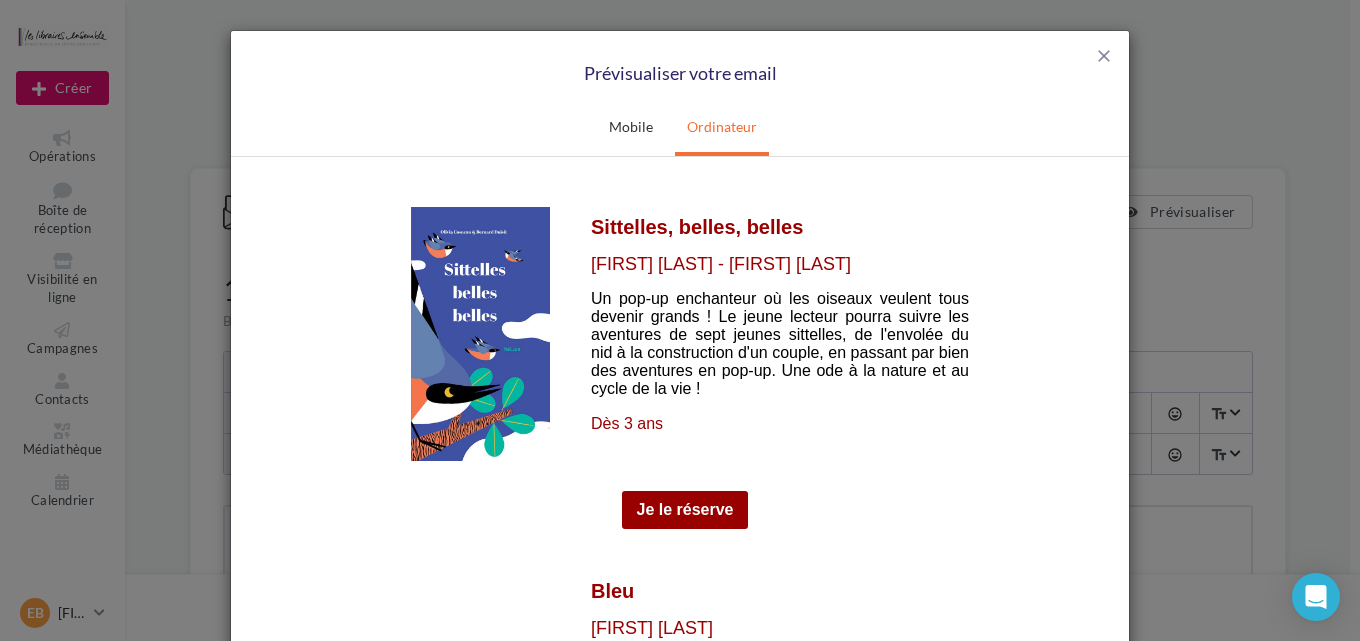 click at bounding box center [480, 333] 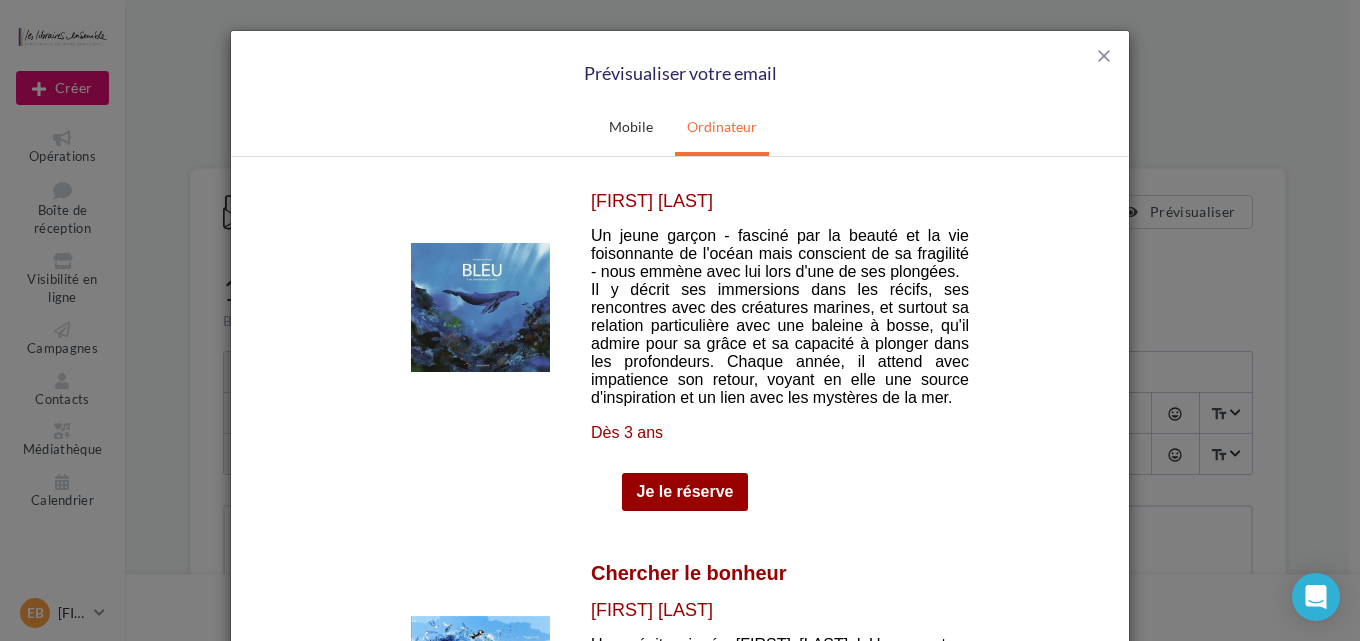 scroll, scrollTop: 2560, scrollLeft: 0, axis: vertical 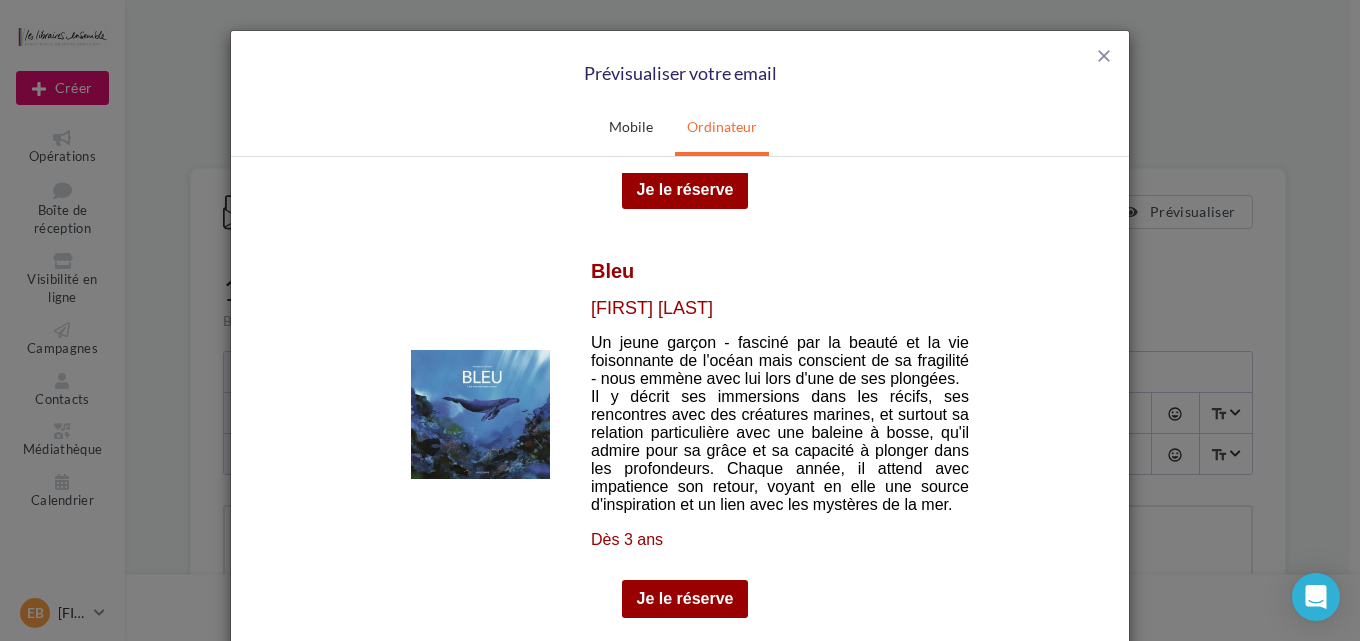 click at bounding box center (480, 413) 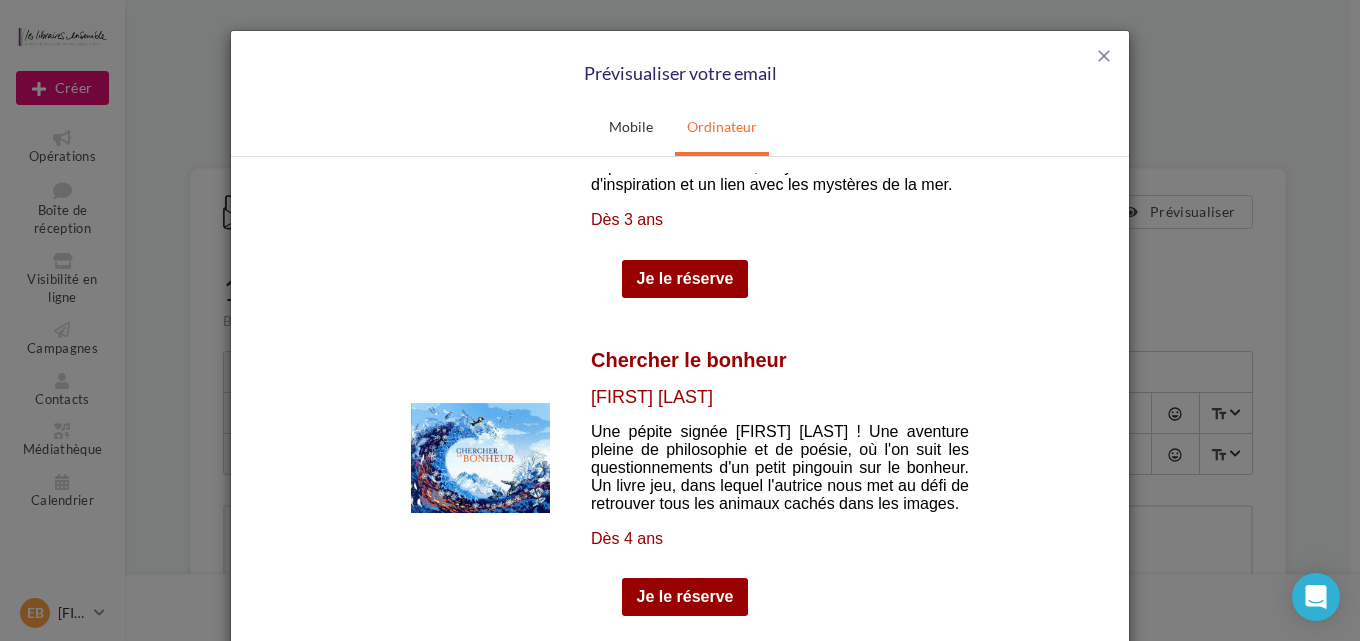 scroll, scrollTop: 2987, scrollLeft: 0, axis: vertical 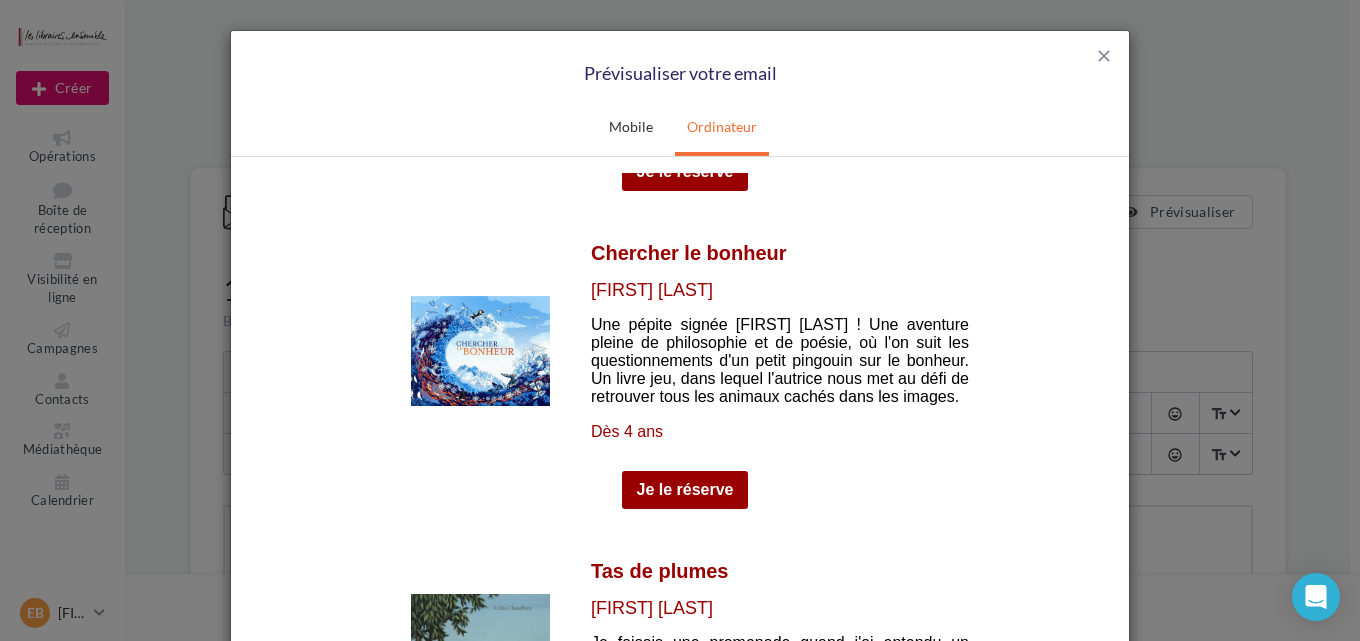 click at bounding box center [480, 350] 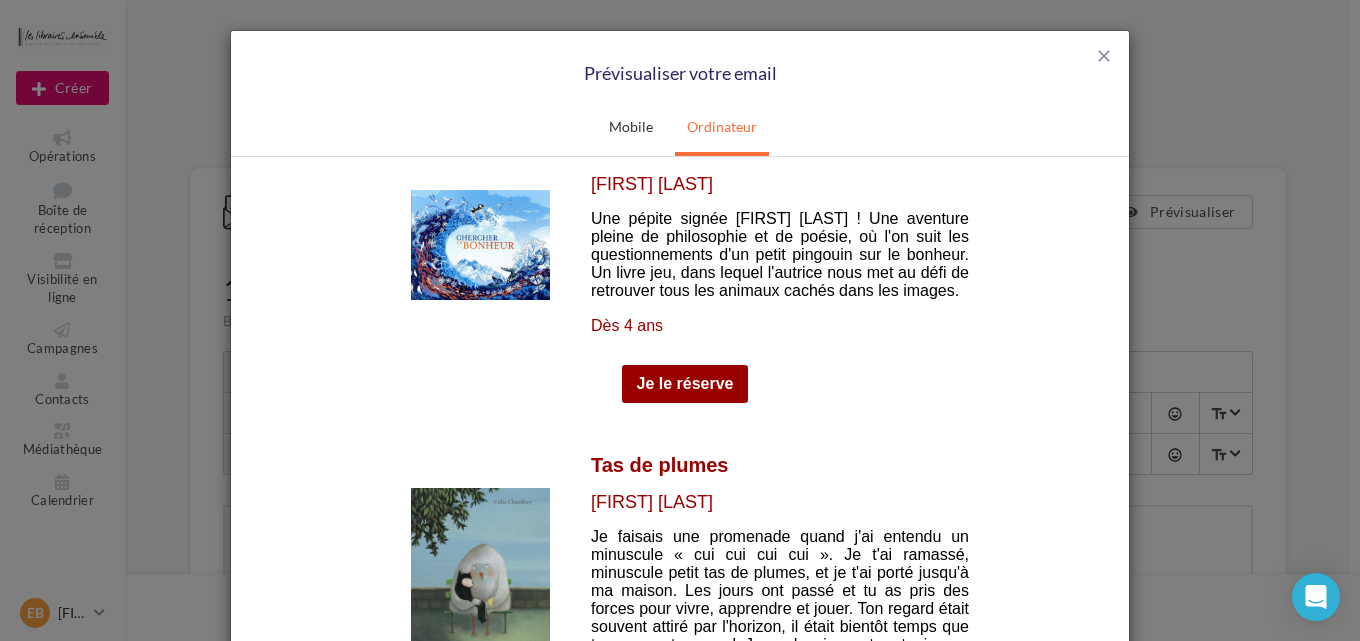 scroll, scrollTop: 3307, scrollLeft: 0, axis: vertical 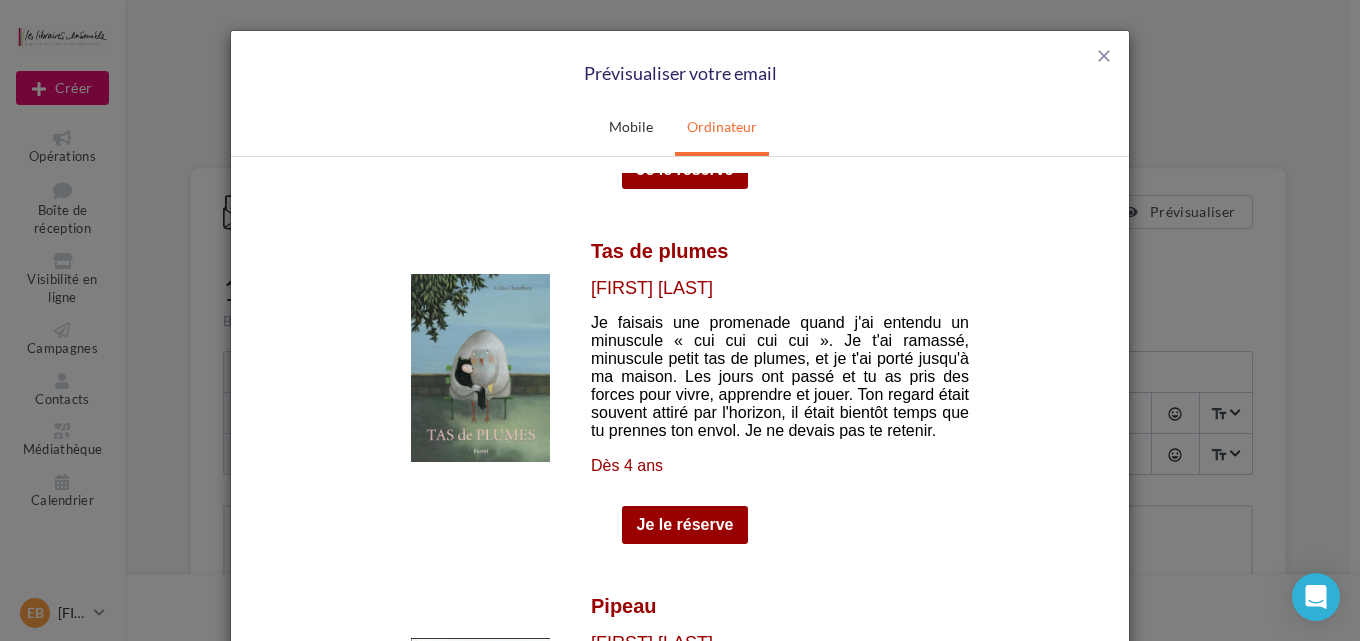 click at bounding box center (480, 367) 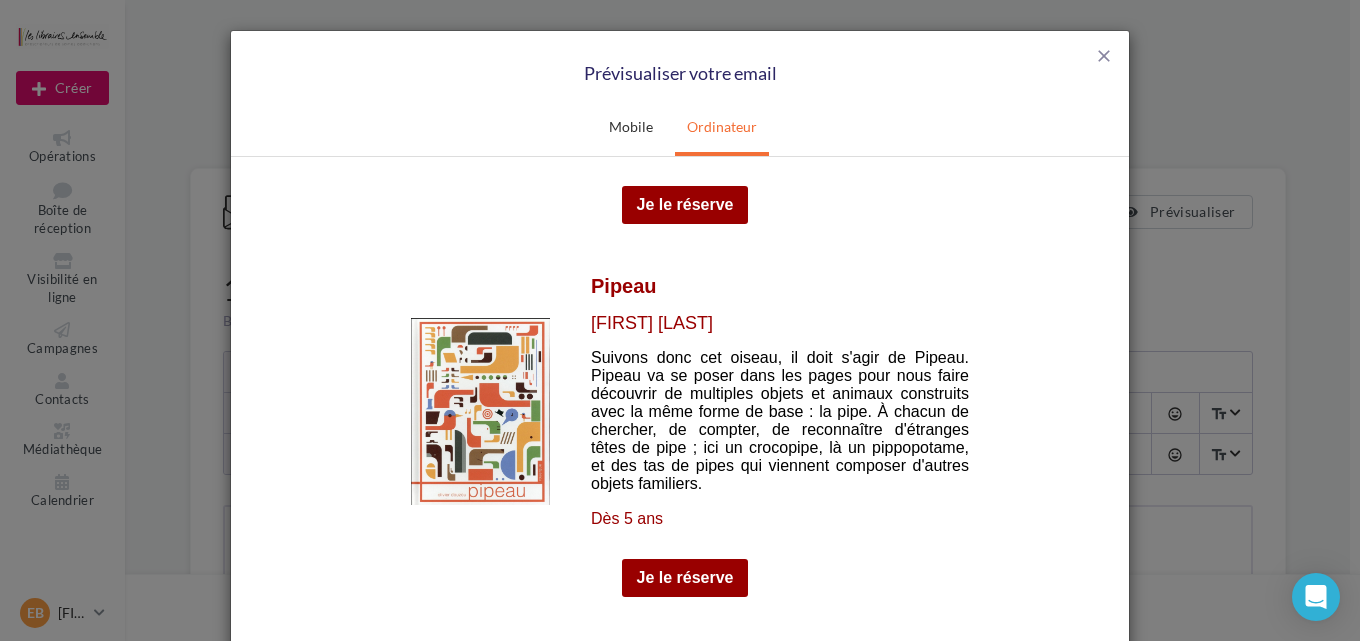 scroll, scrollTop: 3733, scrollLeft: 0, axis: vertical 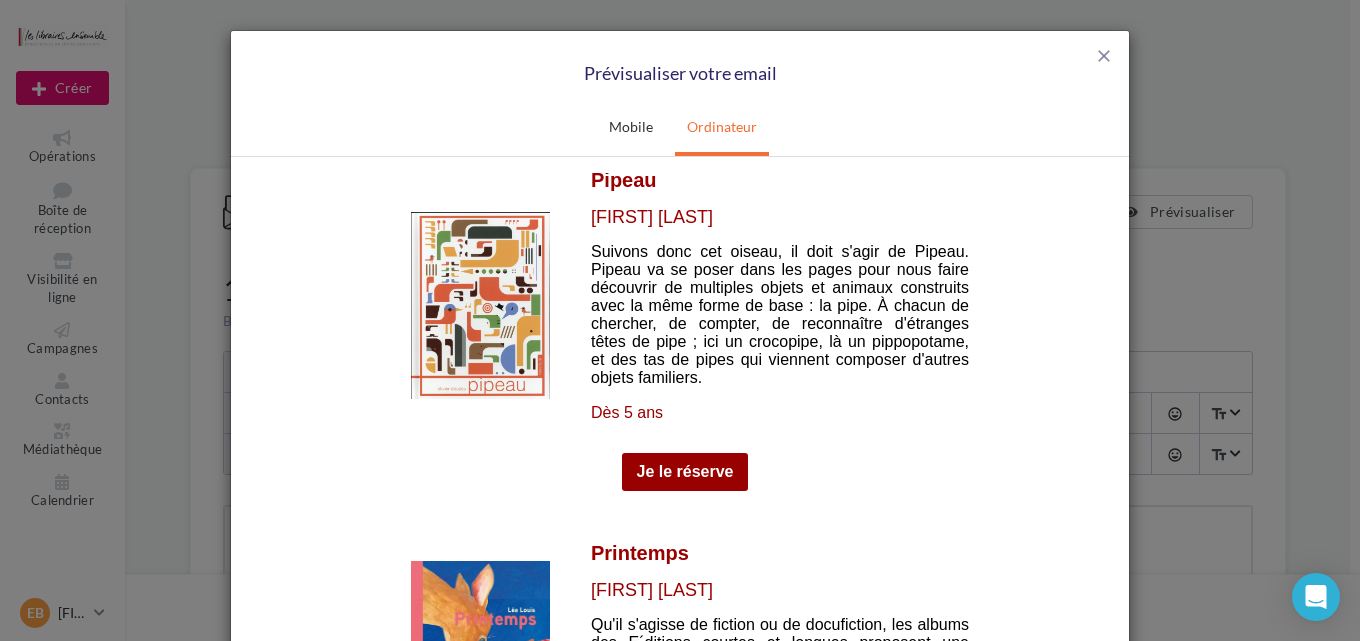 click at bounding box center [480, 304] 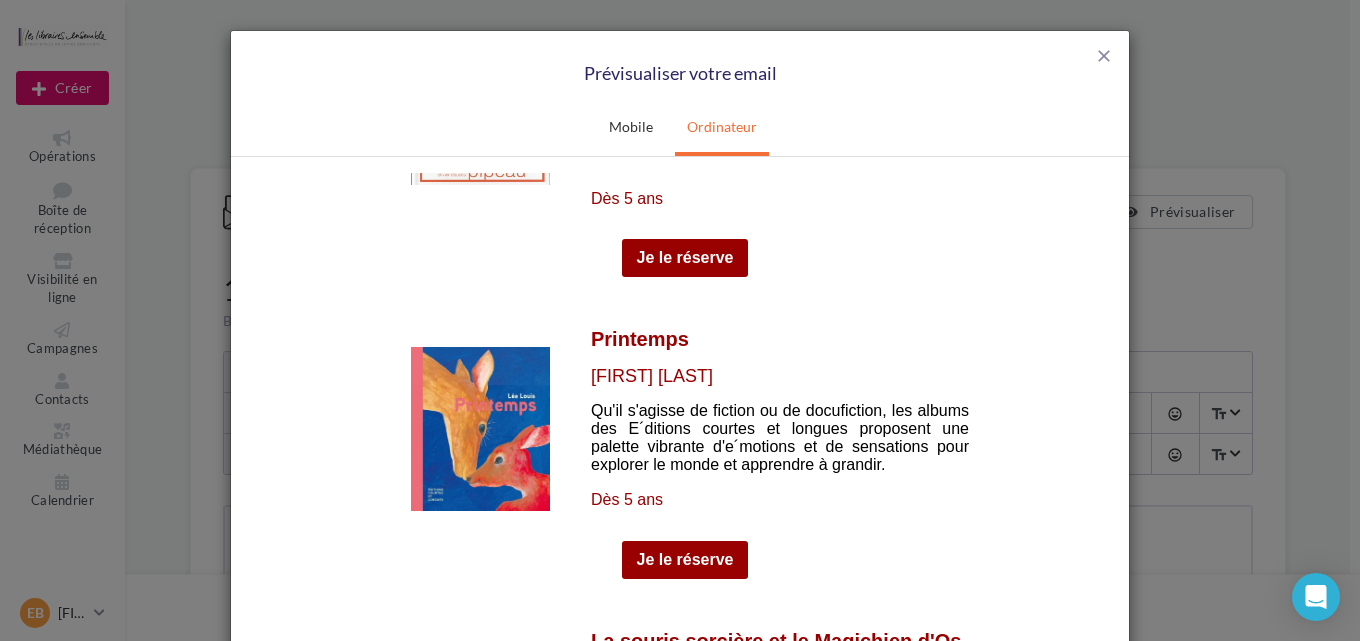 scroll, scrollTop: 4053, scrollLeft: 0, axis: vertical 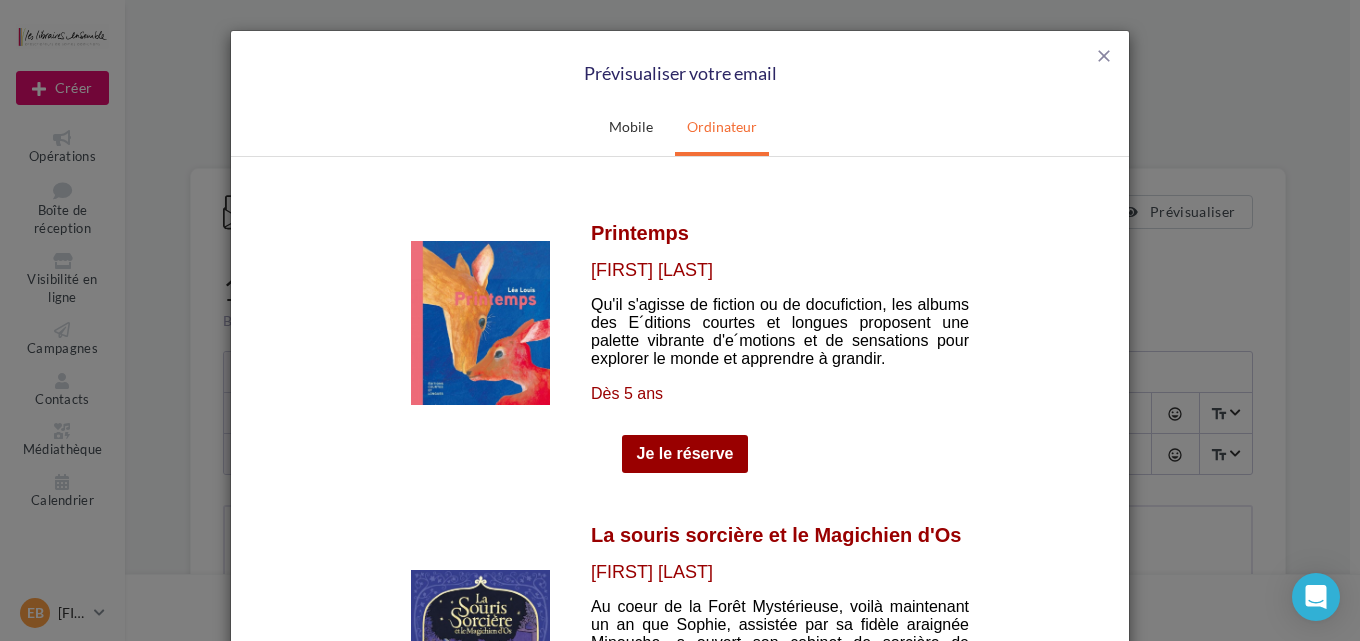 click at bounding box center [480, 322] 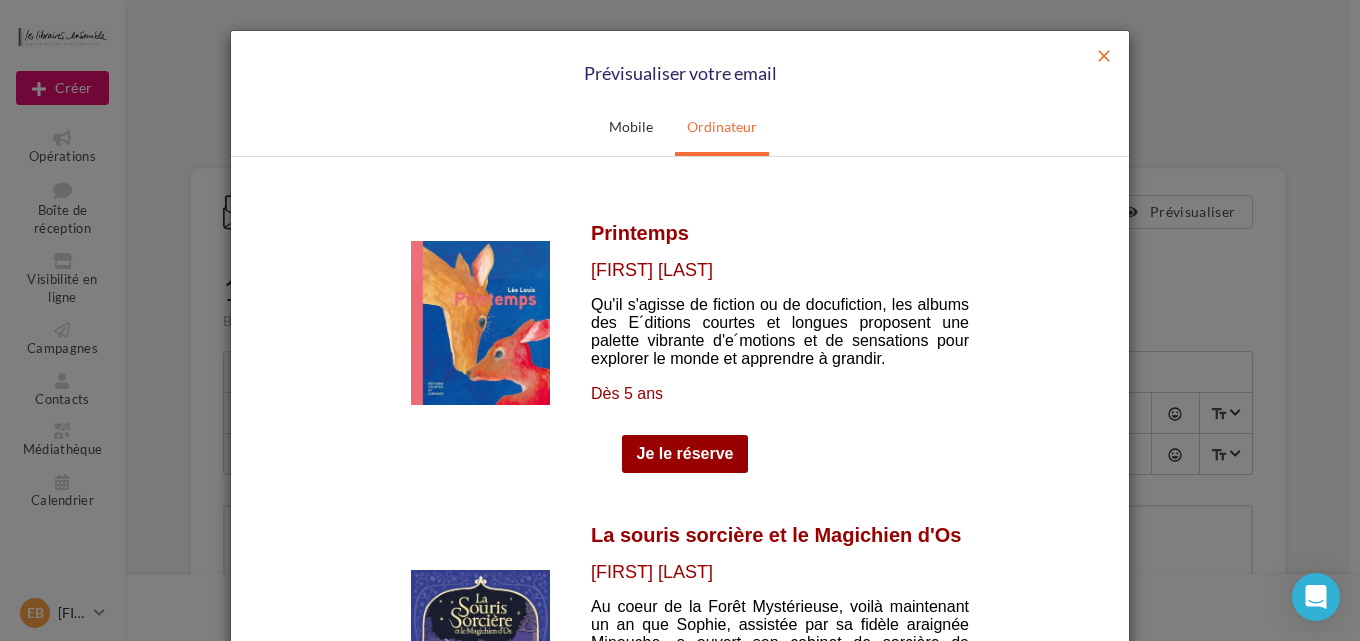 click on "close" at bounding box center [1104, 56] 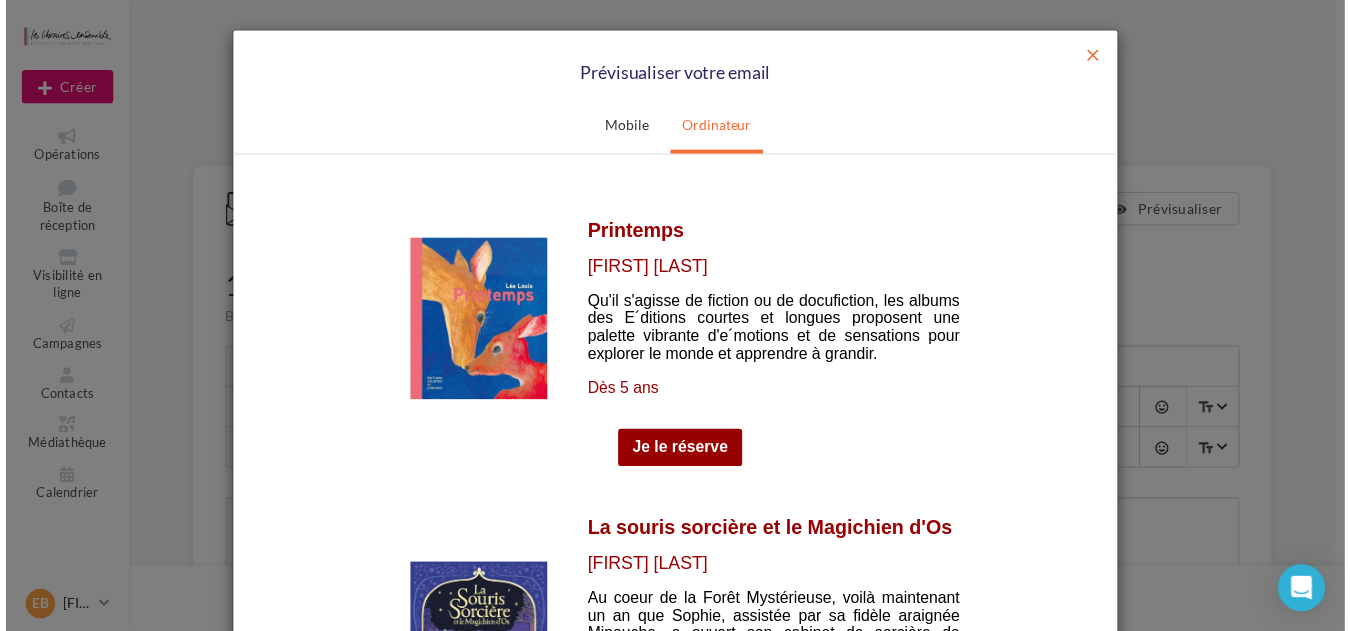 scroll, scrollTop: 0, scrollLeft: 0, axis: both 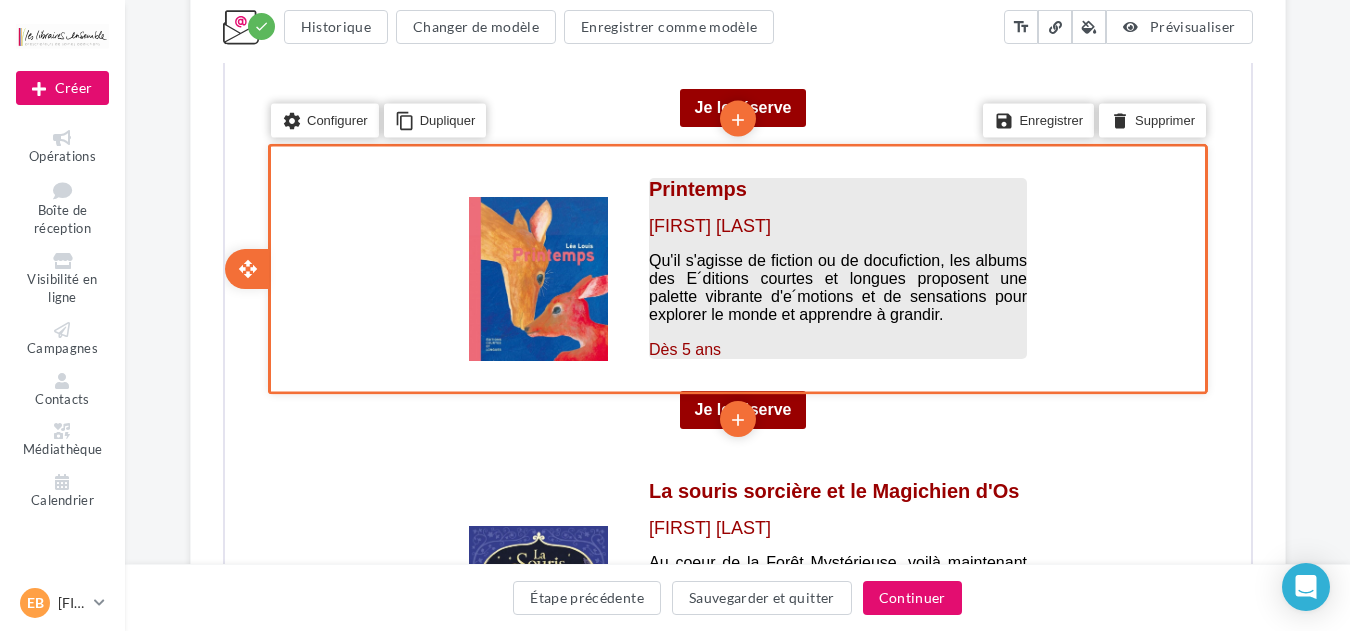 click on "Qu'il s'agisse de fiction ou de docufiction, les albums des E´ditions courtes et longues proposent une palette vibrante d'e´motions et de sensations pour explorer le monde et apprendre à grandir." at bounding box center [835, 285] 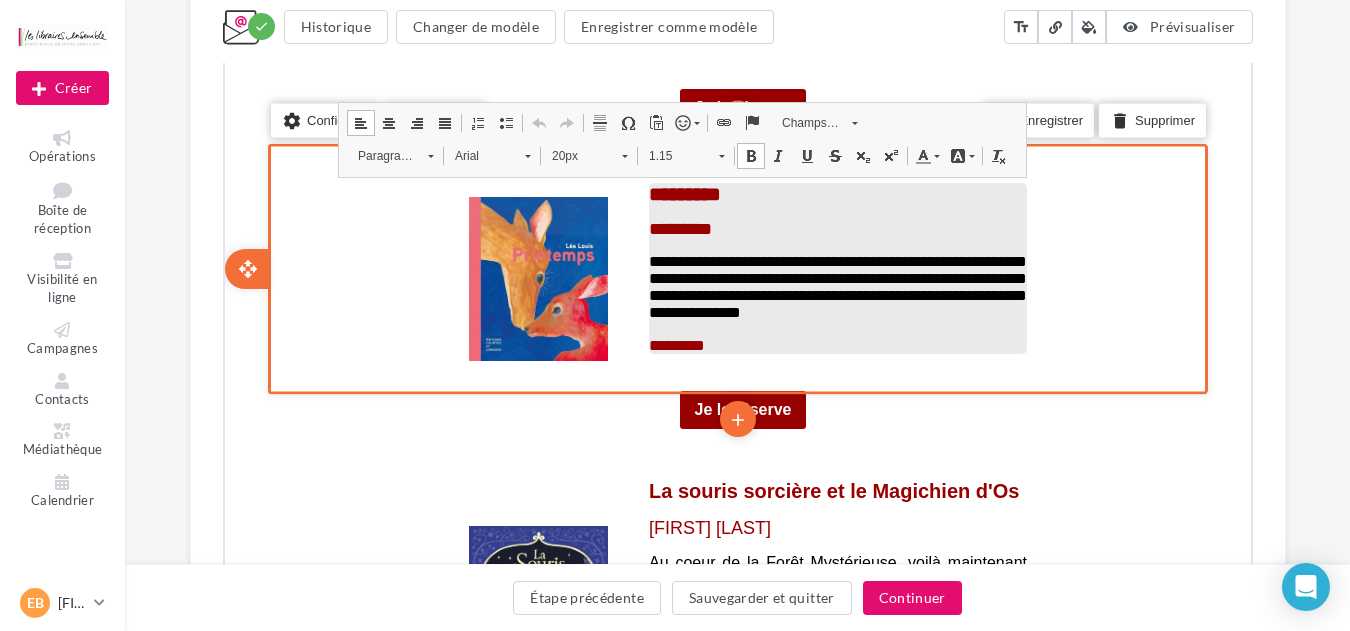 click on "**********" at bounding box center (835, 285) 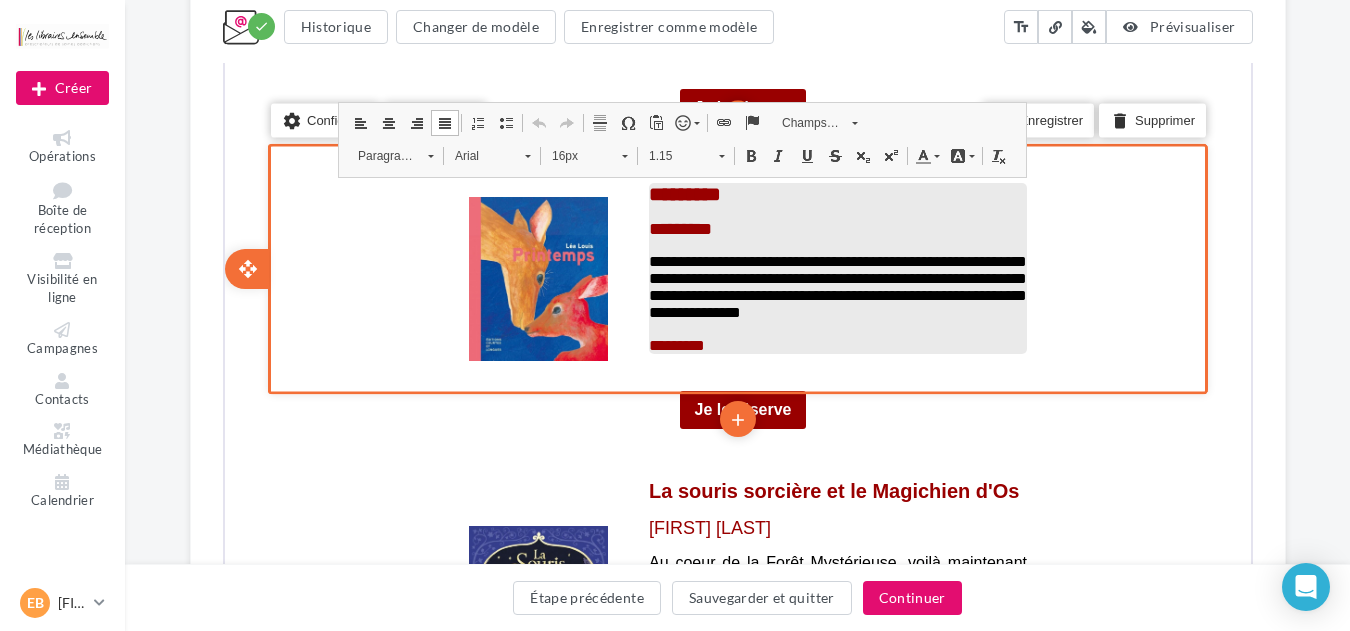 type 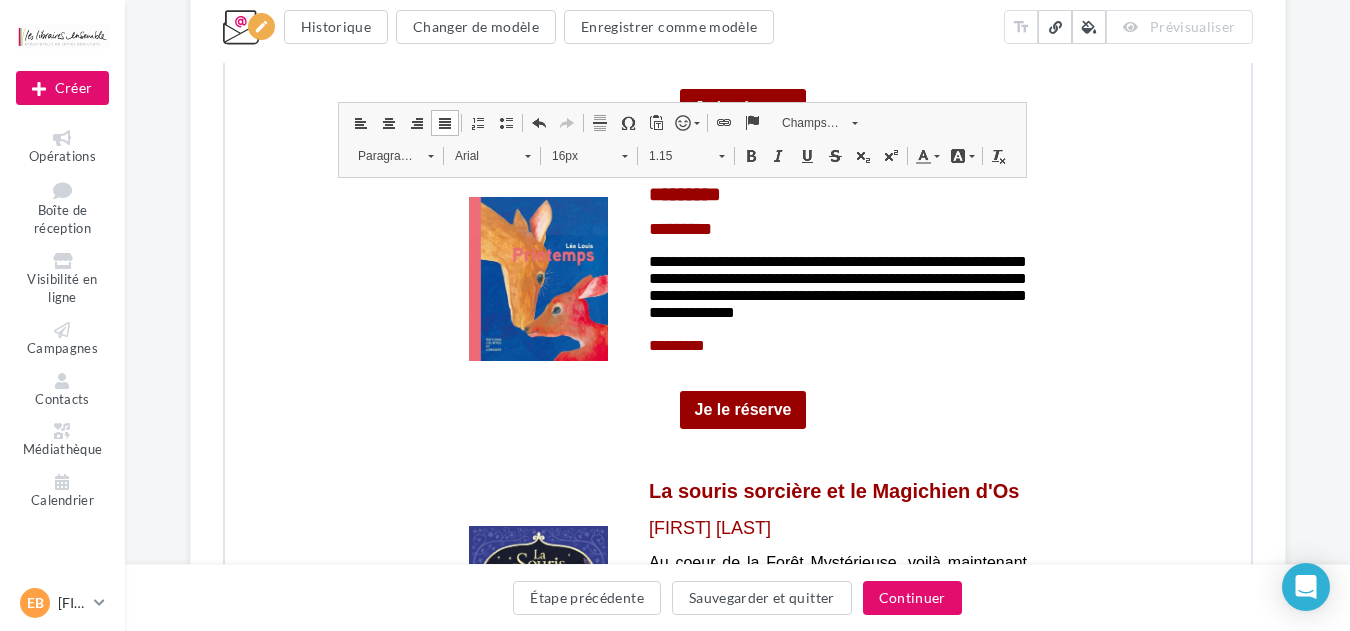 drag, startPoint x: 1283, startPoint y: 285, endPoint x: 1016, endPoint y: 4195, distance: 3919.1057 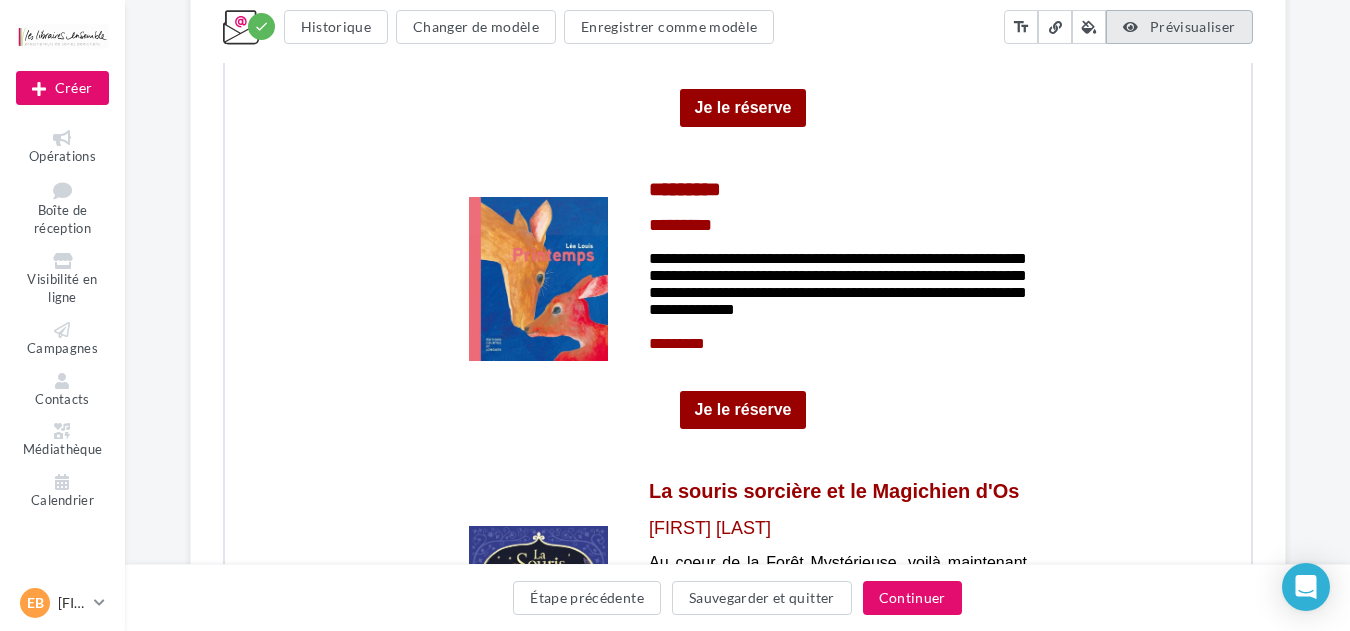 click on "Prévisualiser" at bounding box center (1193, 26) 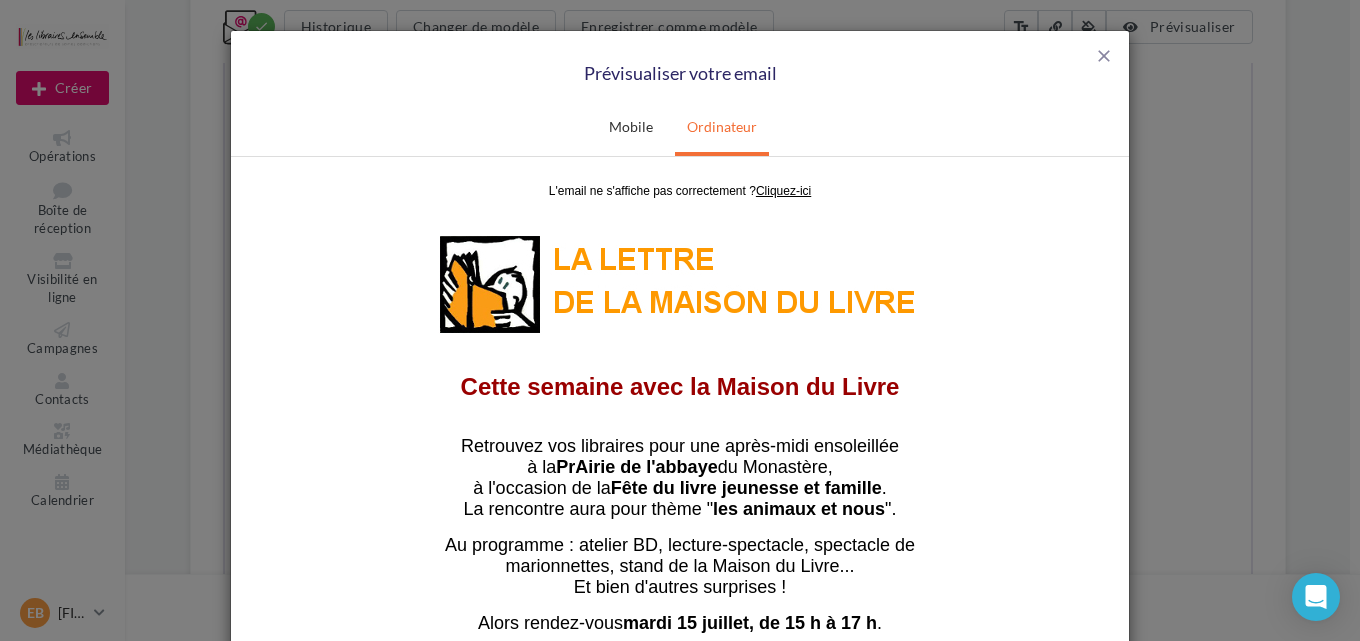 scroll, scrollTop: 0, scrollLeft: 0, axis: both 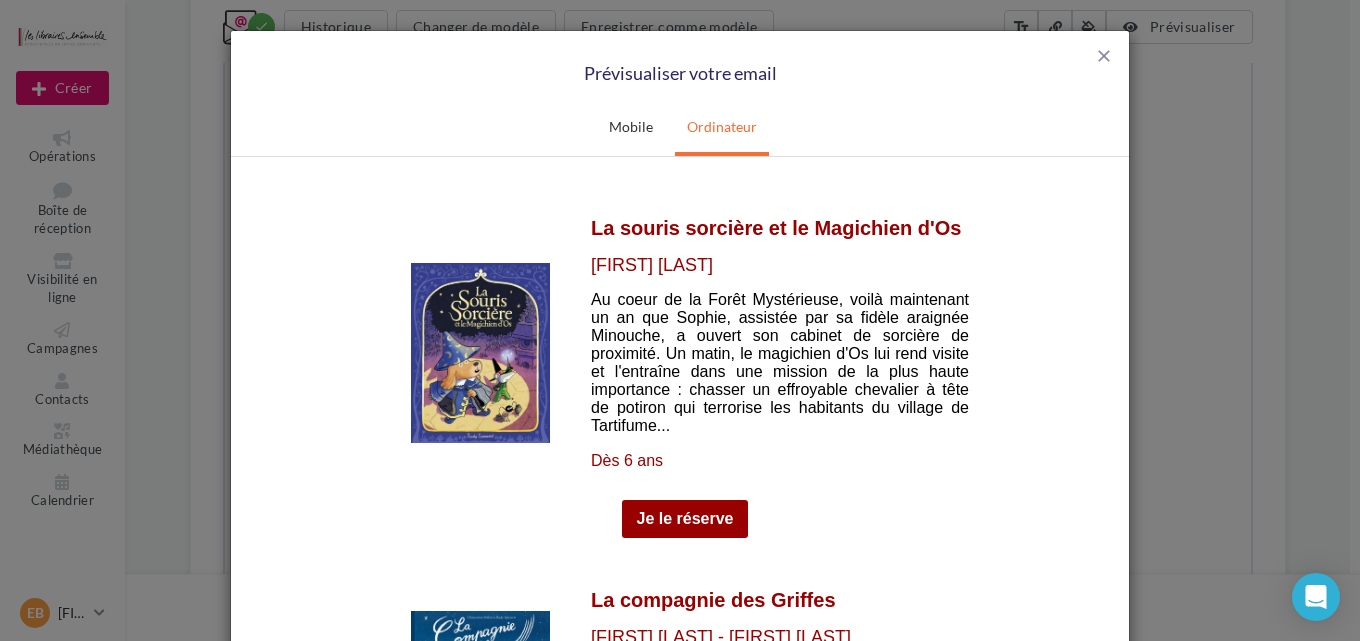 click at bounding box center (480, 352) 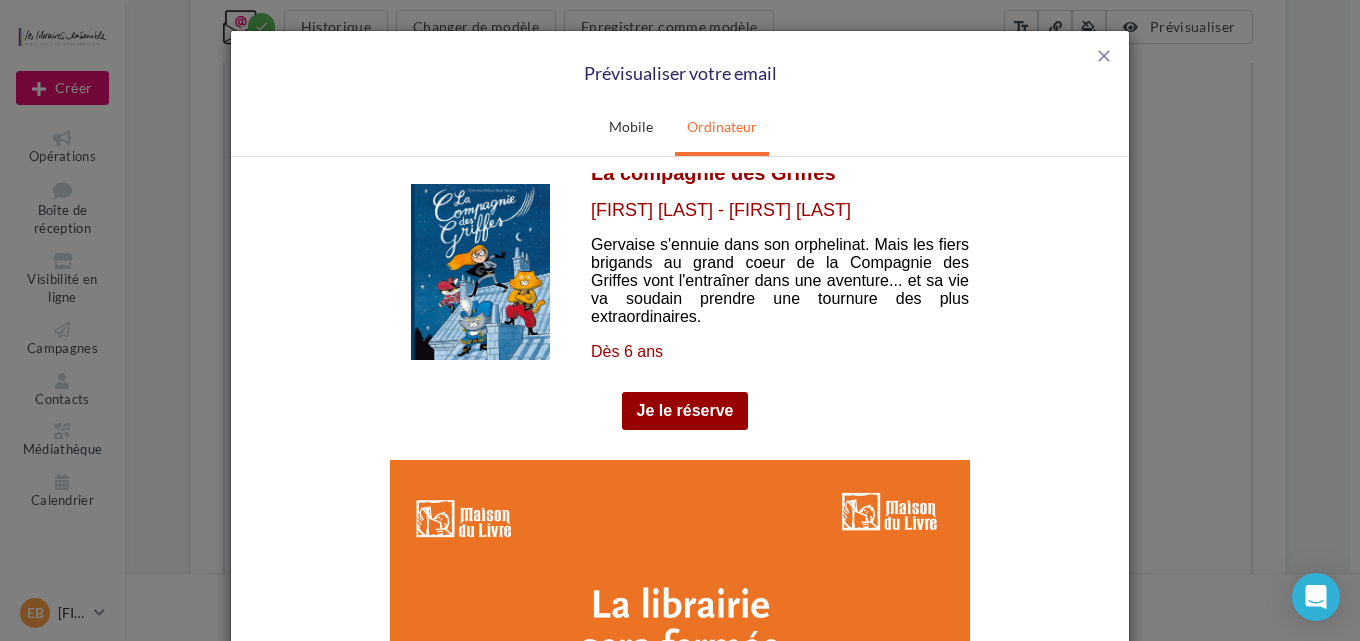 scroll, scrollTop: 4680, scrollLeft: 0, axis: vertical 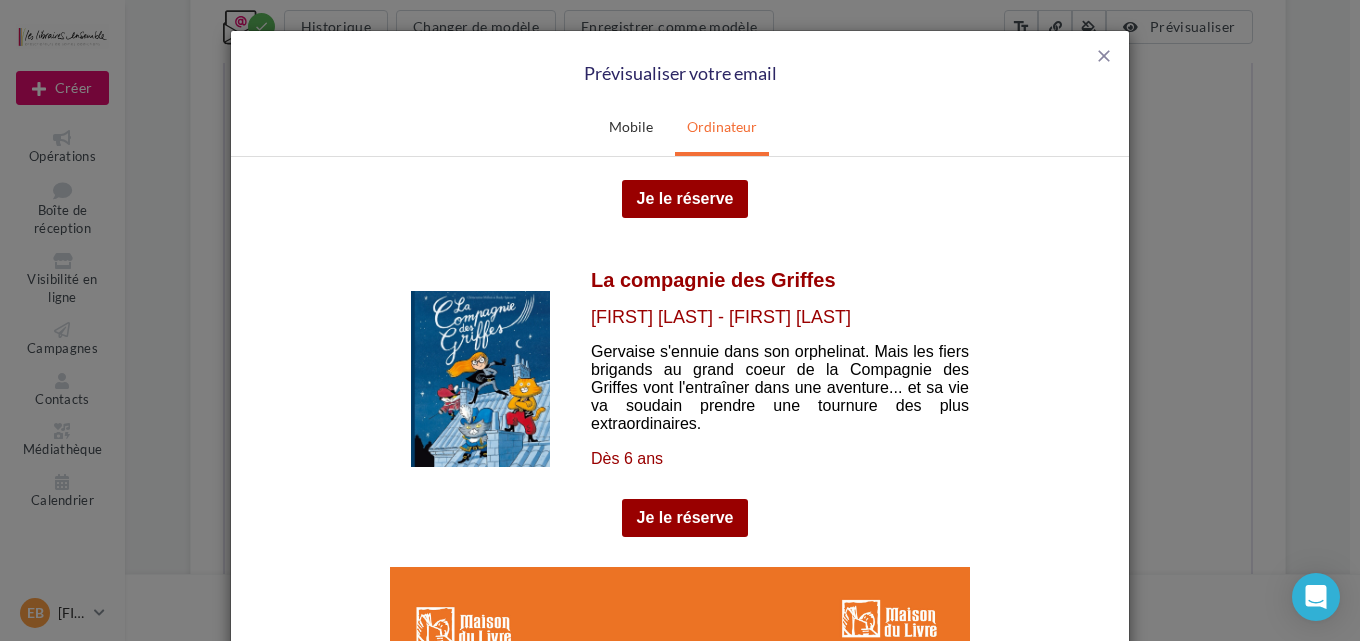 click at bounding box center [480, 378] 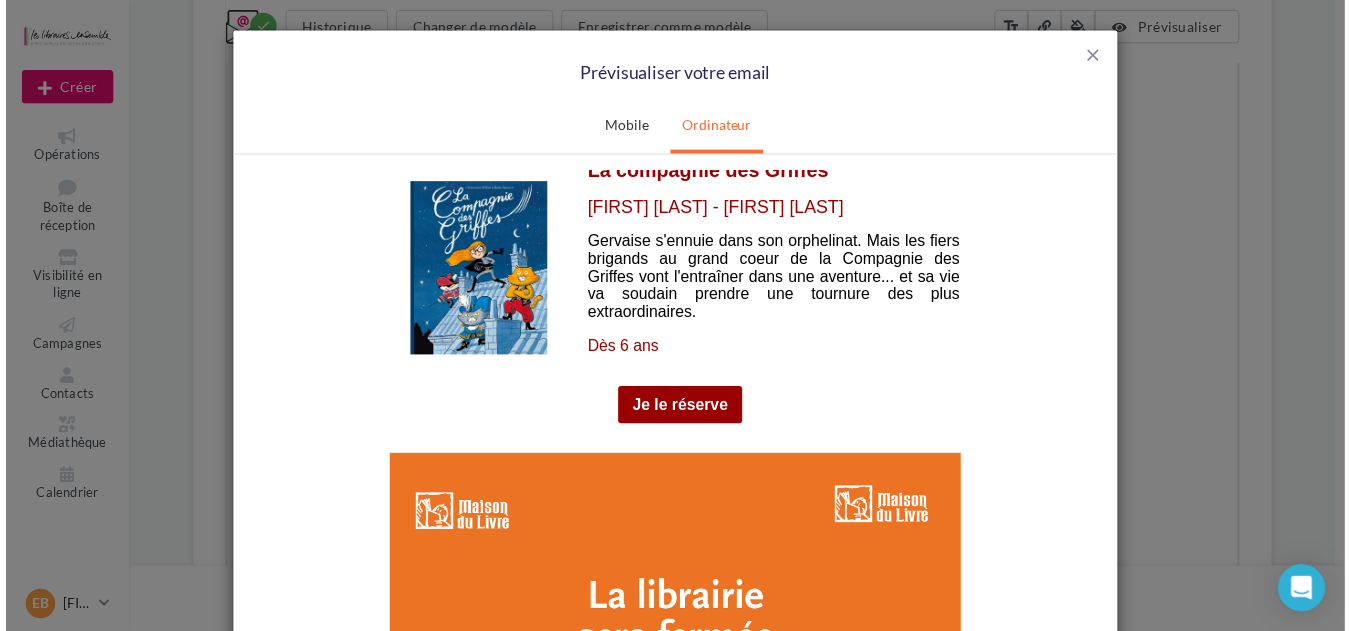 scroll, scrollTop: 5000, scrollLeft: 0, axis: vertical 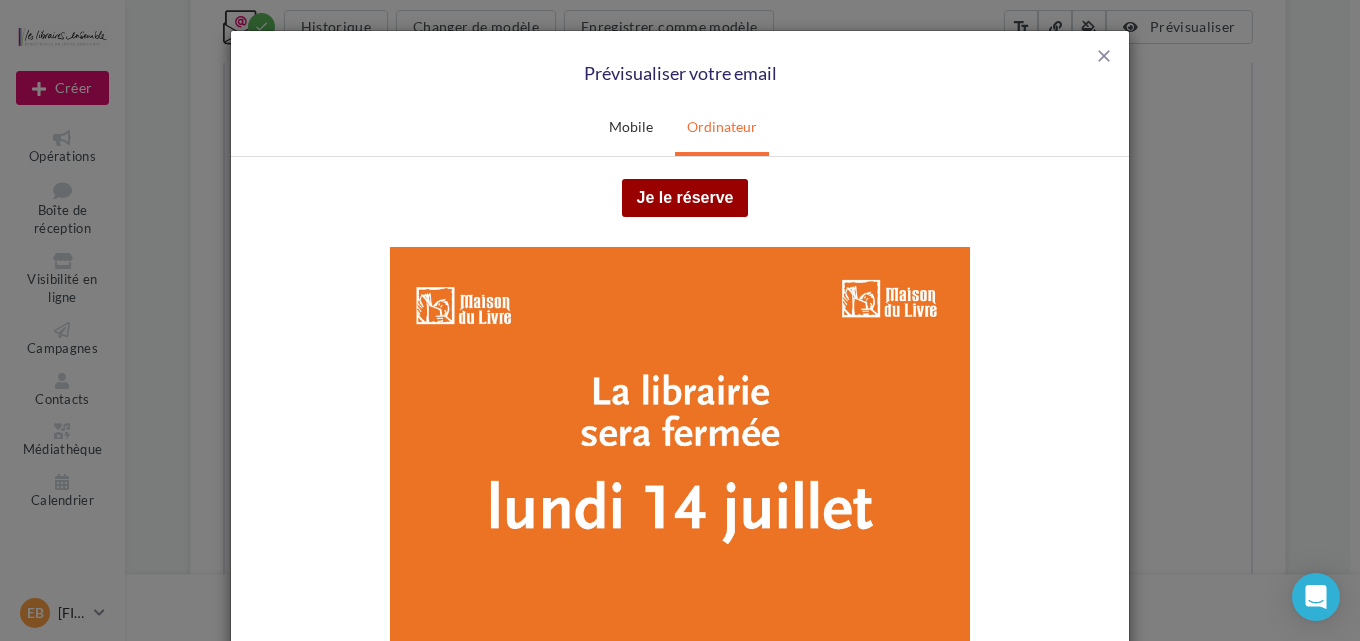 click at bounding box center [680, 451] 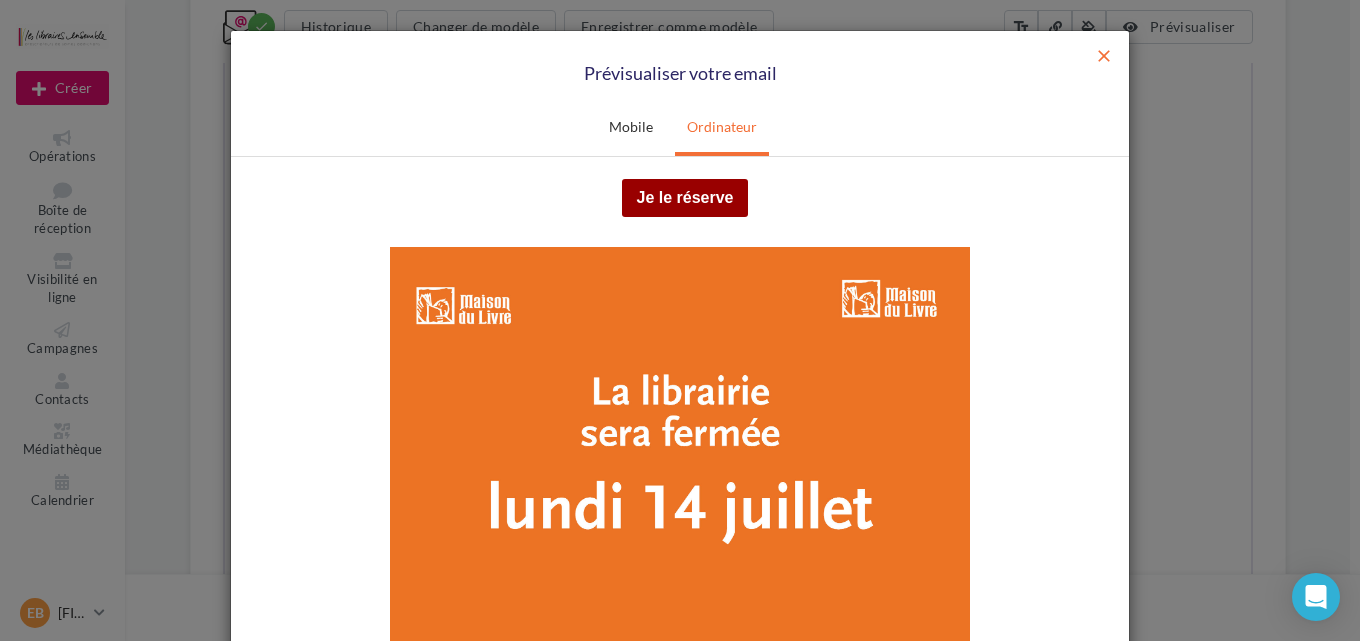 click on "close" at bounding box center [1104, 56] 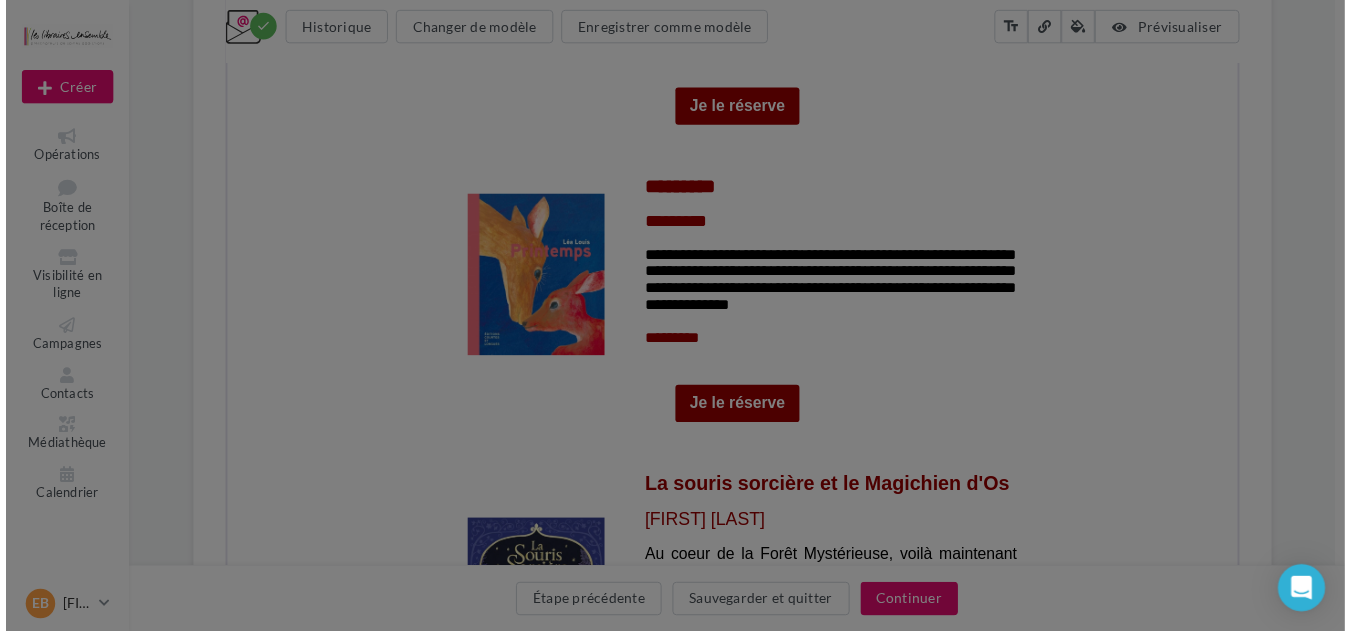 scroll, scrollTop: 0, scrollLeft: 0, axis: both 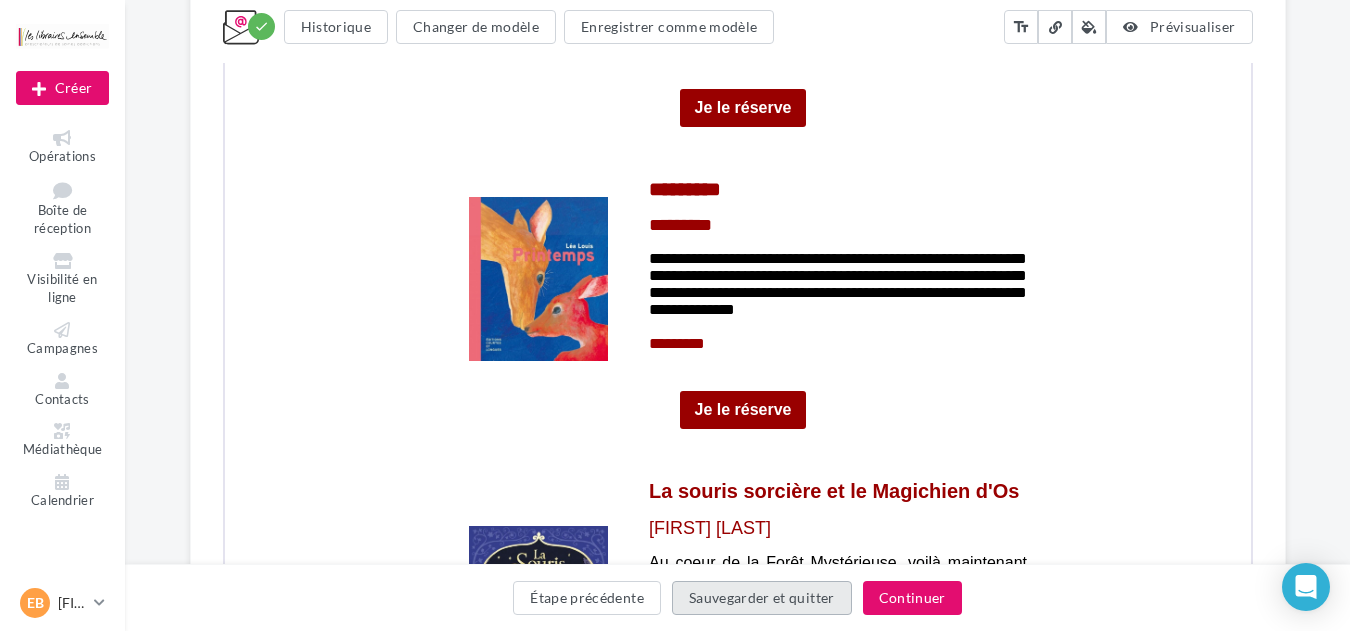click on "Sauvegarder et quitter" at bounding box center (762, 598) 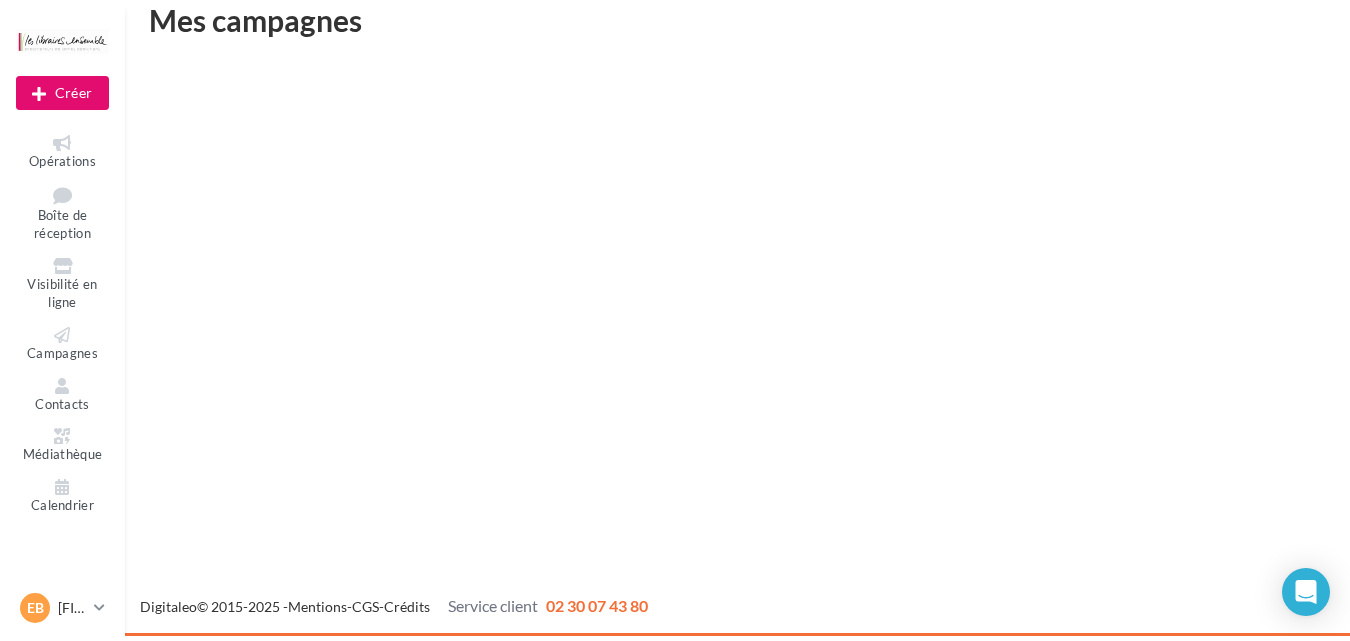 scroll, scrollTop: 32, scrollLeft: 0, axis: vertical 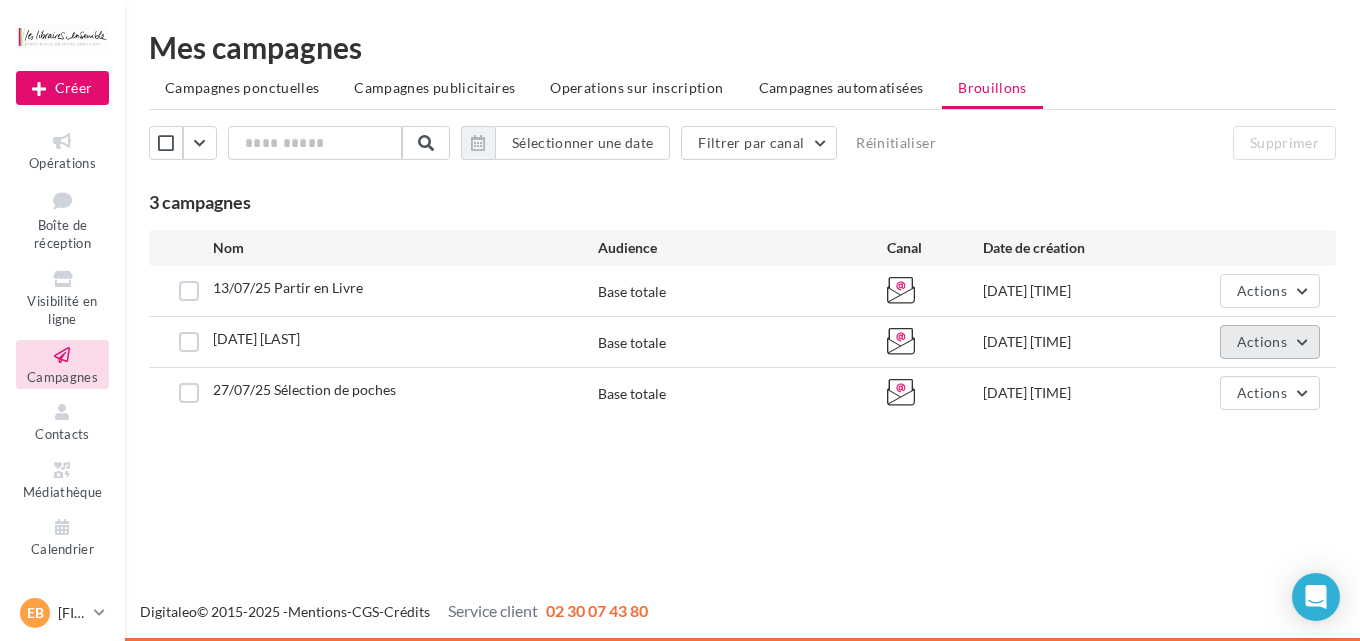 click on "Actions" at bounding box center (1262, 341) 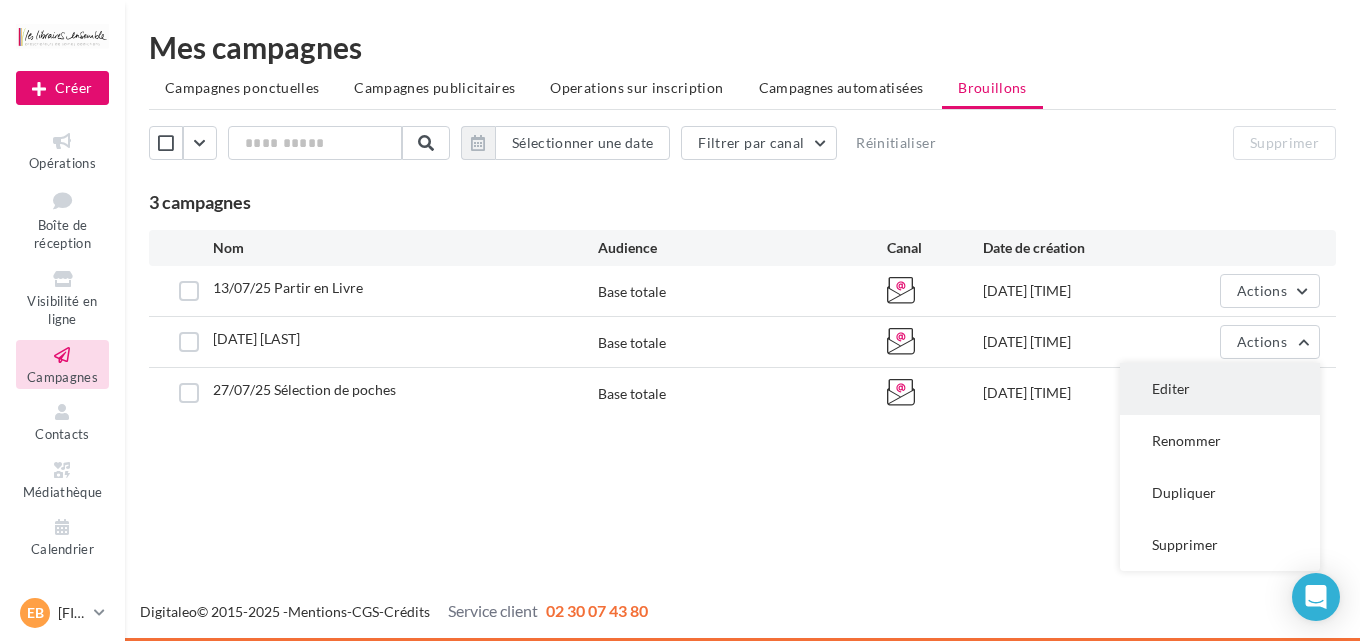 click on "Editer" at bounding box center [1220, 389] 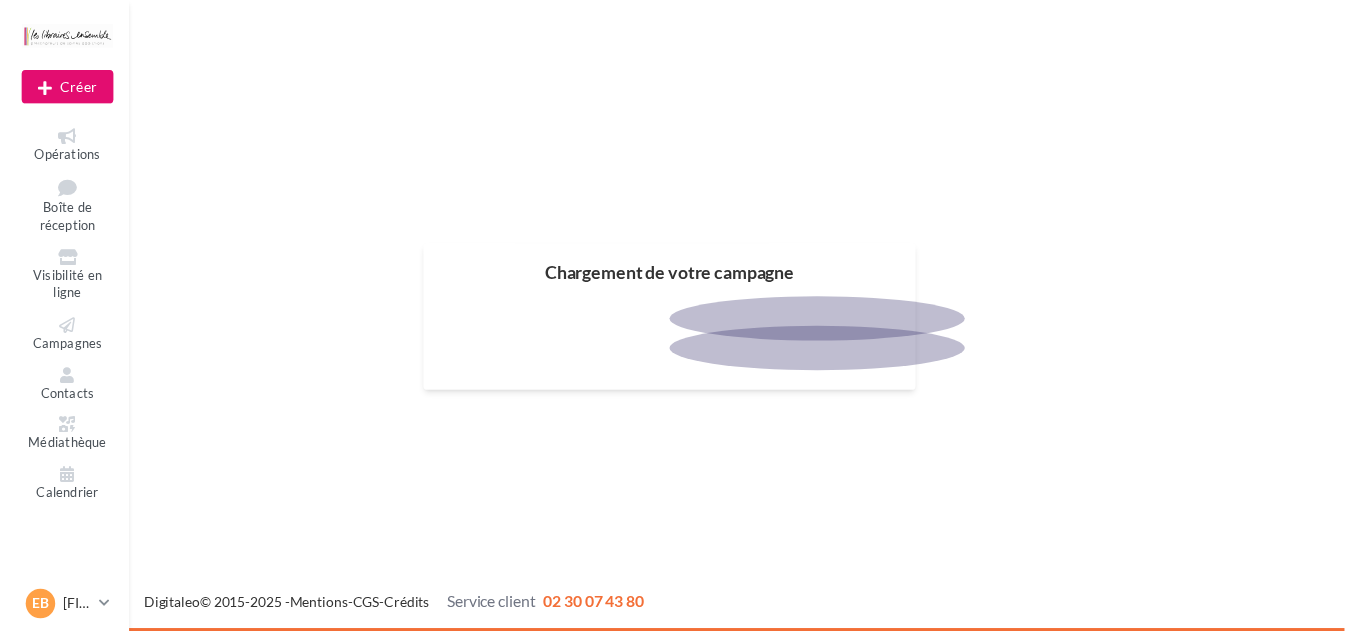 scroll, scrollTop: 0, scrollLeft: 0, axis: both 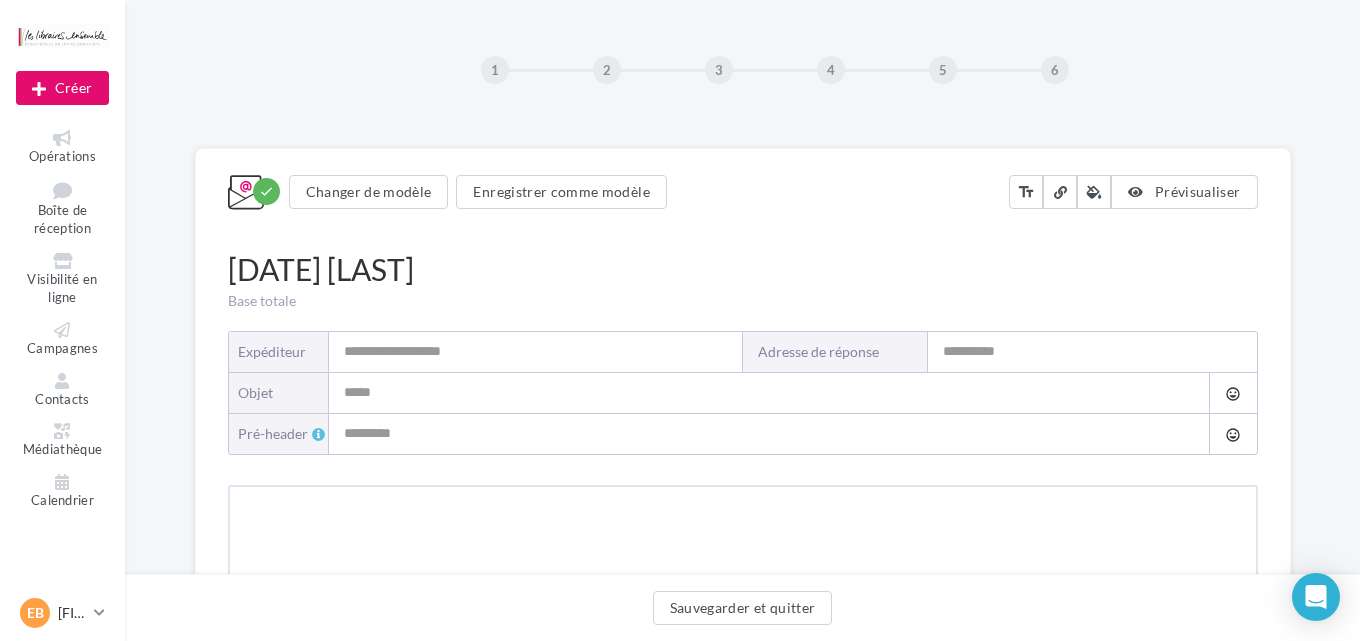 type on "**********" 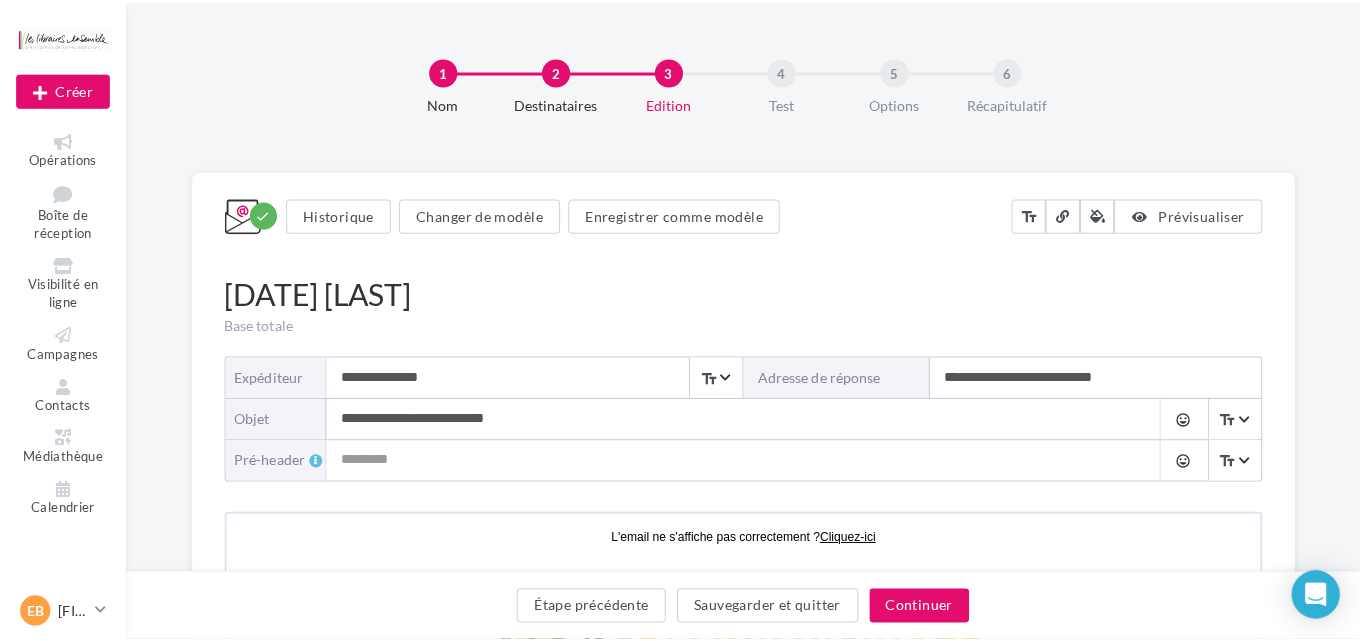 scroll, scrollTop: 107, scrollLeft: 0, axis: vertical 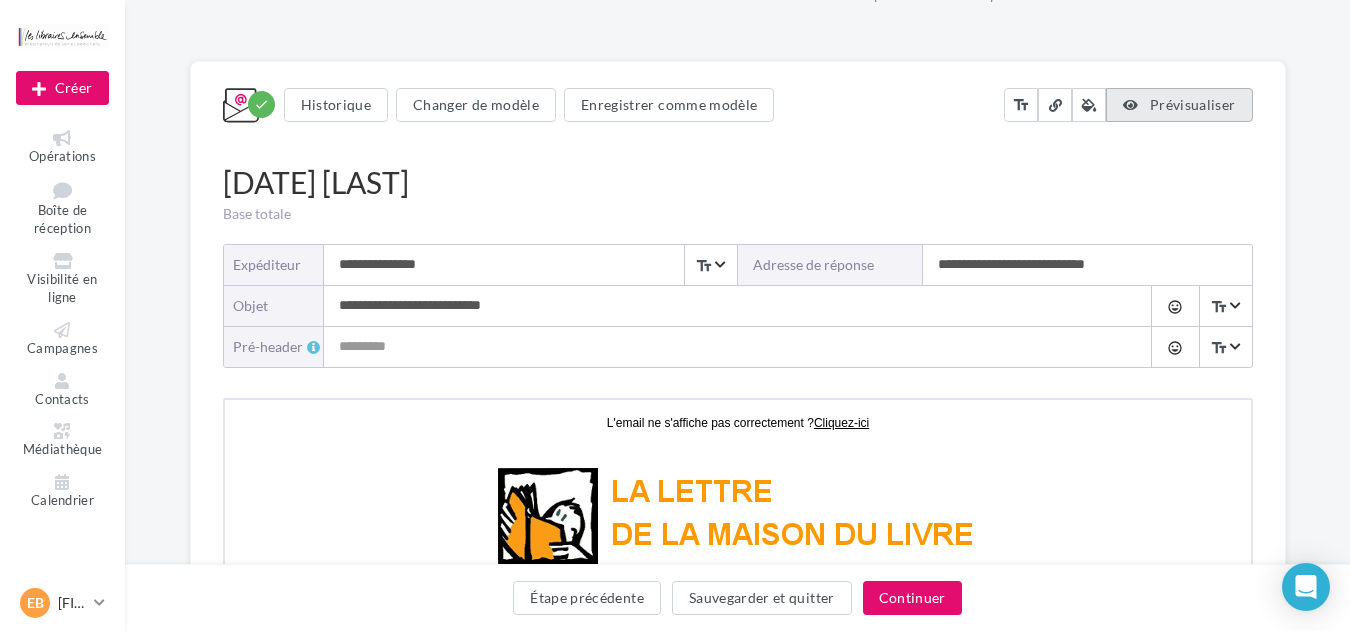 click on "Prévisualiser" at bounding box center (1179, 105) 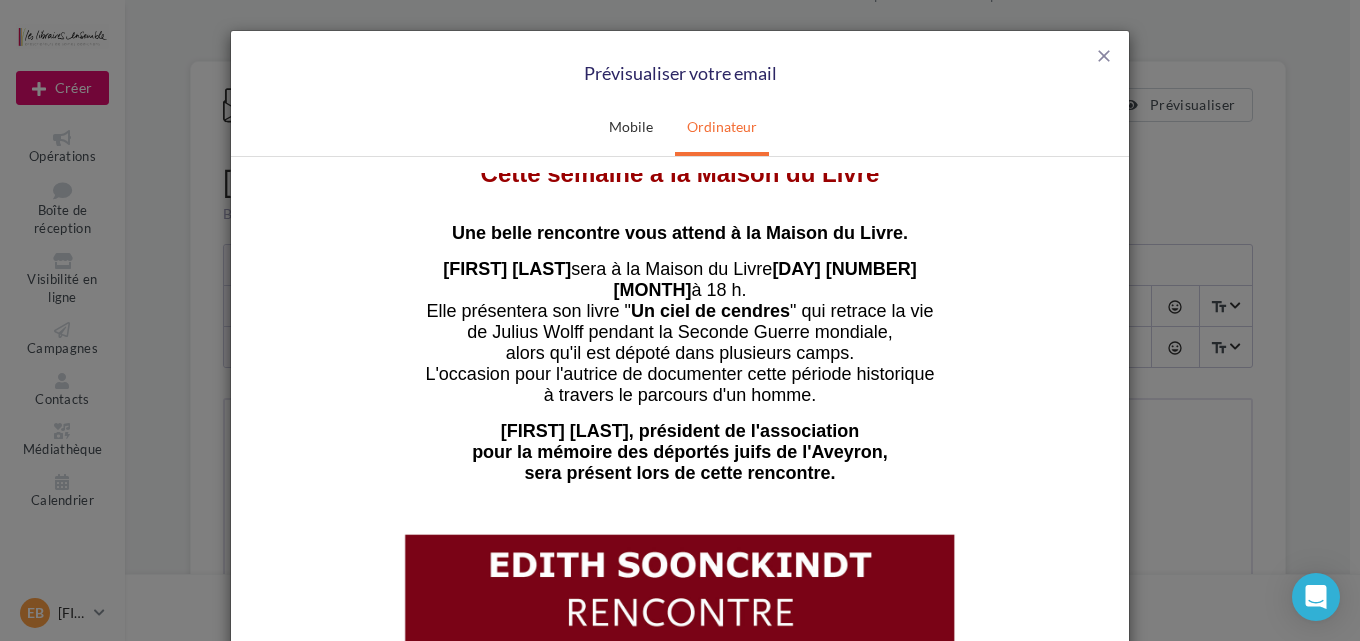 scroll, scrollTop: 533, scrollLeft: 0, axis: vertical 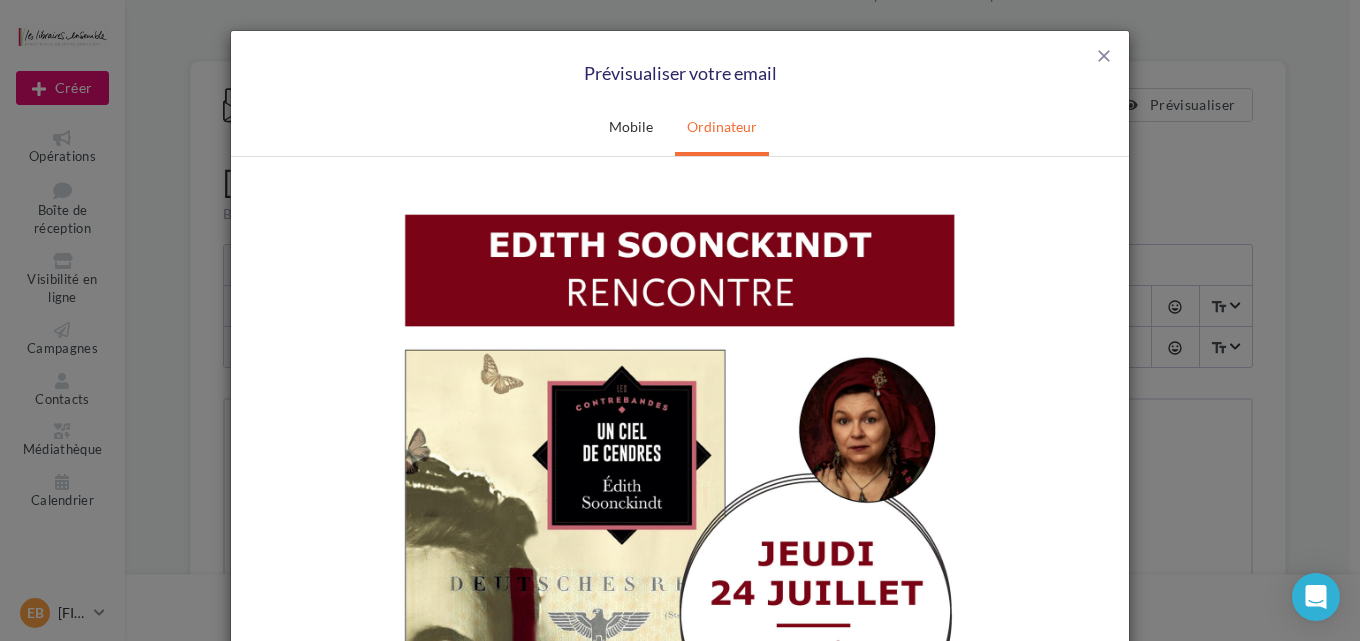 click at bounding box center (680, 612) 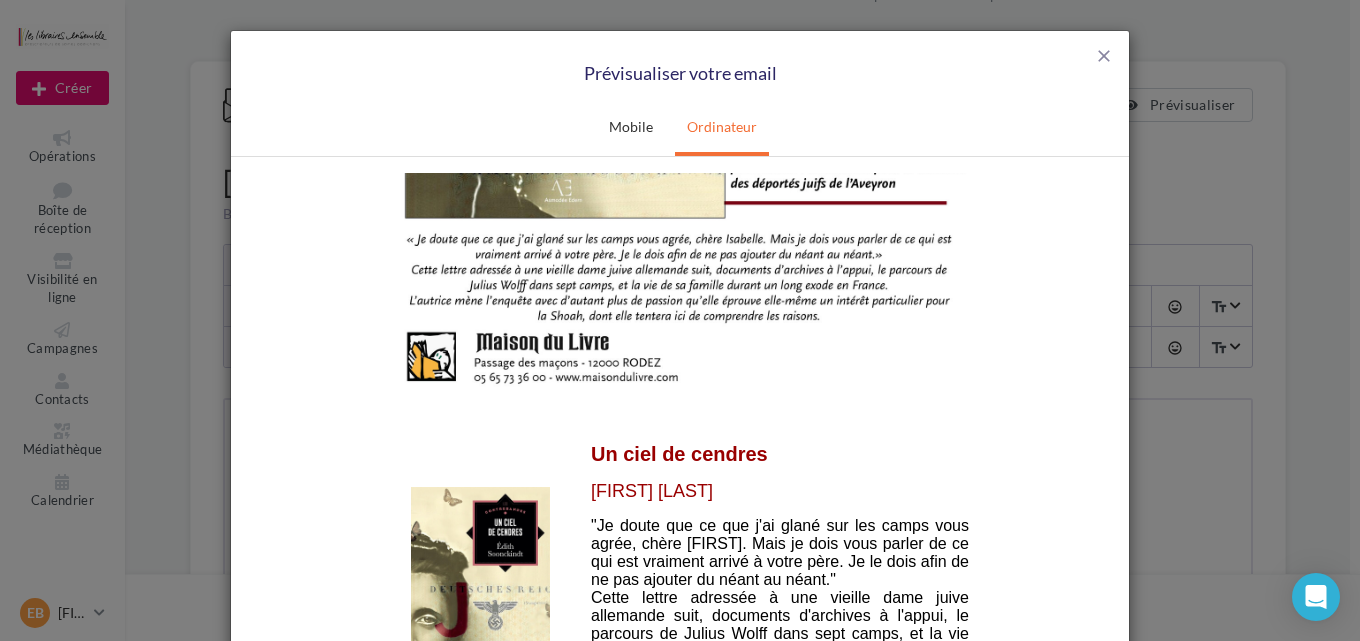 scroll, scrollTop: 1387, scrollLeft: 0, axis: vertical 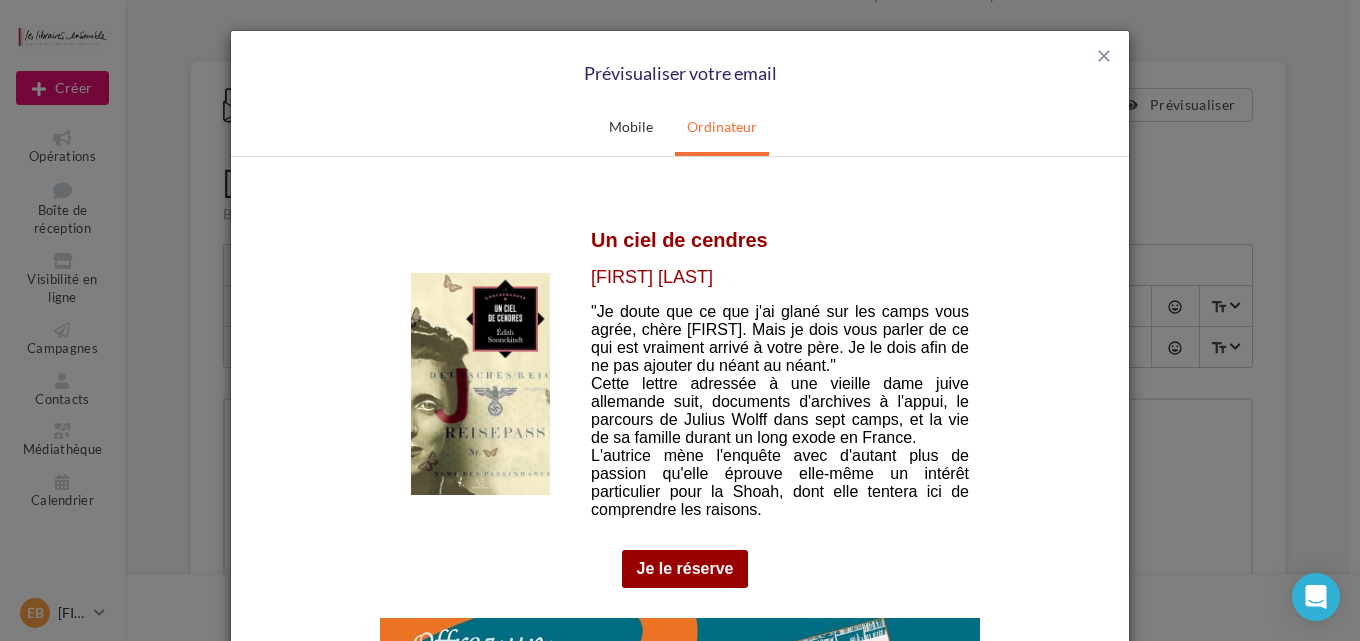 click at bounding box center (480, 383) 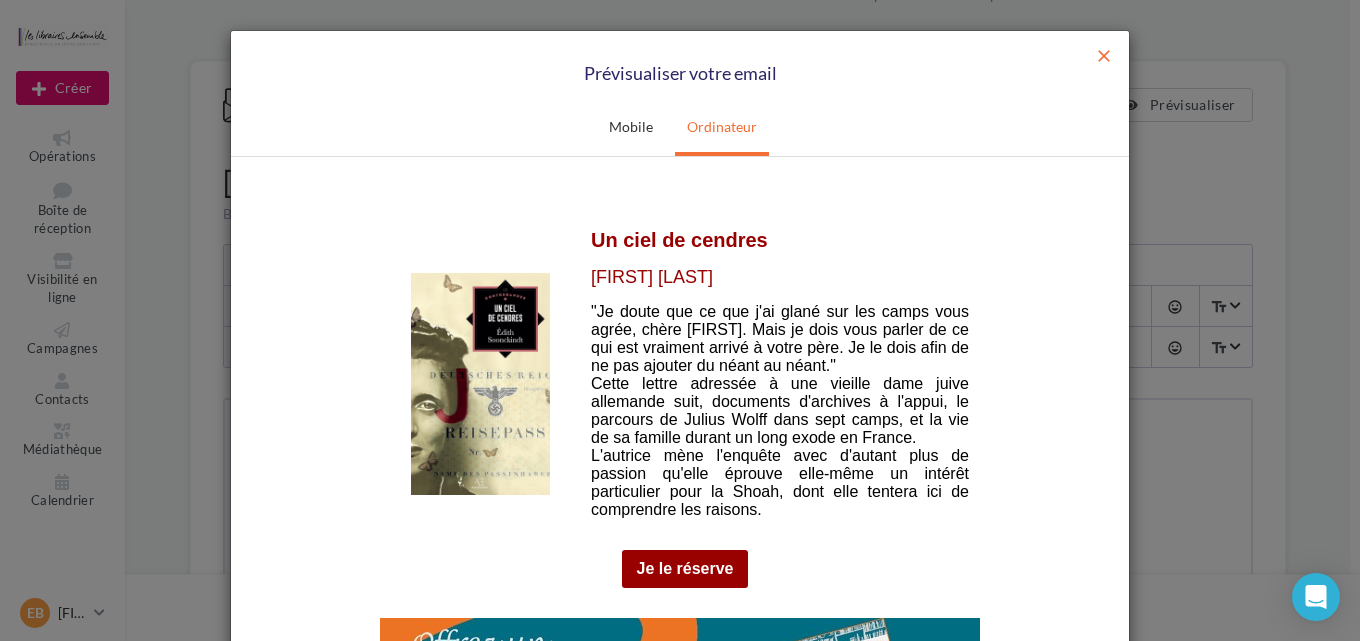 click on "close" at bounding box center [1104, 56] 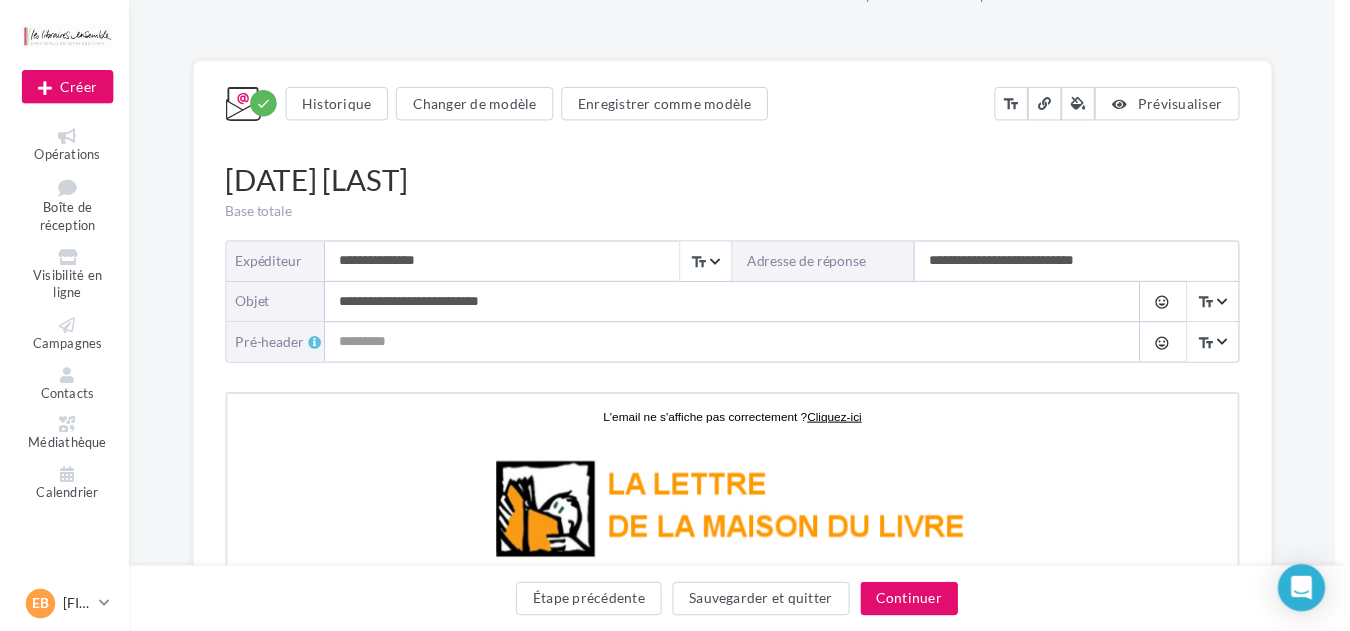 scroll, scrollTop: 0, scrollLeft: 0, axis: both 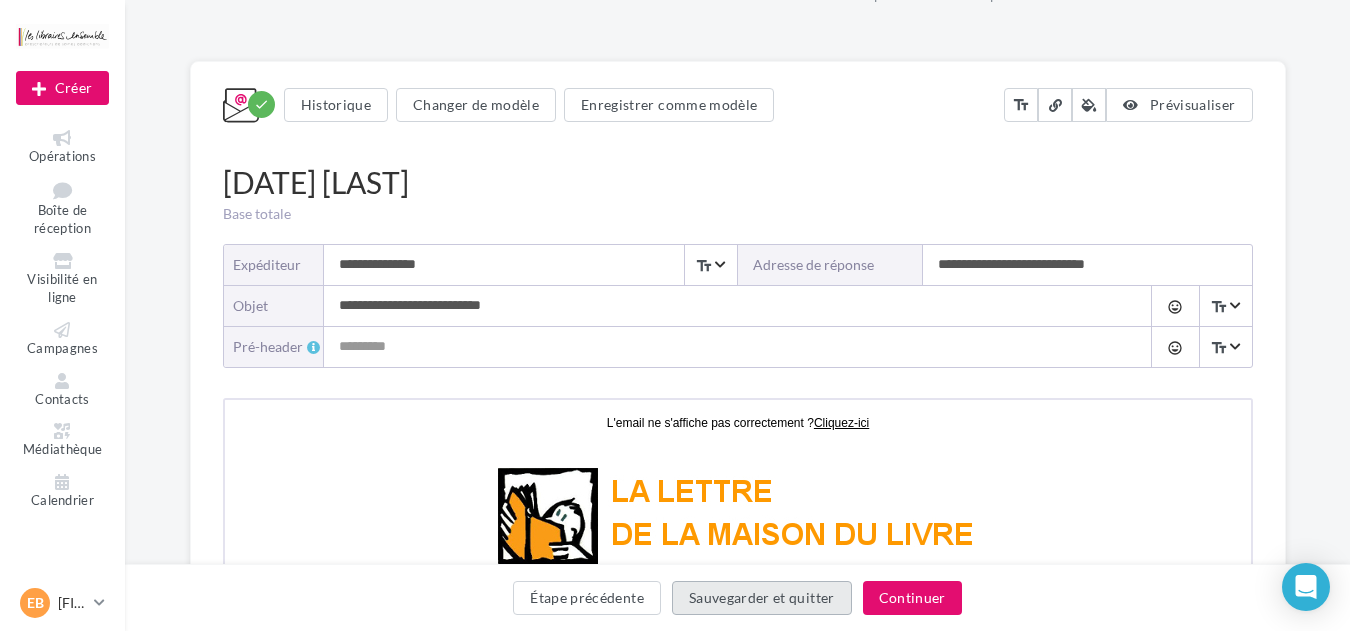 click on "Sauvegarder et quitter" at bounding box center [762, 598] 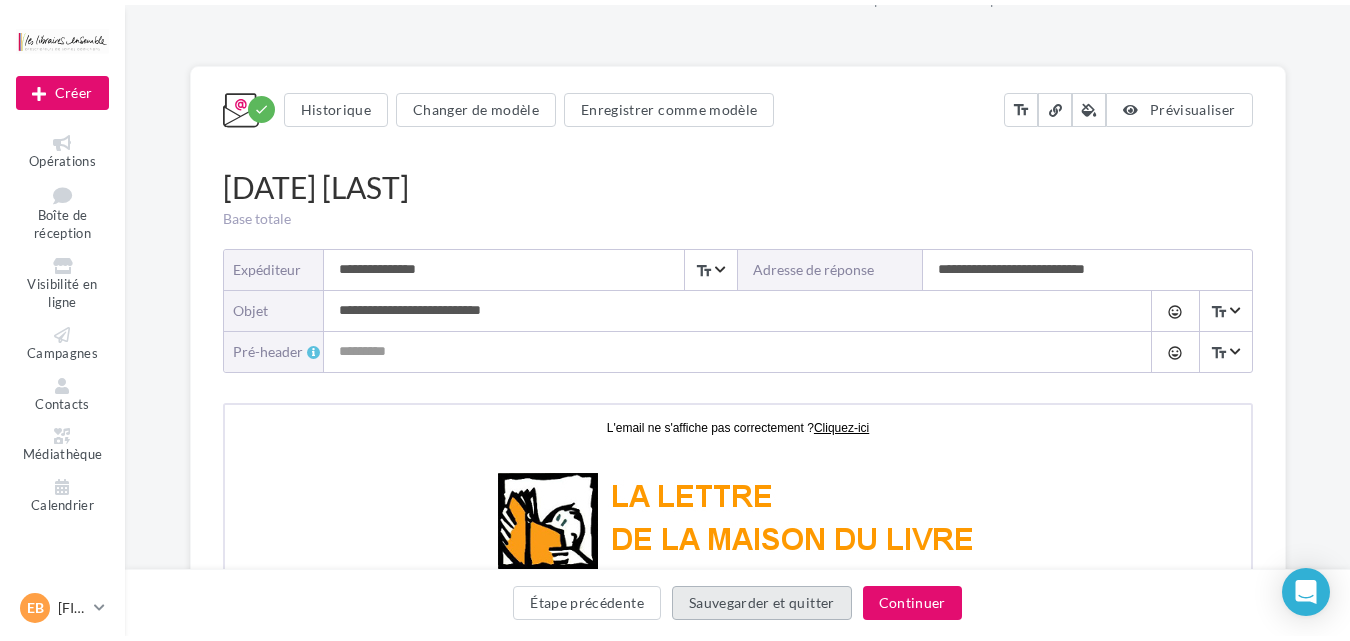 scroll, scrollTop: 32, scrollLeft: 0, axis: vertical 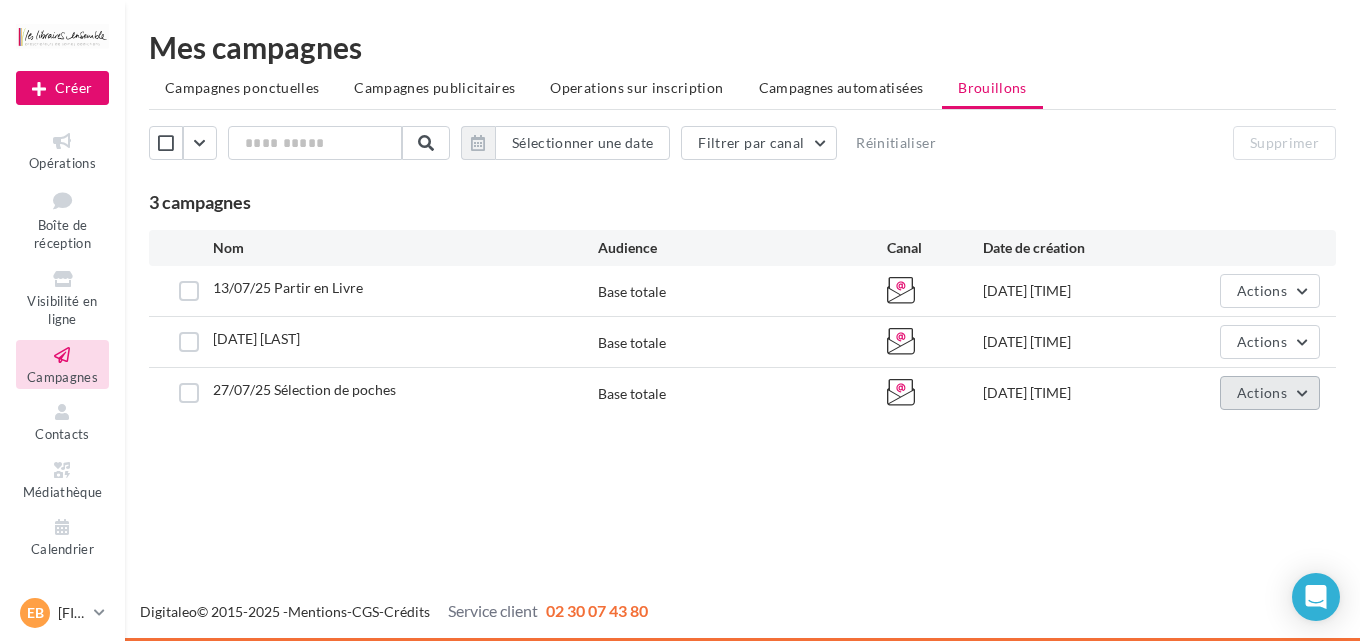 click on "Actions" at bounding box center [1262, 392] 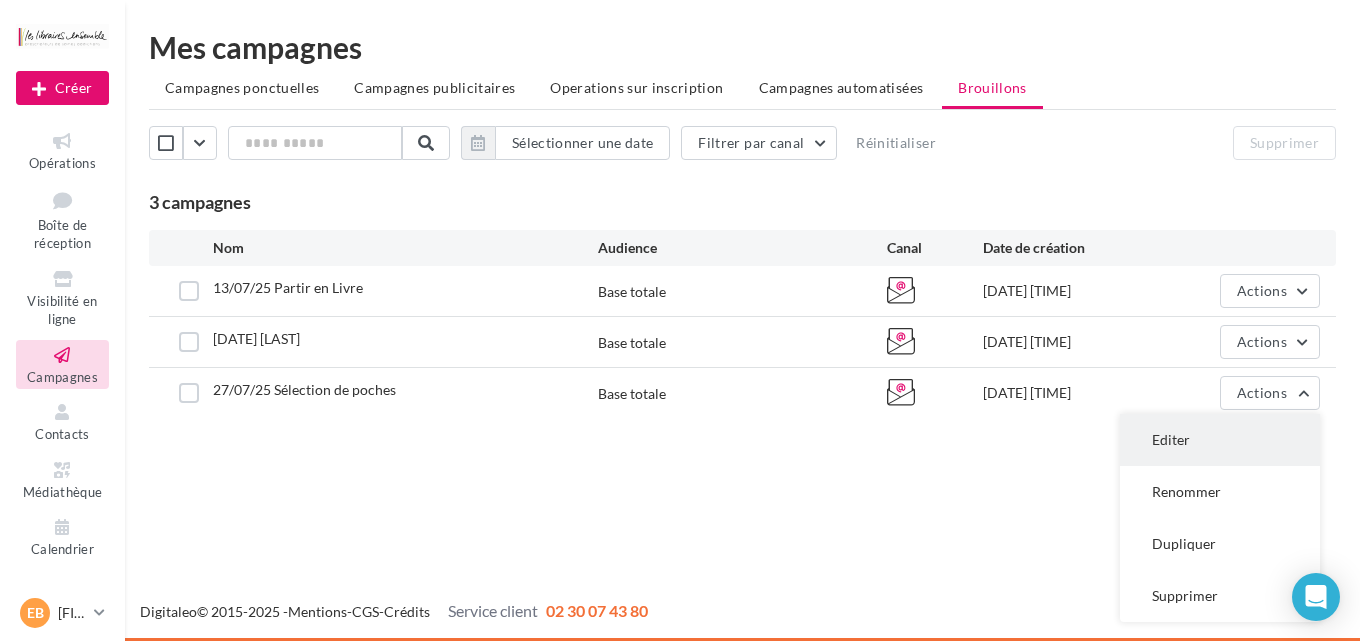 click on "Editer" at bounding box center [1220, 440] 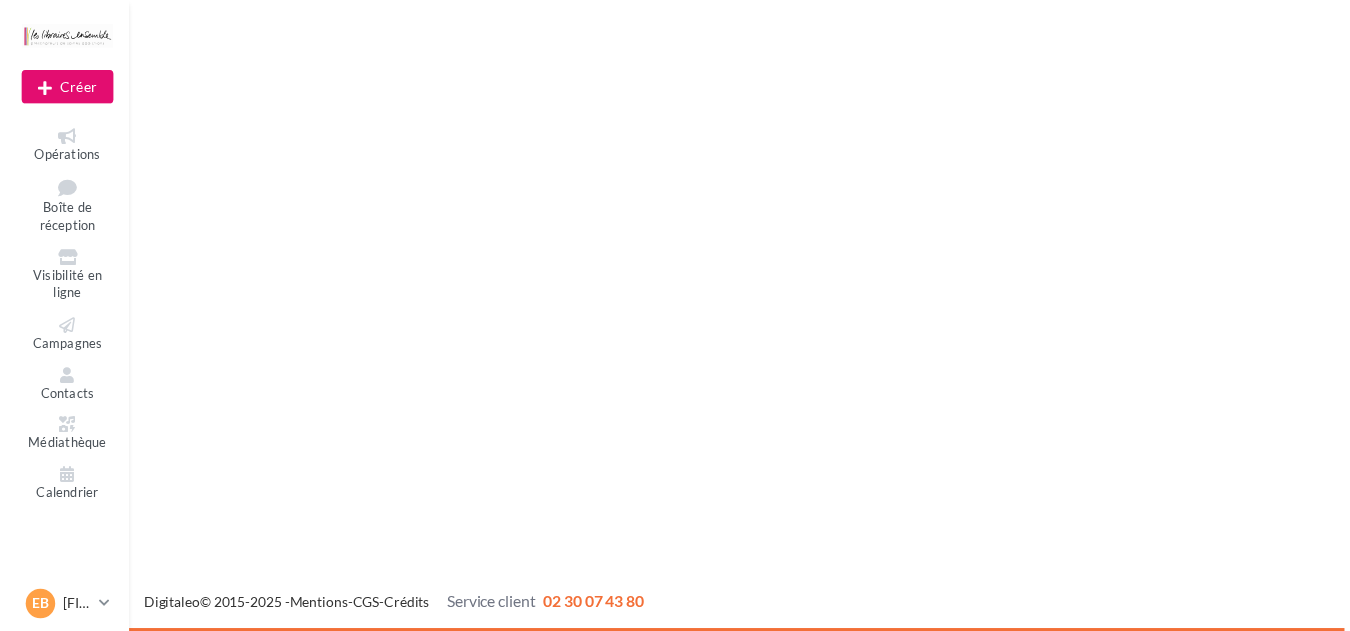 scroll, scrollTop: 0, scrollLeft: 0, axis: both 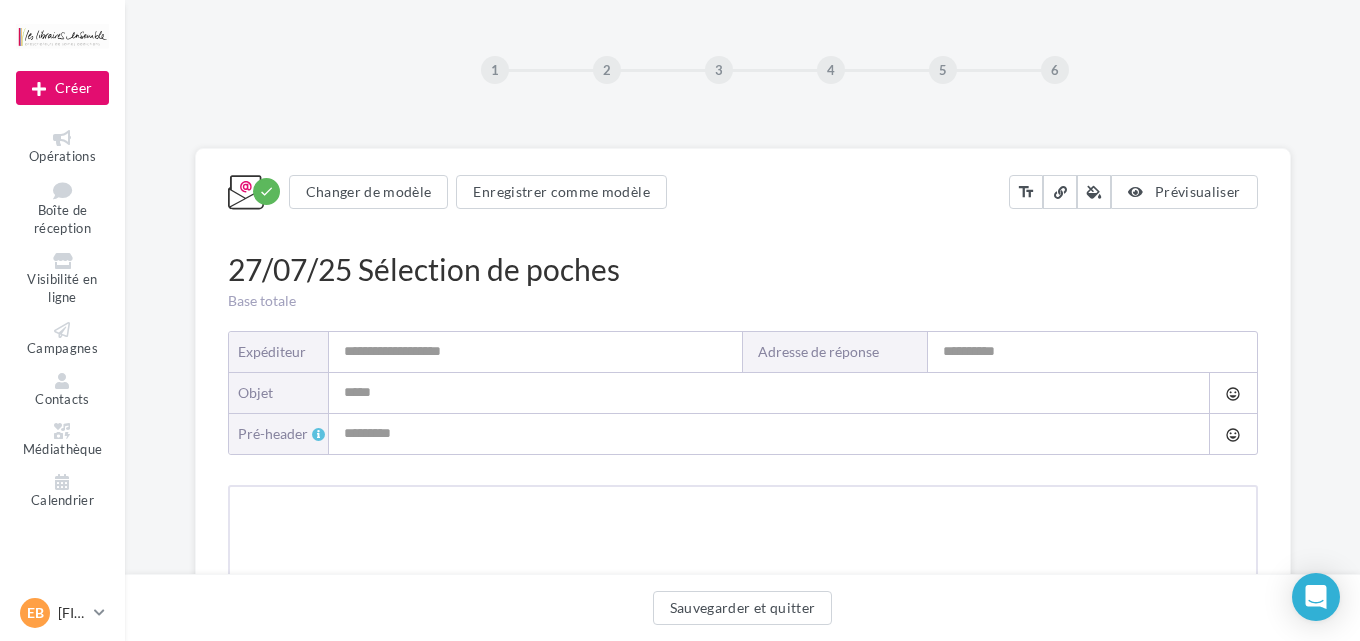 type on "**********" 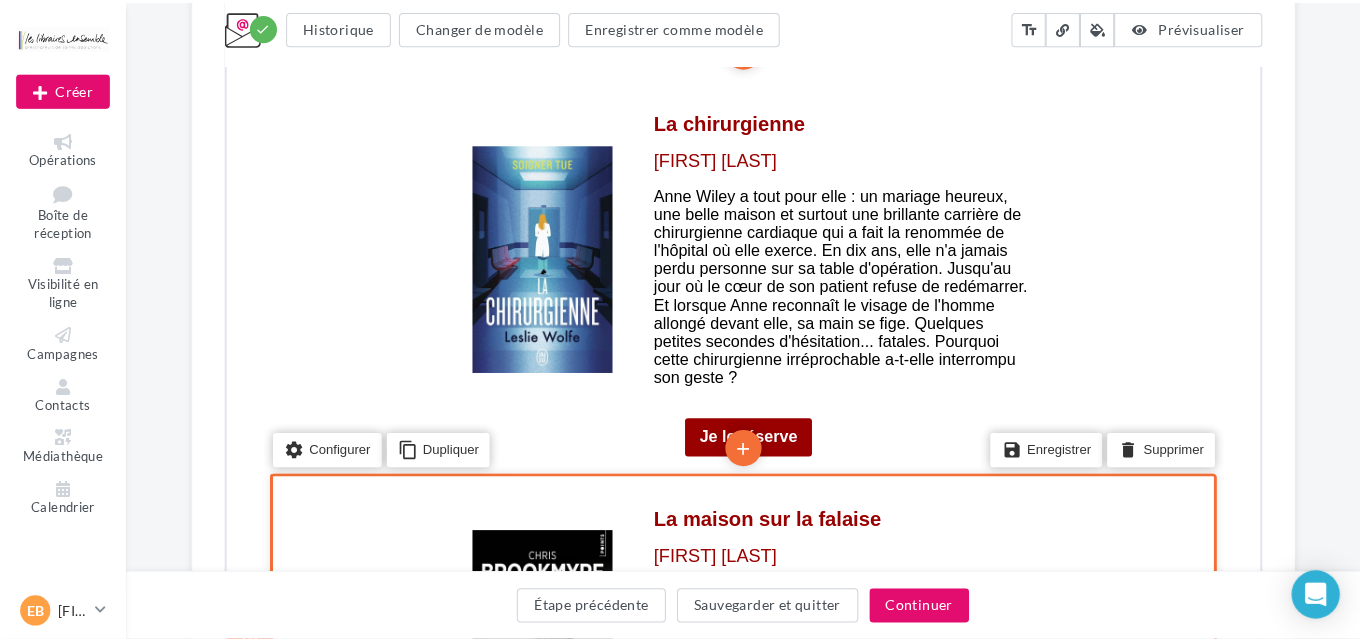 scroll, scrollTop: 4787, scrollLeft: 0, axis: vertical 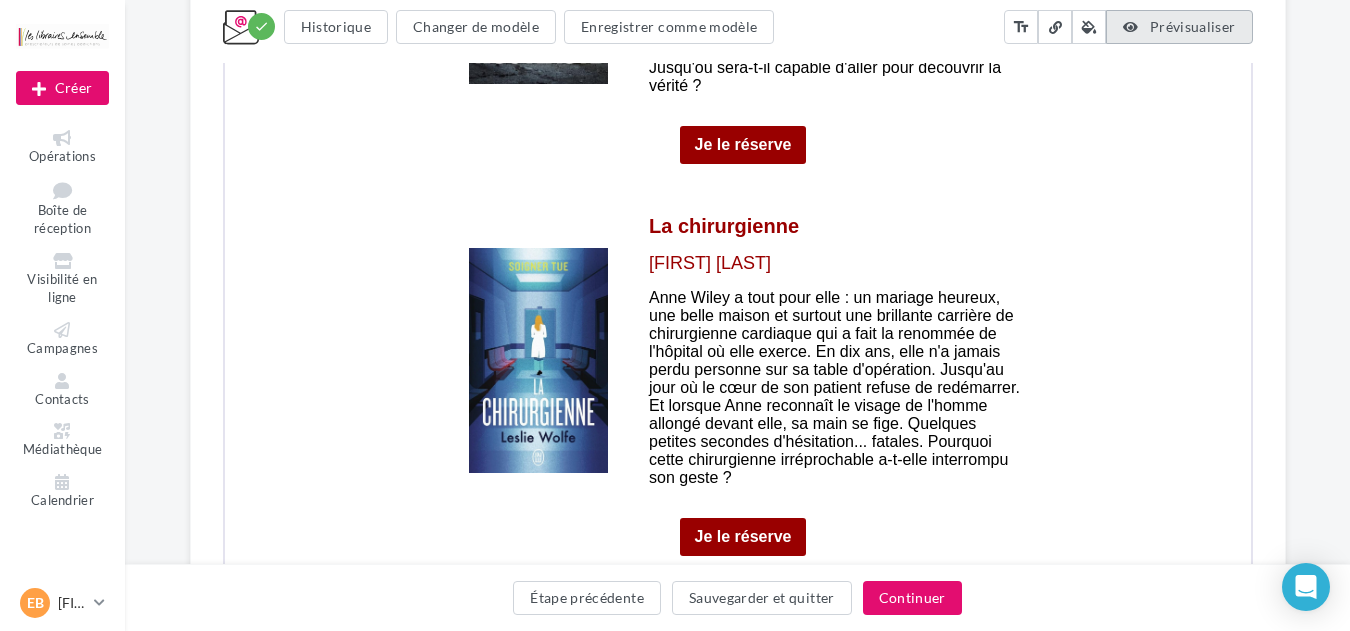 click on "Prévisualiser" at bounding box center (1179, 27) 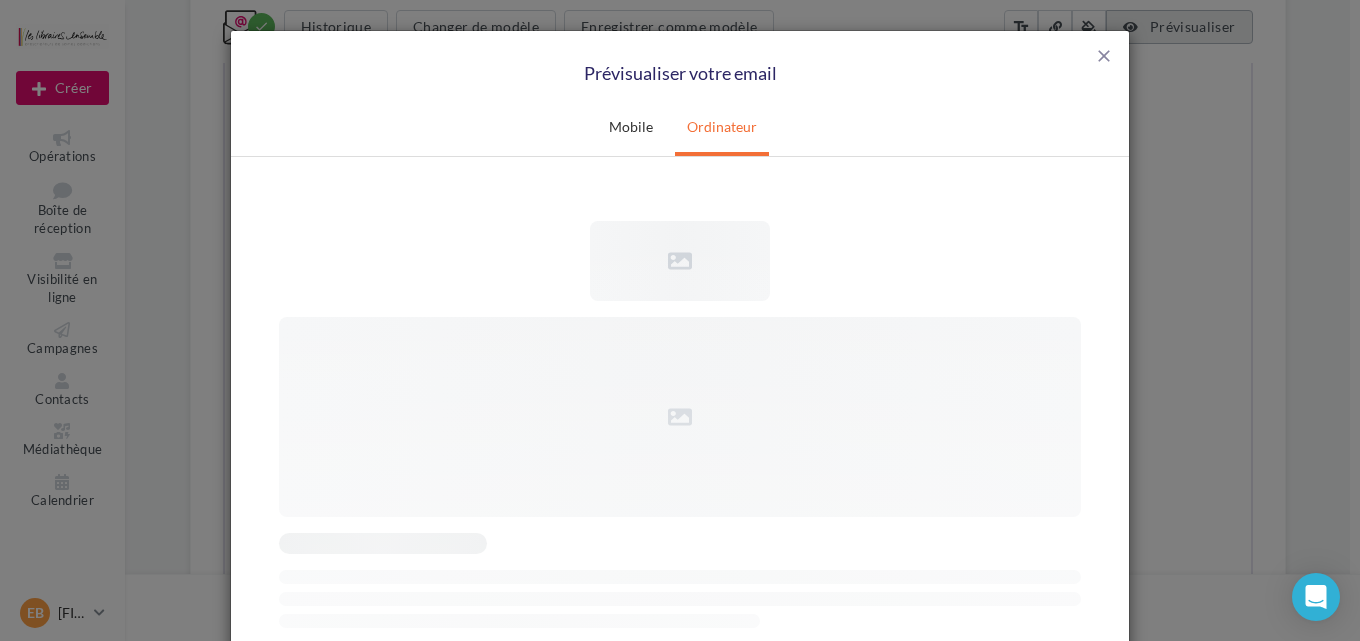 scroll, scrollTop: 0, scrollLeft: 0, axis: both 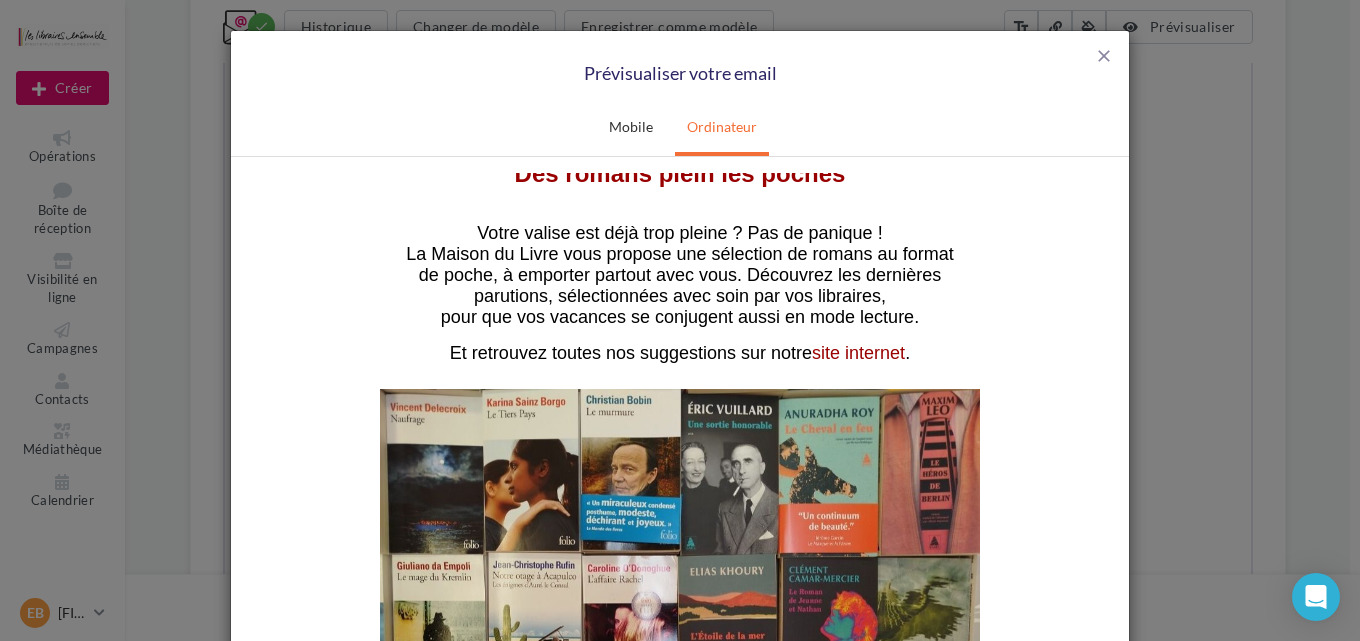 click on "site internet" at bounding box center (858, 352) 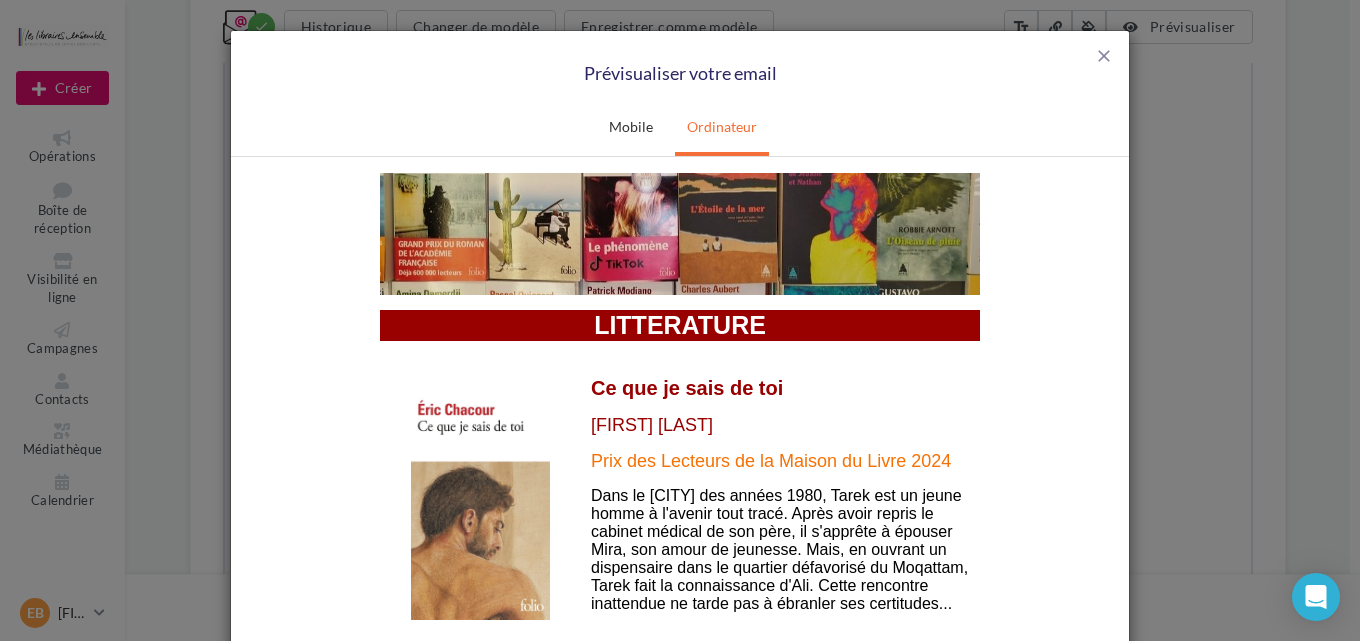 scroll, scrollTop: 747, scrollLeft: 0, axis: vertical 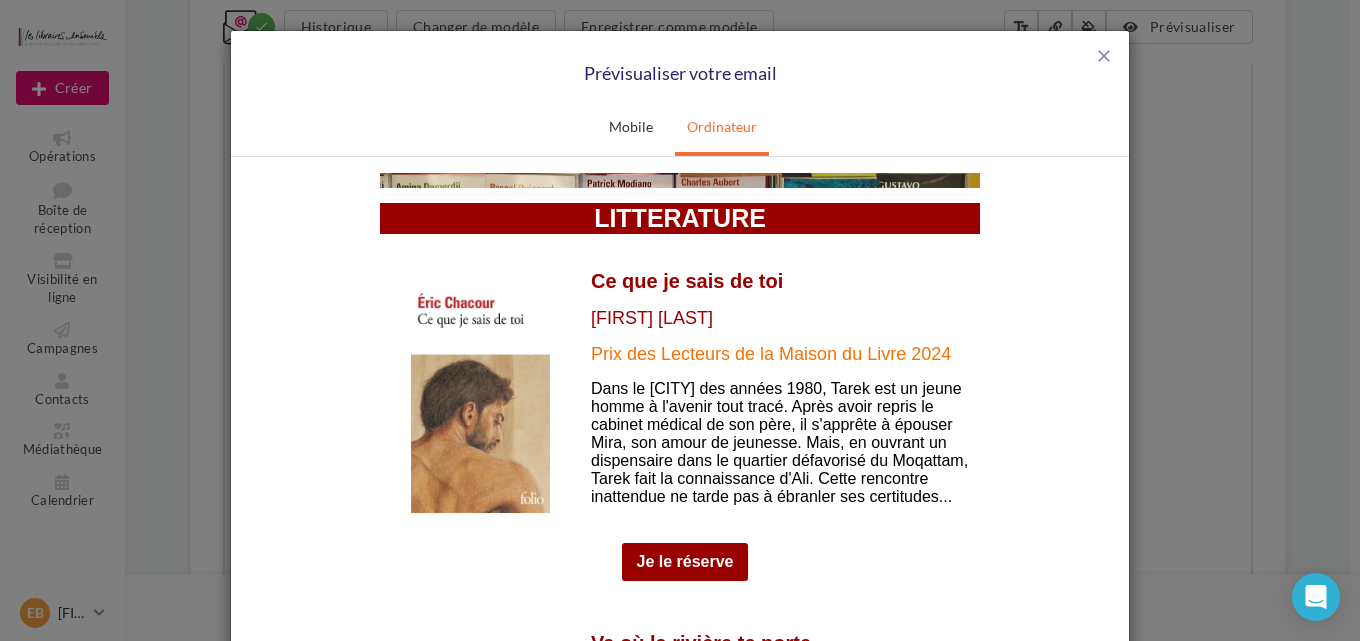 click at bounding box center [480, 397] 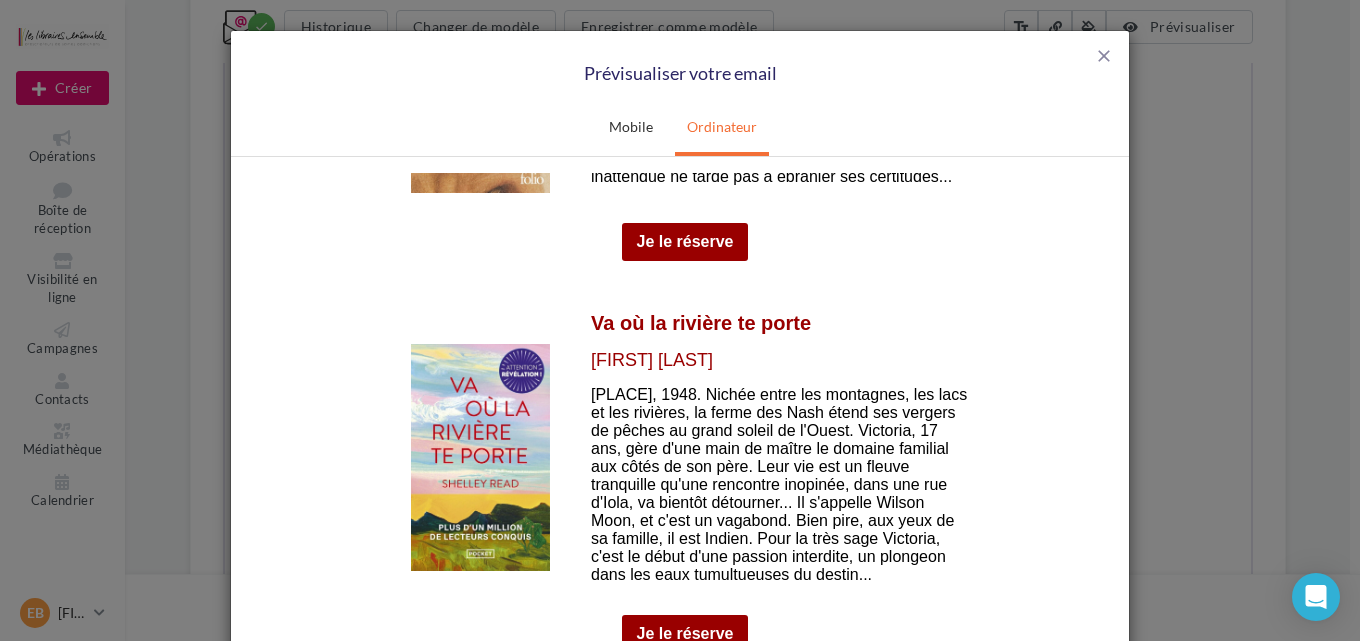 scroll, scrollTop: 1173, scrollLeft: 0, axis: vertical 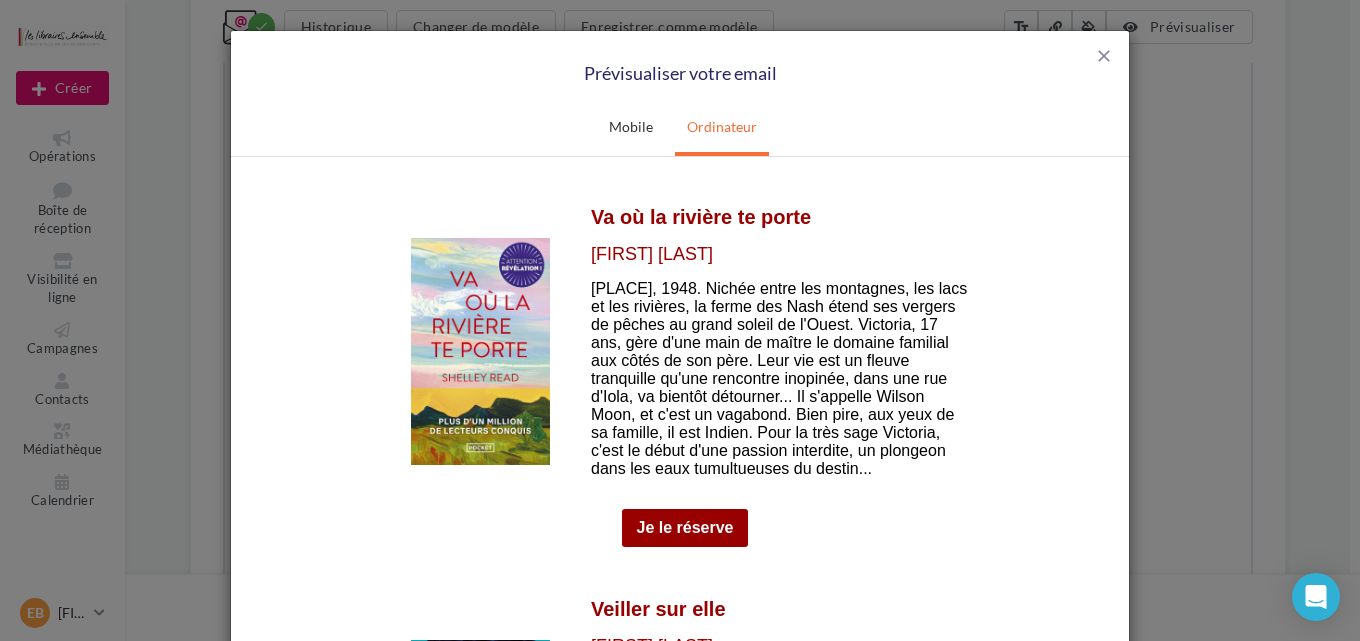 click at bounding box center (480, 351) 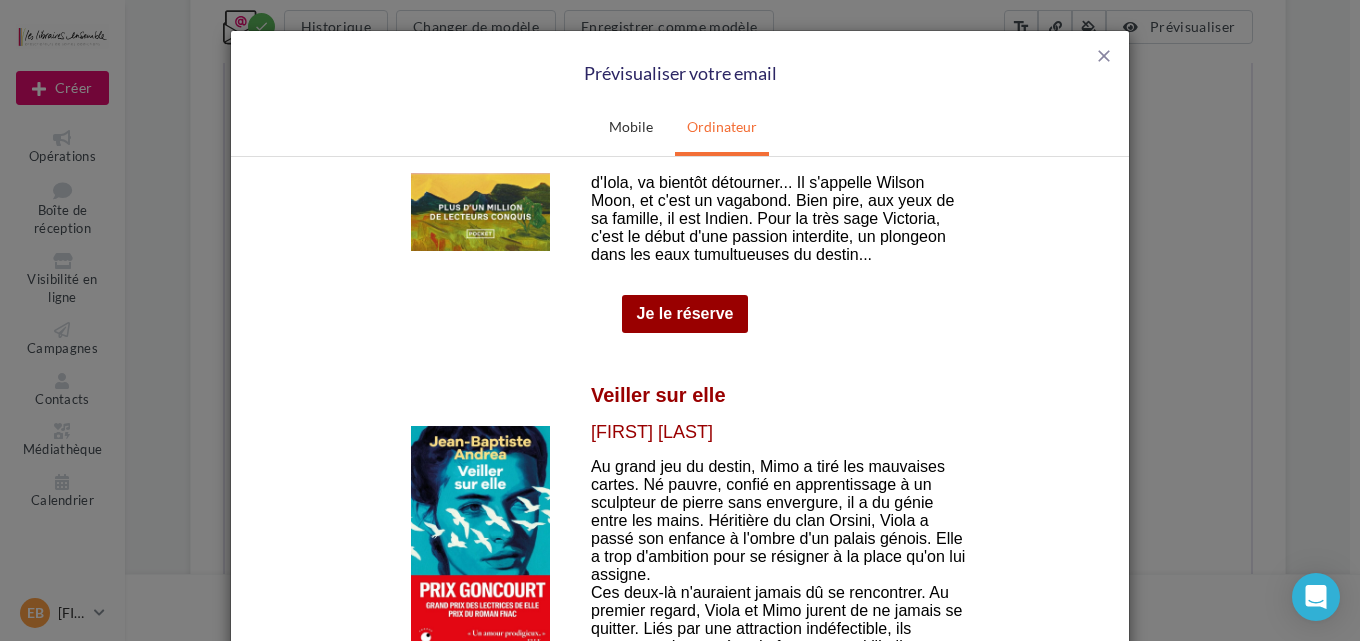 scroll, scrollTop: 1493, scrollLeft: 0, axis: vertical 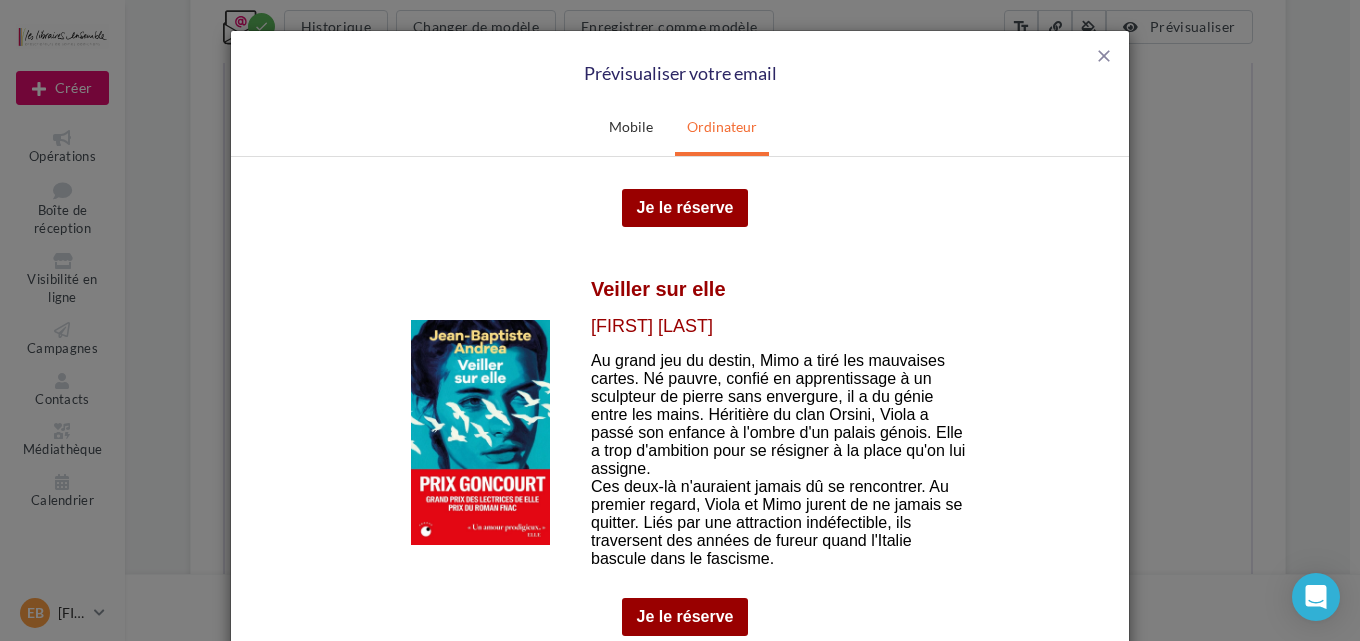 click at bounding box center (480, 431) 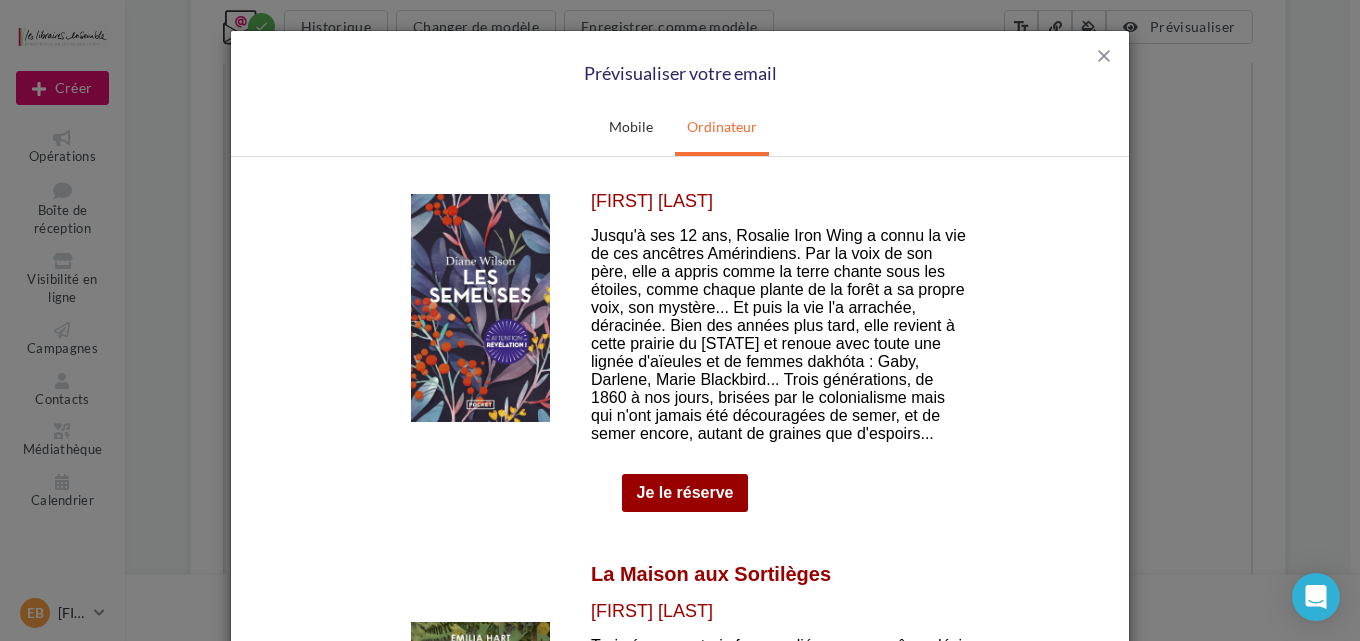 scroll, scrollTop: 1920, scrollLeft: 0, axis: vertical 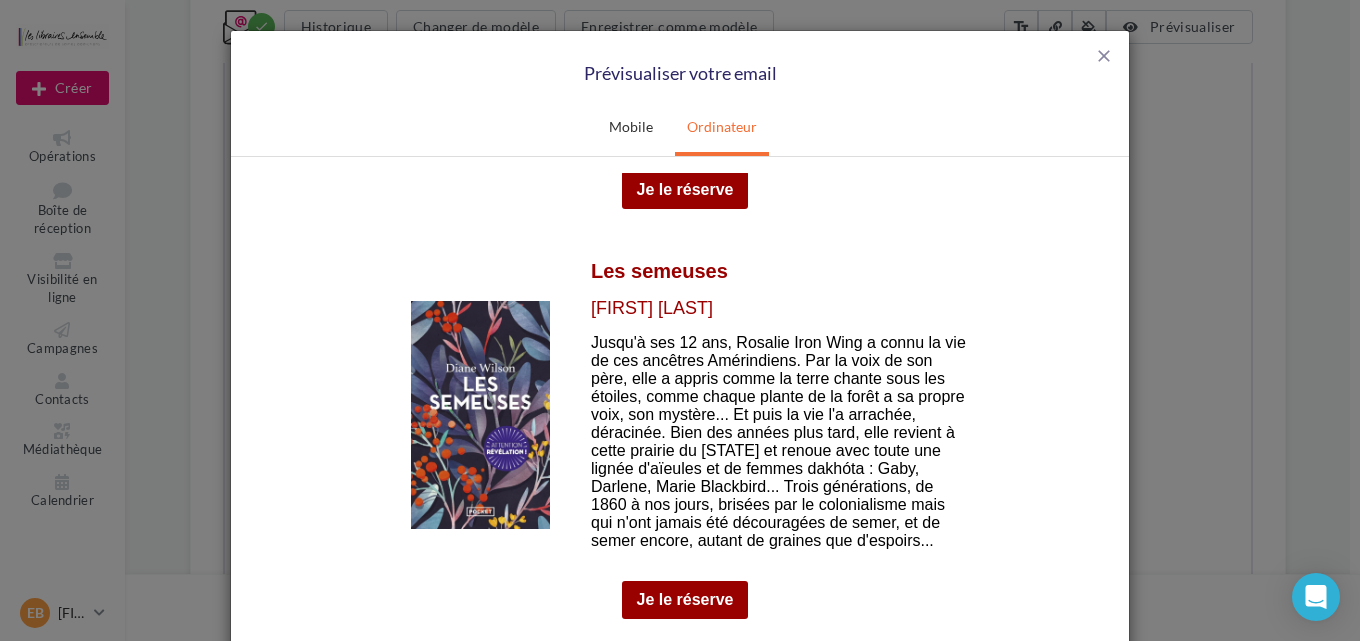 click at bounding box center (480, 414) 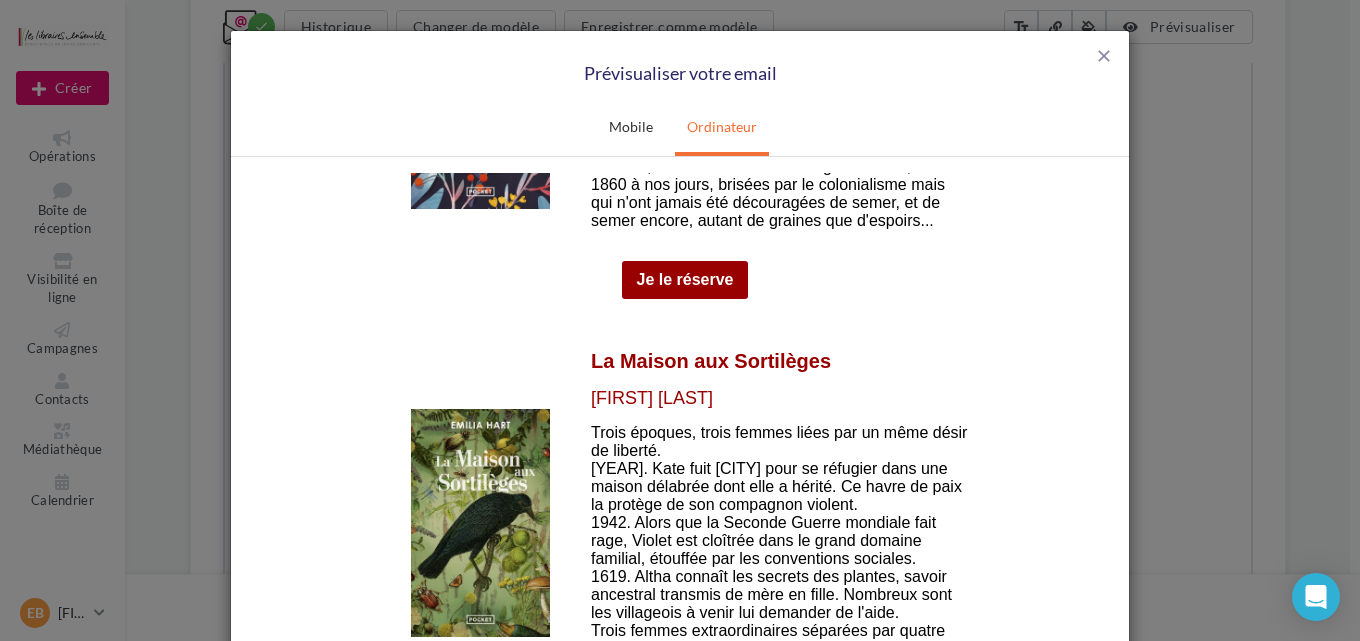 scroll, scrollTop: 2347, scrollLeft: 0, axis: vertical 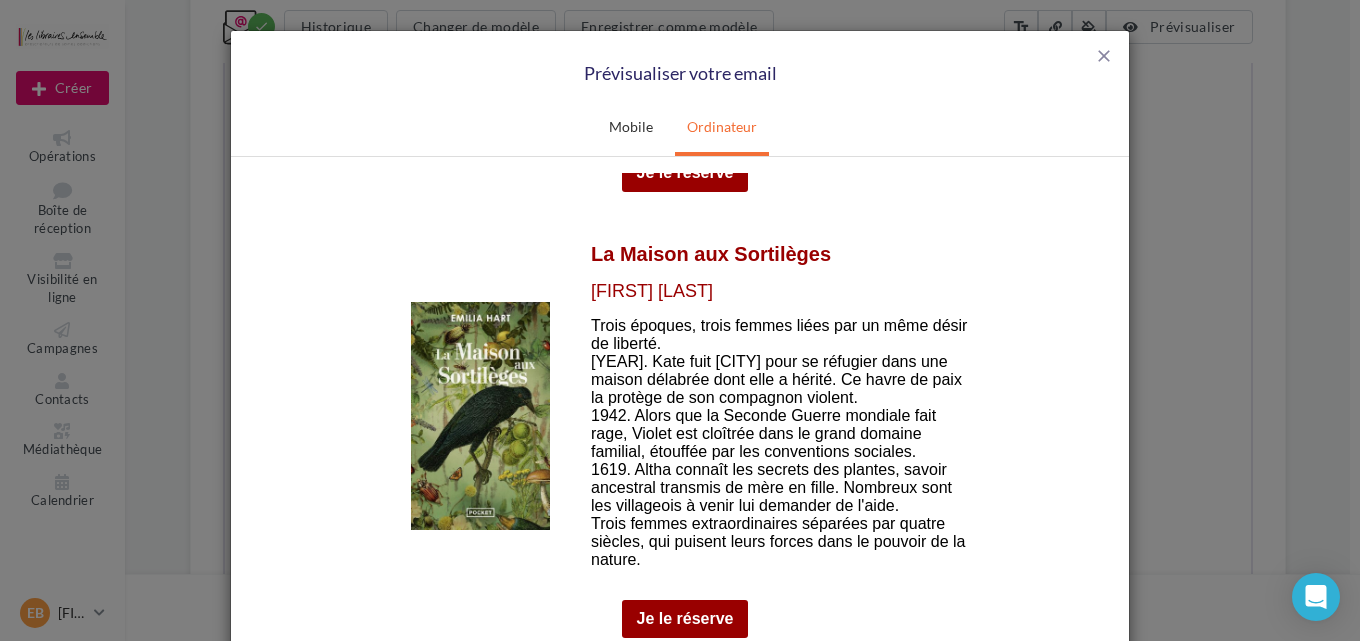 click at bounding box center (480, 414) 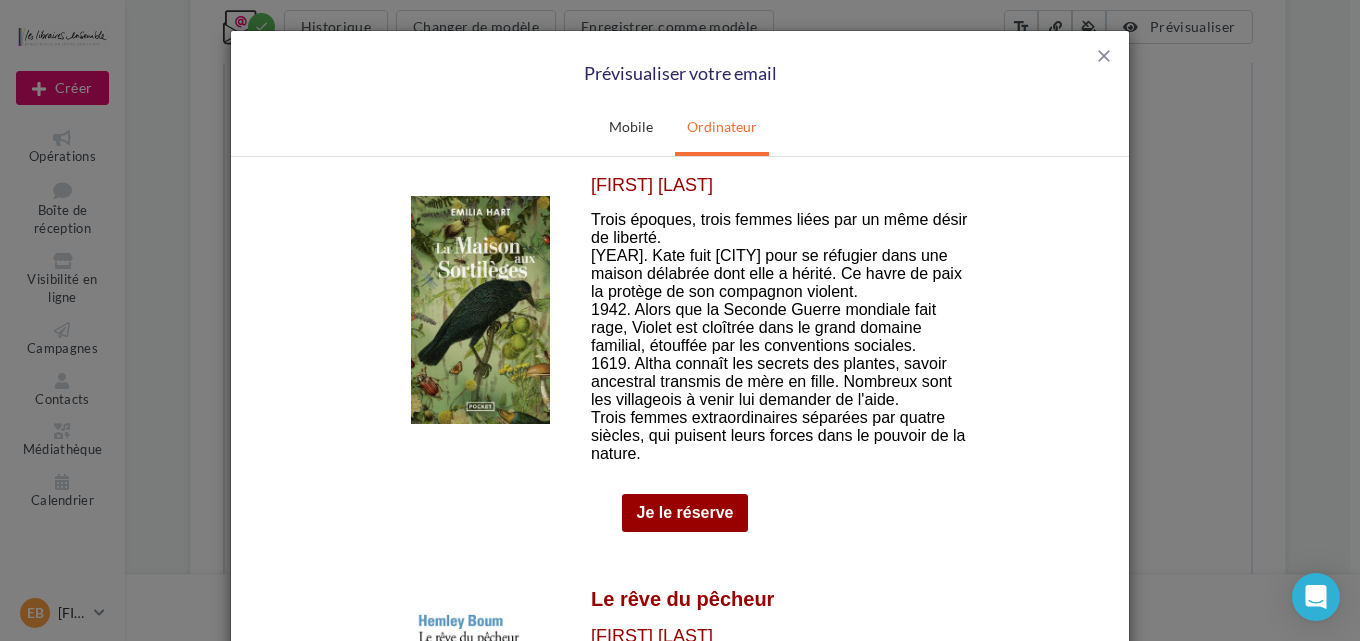 click on "Je le réserve" at bounding box center (685, 512) 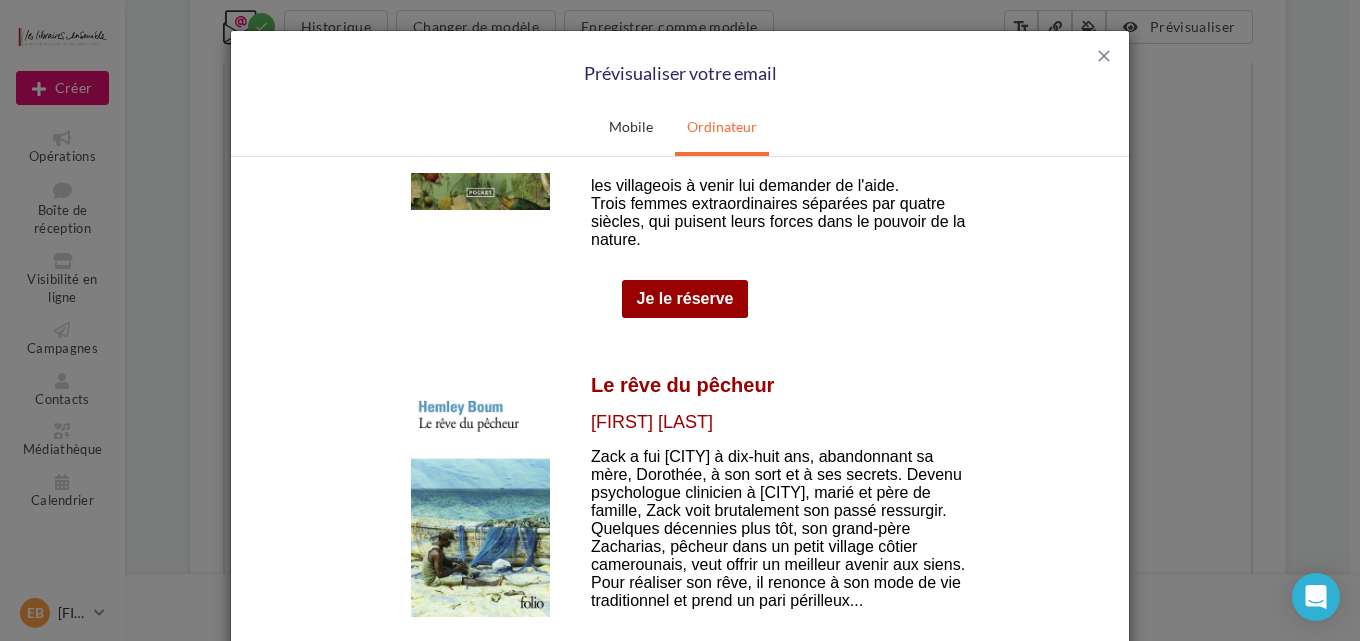 scroll, scrollTop: 2773, scrollLeft: 0, axis: vertical 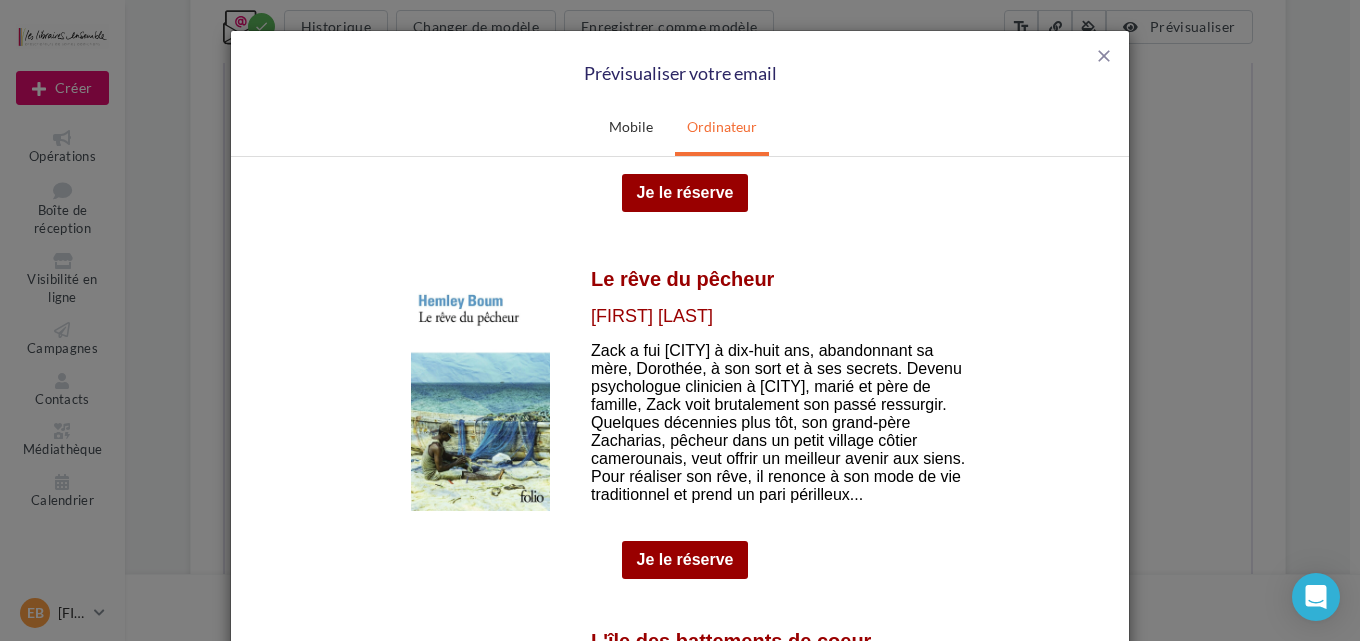 click at bounding box center (480, 395) 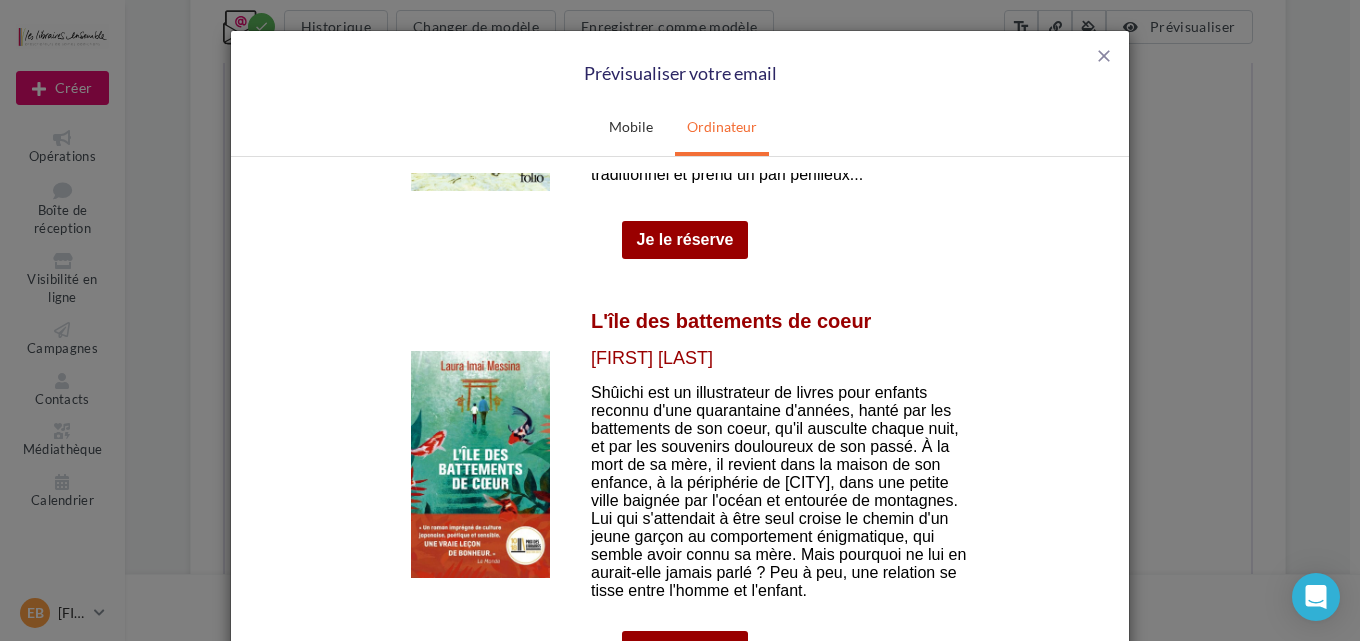 scroll, scrollTop: 3200, scrollLeft: 0, axis: vertical 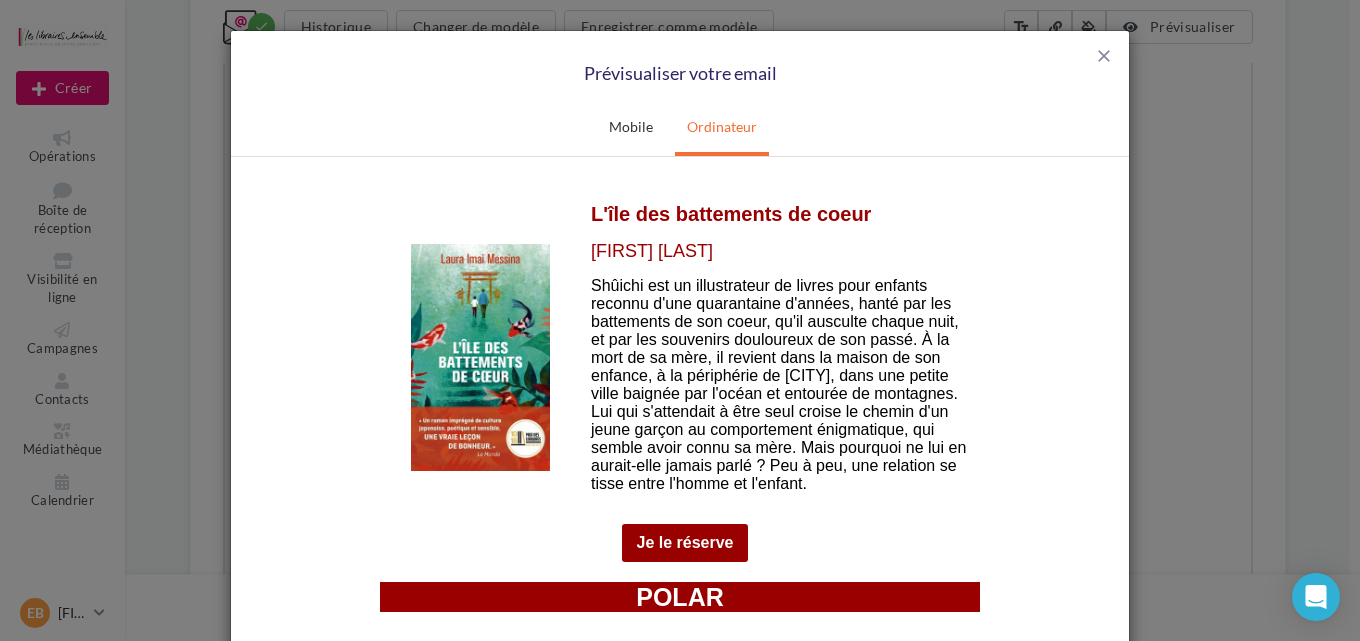 click at bounding box center [480, 356] 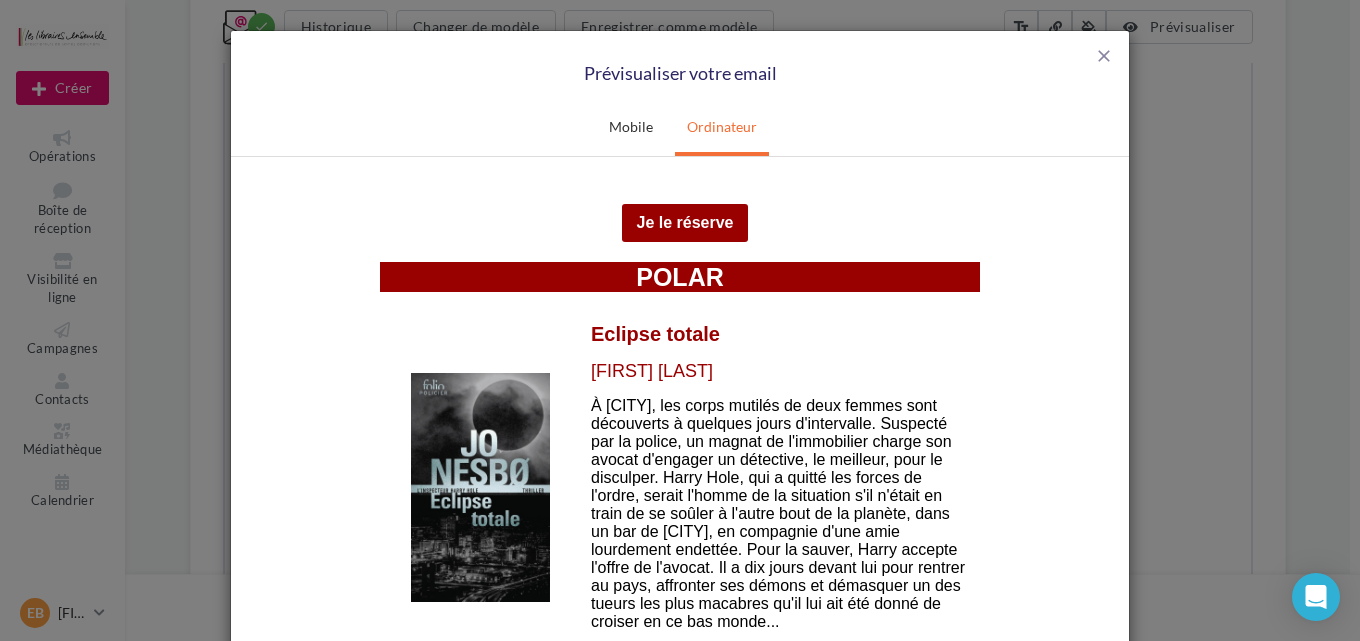 scroll, scrollTop: 3627, scrollLeft: 0, axis: vertical 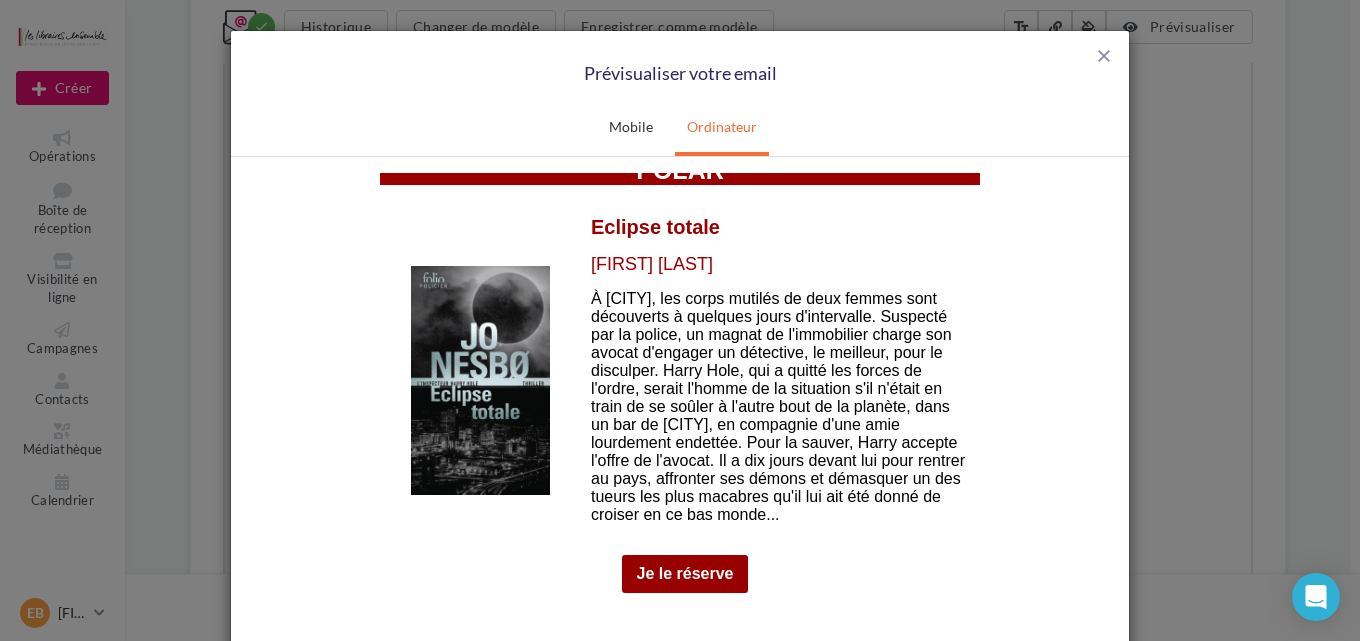 click at bounding box center [480, 379] 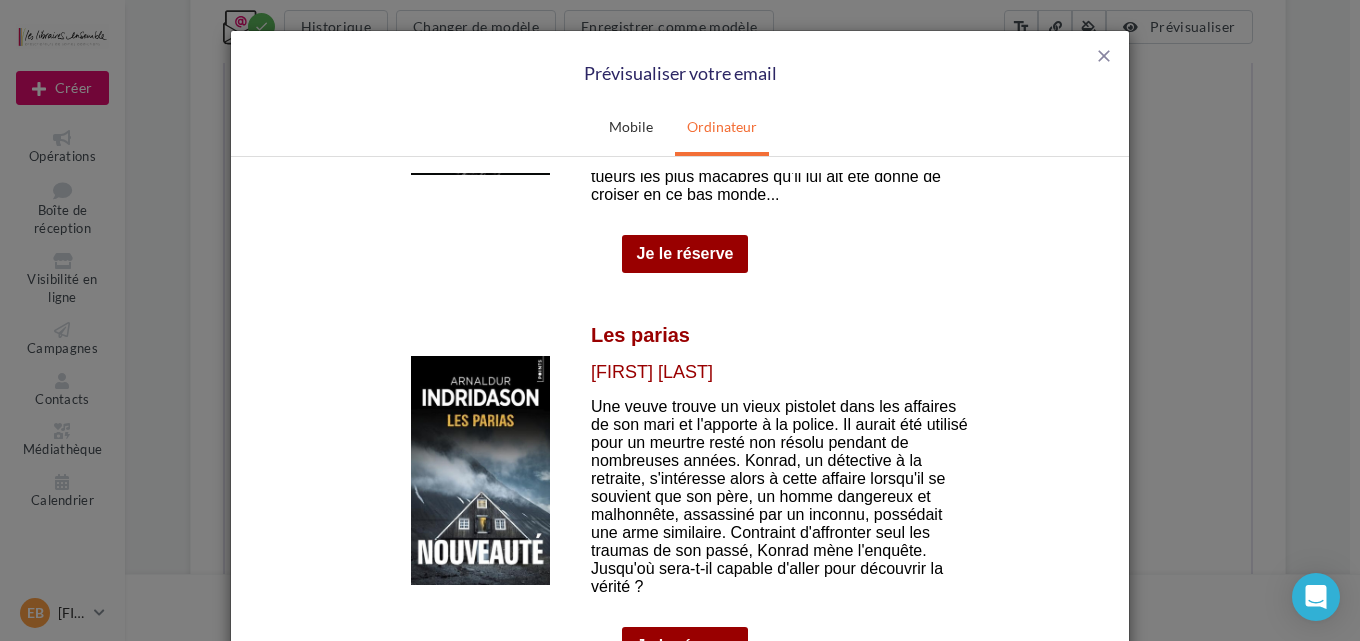 scroll, scrollTop: 4053, scrollLeft: 0, axis: vertical 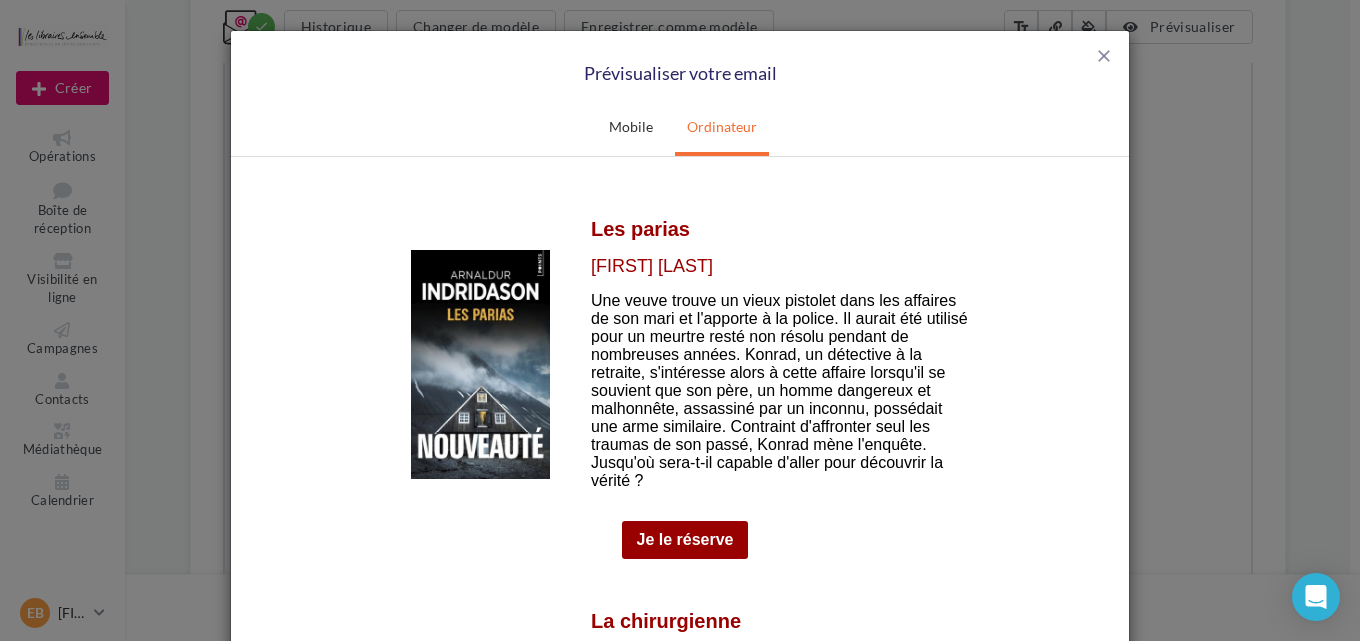 click at bounding box center [480, 363] 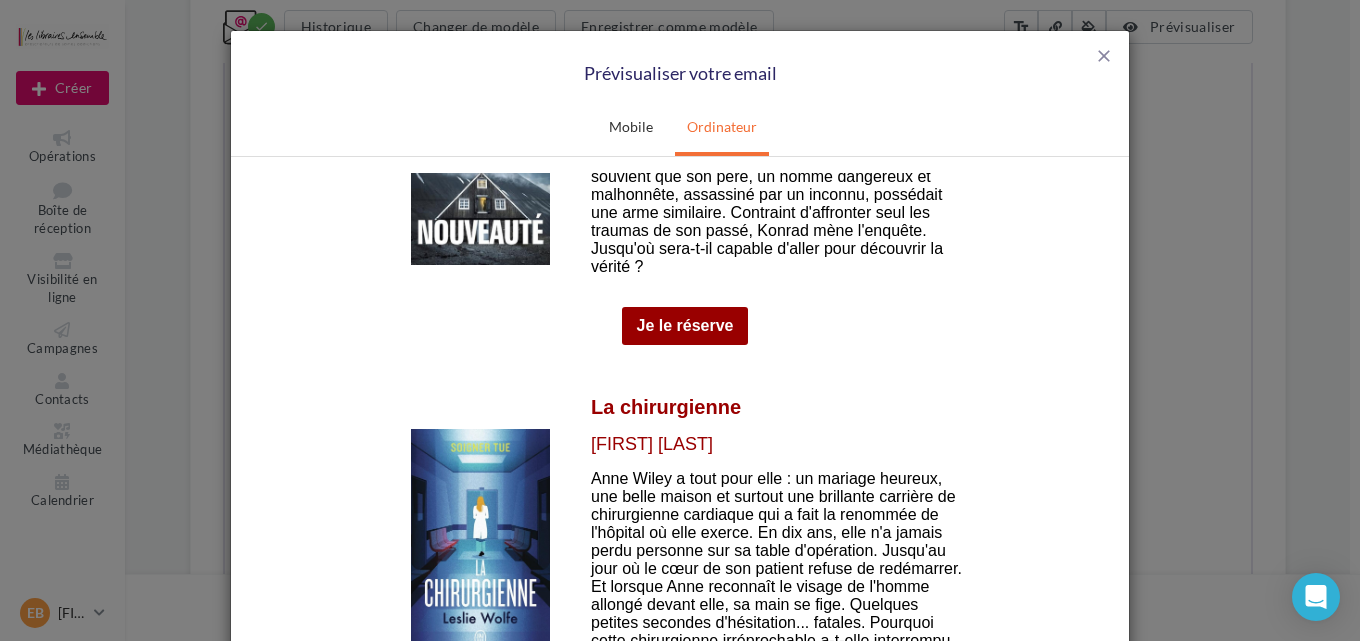 scroll, scrollTop: 4373, scrollLeft: 0, axis: vertical 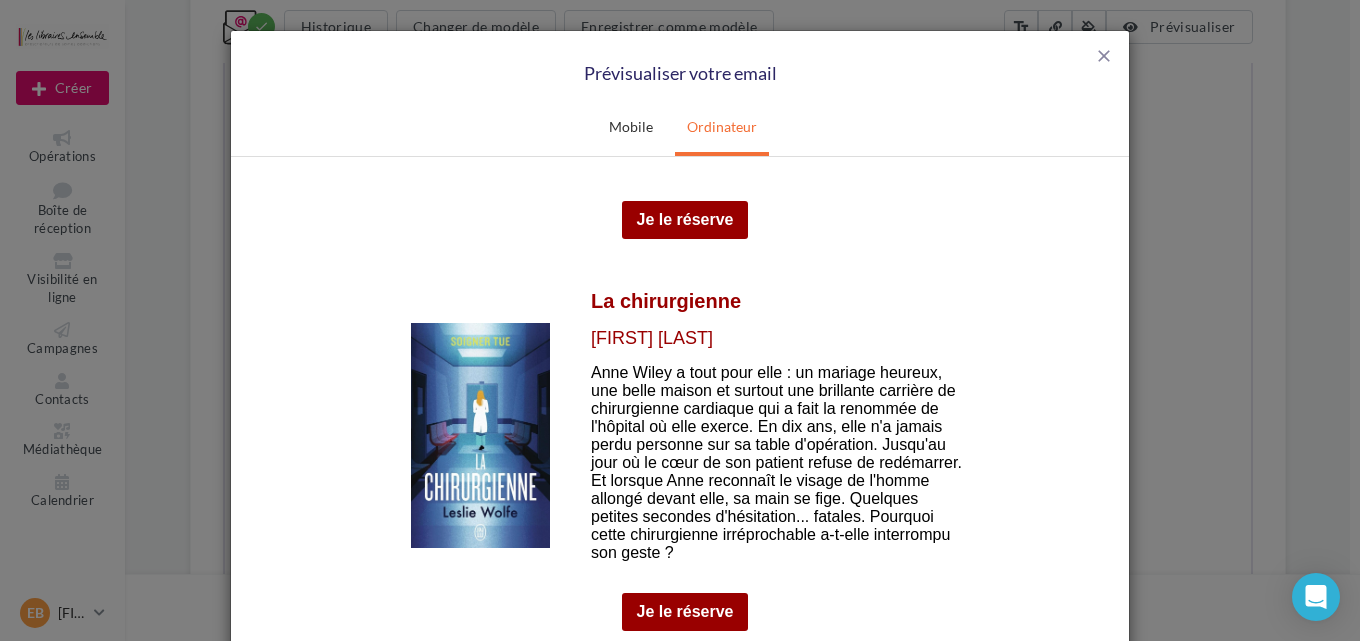 click at bounding box center [480, 434] 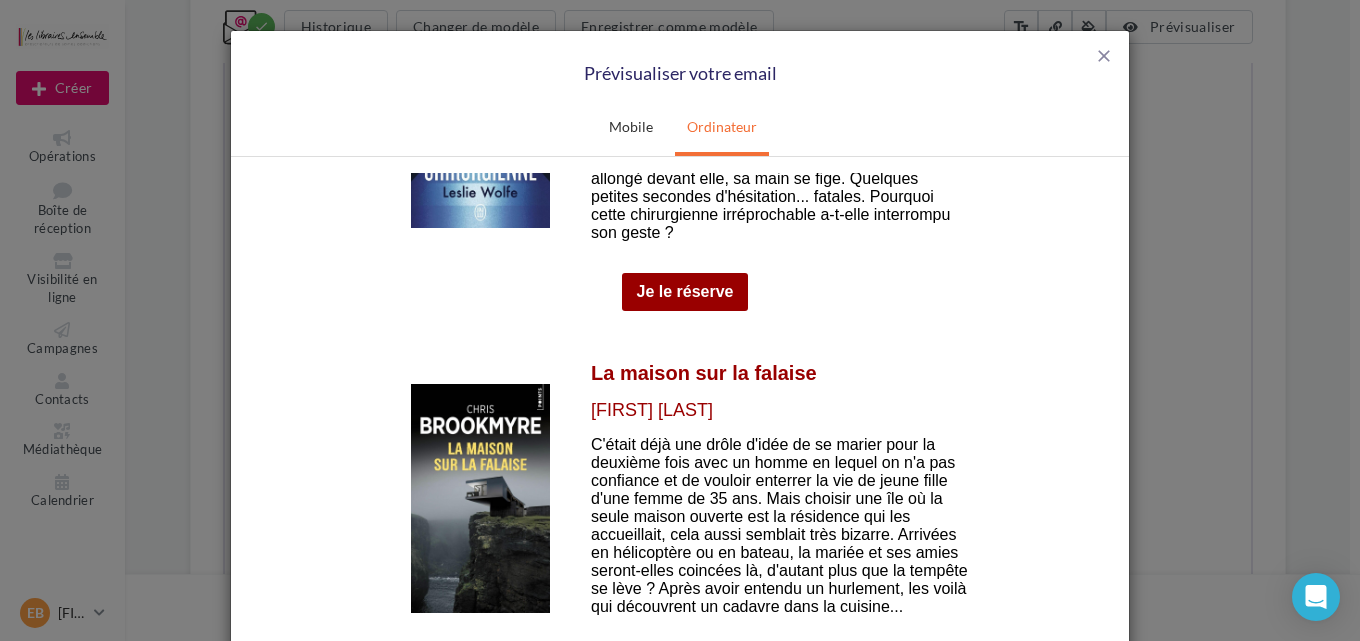 scroll, scrollTop: 4800, scrollLeft: 0, axis: vertical 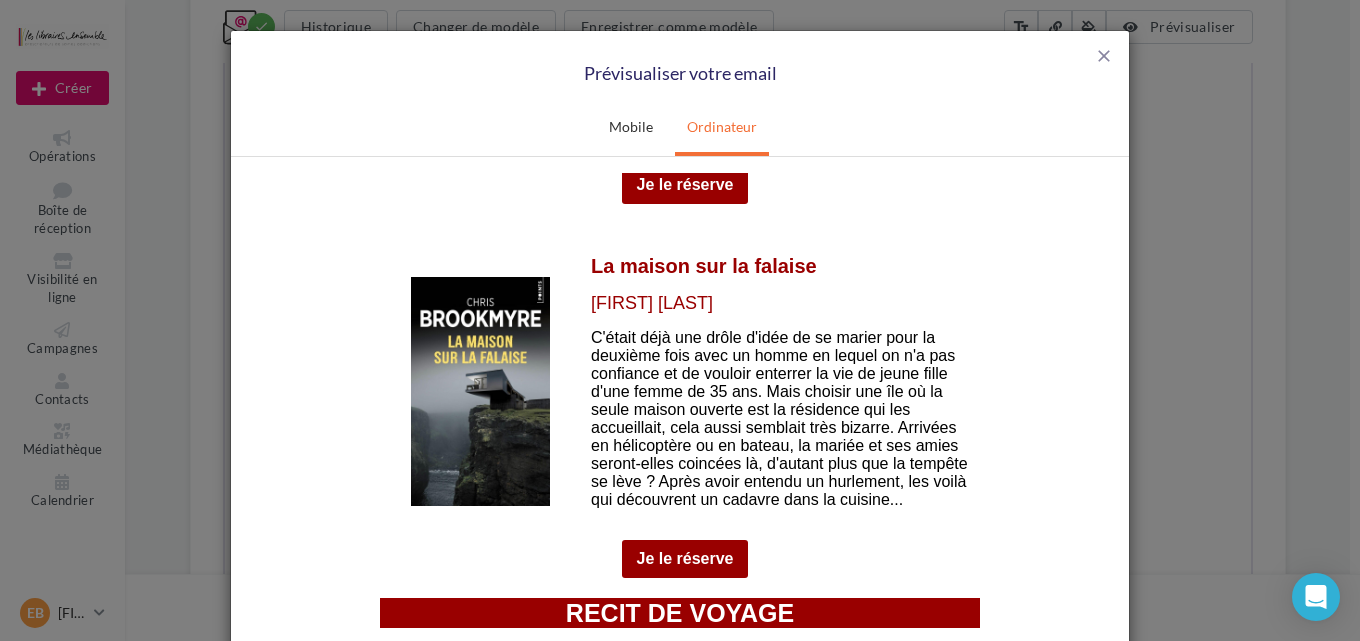 click at bounding box center (480, 390) 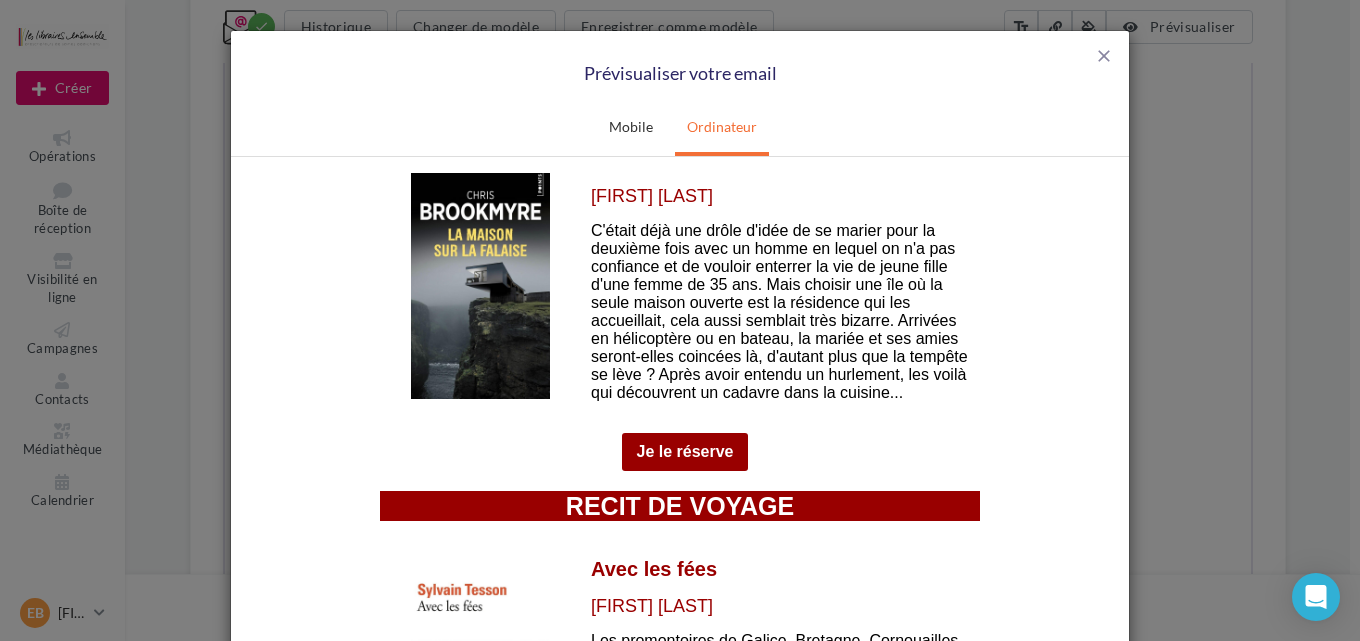 scroll, scrollTop: 5120, scrollLeft: 0, axis: vertical 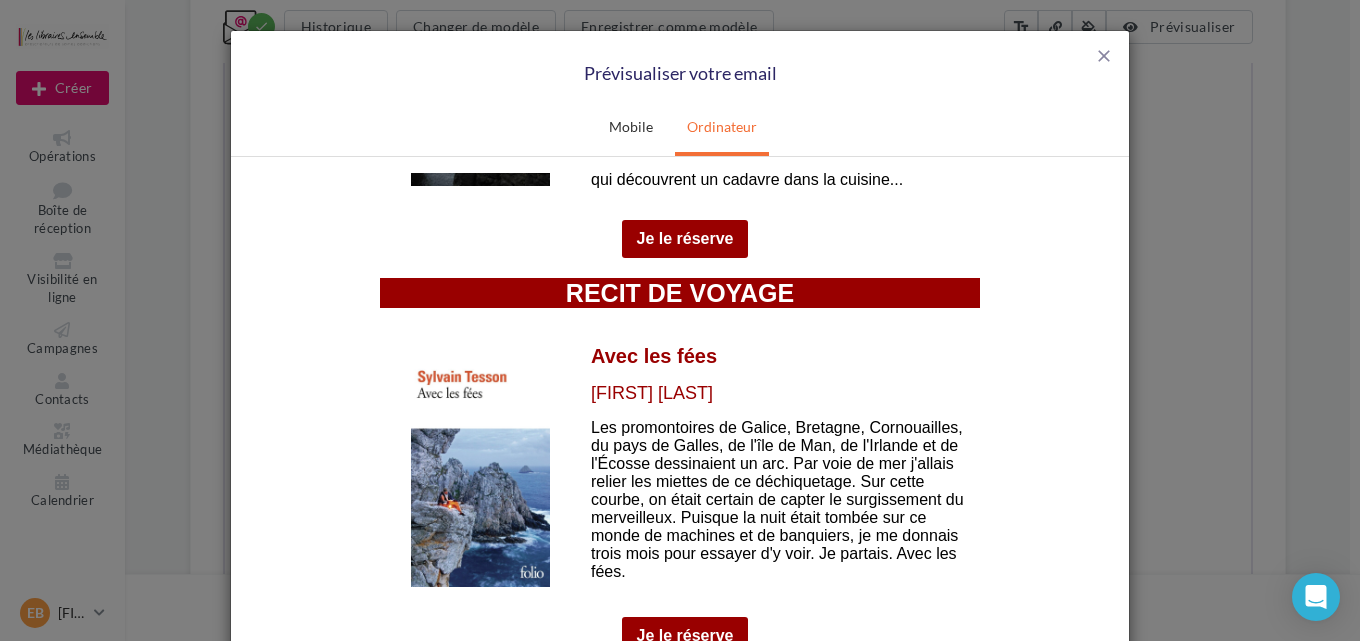 click at bounding box center [480, 471] 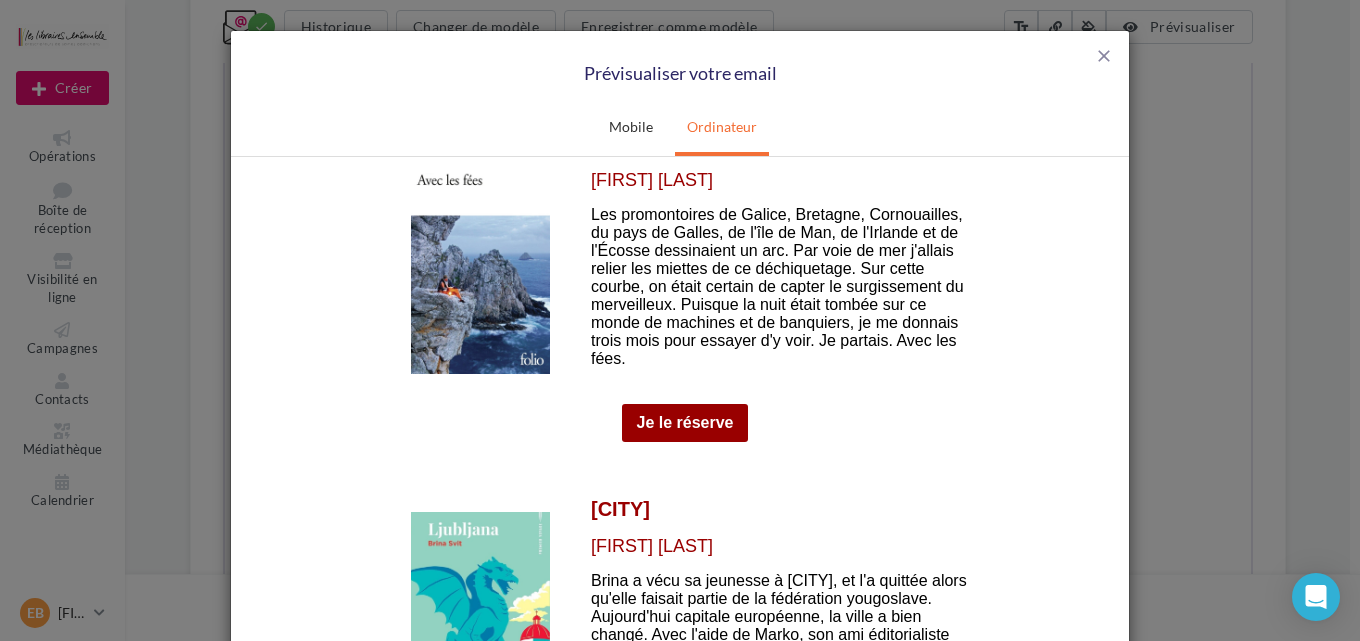 click on "Je le réserve" at bounding box center (685, 422) 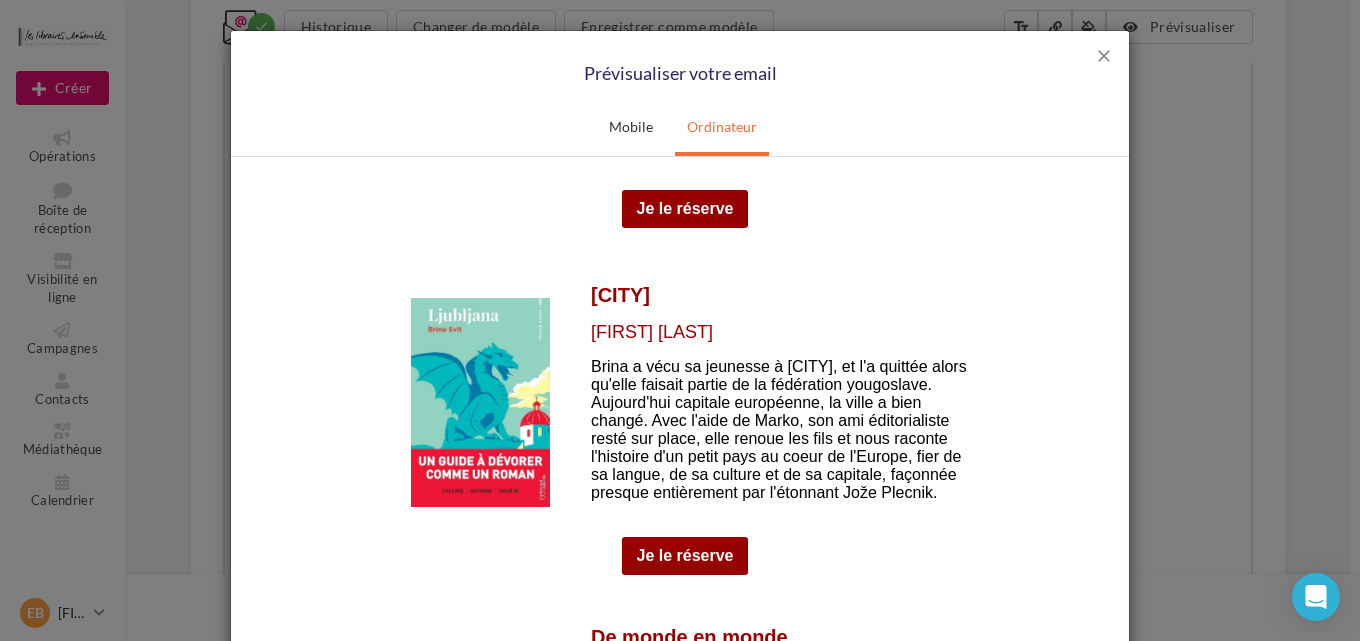 click at bounding box center [480, 401] 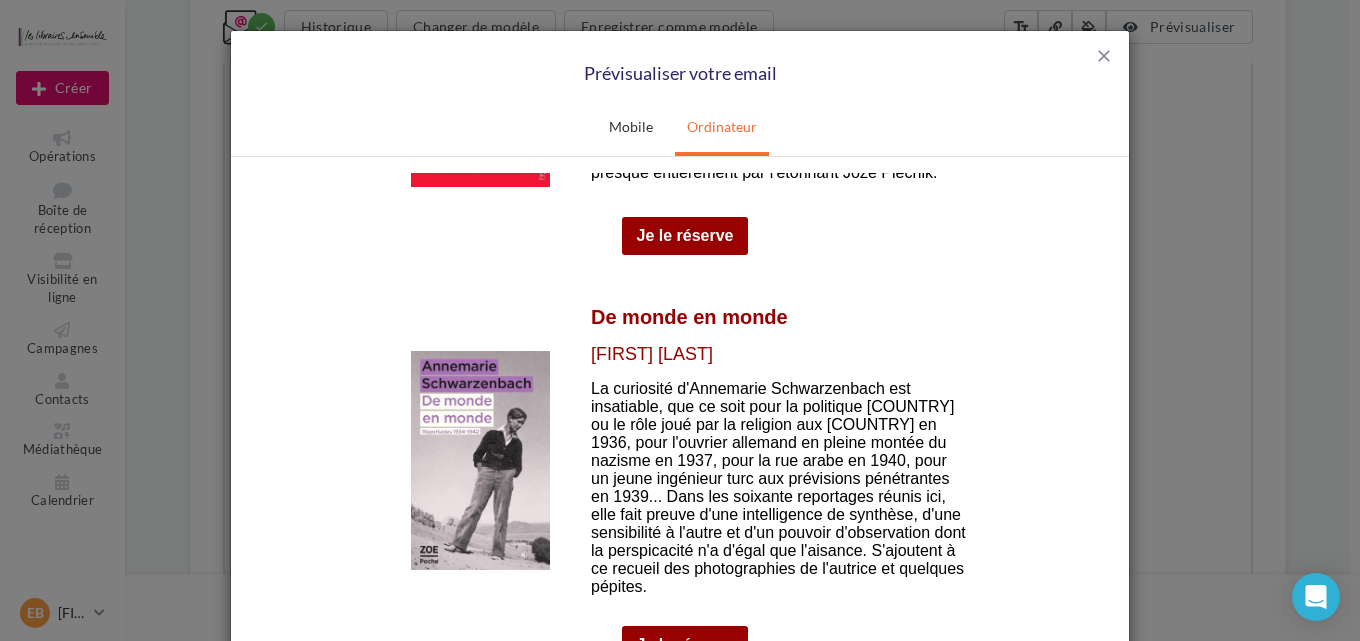 scroll, scrollTop: 5973, scrollLeft: 0, axis: vertical 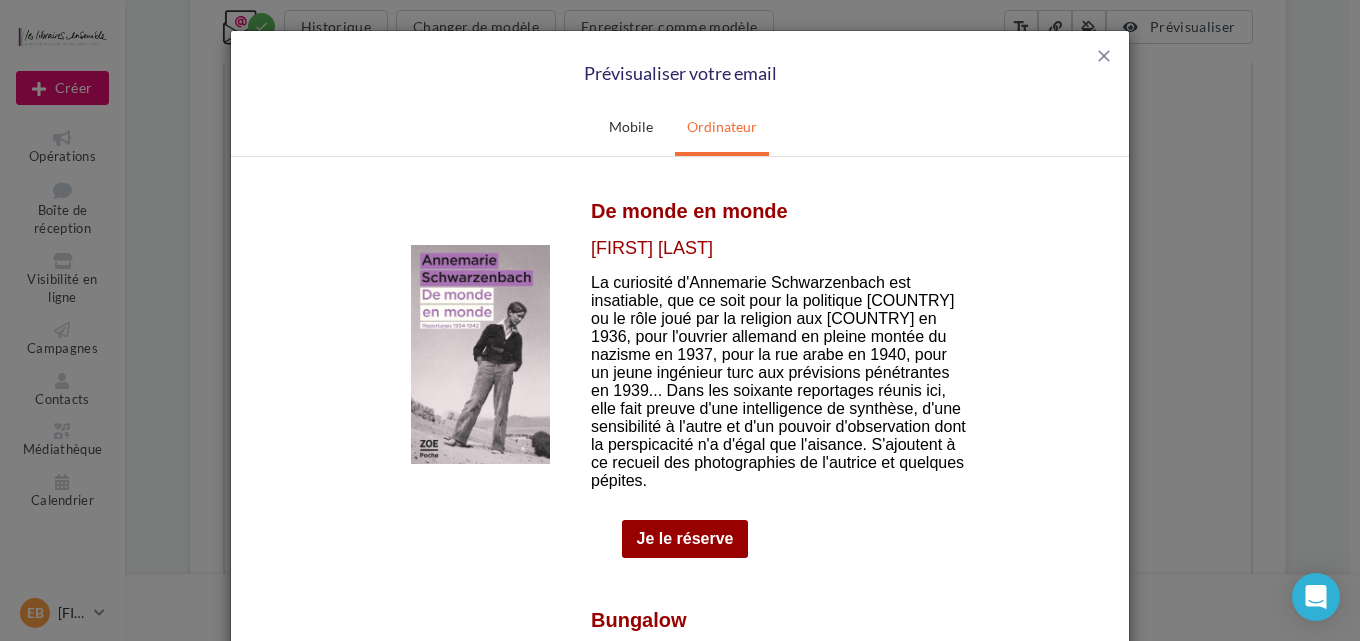 click at bounding box center [480, 353] 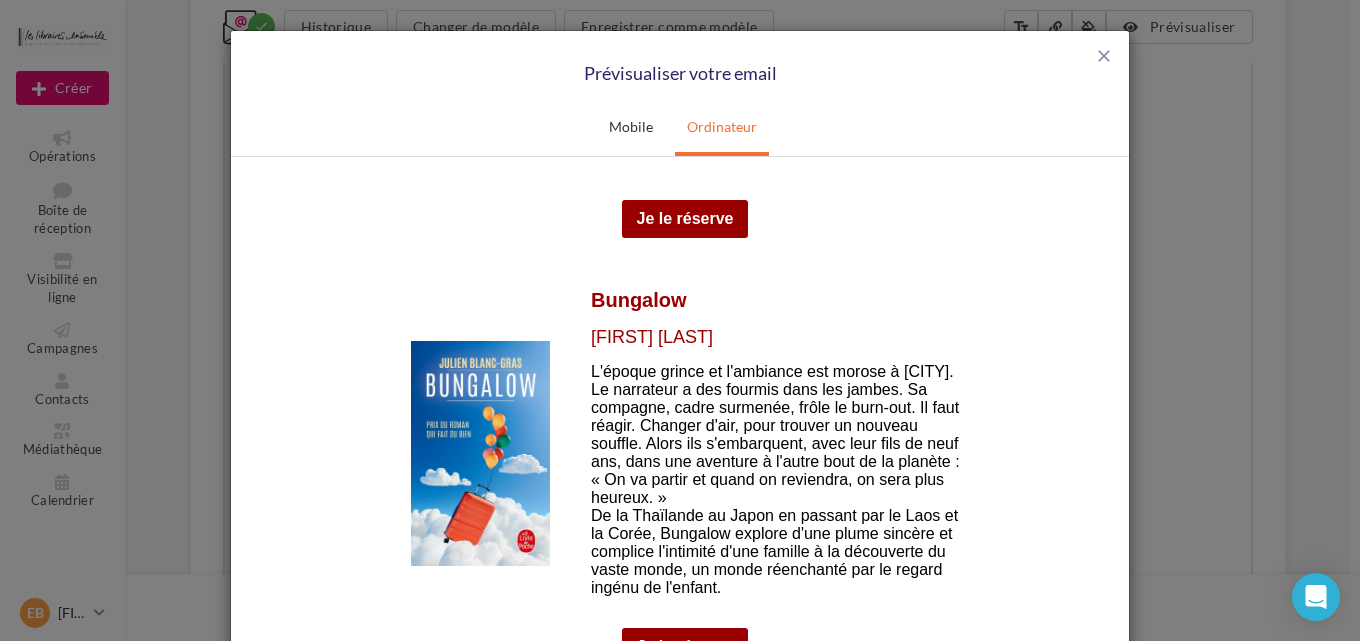 scroll, scrollTop: 6400, scrollLeft: 0, axis: vertical 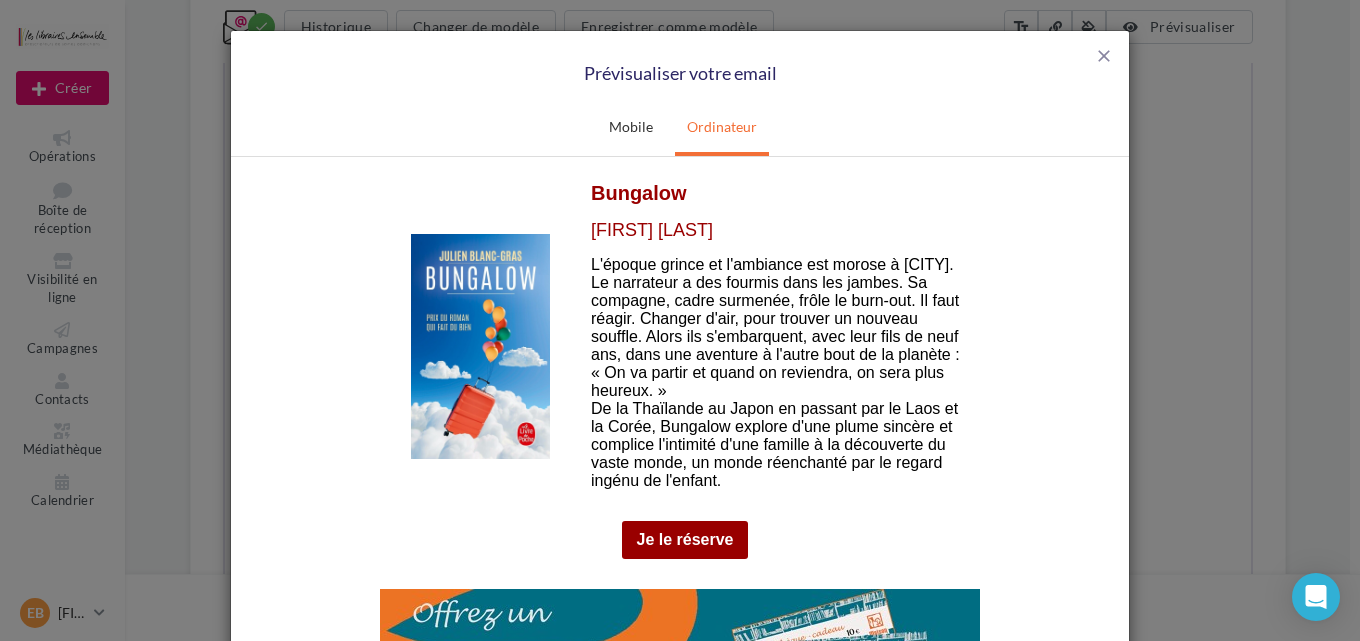 click at bounding box center (480, 345) 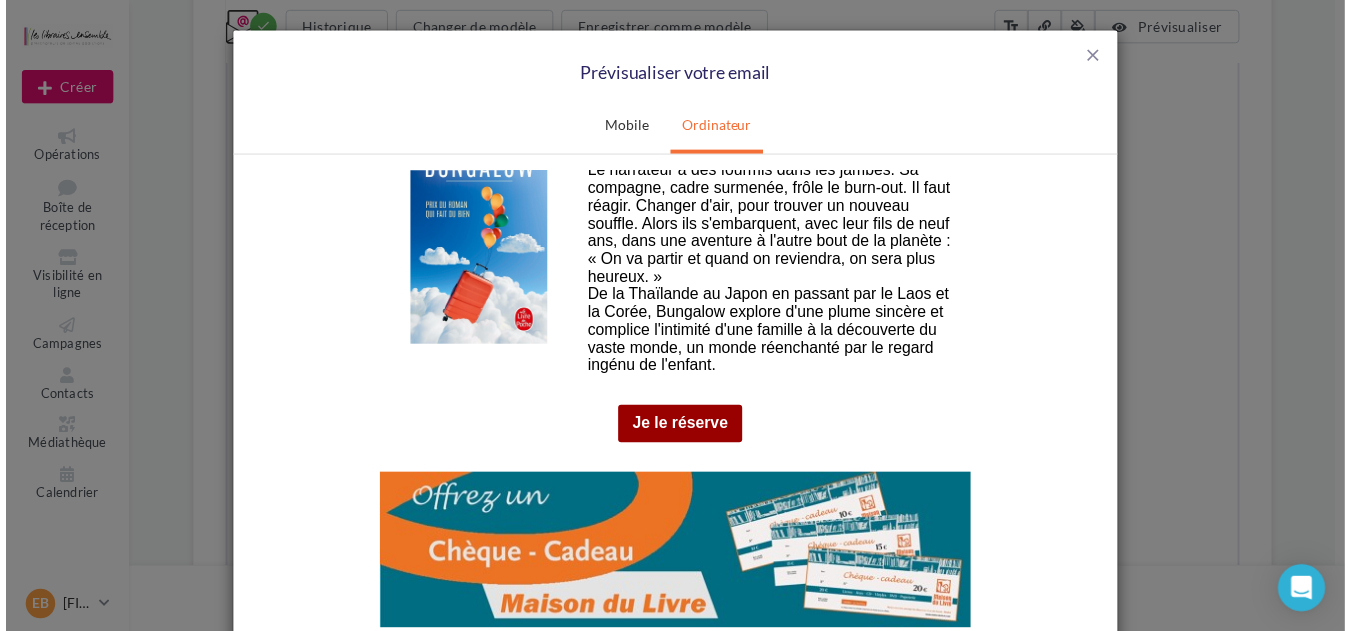 scroll, scrollTop: 5773, scrollLeft: 0, axis: vertical 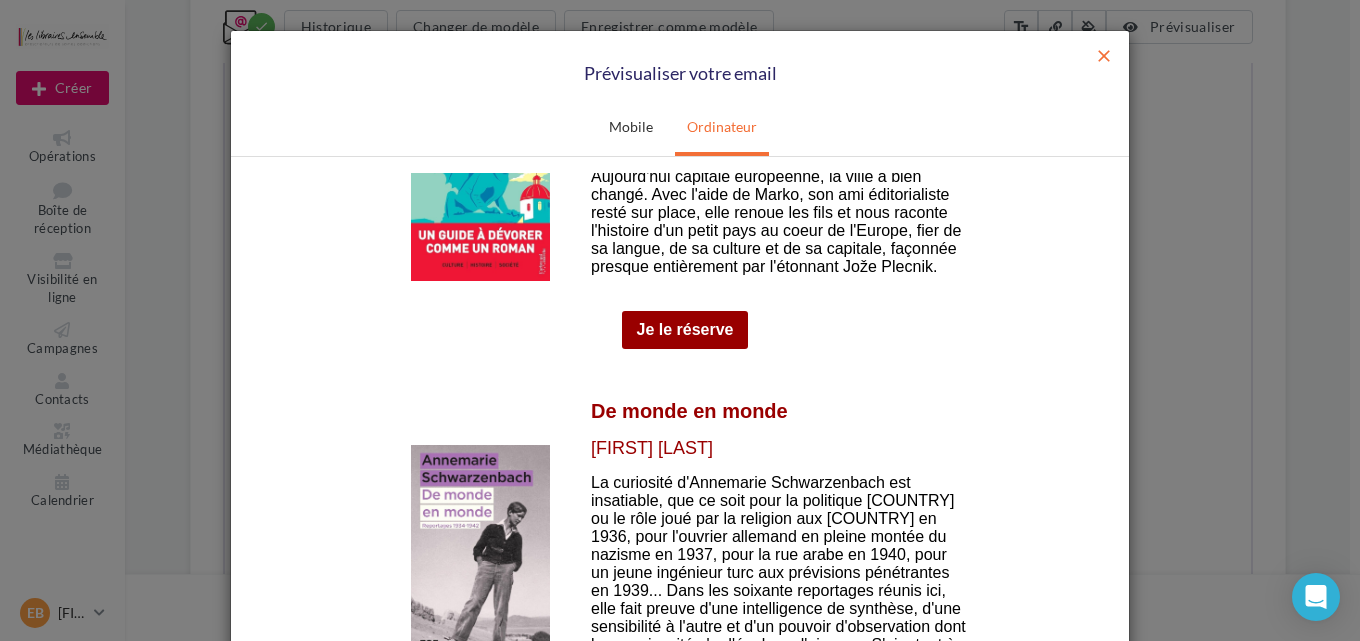 click on "close" at bounding box center (1104, 56) 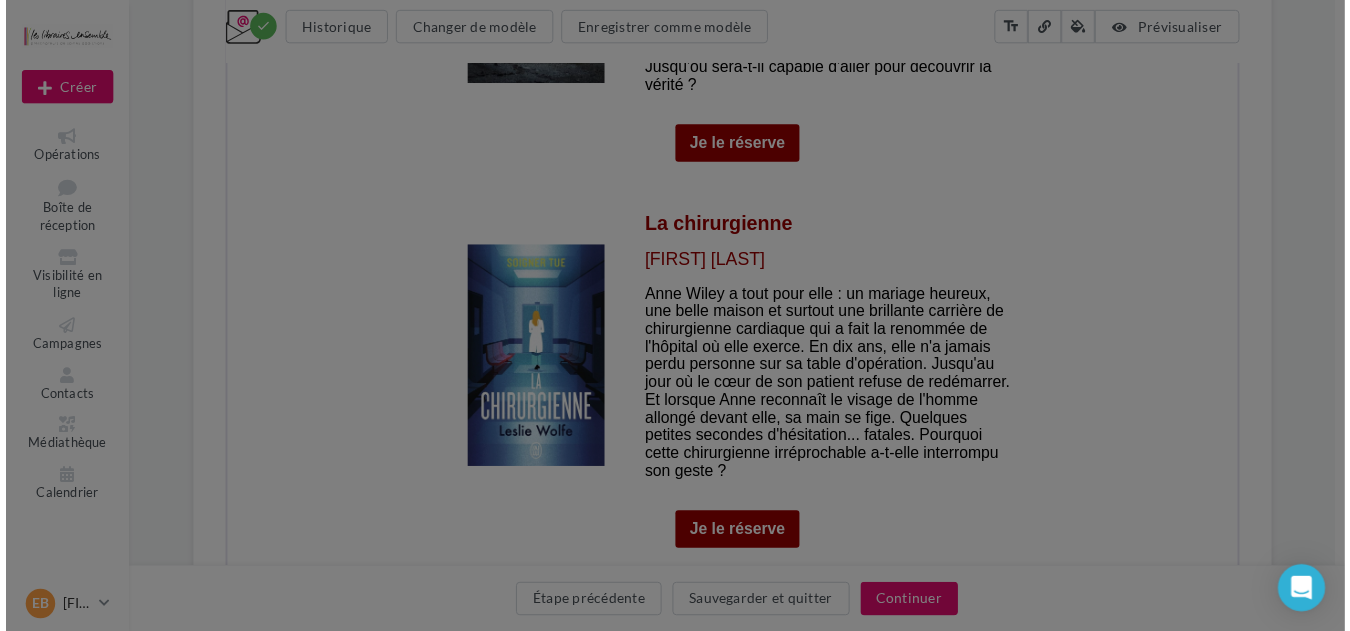 scroll, scrollTop: 0, scrollLeft: 0, axis: both 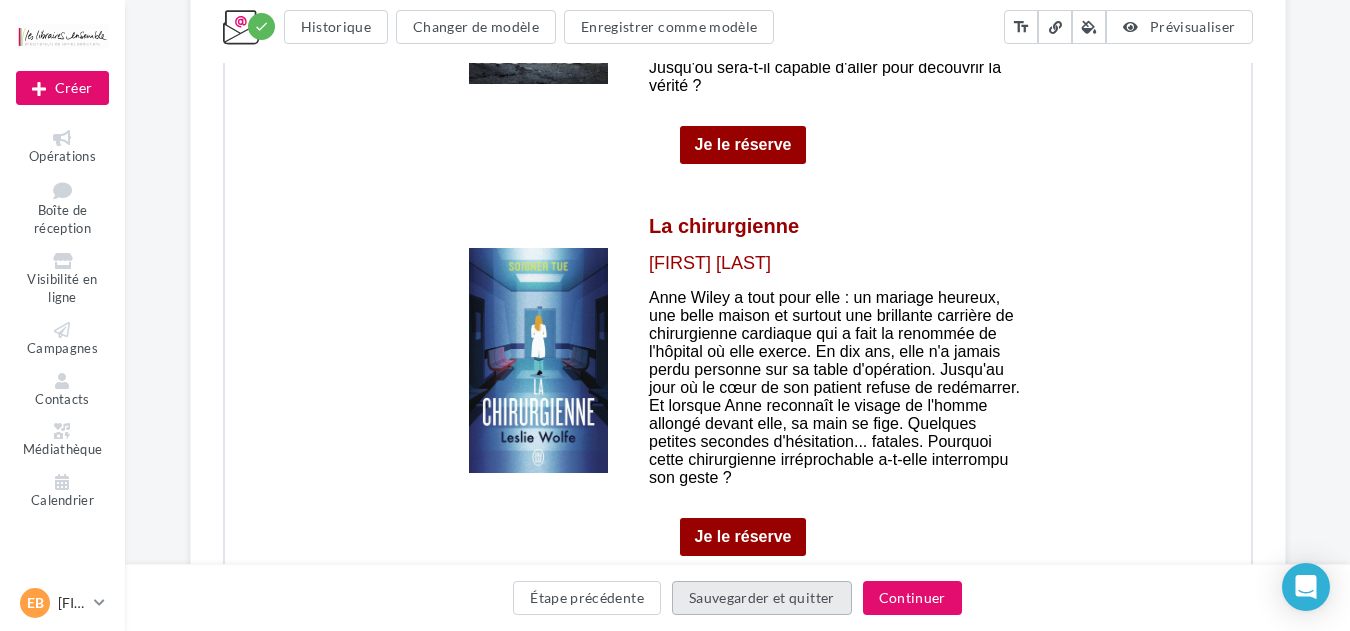 click on "Sauvegarder et quitter" at bounding box center [762, 598] 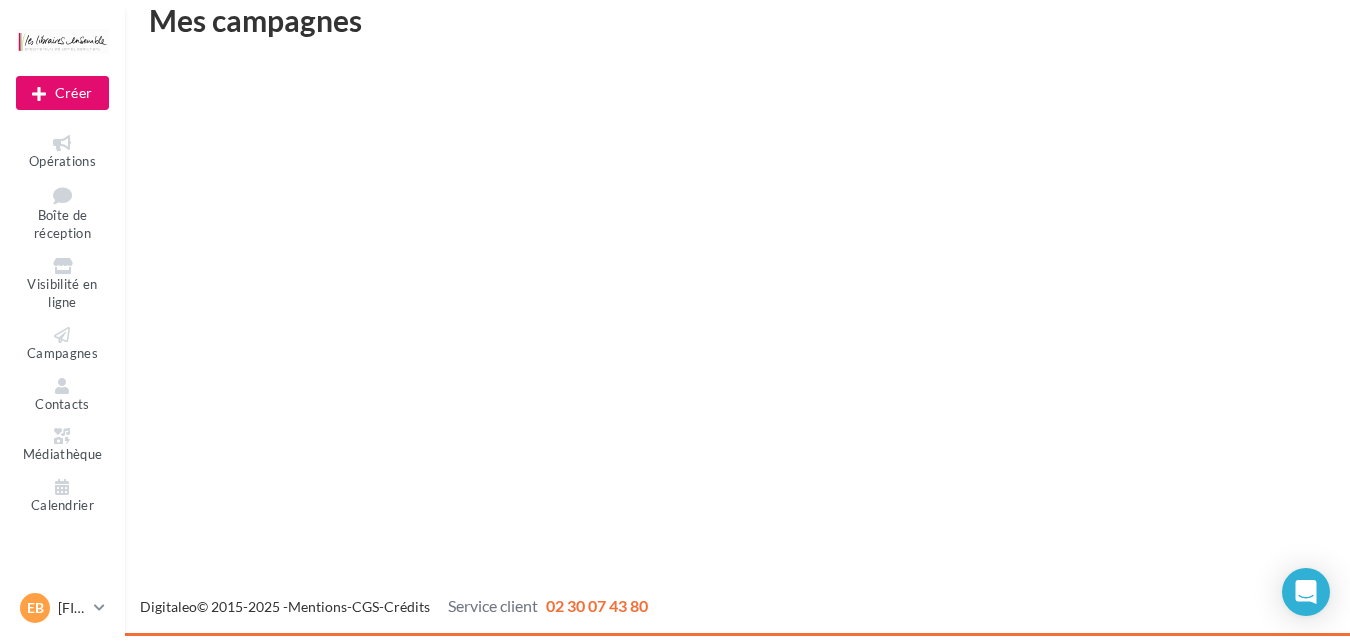 scroll, scrollTop: 32, scrollLeft: 0, axis: vertical 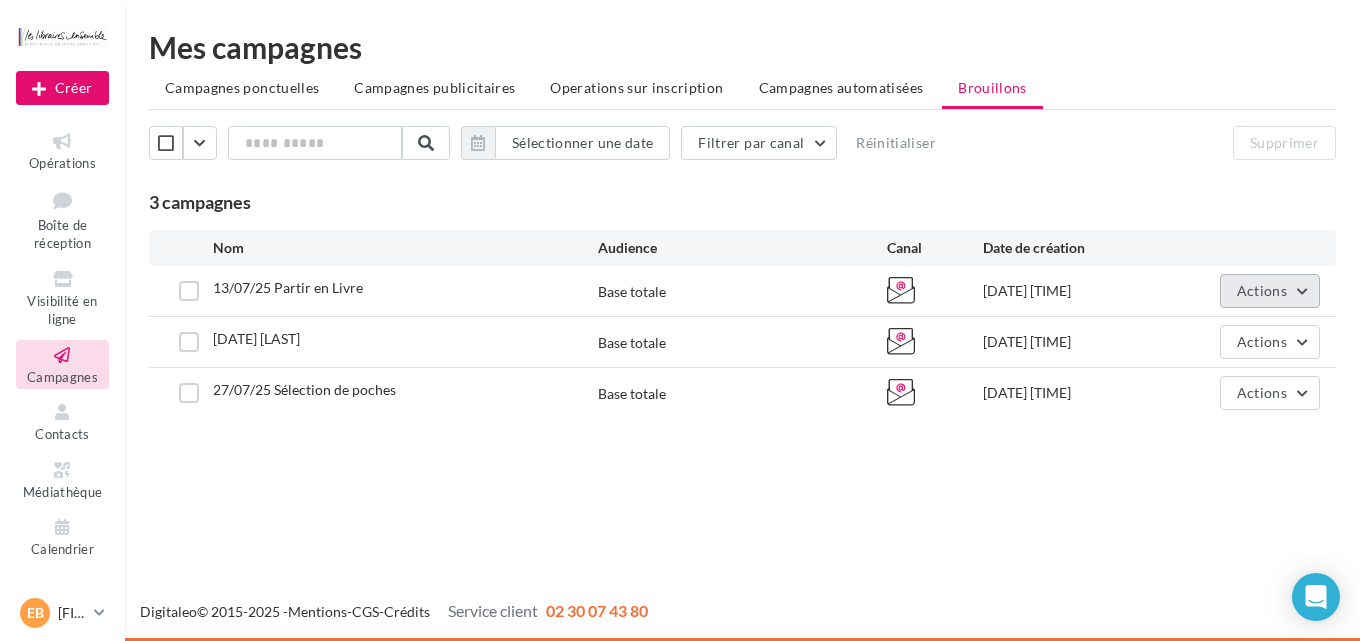 click on "Actions" at bounding box center [1262, 290] 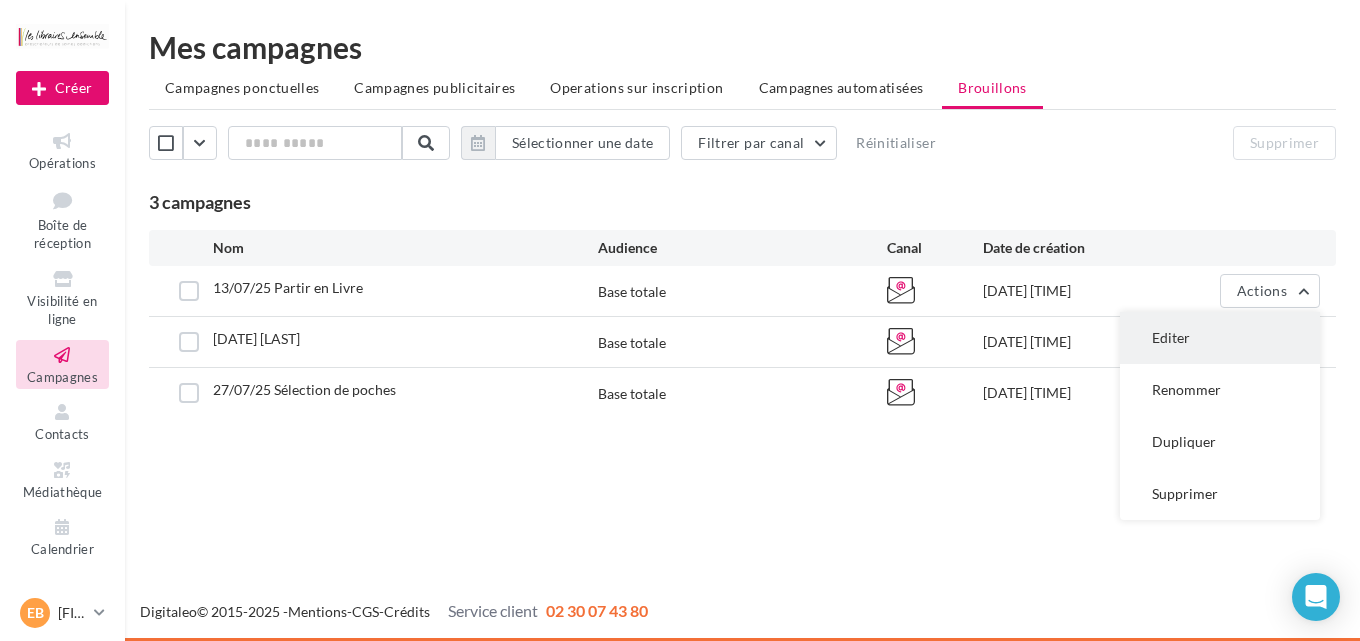 click on "Editer" at bounding box center [1220, 338] 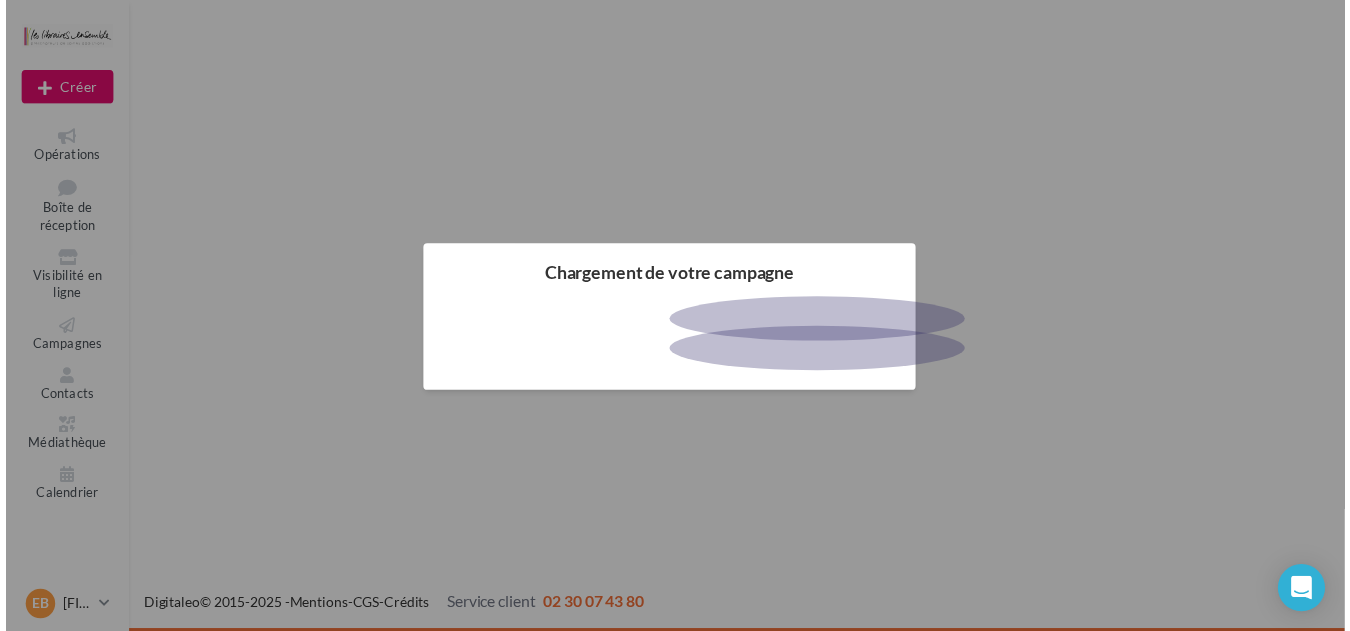 scroll, scrollTop: 0, scrollLeft: 0, axis: both 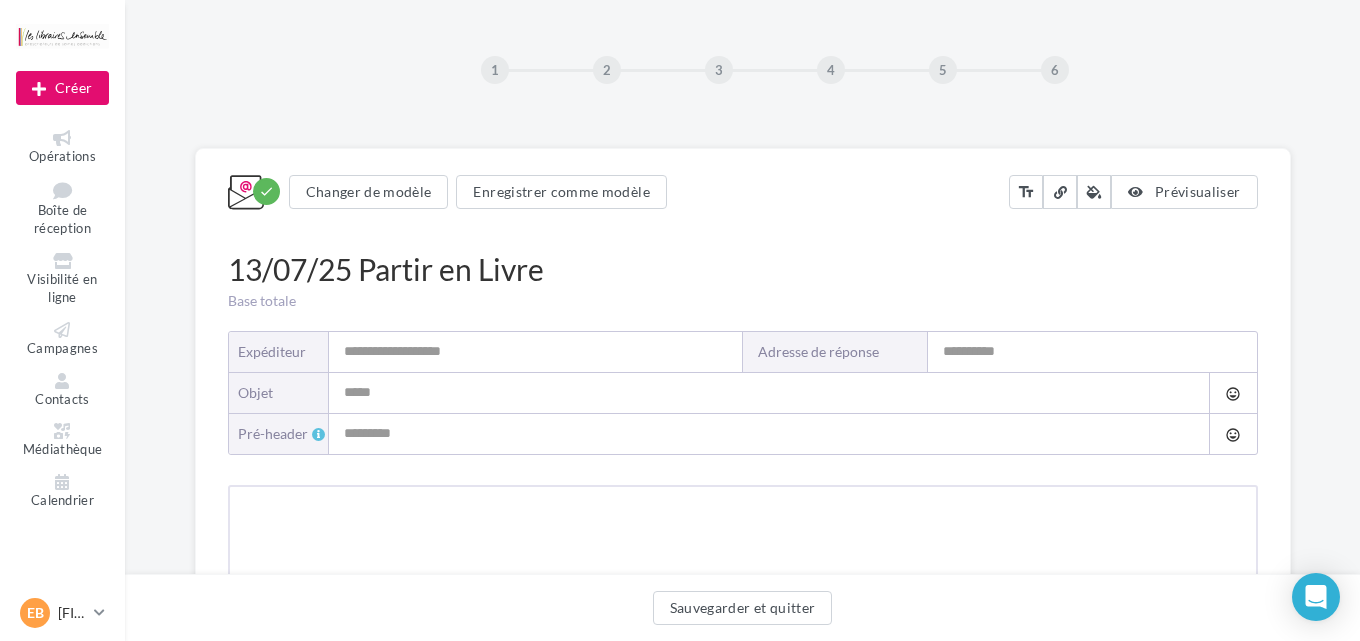 type on "**********" 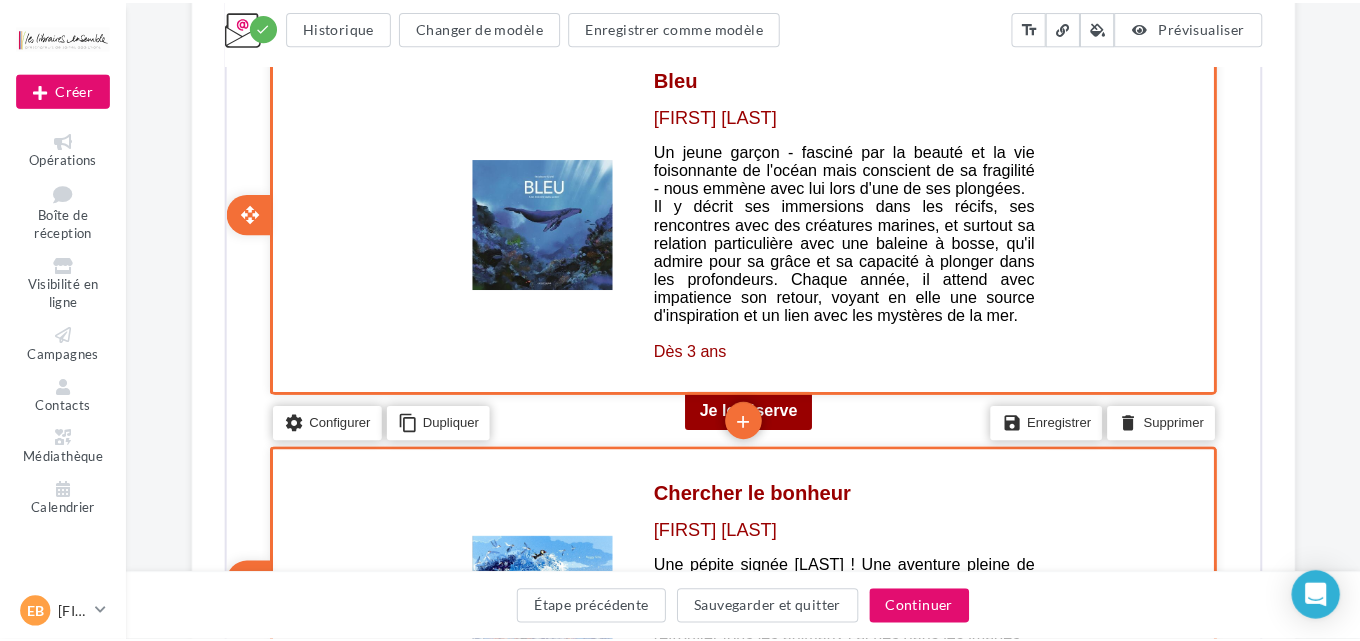 scroll, scrollTop: 3413, scrollLeft: 0, axis: vertical 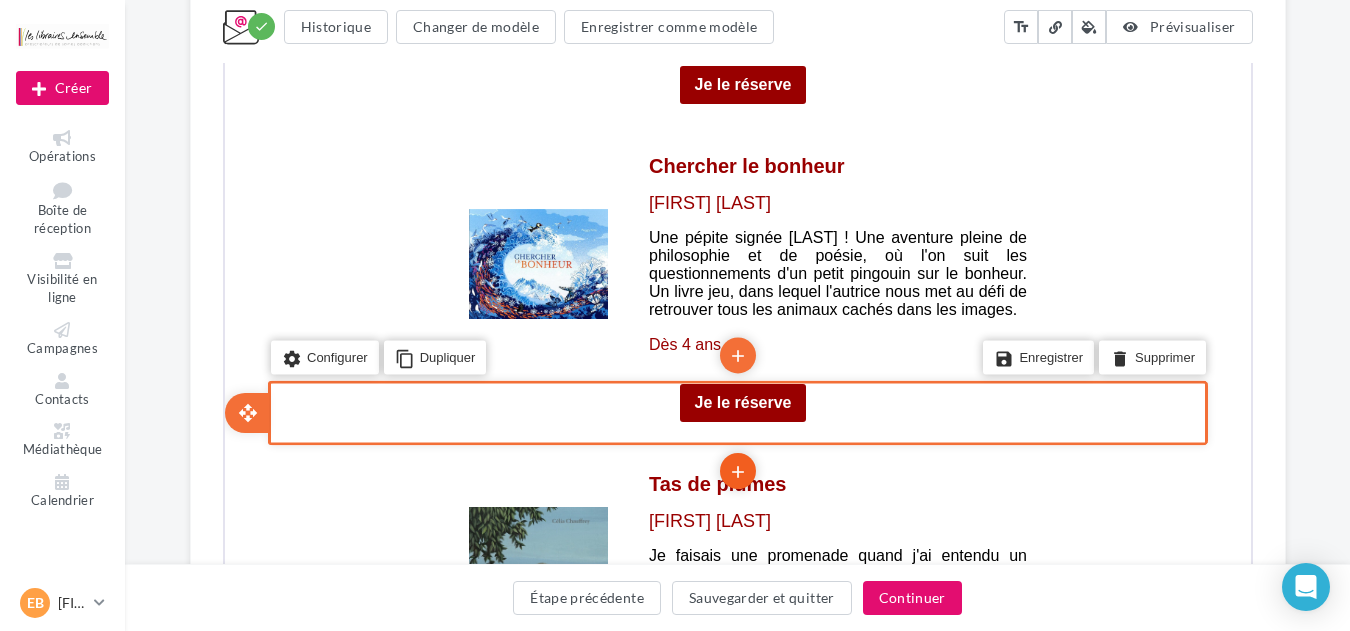 click on "add" at bounding box center [735, 470] 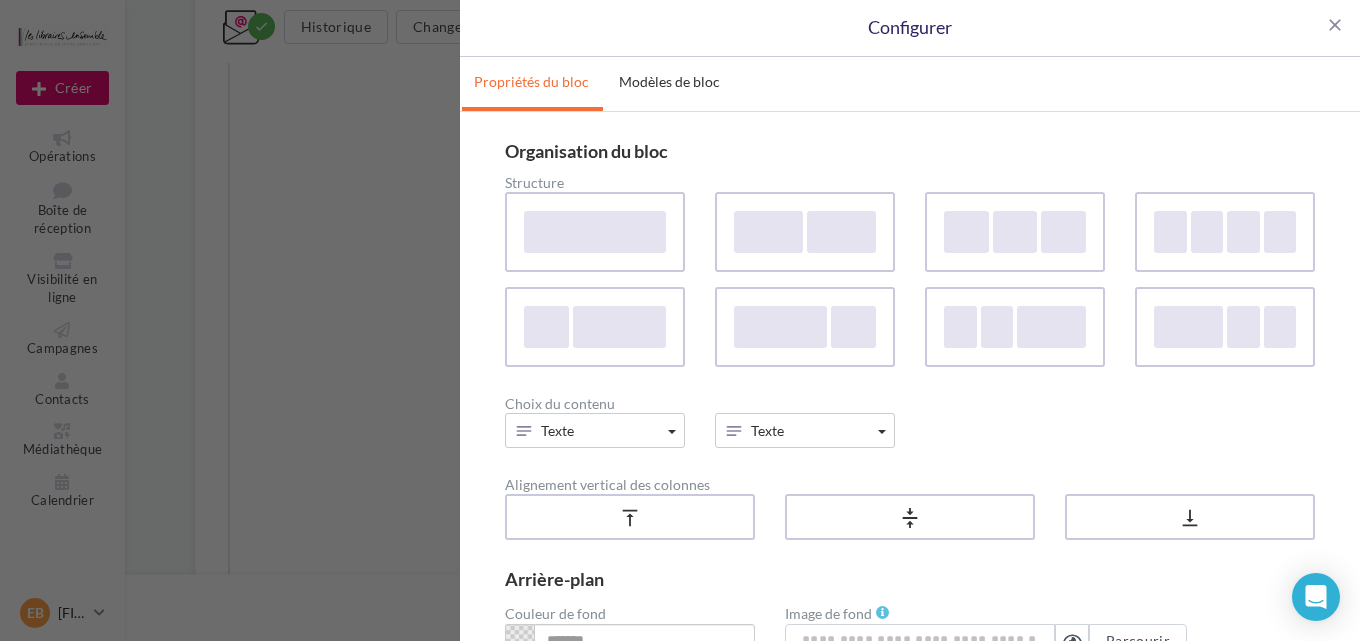 click on "Structure" at bounding box center [910, 183] 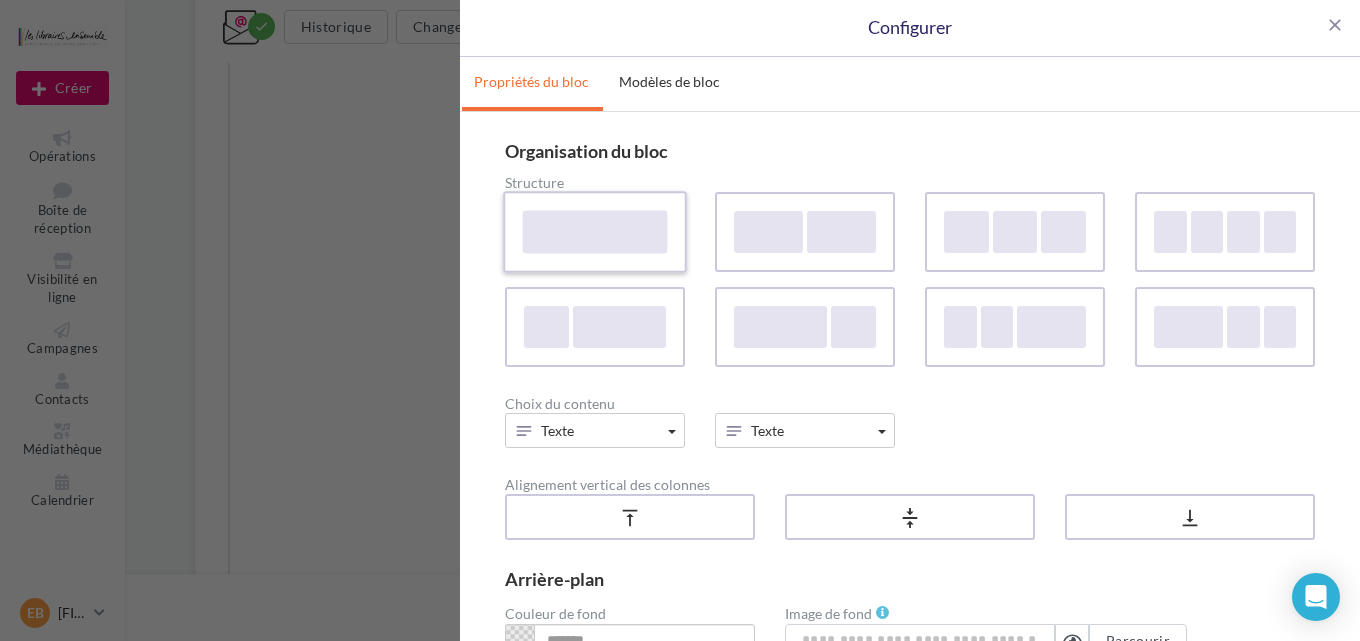 click at bounding box center [595, 231] 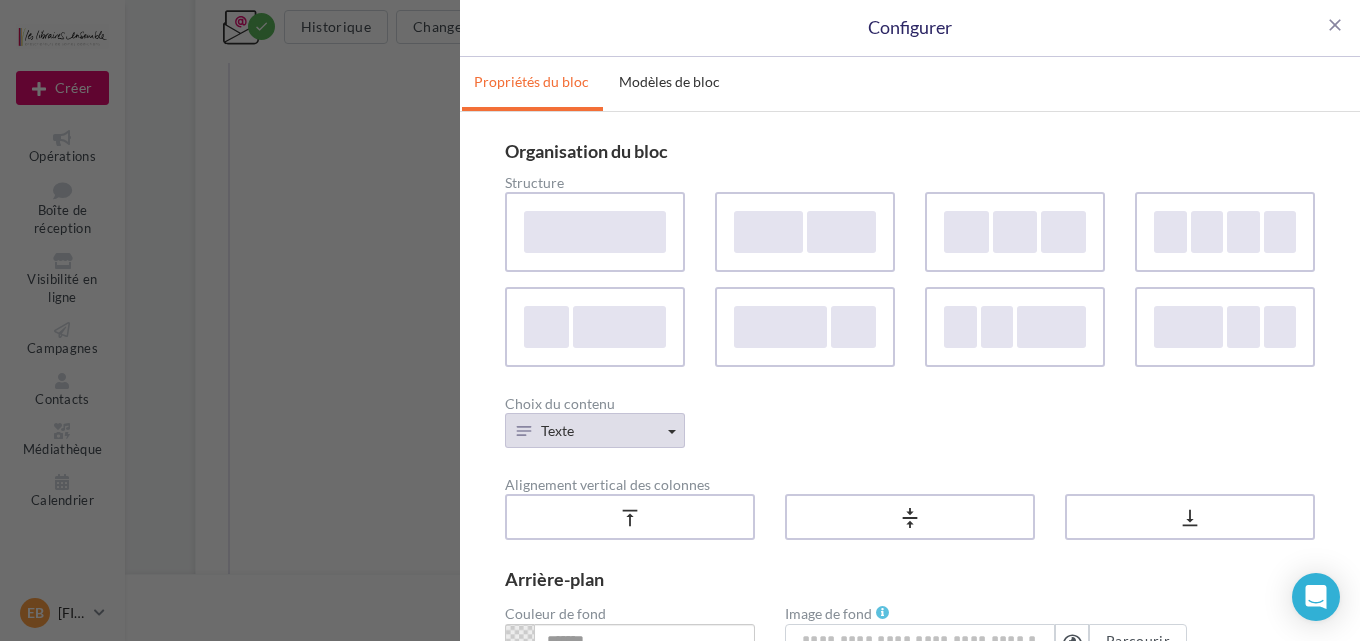 click on "Texte" at bounding box center [595, 430] 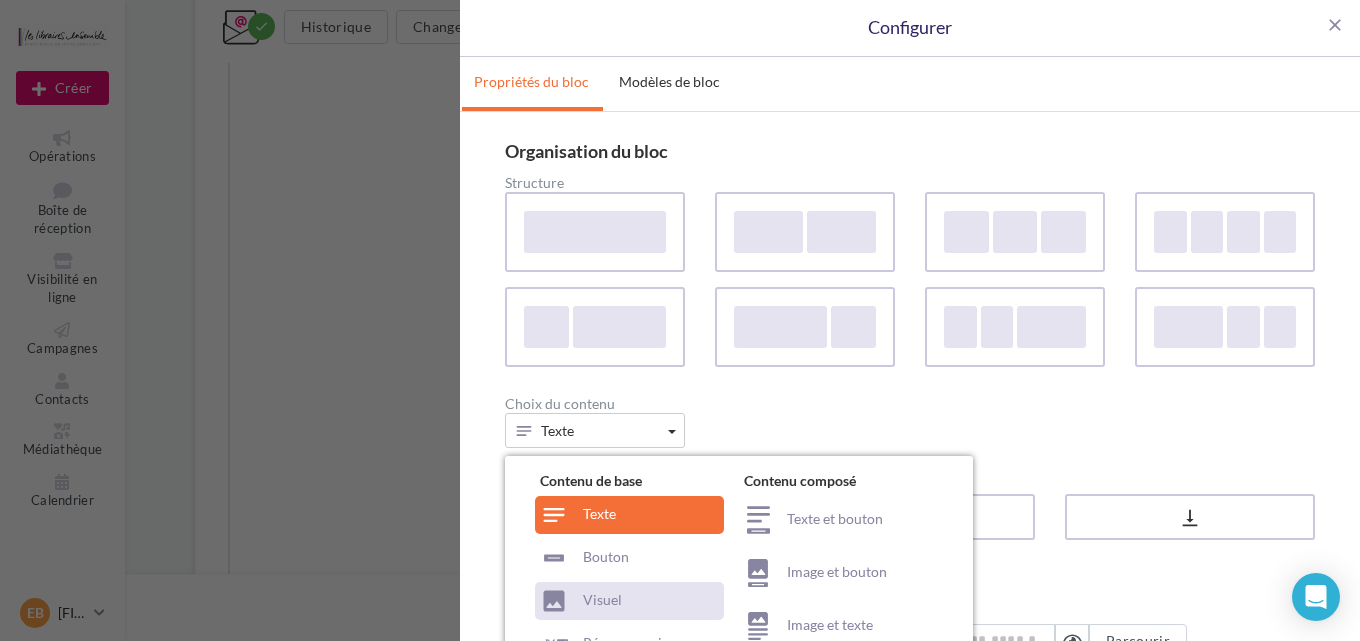 click on "Visuel" at bounding box center (629, 601) 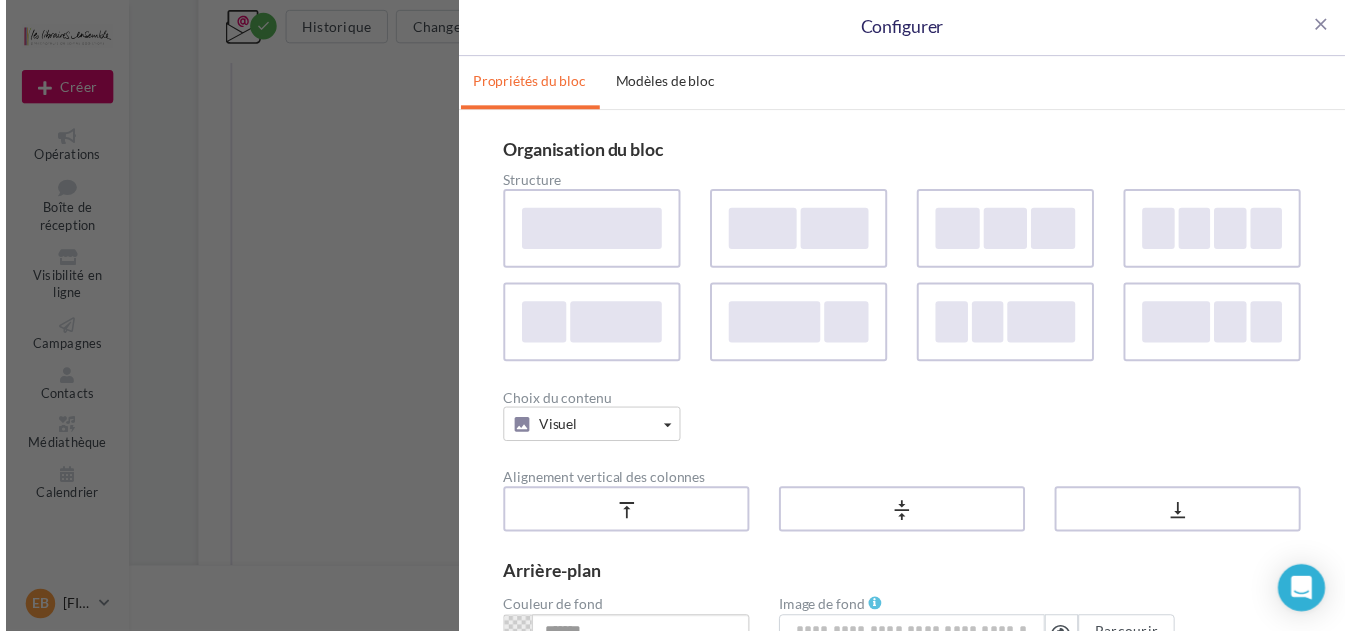 scroll, scrollTop: 206, scrollLeft: 0, axis: vertical 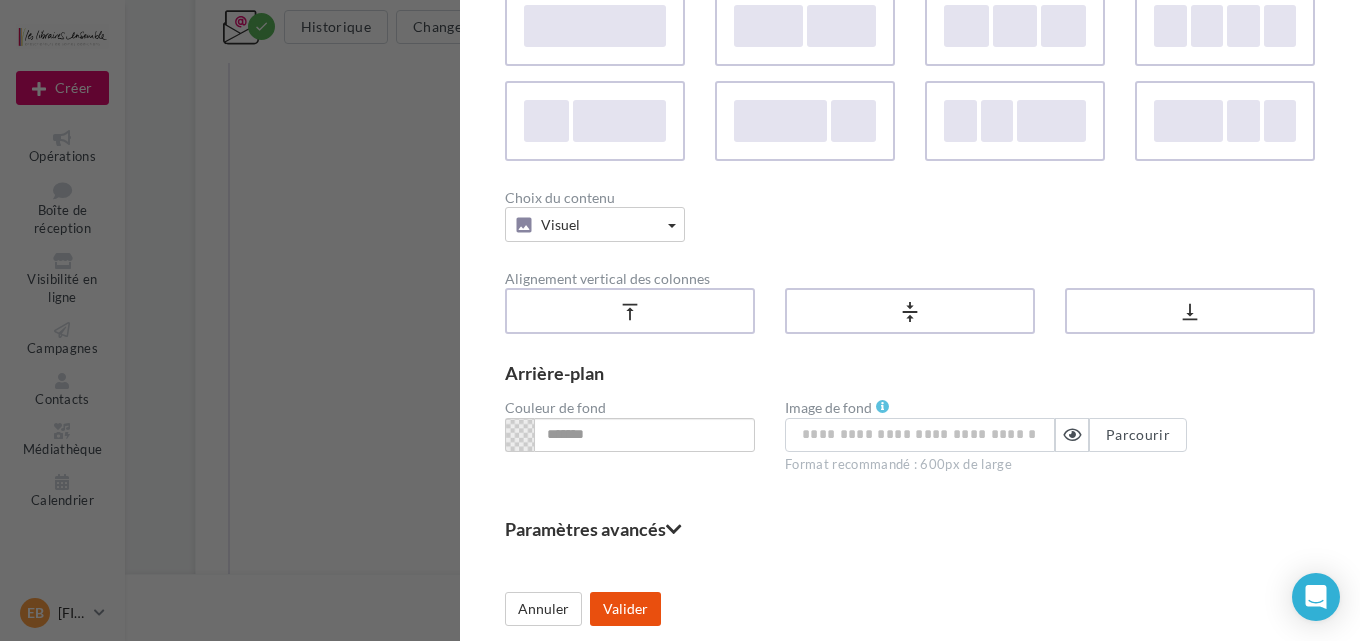click on "Valider" at bounding box center [625, 609] 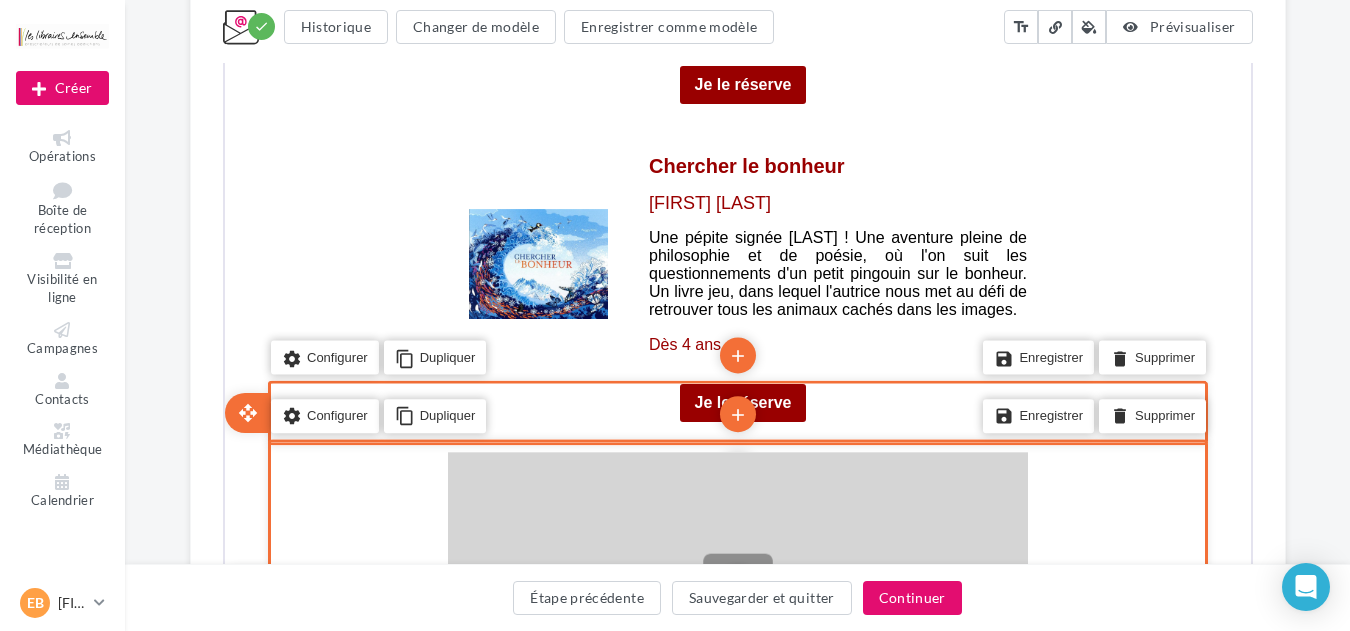 scroll, scrollTop: 3627, scrollLeft: 0, axis: vertical 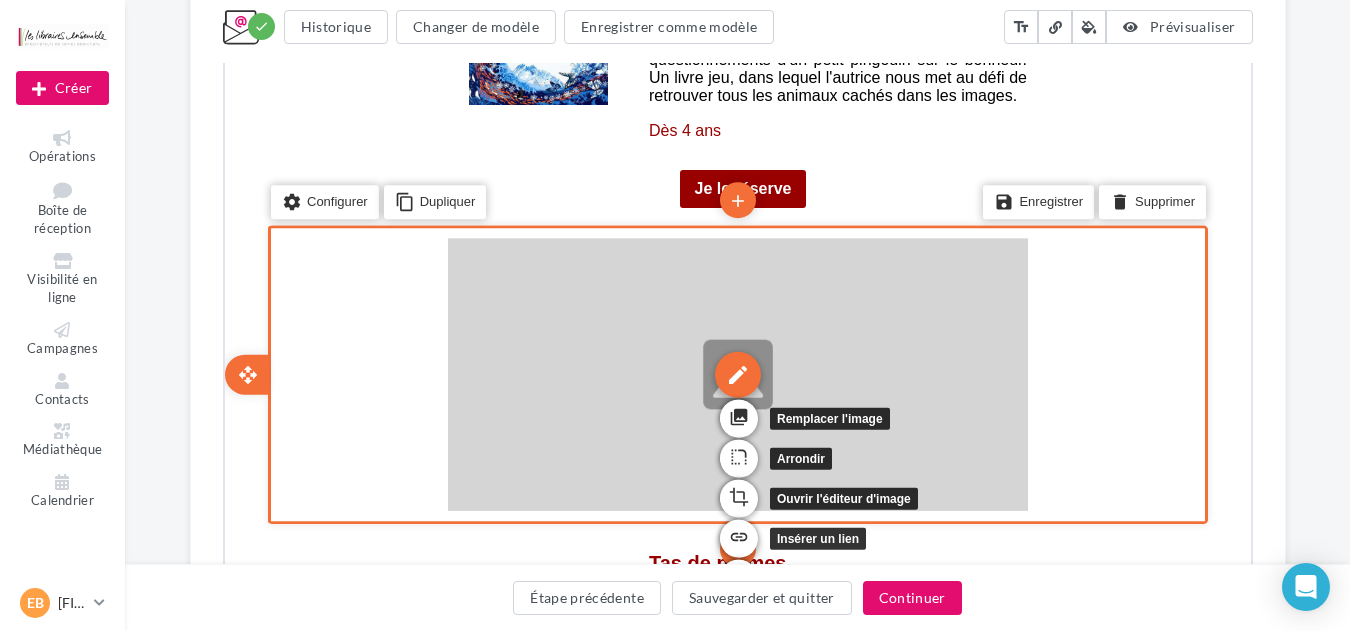 click on "edit" at bounding box center [735, 373] 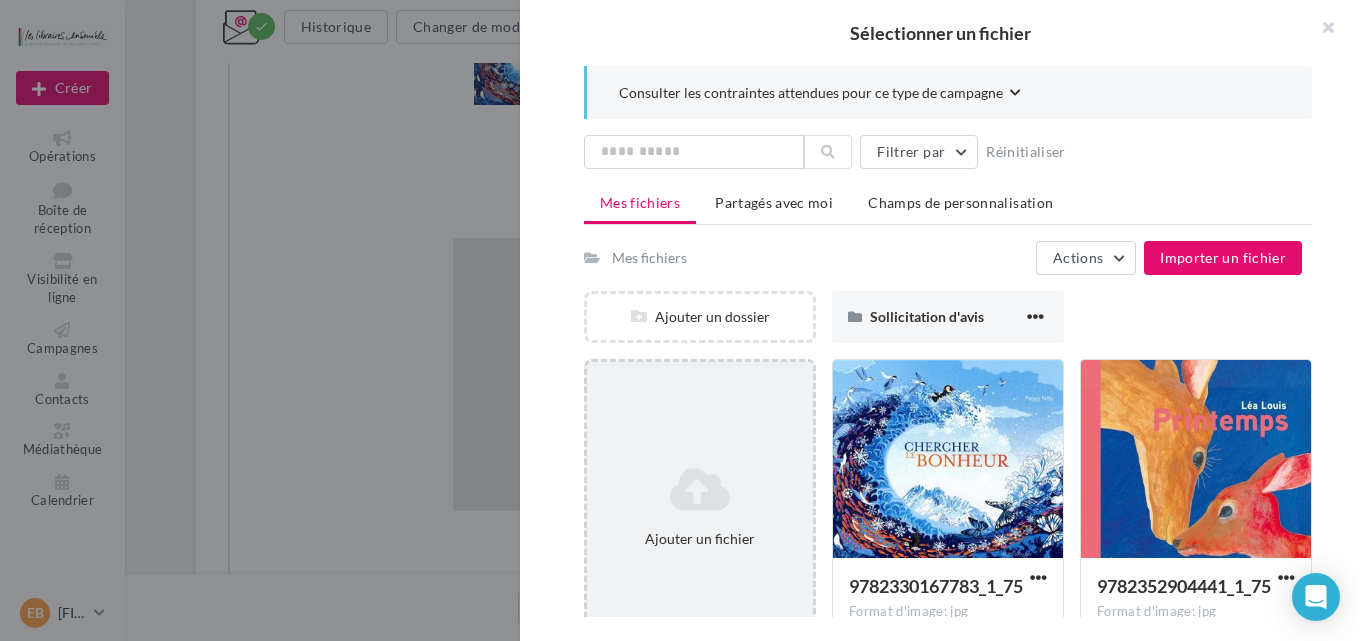 click on "Ajouter un fichier" at bounding box center [700, 507] 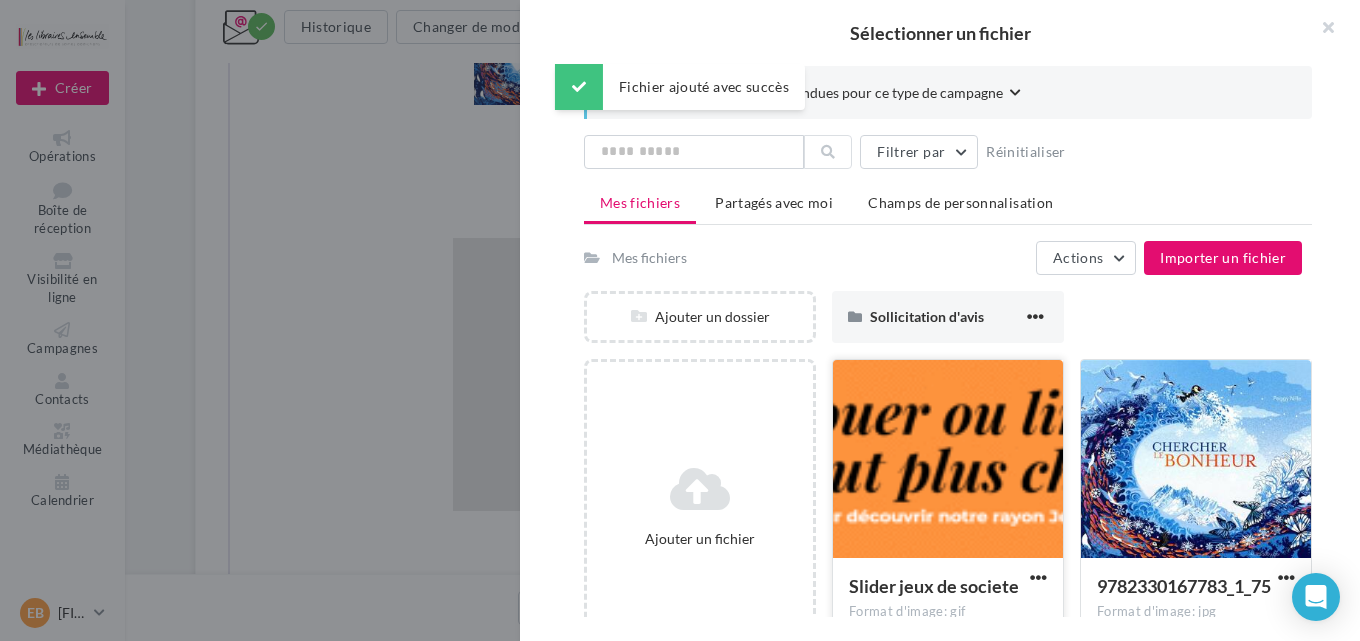 click at bounding box center [948, 460] 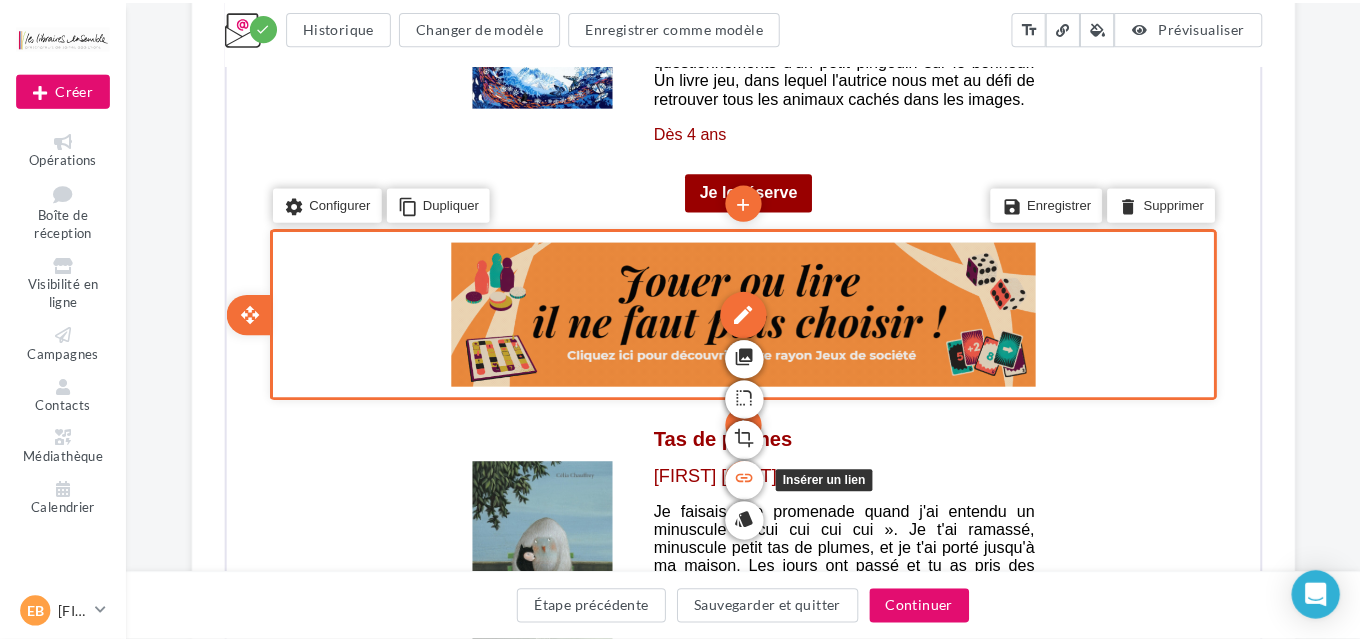 click on "link" at bounding box center [738, 449] 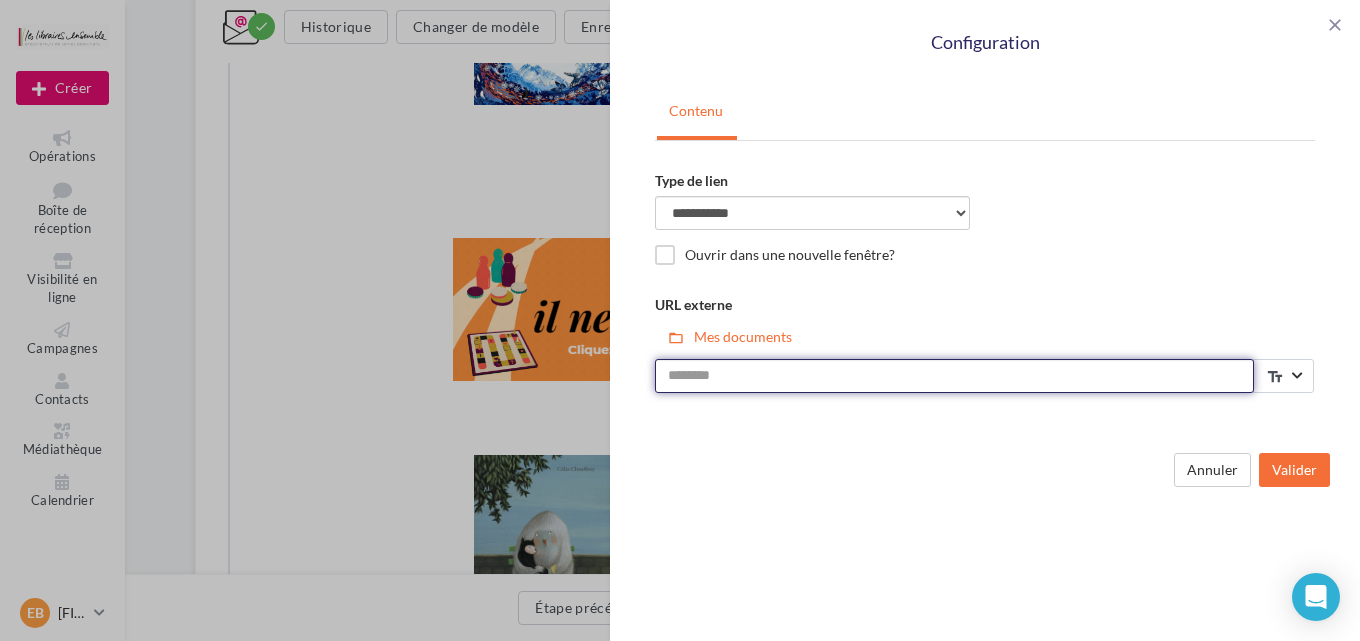 click on "URL externe" at bounding box center (954, 376) 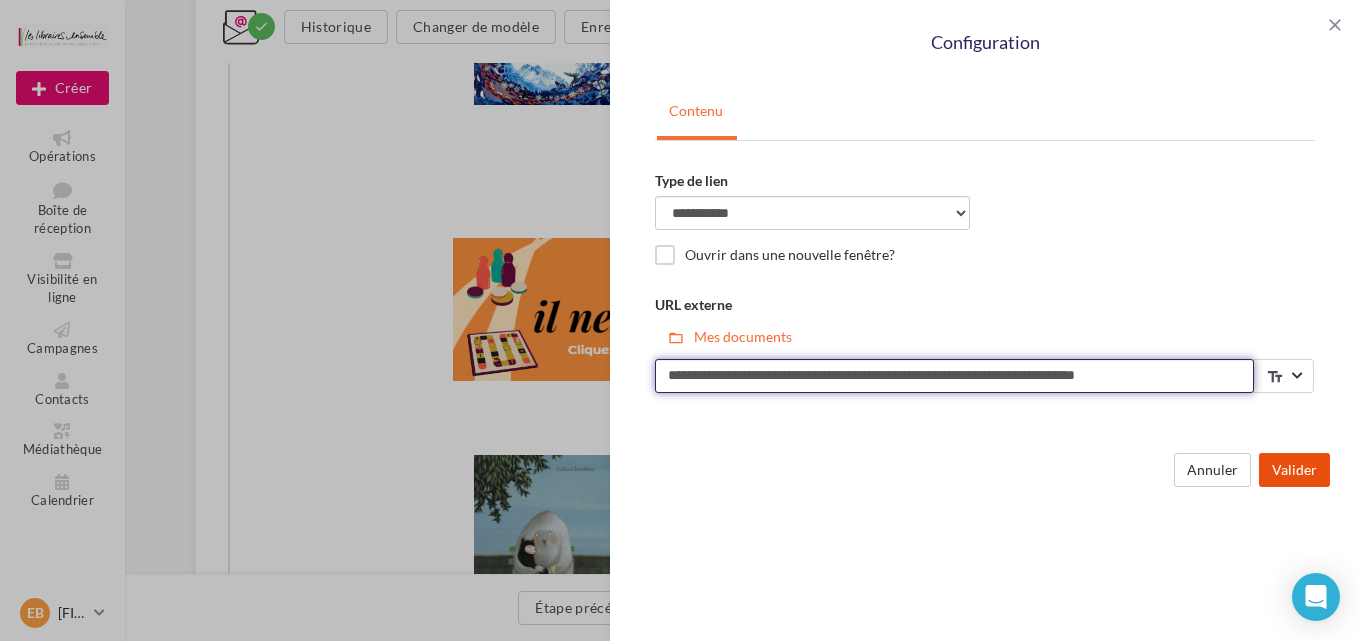 type on "**********" 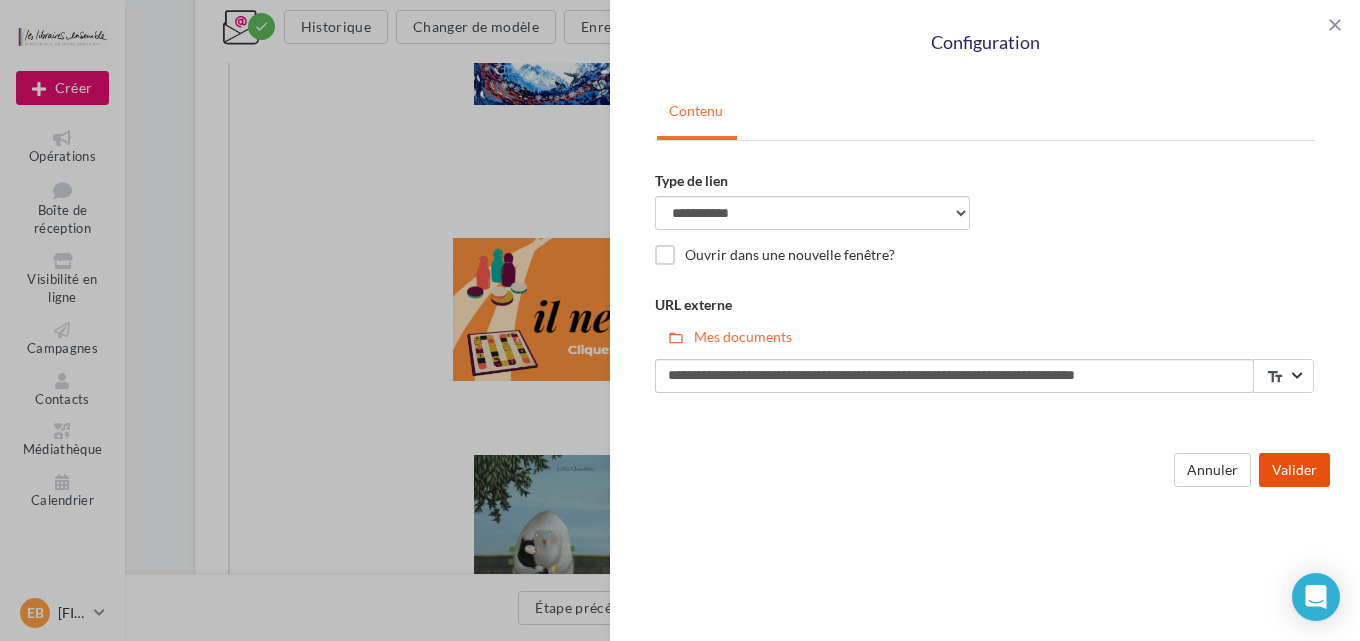 click on "Valider" at bounding box center (1294, 470) 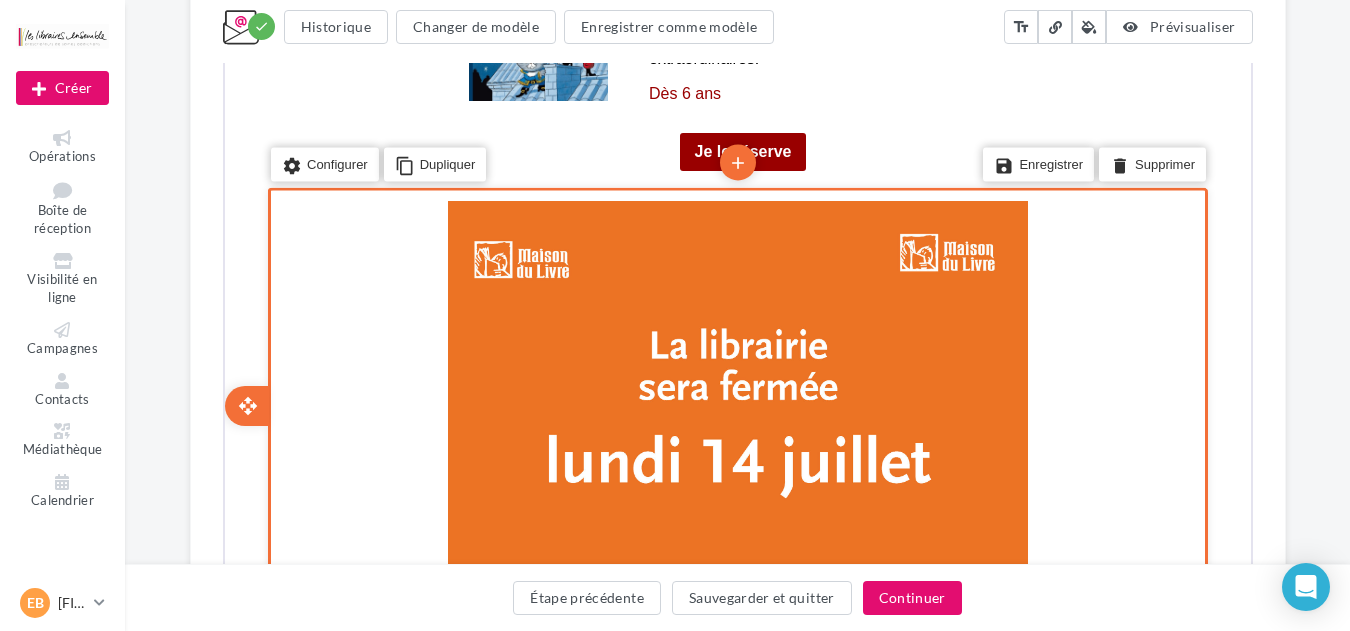 scroll, scrollTop: 5760, scrollLeft: 0, axis: vertical 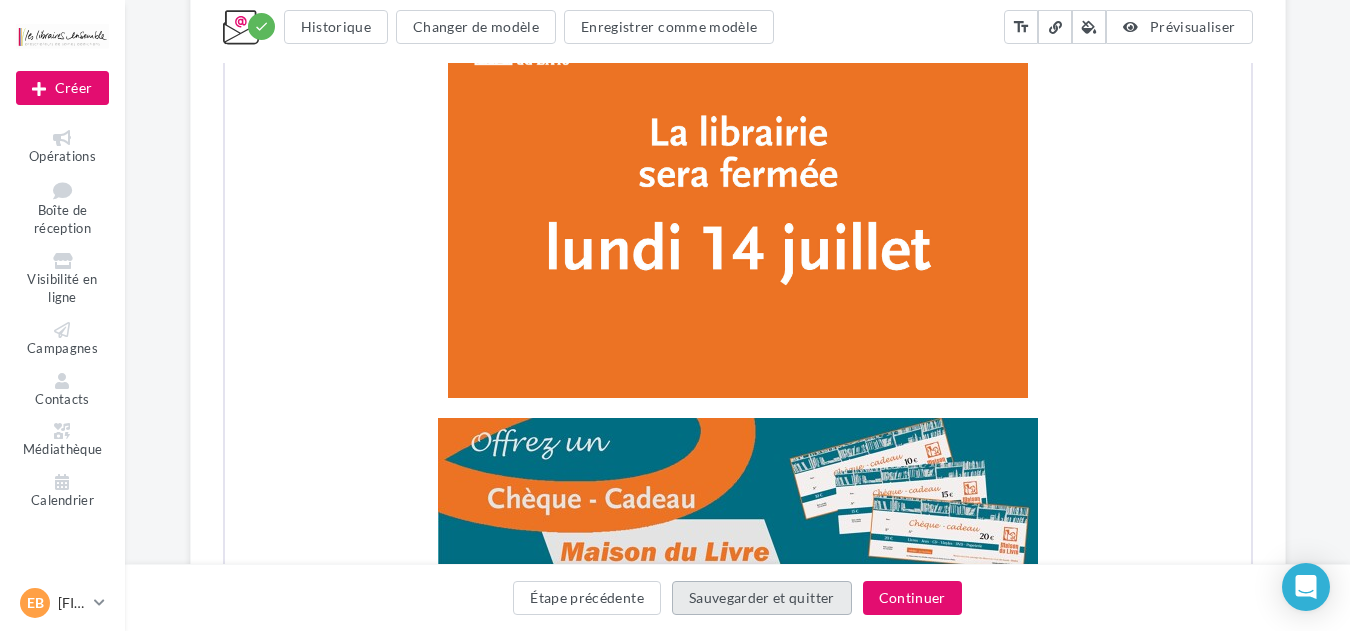 click on "Sauvegarder et quitter" at bounding box center [762, 598] 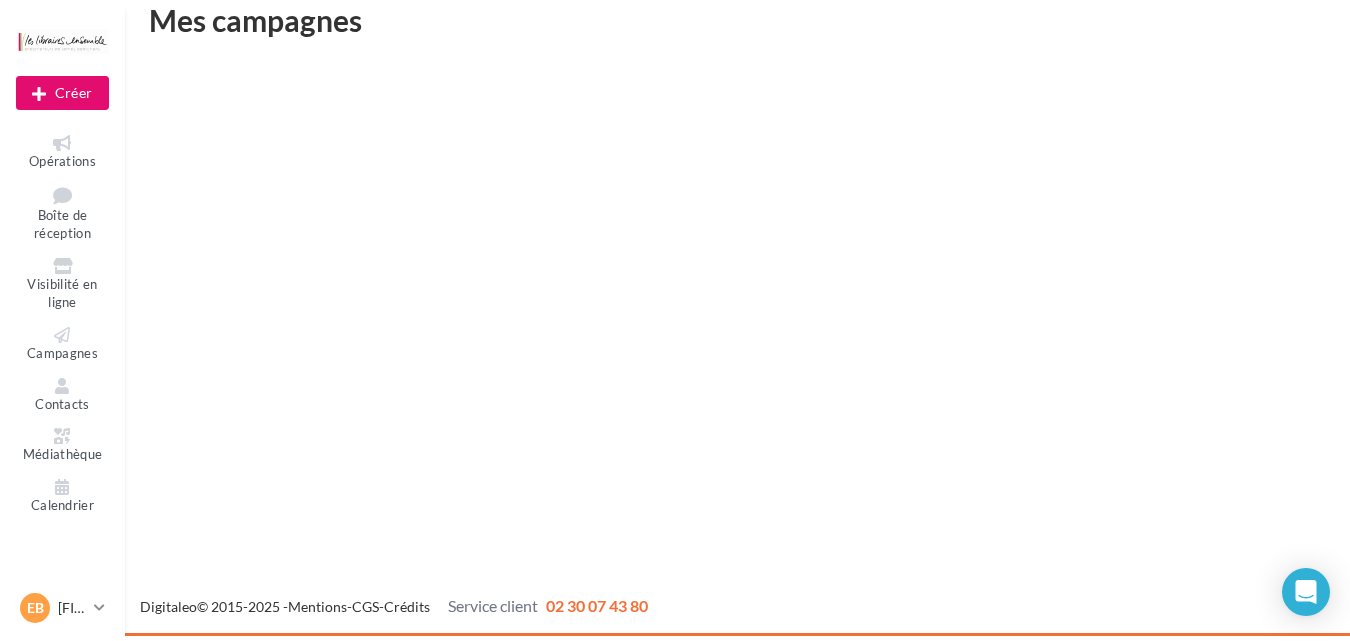 scroll, scrollTop: 32, scrollLeft: 0, axis: vertical 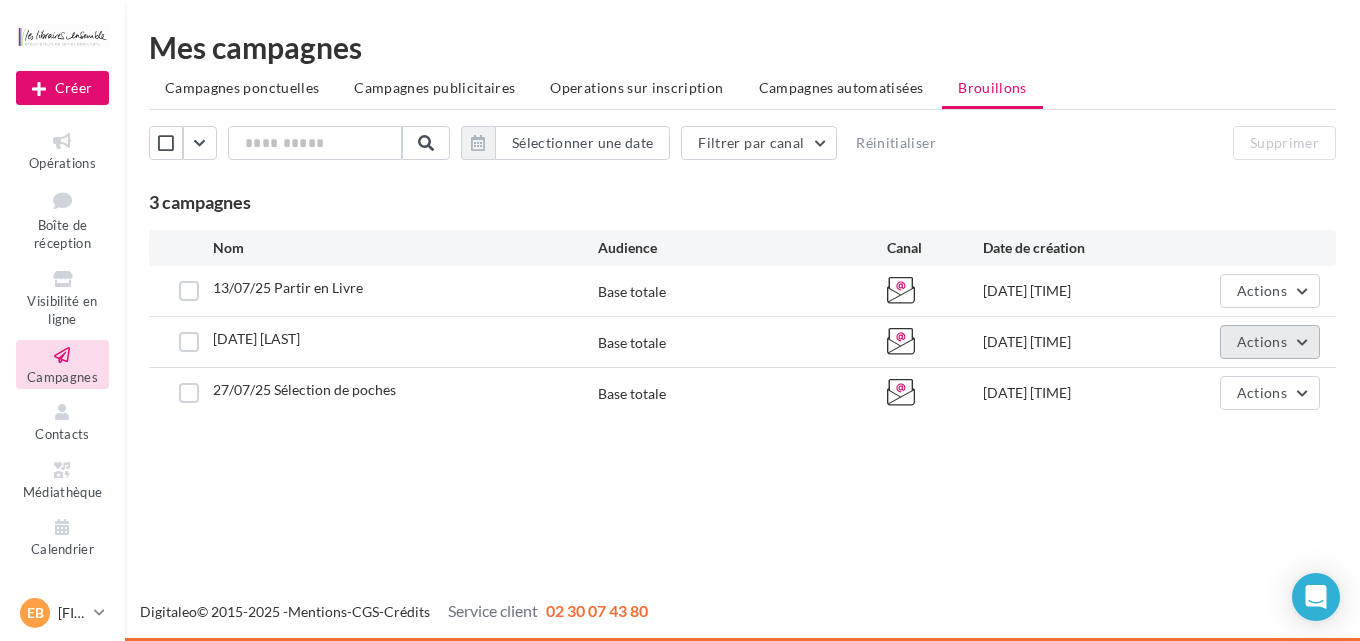 click on "Actions" at bounding box center (1262, 341) 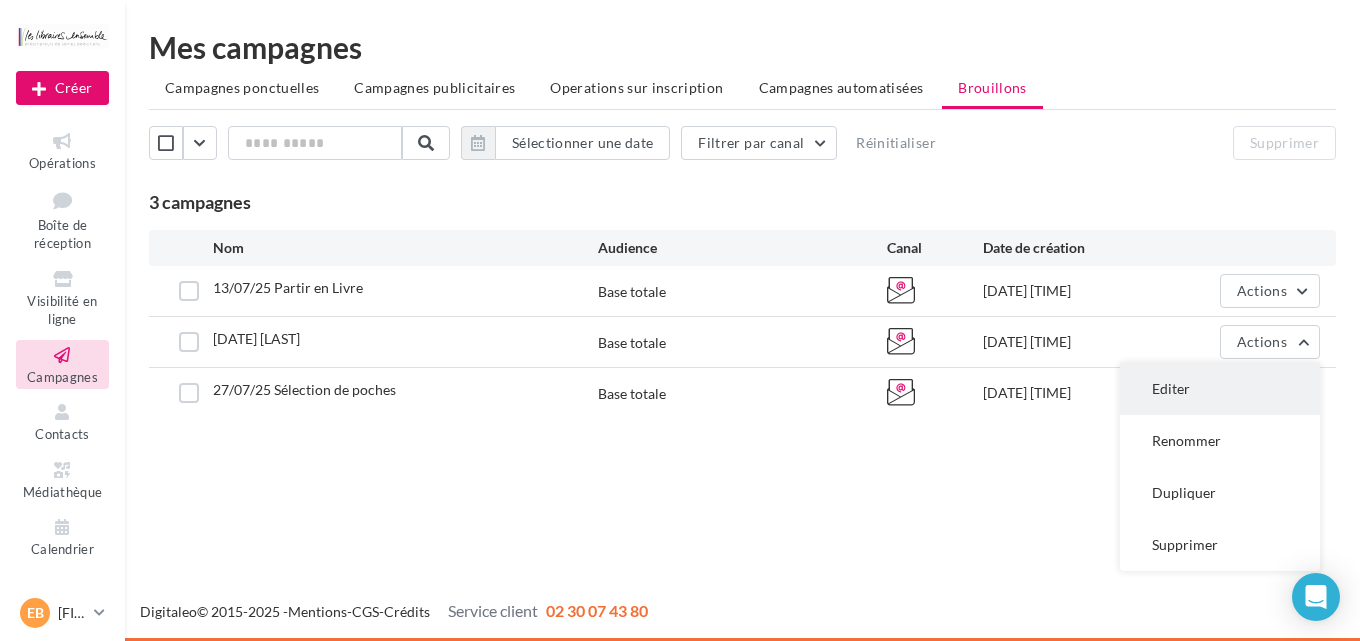 click on "Editer" at bounding box center [1220, 389] 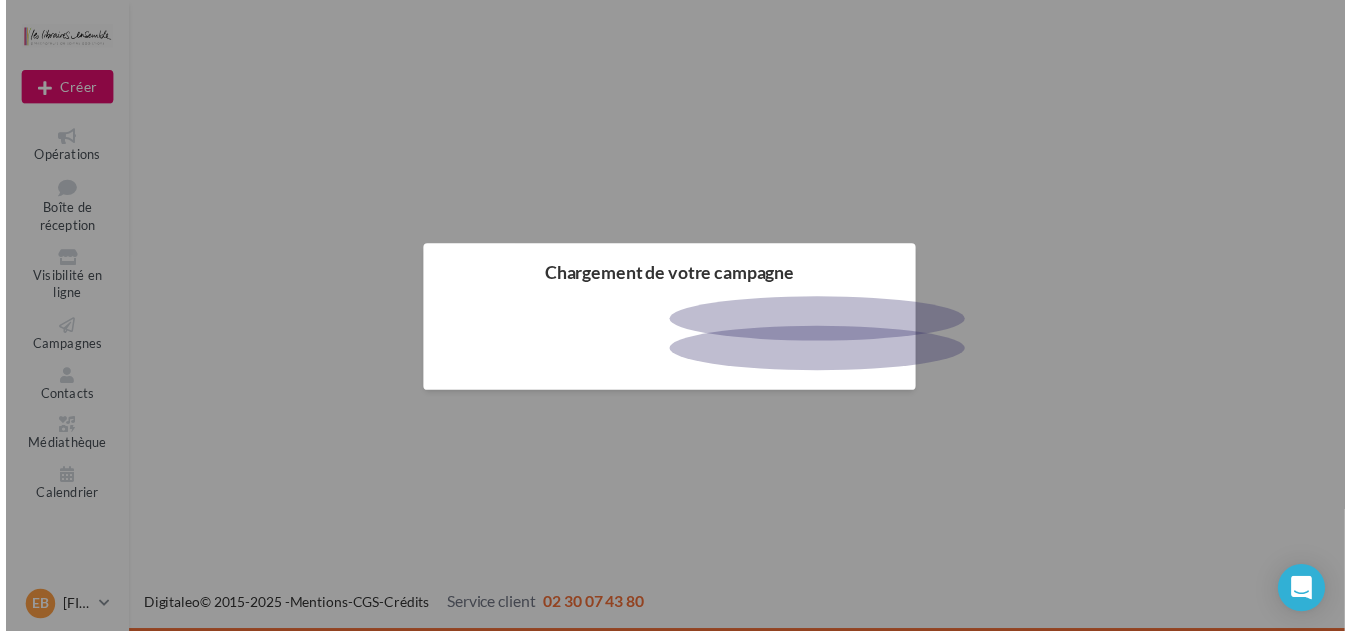 scroll, scrollTop: 0, scrollLeft: 0, axis: both 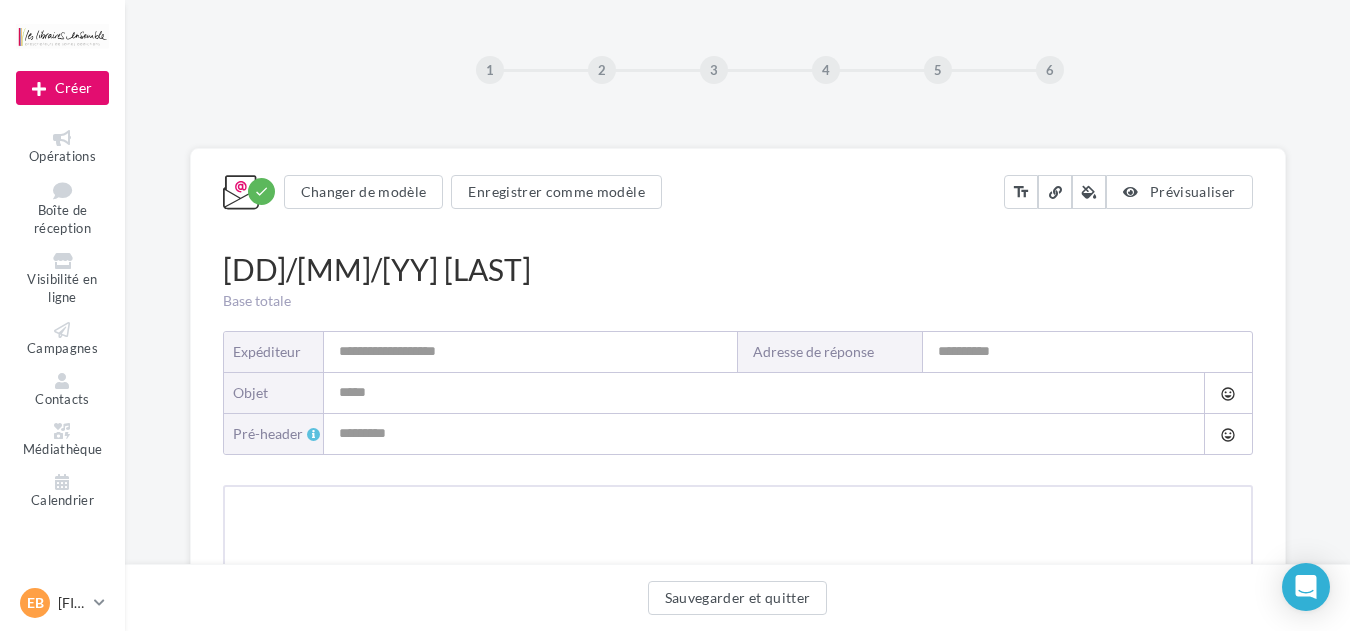 type on "**********" 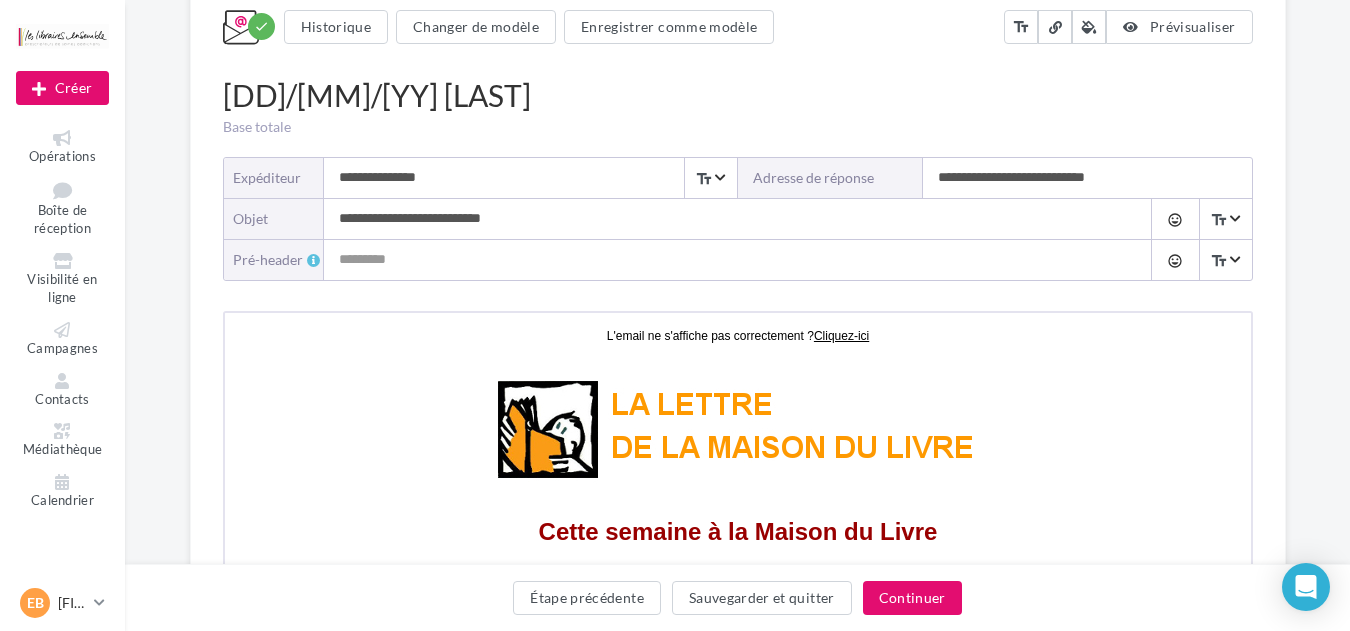 scroll, scrollTop: 301, scrollLeft: 0, axis: vertical 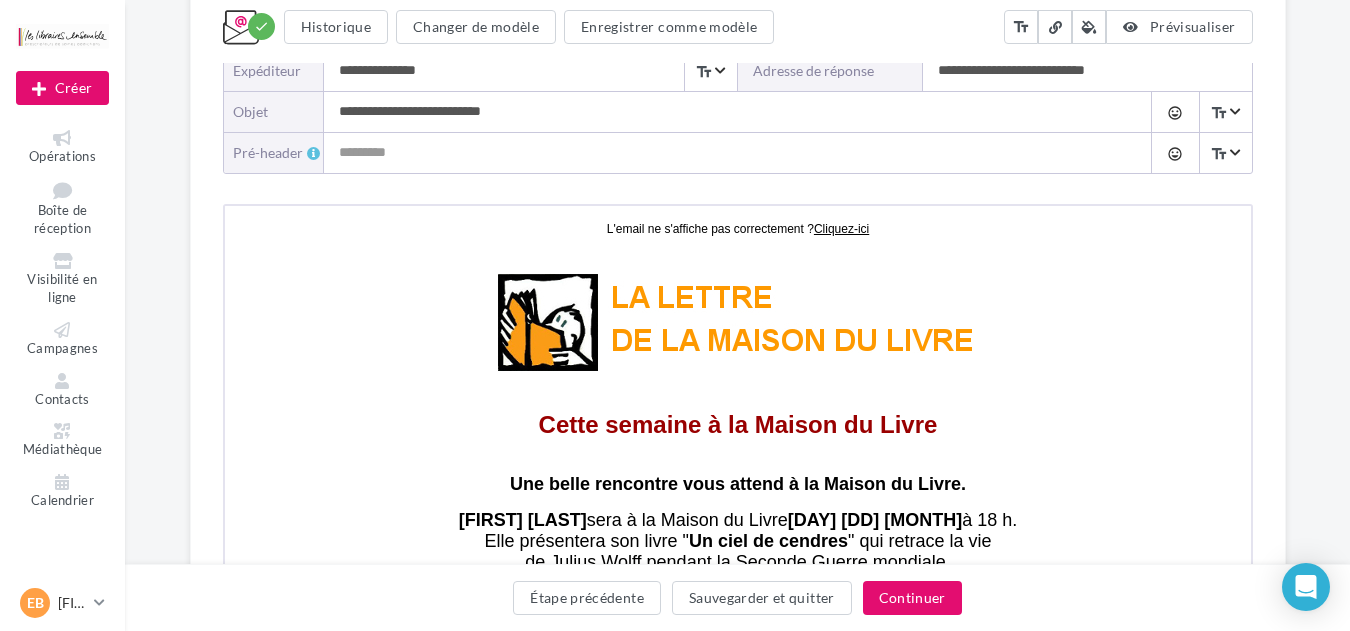 click on "**********" at bounding box center [718, 112] 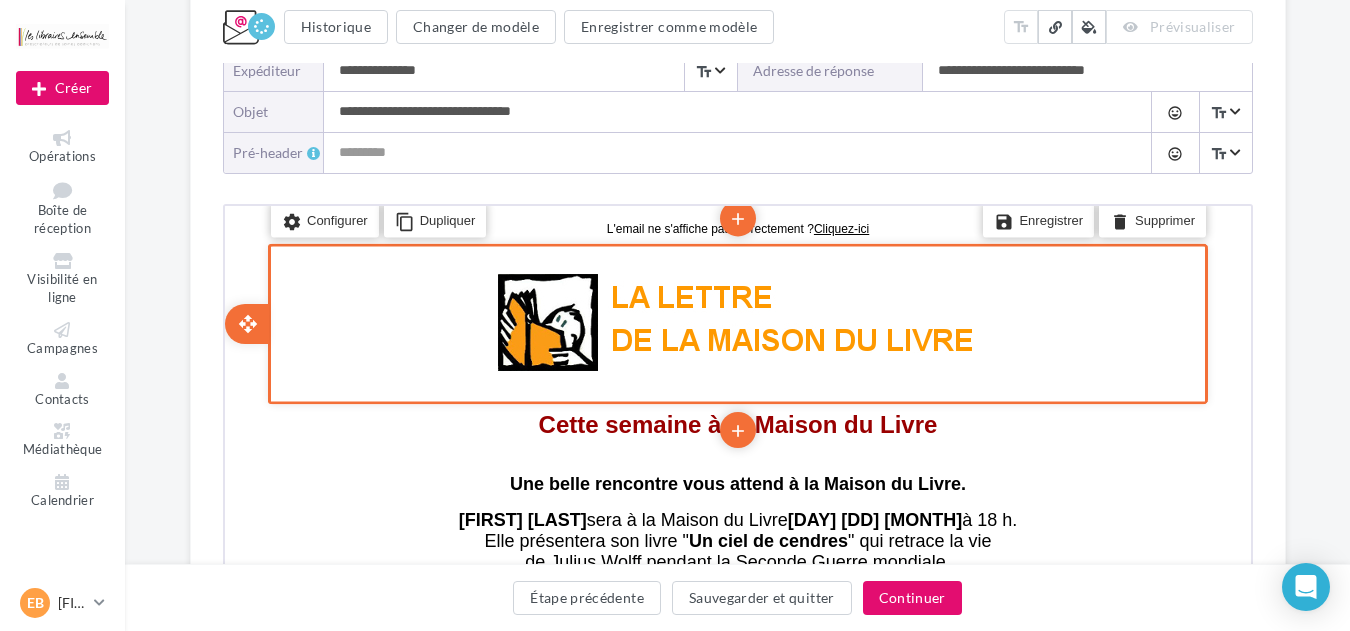 type on "**********" 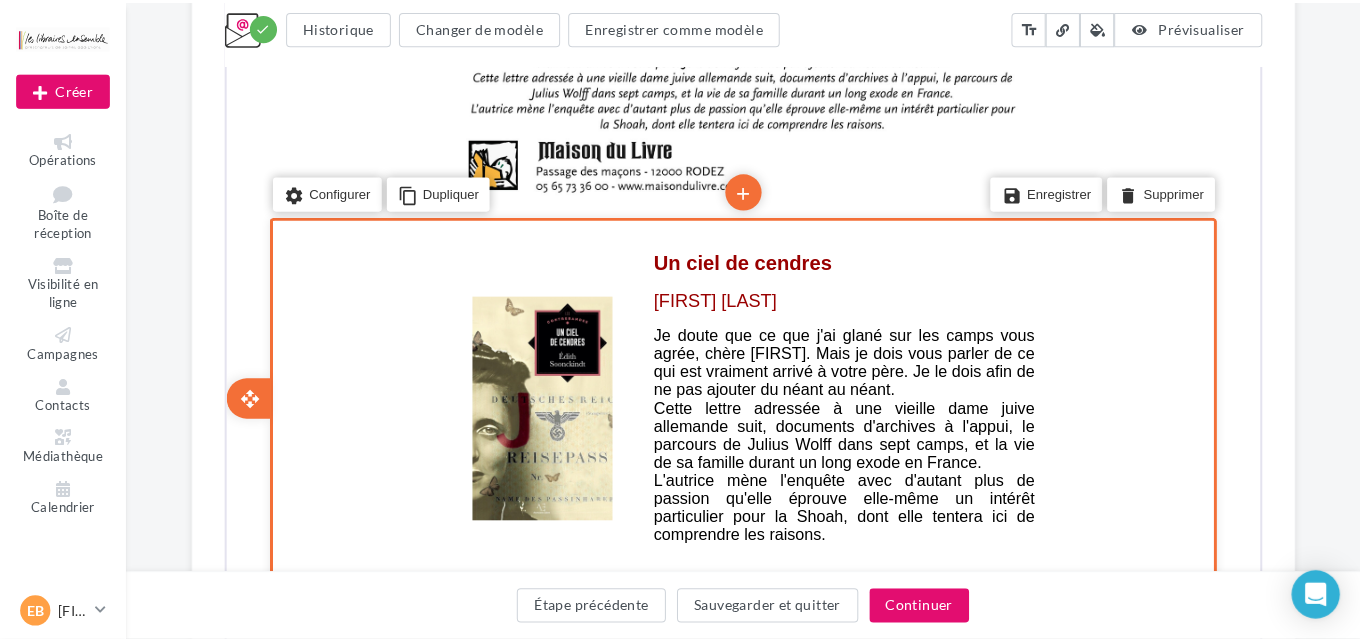 scroll, scrollTop: 1794, scrollLeft: 0, axis: vertical 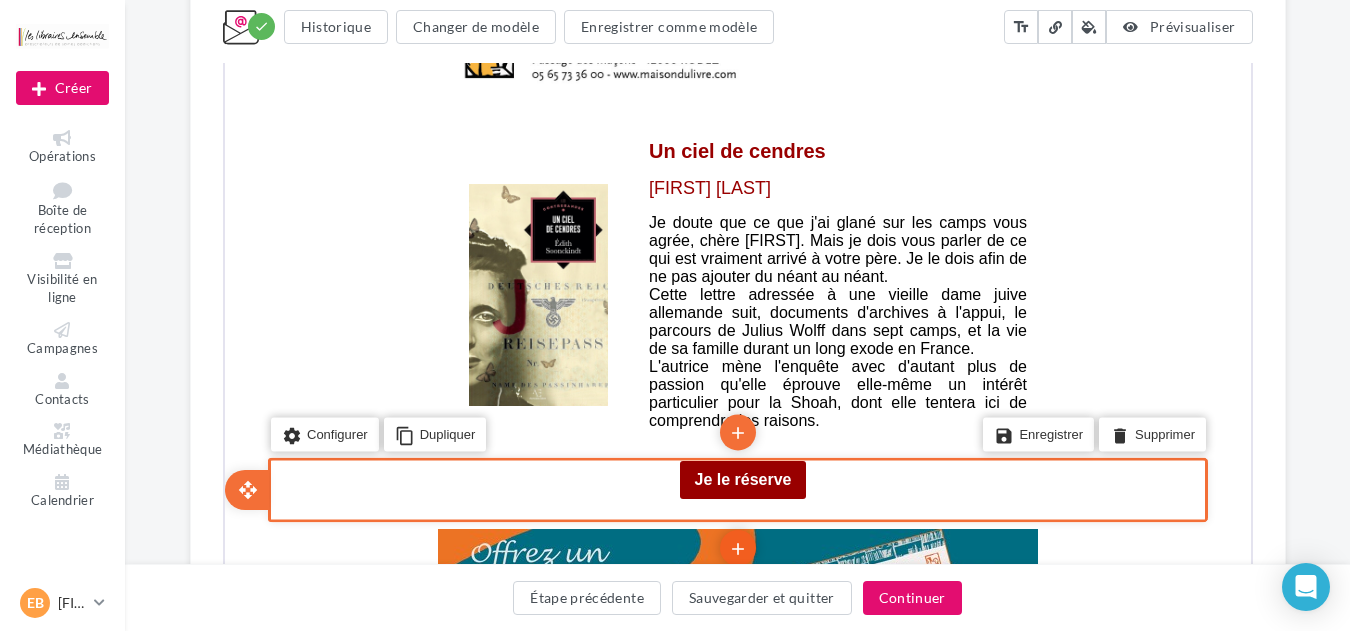 click on "add" at bounding box center (735, 547) 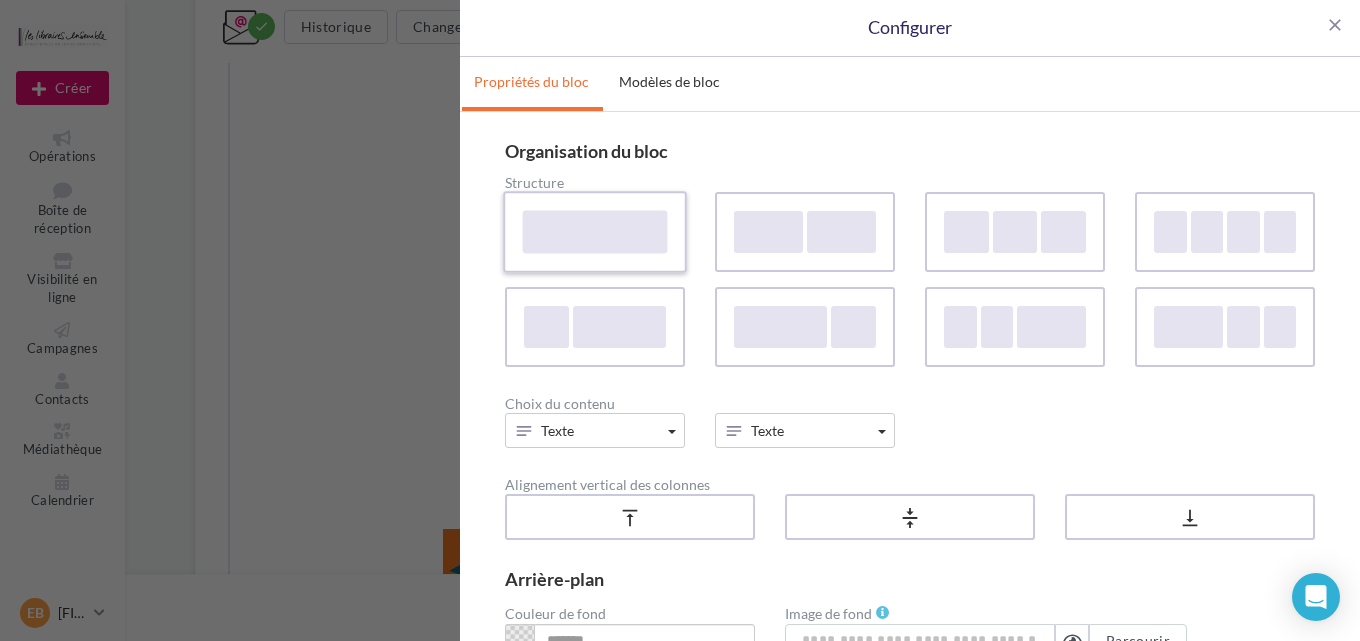 click at bounding box center [595, 231] 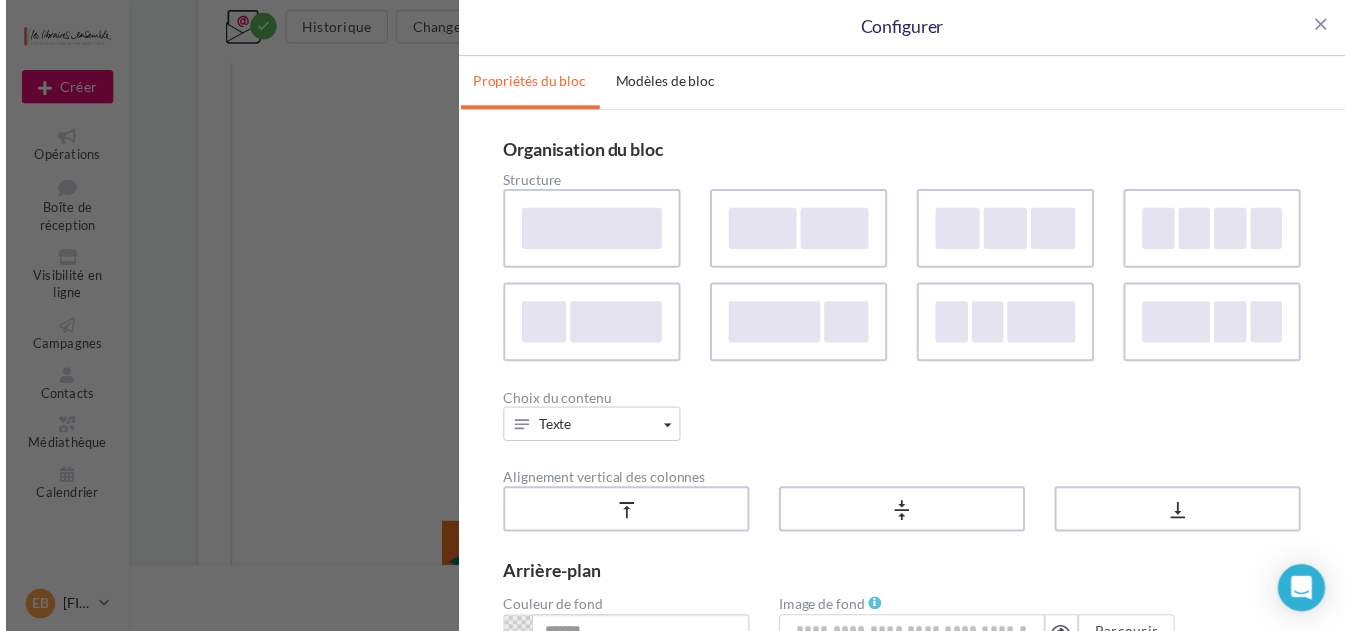 scroll, scrollTop: 206, scrollLeft: 0, axis: vertical 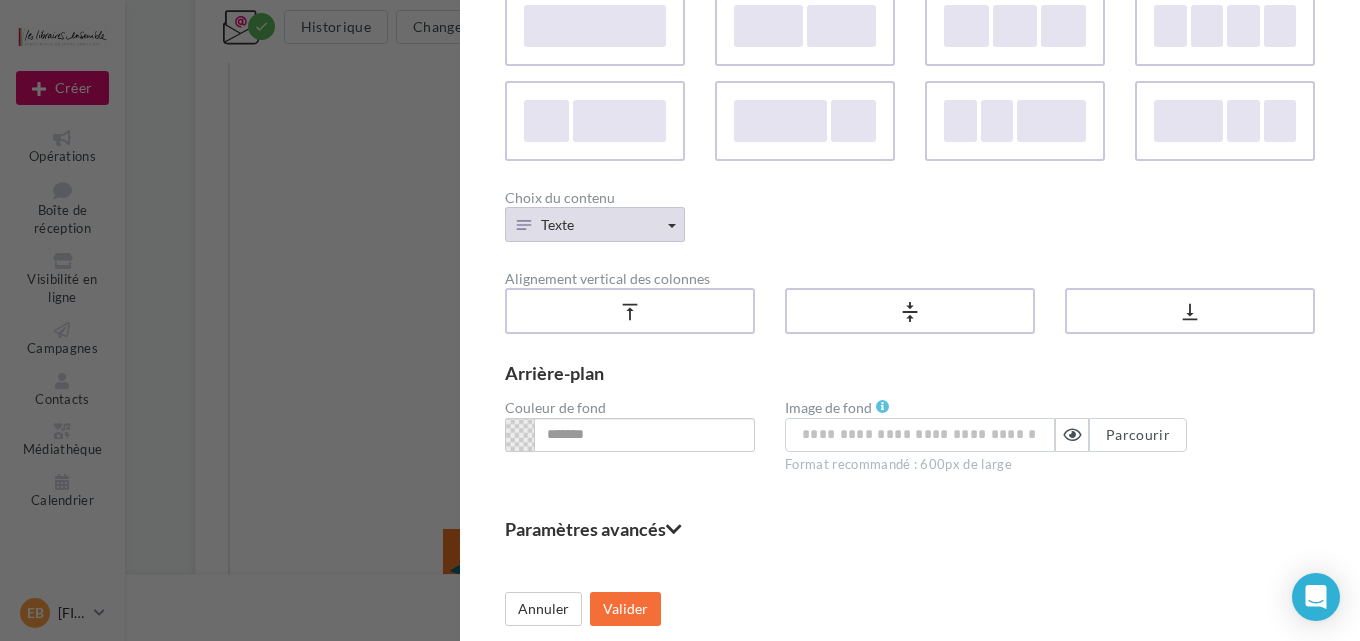 click on "Texte" at bounding box center (595, 224) 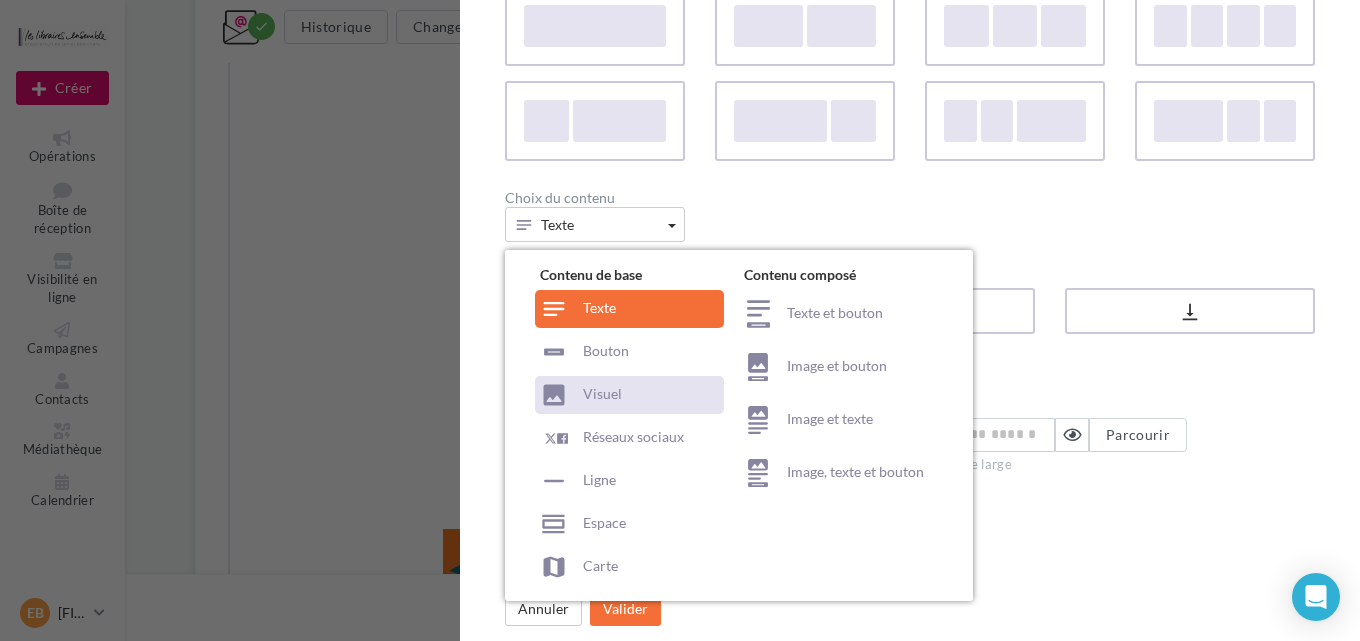click on "Visuel" at bounding box center (629, 395) 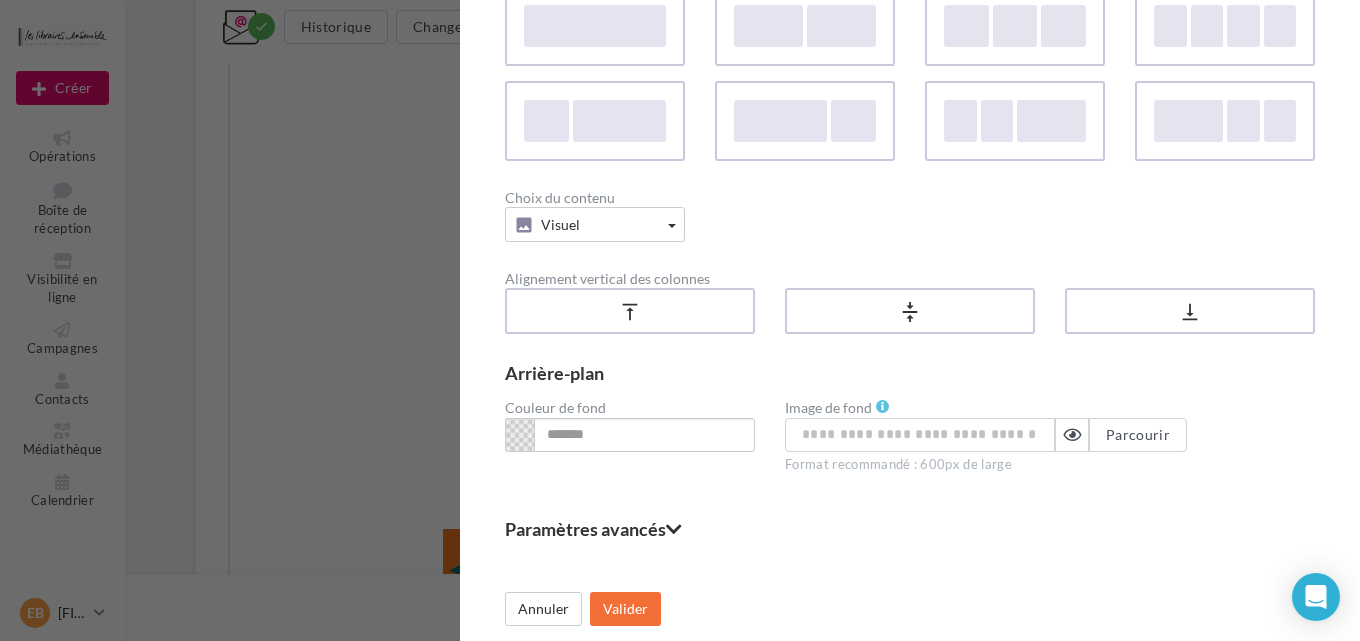 click on "Organisation du bloc Structure Choix du contenu   Visuel   Contenu de base  Texte  Bouton  Visuel  Réseaux sociaux  Ligne  Espace  Carte Contenu composé  Texte et bouton  Image et bouton  Image et texte  Image, texte et bouton Alignement vertical des colonnes vertical_align_top vertical_align_center vertical_align_bottom Arrière-plan Couleur de fond     Enregistrer cette couleur Mes couleurs enregistrées #ffffff #990000 #000000 #f67104 #59b408 #d91a9b #092a9a Image de fond     Parcourir Format recommandé : 600px de large Paramètres avancés  Marges de la colonne 50px max Colonne 1   **   Appliquer à toutes les marges Marges du bloc 50px max border_top   *   border_bottom   *   border_left   *   border_right   *   Appliquer à toutes les marges Annuler   Valider" at bounding box center (910, 274) 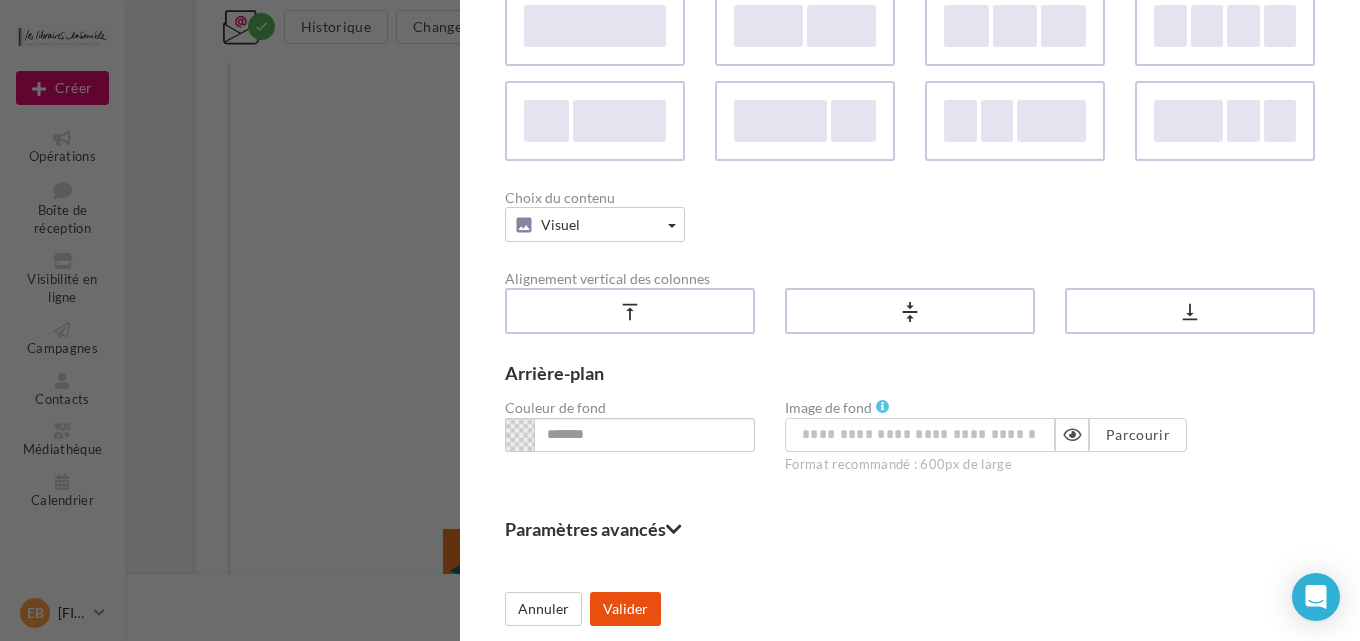 click on "Valider" at bounding box center (625, 609) 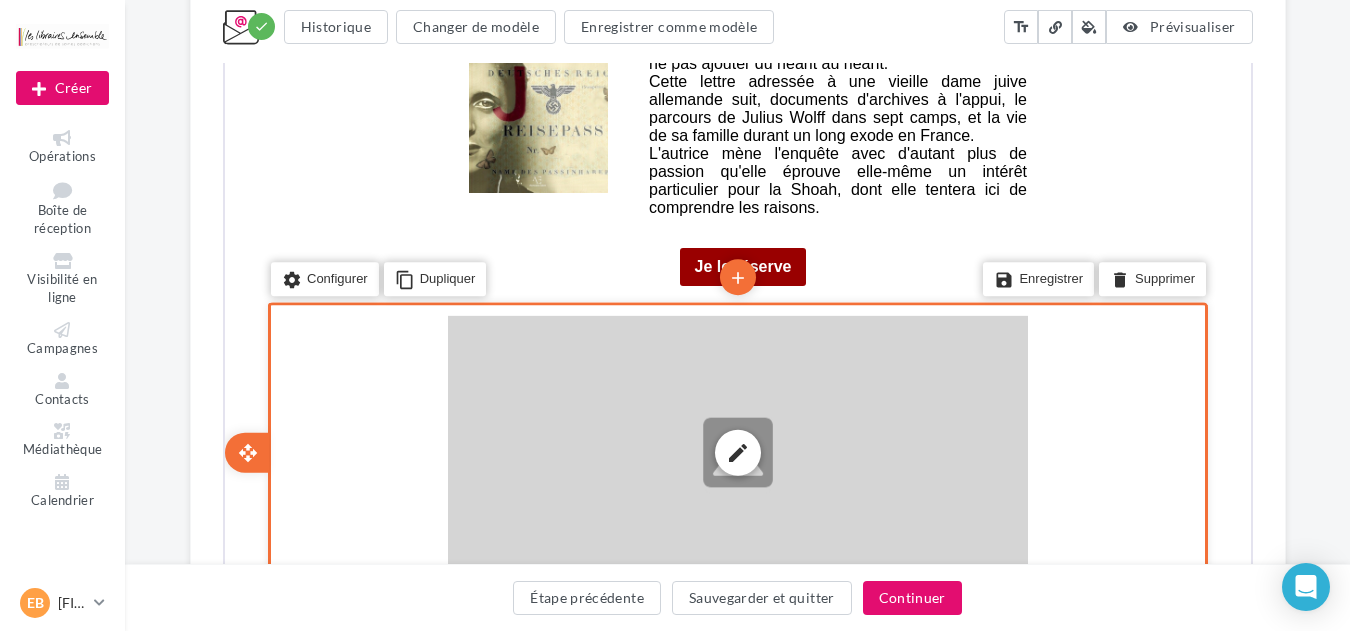 scroll, scrollTop: 2114, scrollLeft: 0, axis: vertical 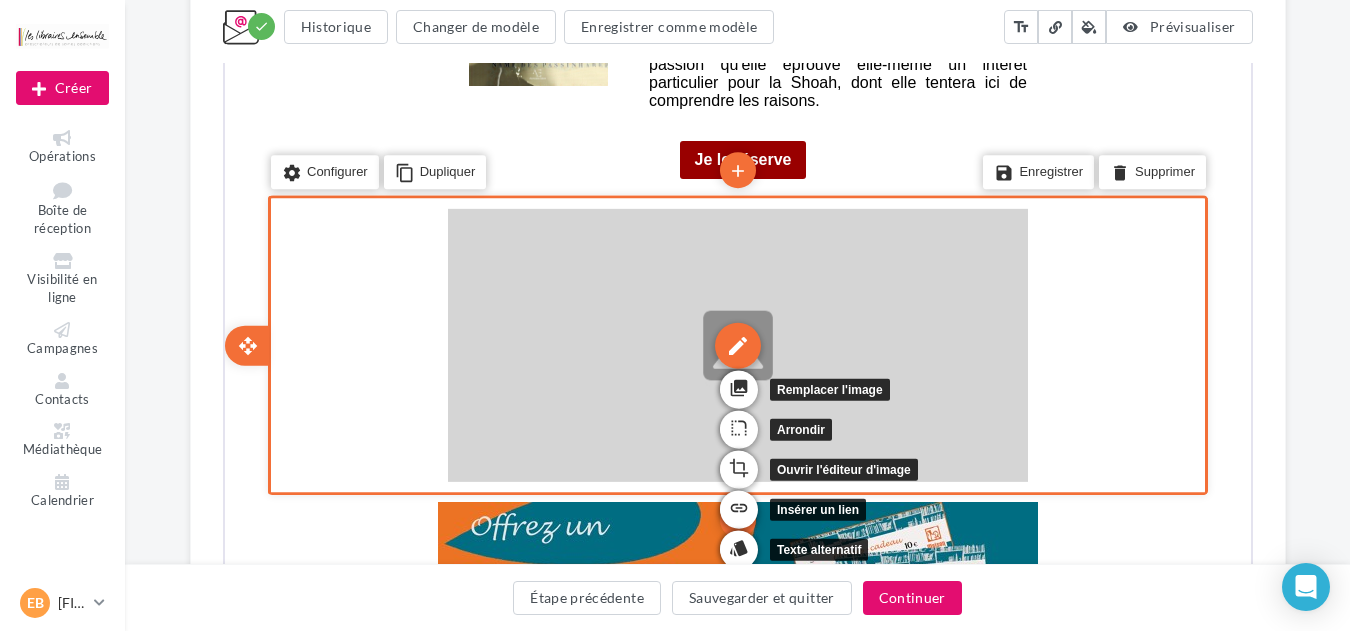 click on "edit" at bounding box center [735, 343] 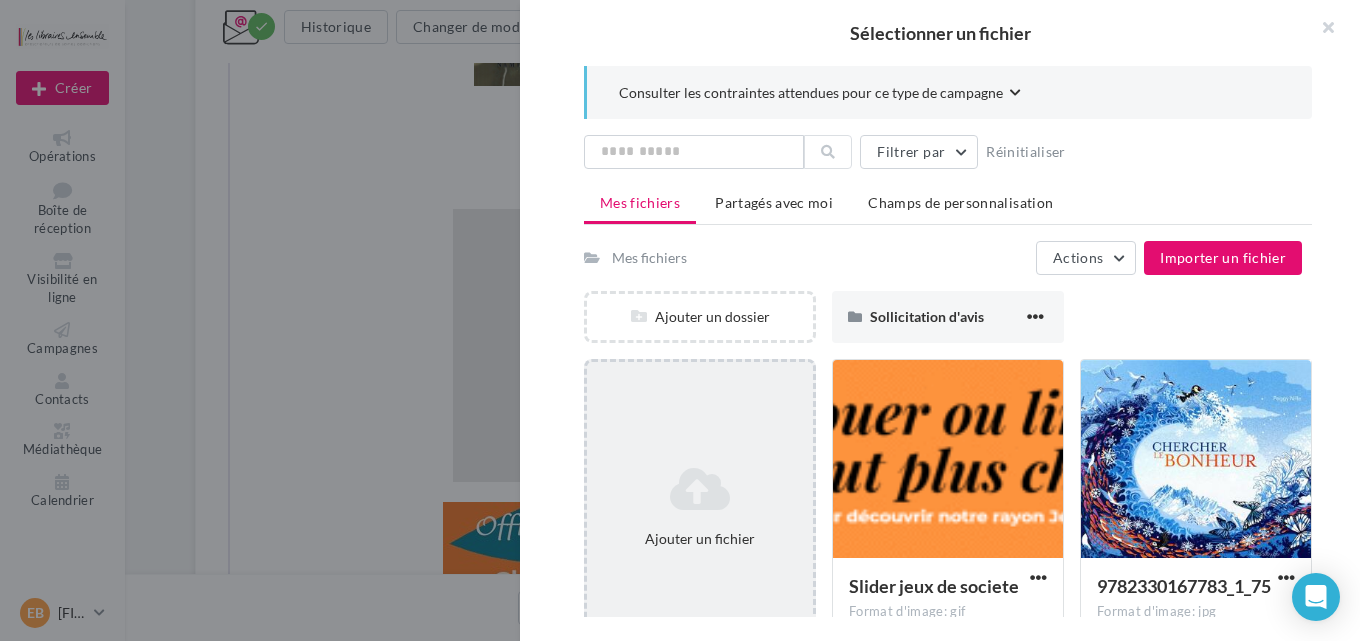 click at bounding box center (700, 489) 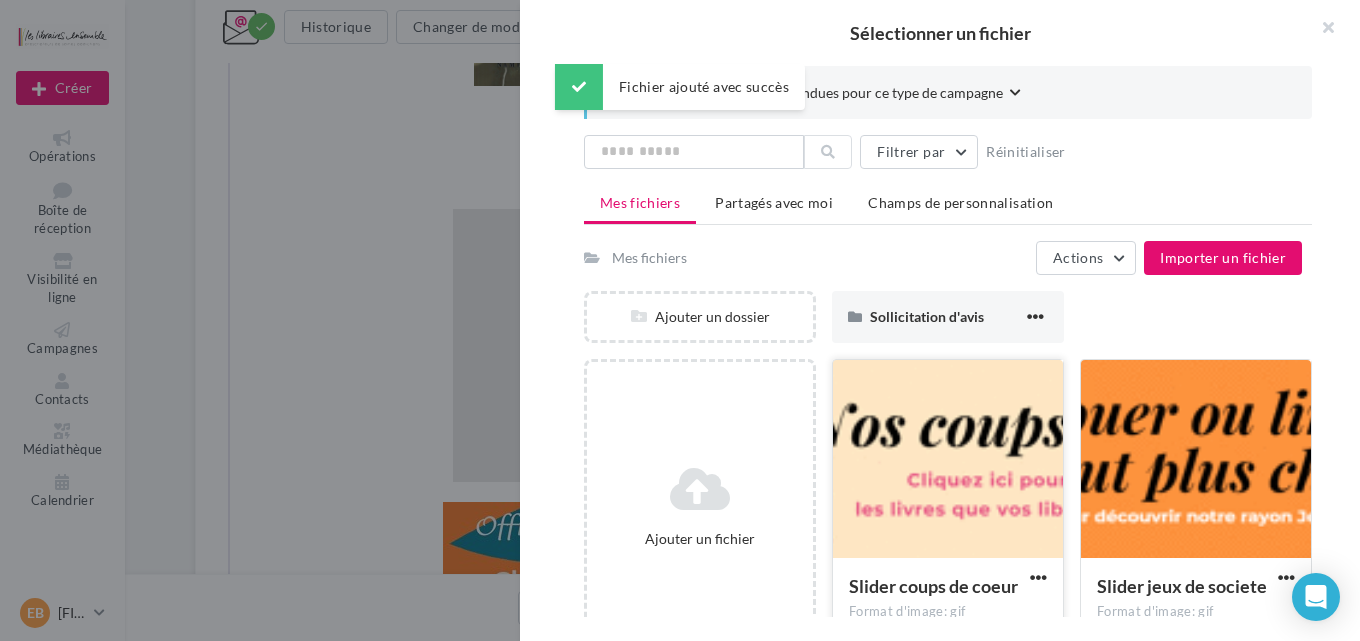 click at bounding box center (948, 460) 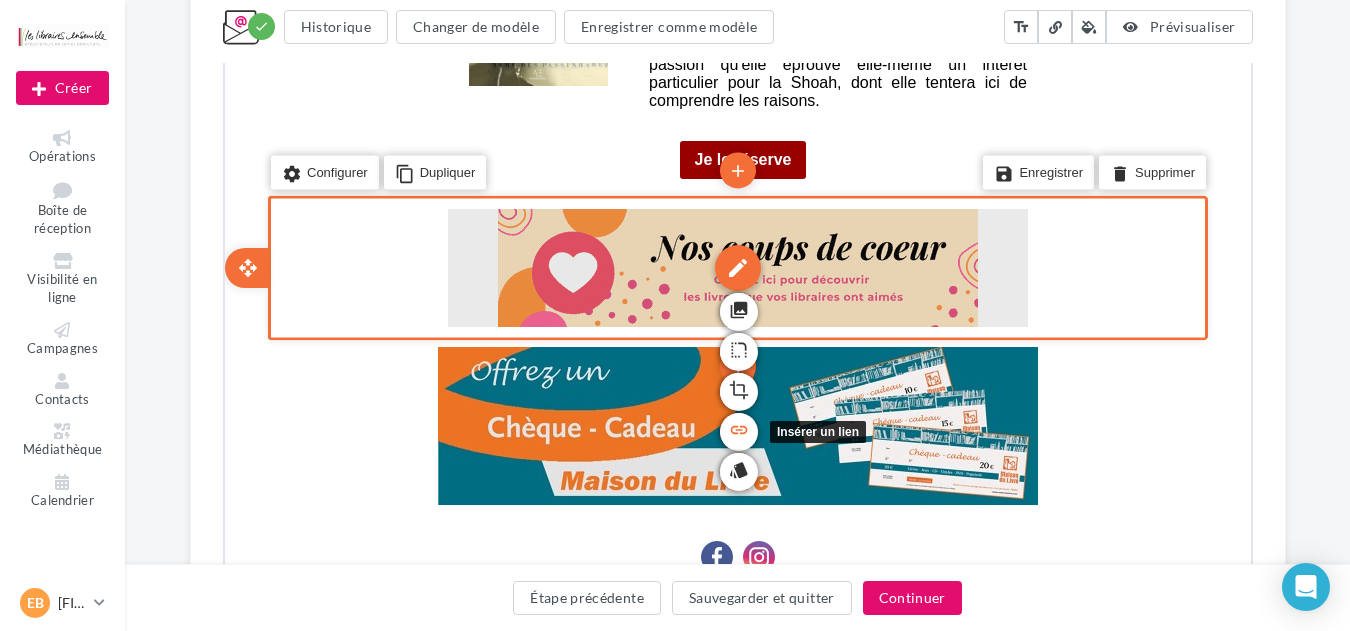 click on "link" at bounding box center (736, 428) 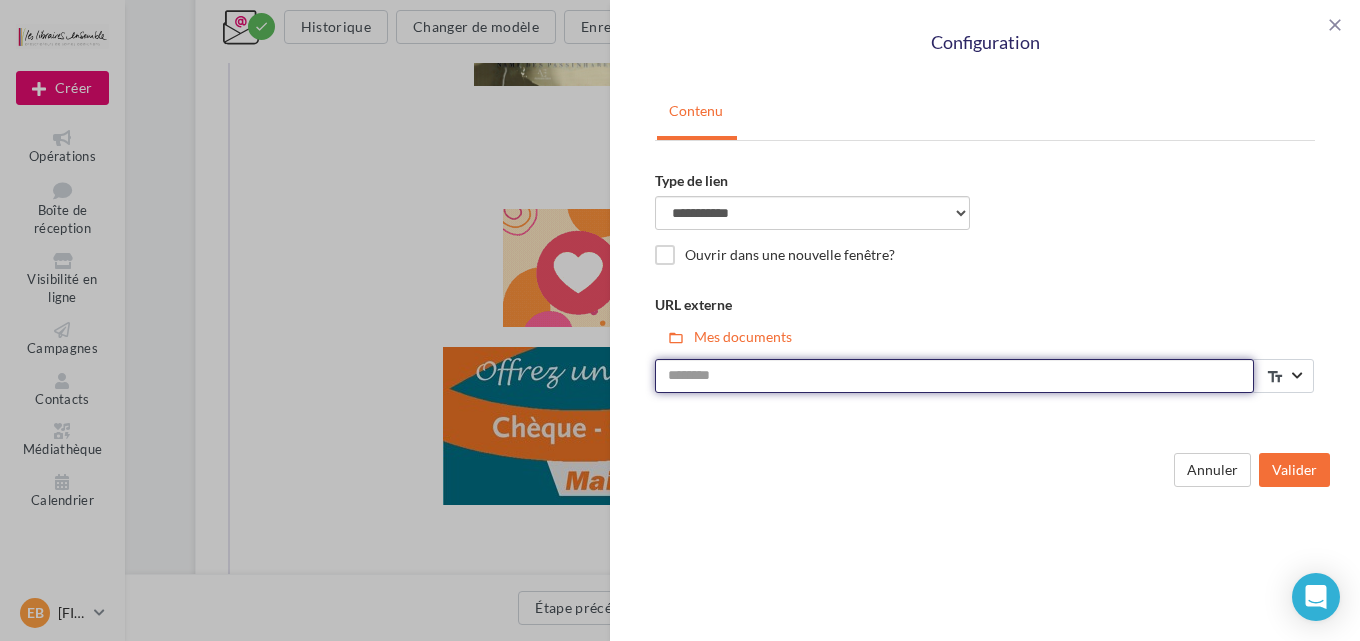 click on "URL externe" at bounding box center [954, 376] 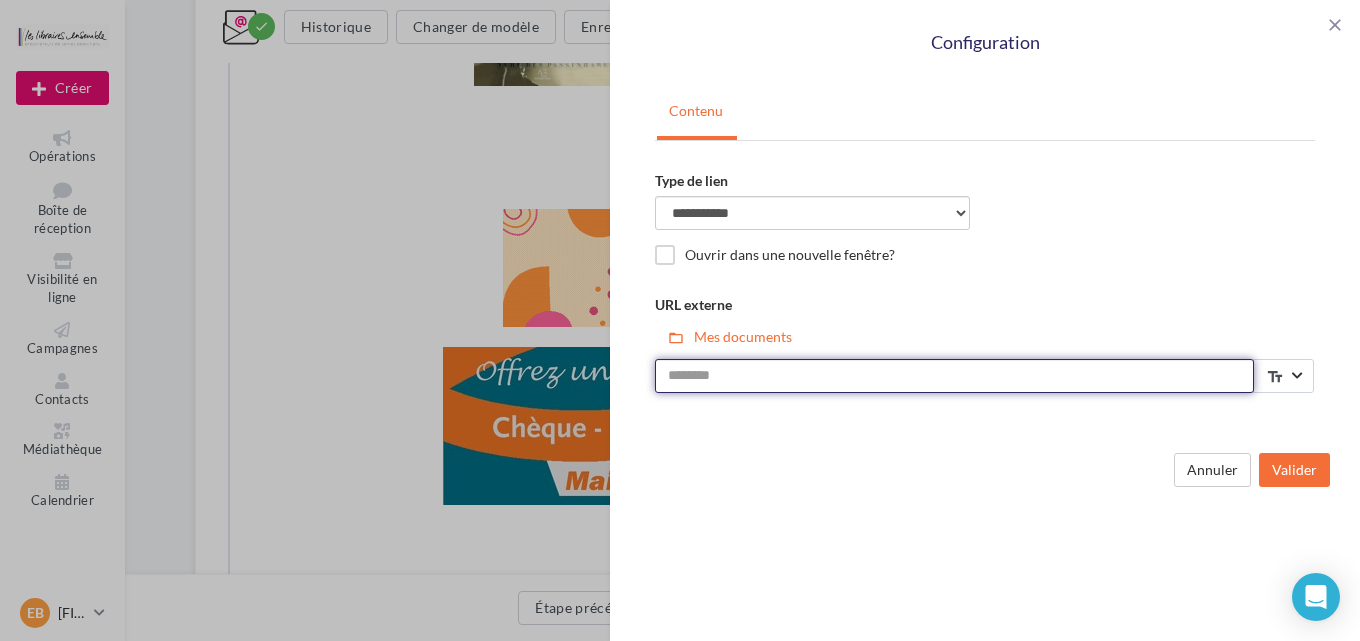 paste on "**********" 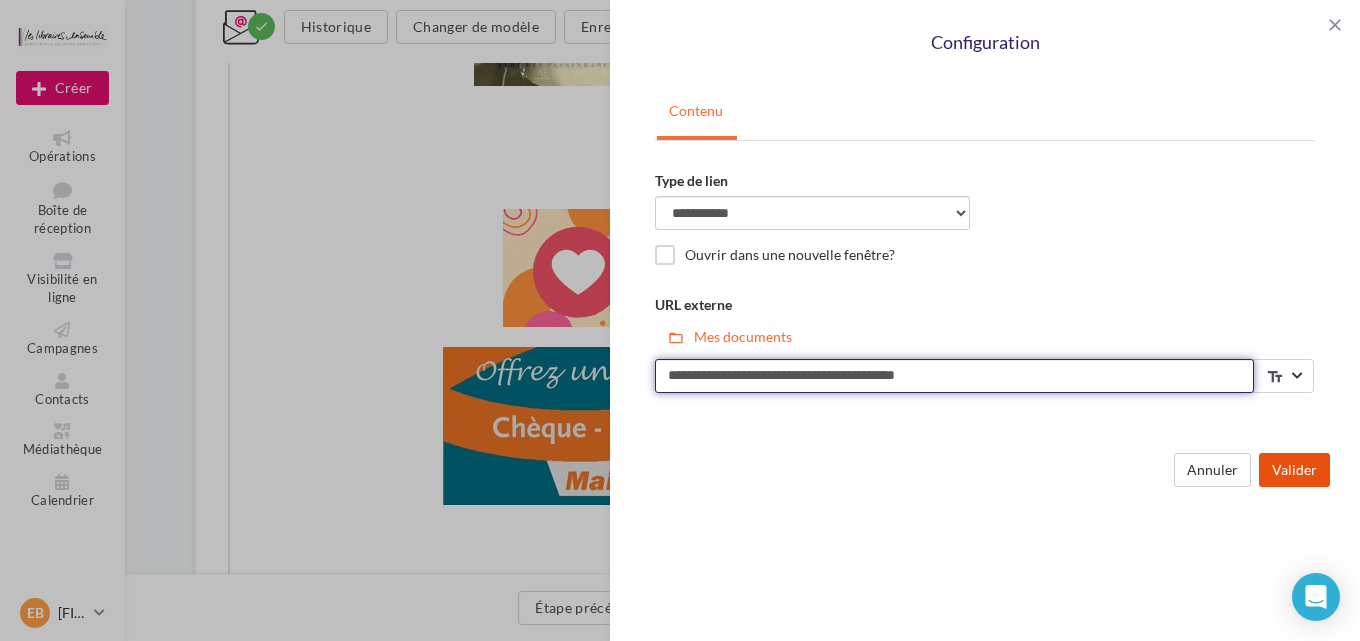 type on "**********" 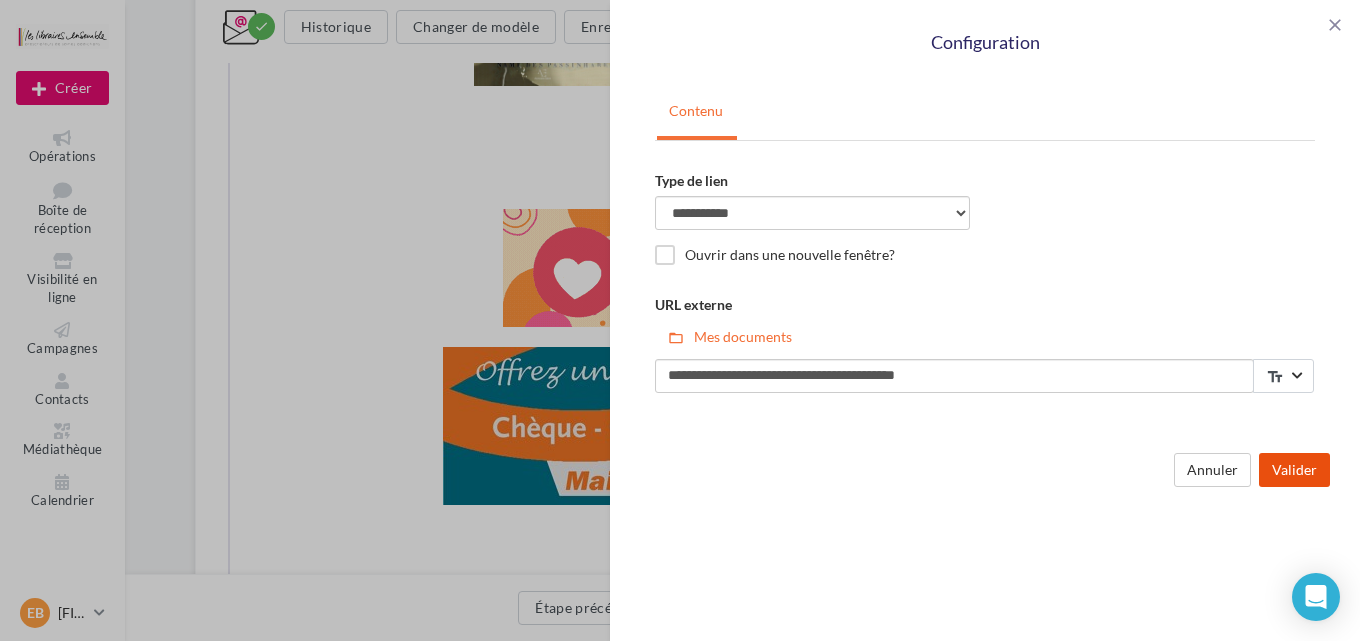 click on "Valider" at bounding box center [1294, 470] 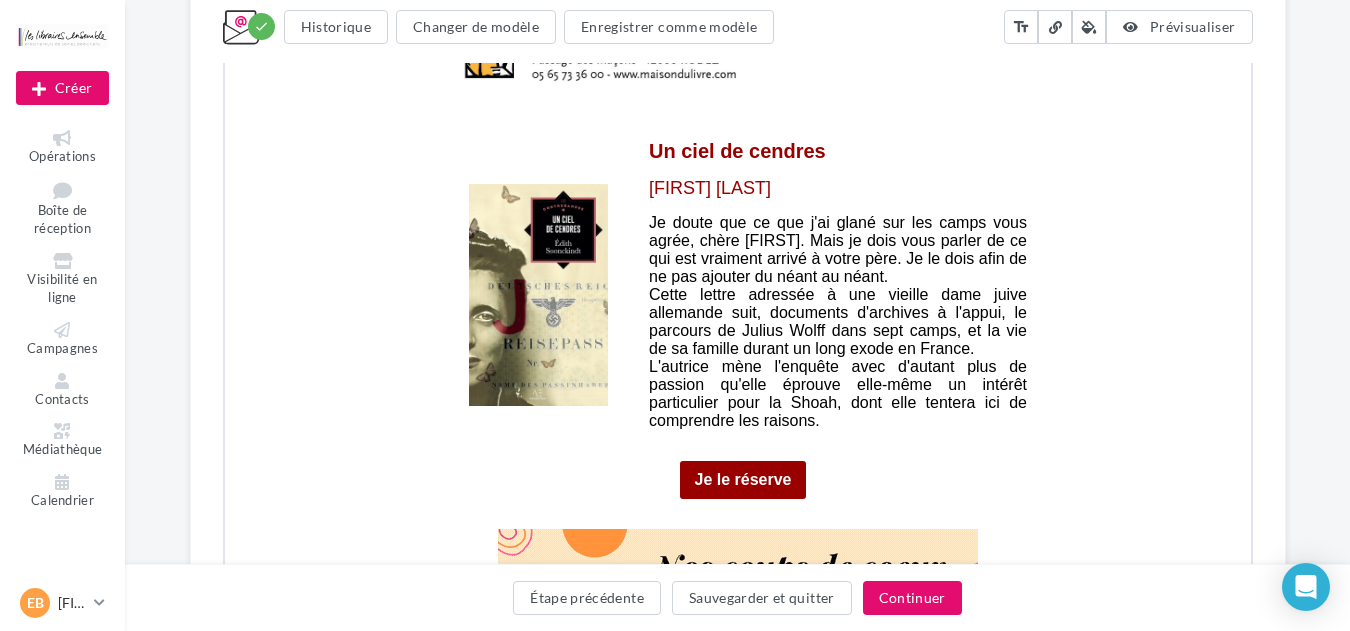 scroll, scrollTop: 1901, scrollLeft: 0, axis: vertical 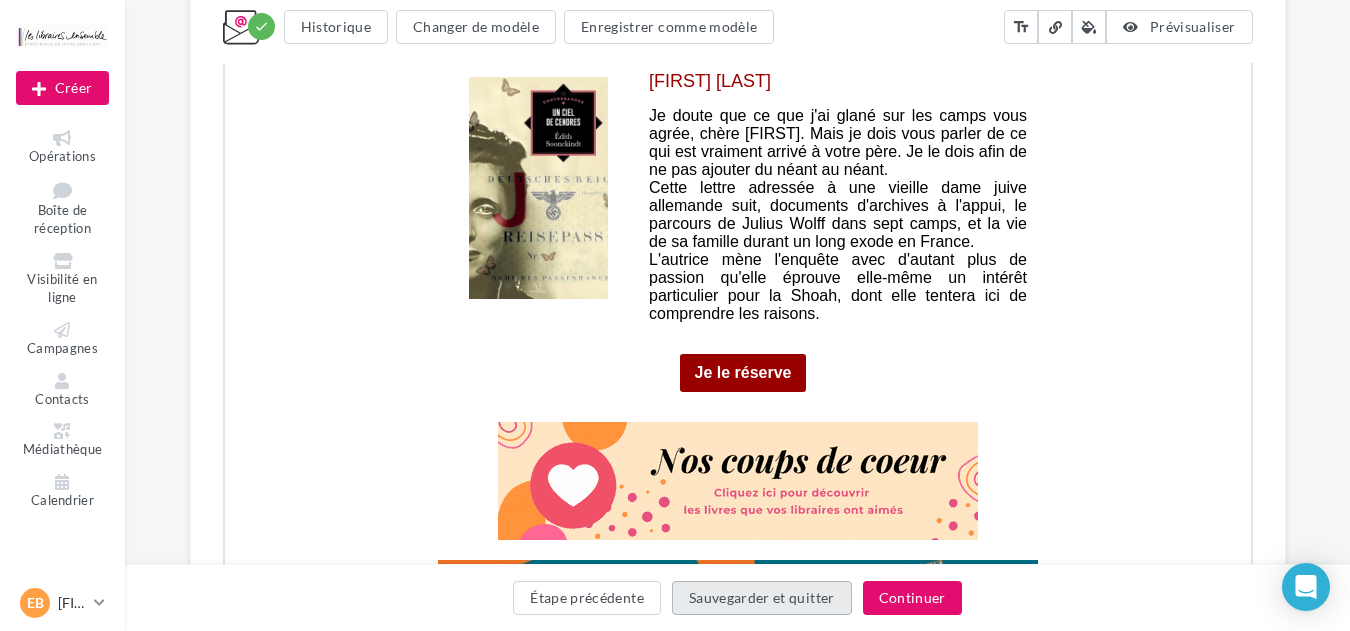click on "Sauvegarder et quitter" at bounding box center (762, 598) 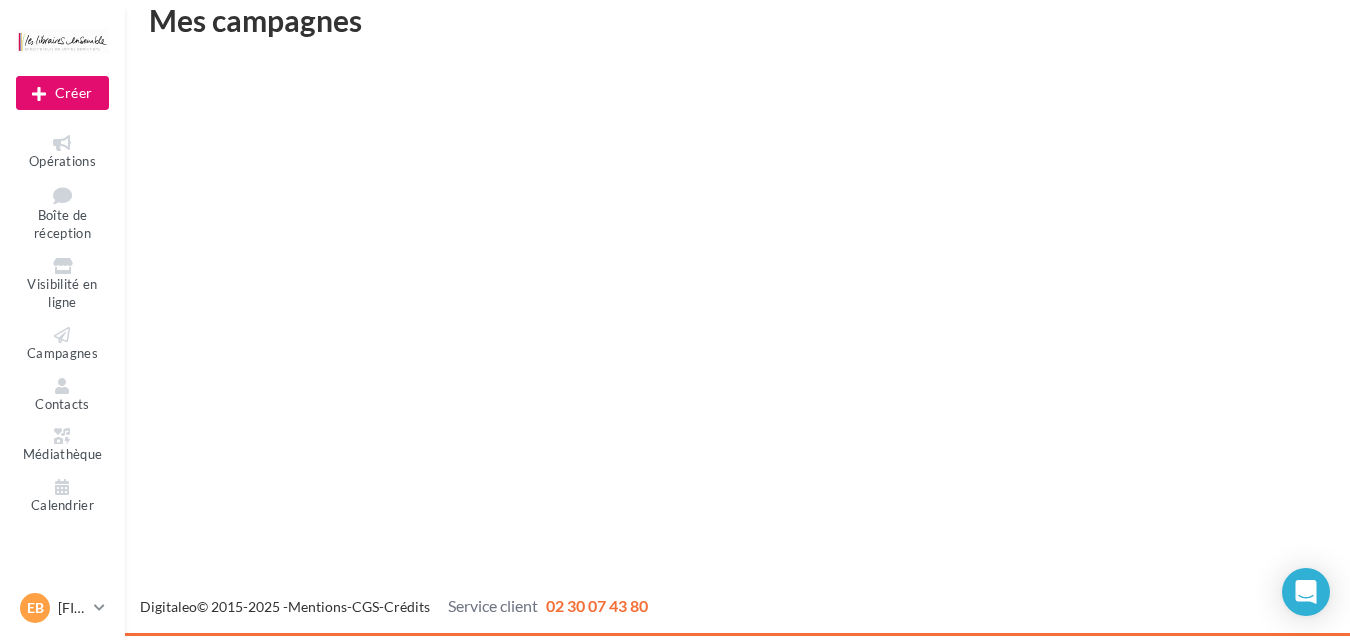 scroll, scrollTop: 32, scrollLeft: 0, axis: vertical 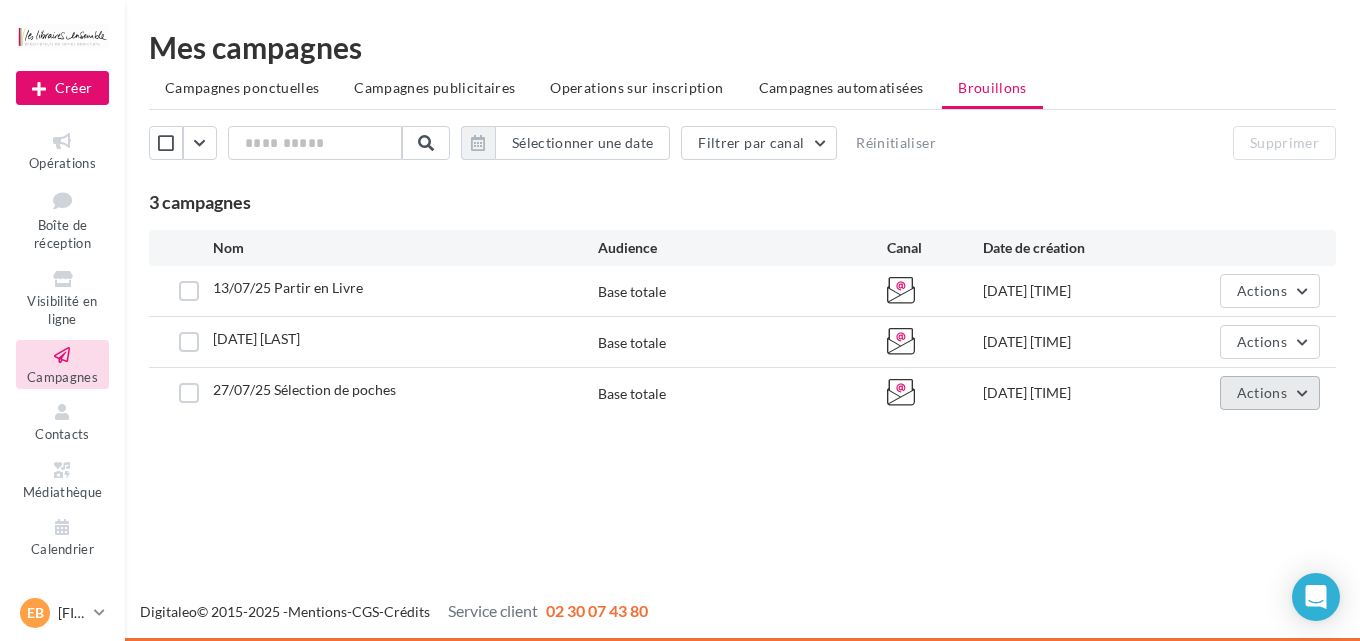 click on "Actions" at bounding box center [1262, 392] 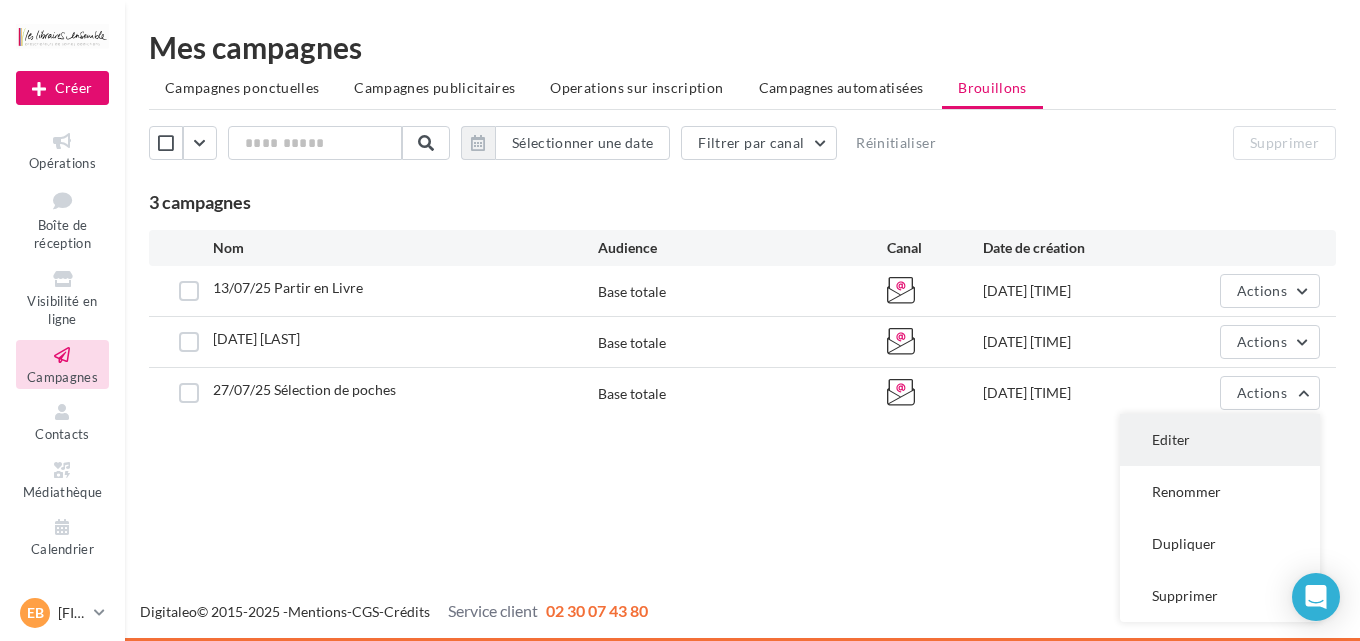 click on "Editer" at bounding box center [1220, 440] 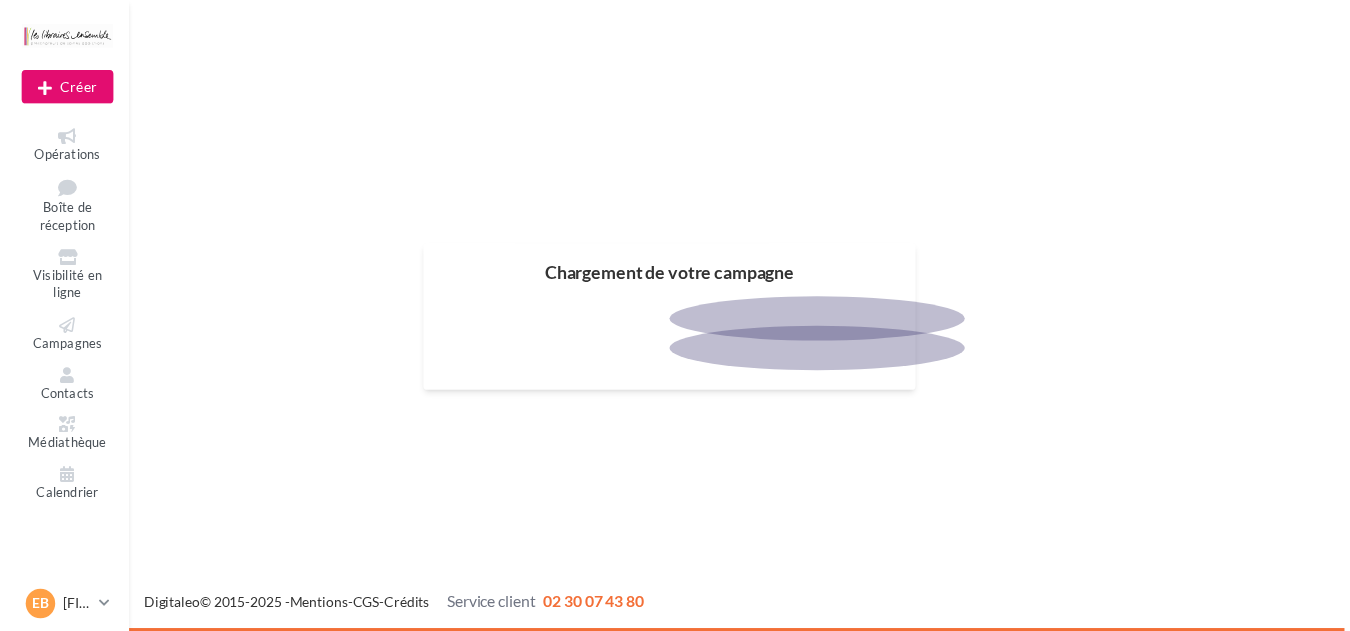 scroll, scrollTop: 0, scrollLeft: 0, axis: both 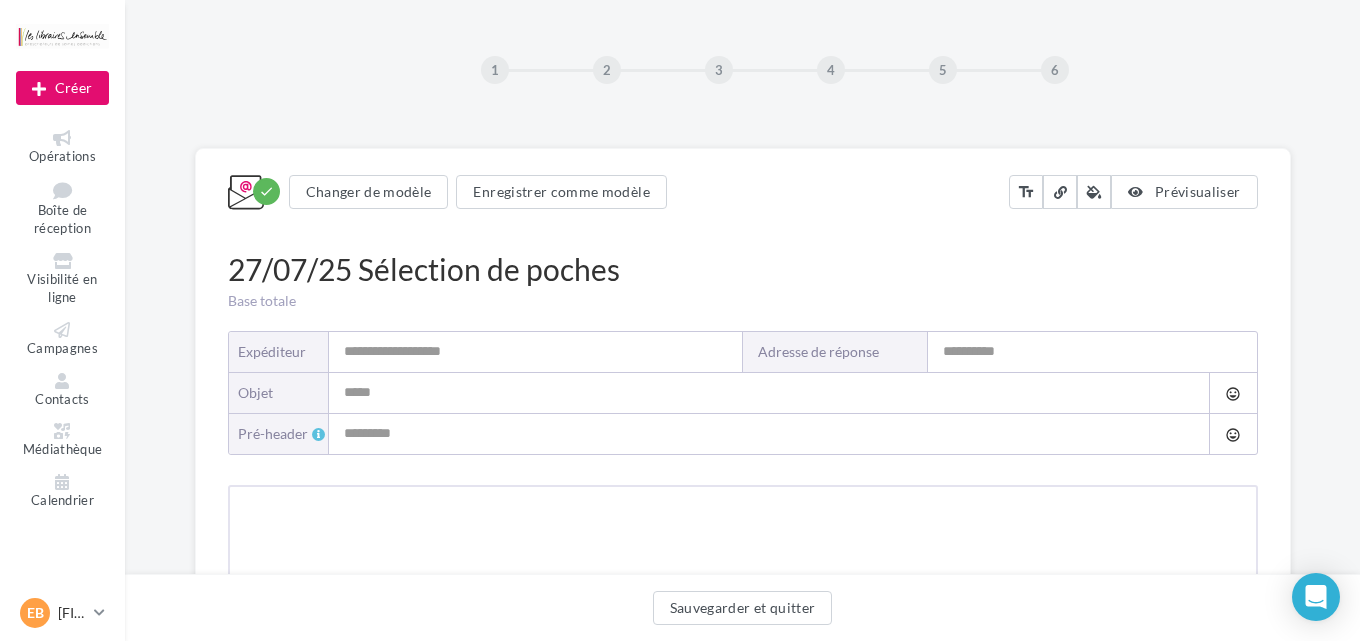 type on "**********" 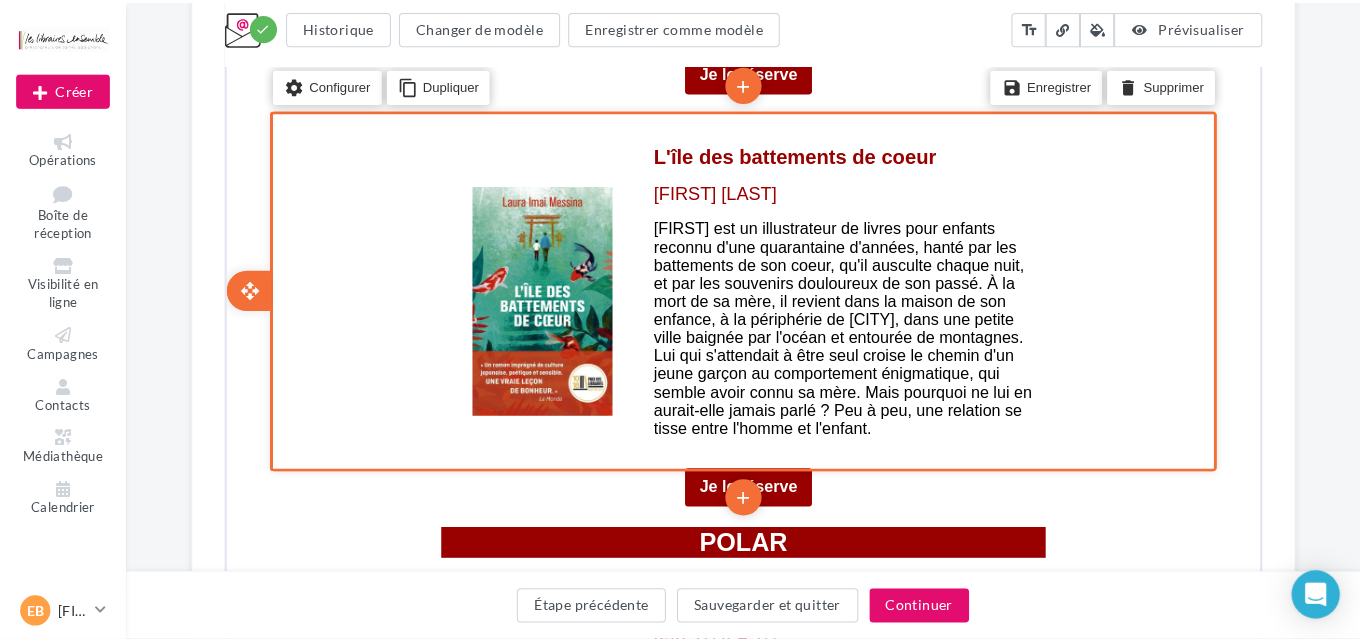 scroll, scrollTop: 3714, scrollLeft: 0, axis: vertical 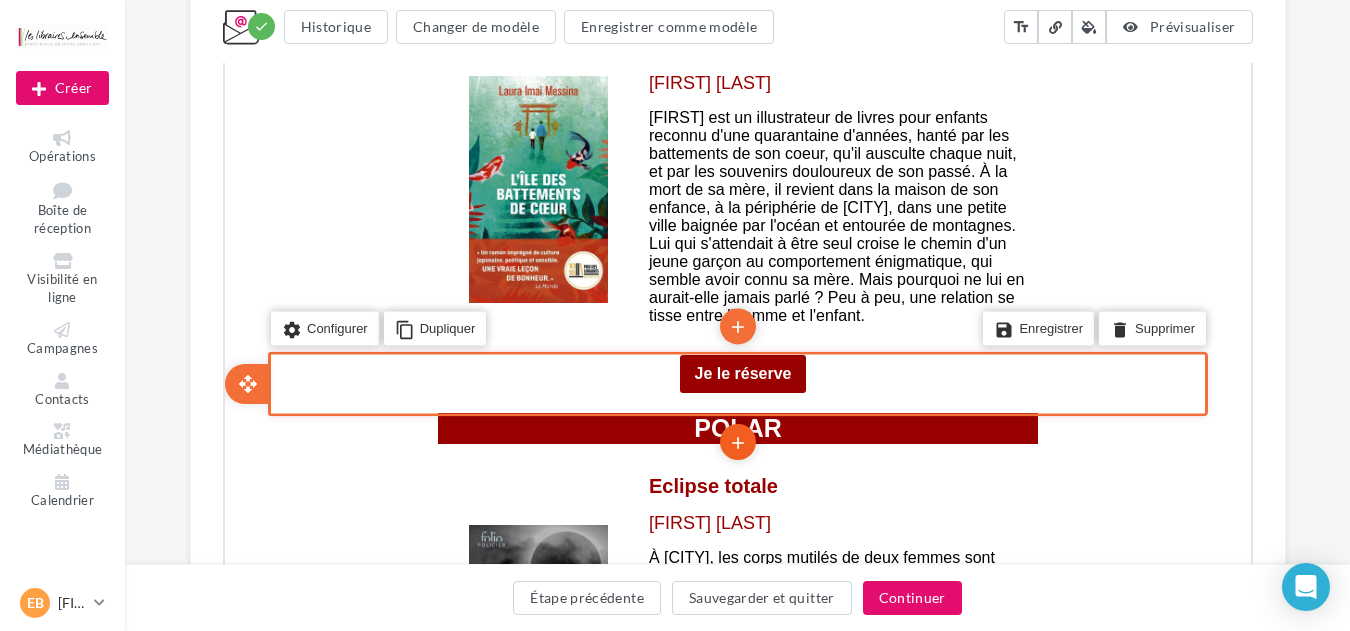 click on "add" at bounding box center (735, 441) 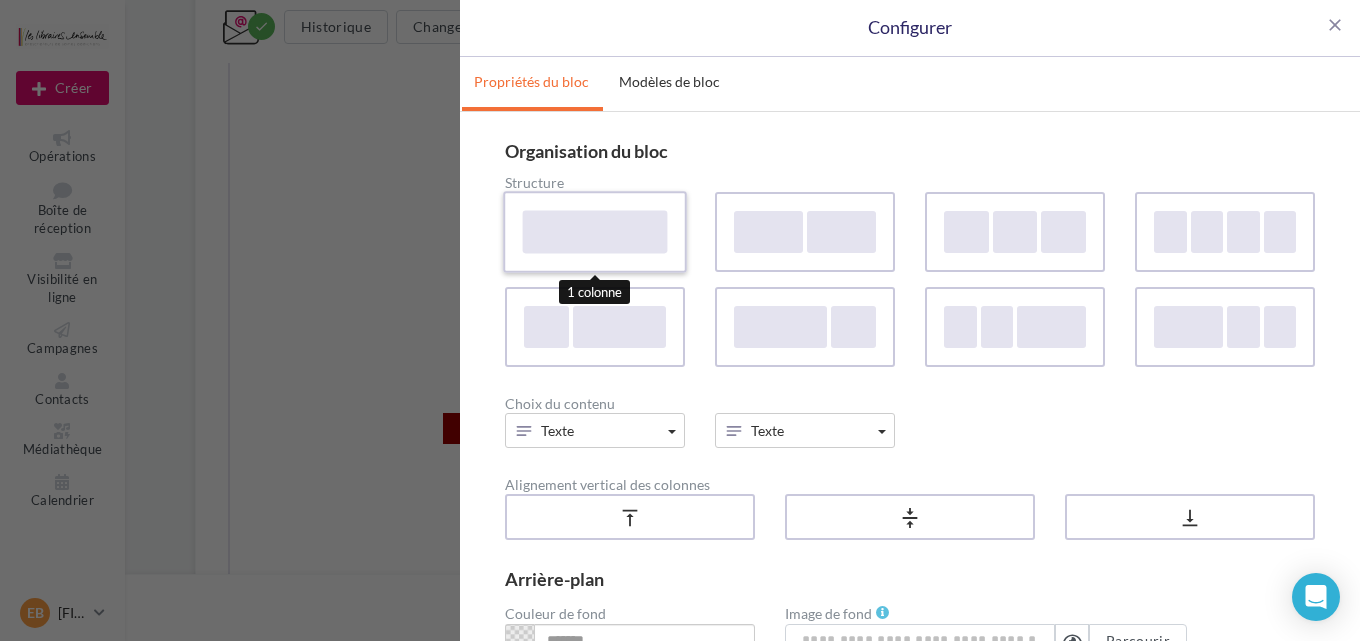 click at bounding box center (595, 232) 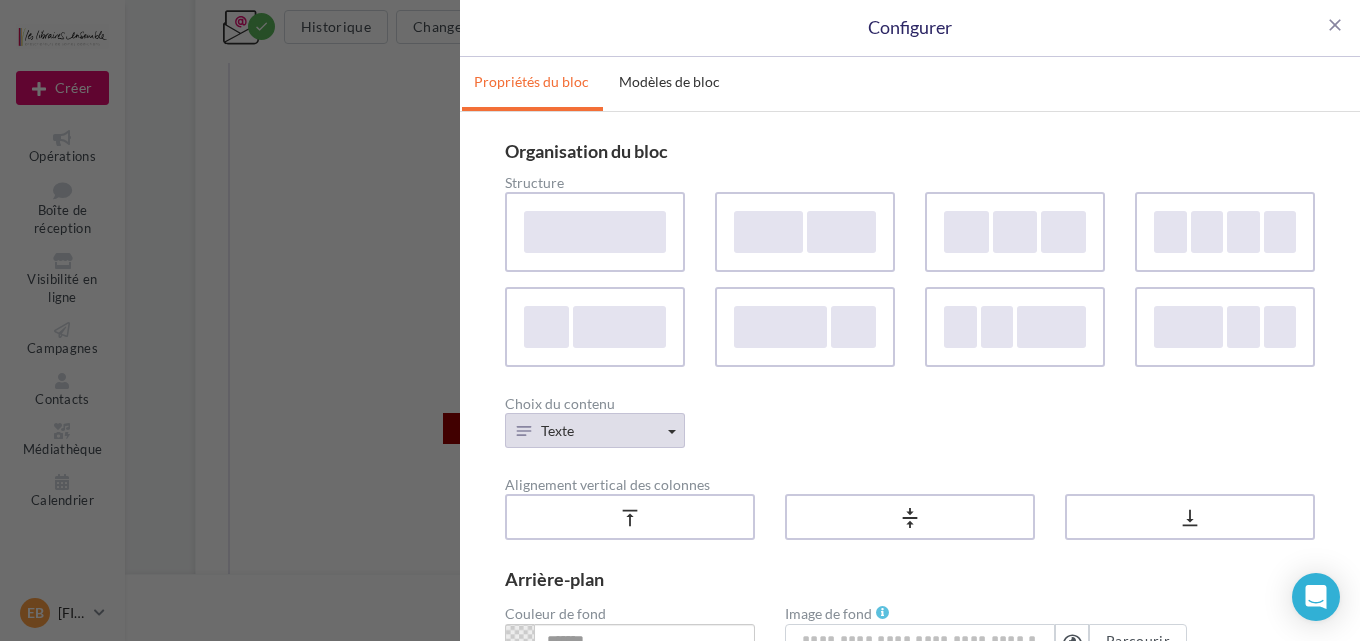 click on "Texte" at bounding box center (595, 430) 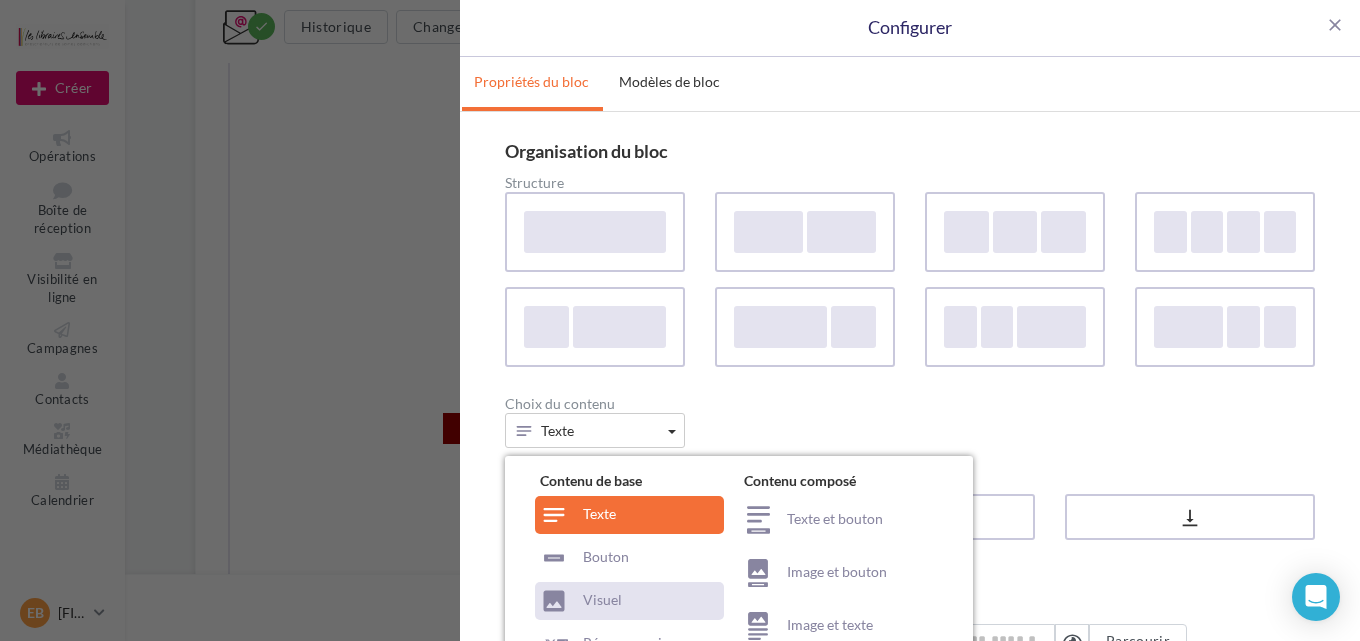 click on "Visuel" at bounding box center (629, 601) 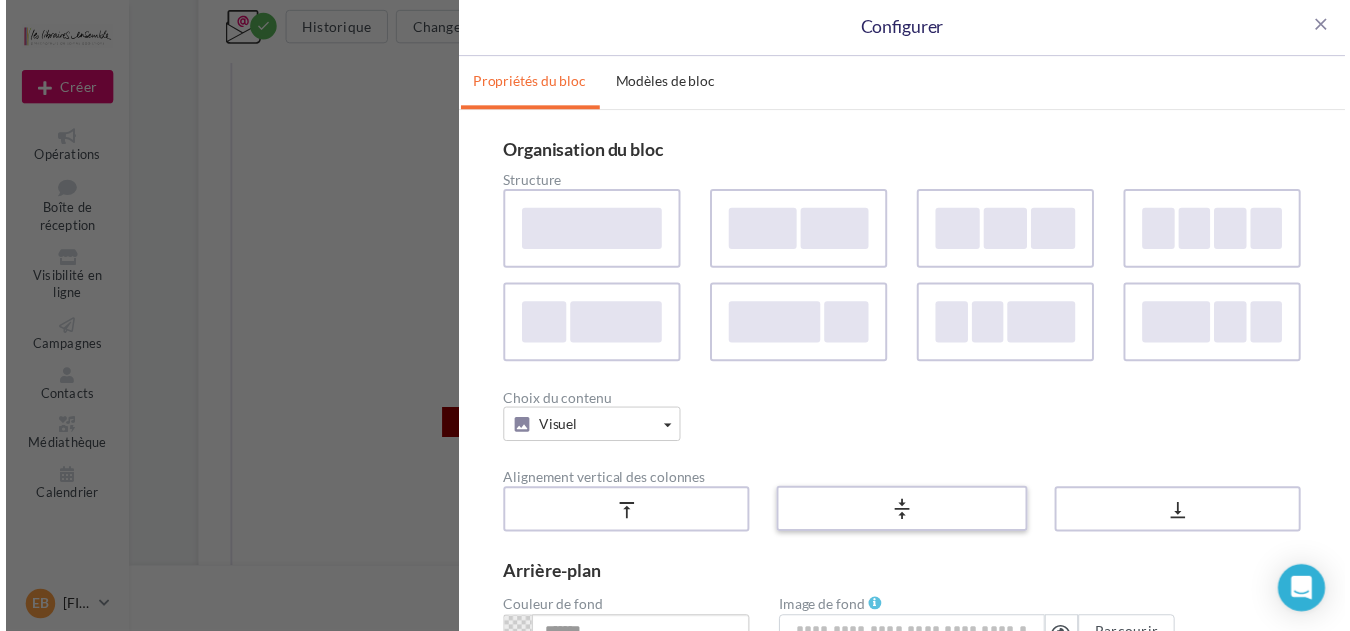 scroll, scrollTop: 206, scrollLeft: 0, axis: vertical 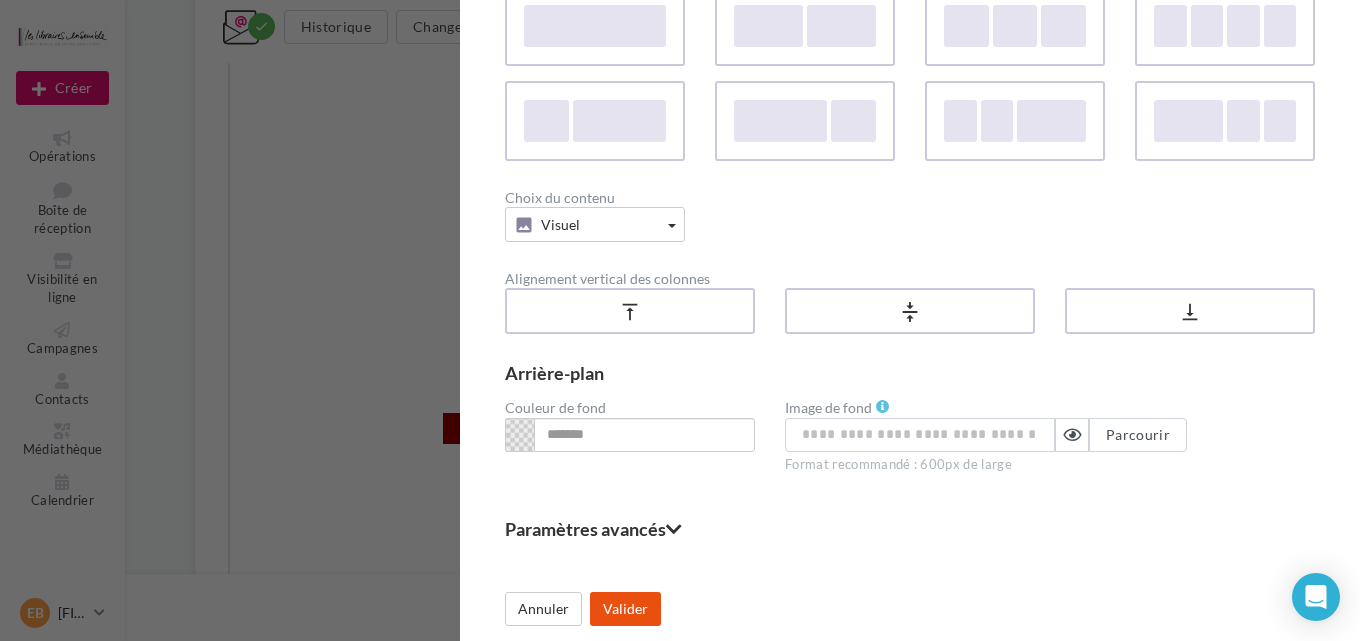 click on "Valider" at bounding box center [625, 609] 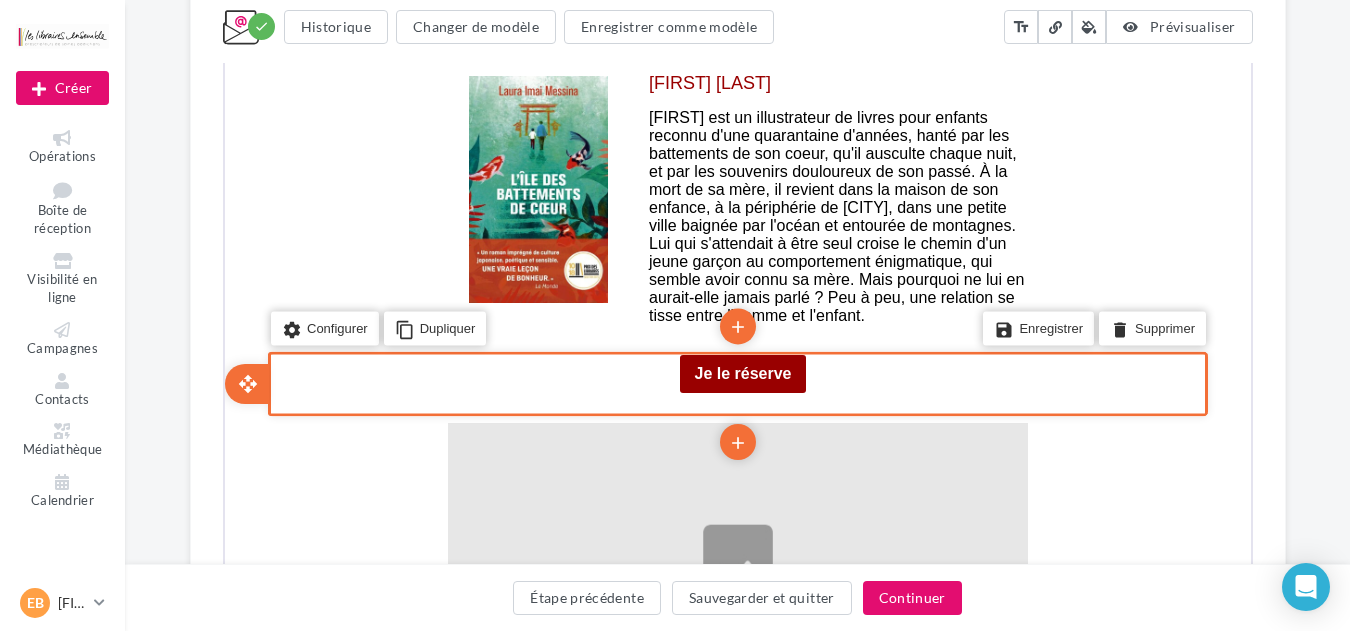 scroll, scrollTop: 3821, scrollLeft: 0, axis: vertical 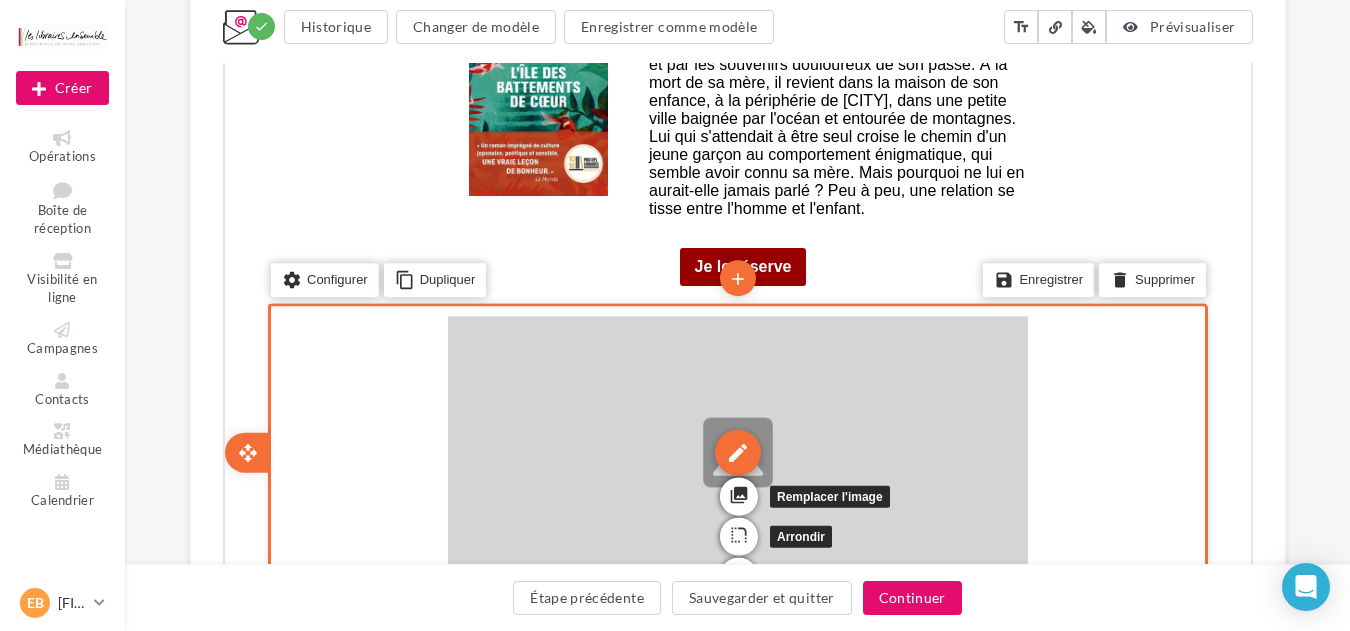 click on "edit" at bounding box center [735, 451] 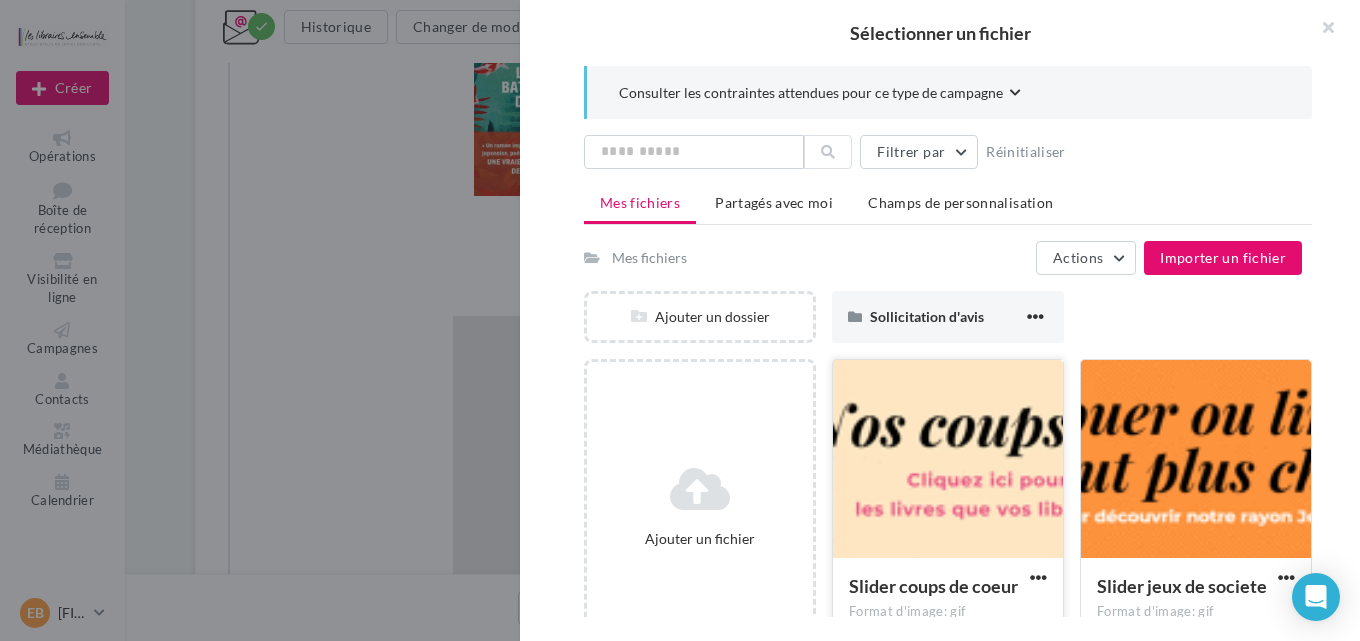 click at bounding box center [948, 460] 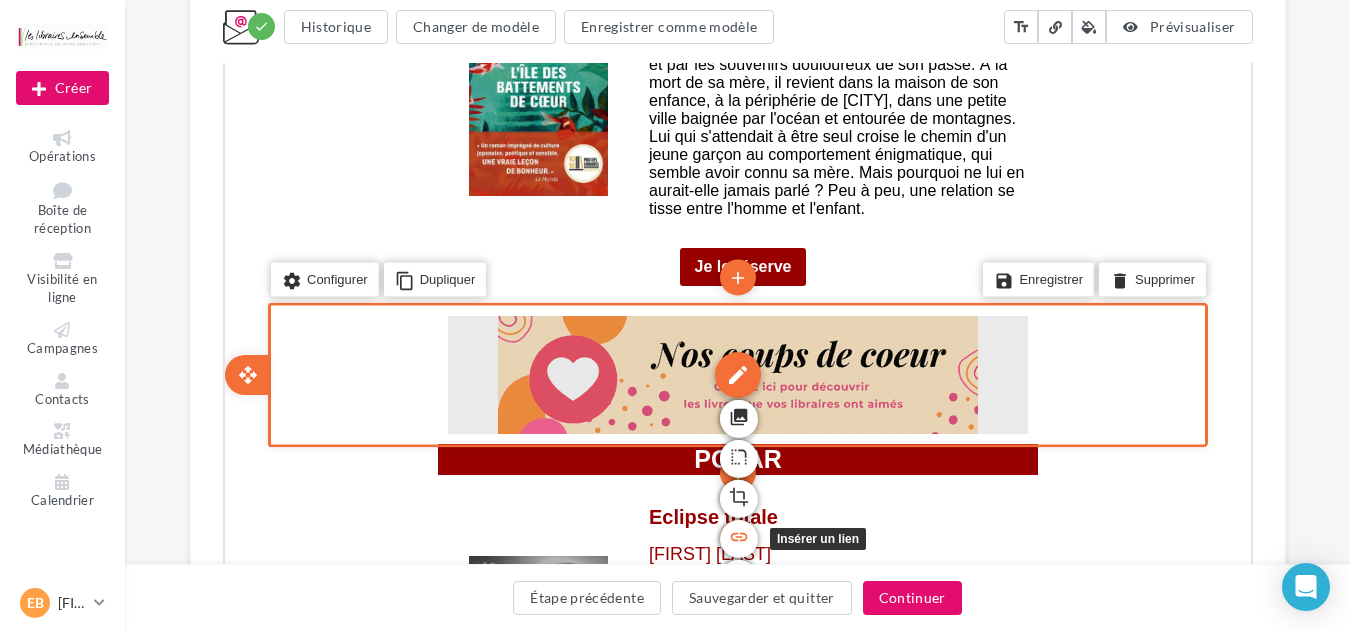 click on "link" at bounding box center [736, 537] 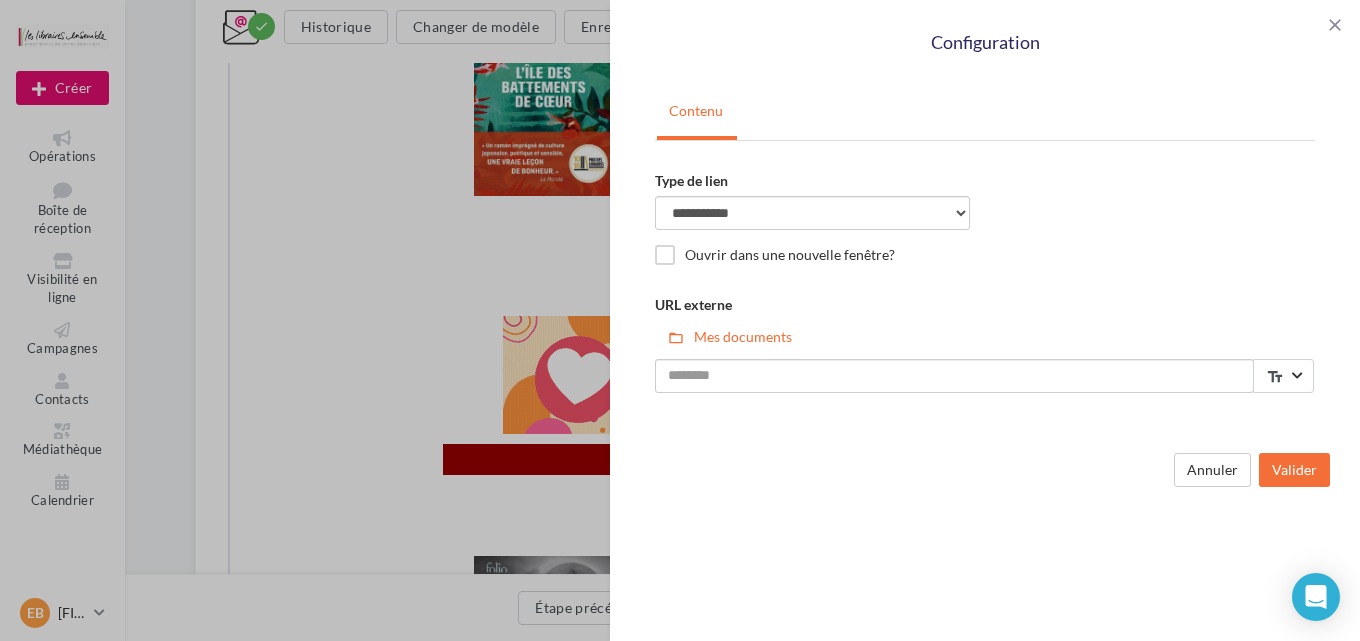 click on "URL externe folder_open Mes documents   Rechercher   text_fields       Données de la société Données des contacts" at bounding box center [985, 344] 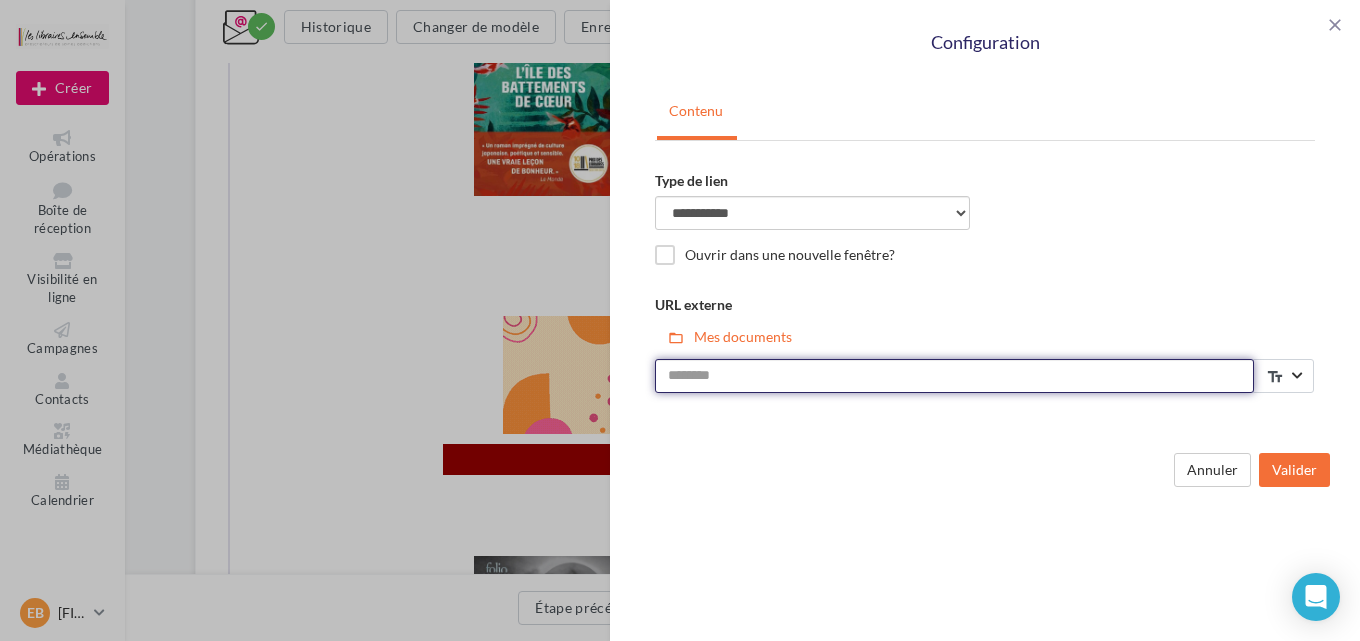 click on "URL externe" at bounding box center [954, 376] 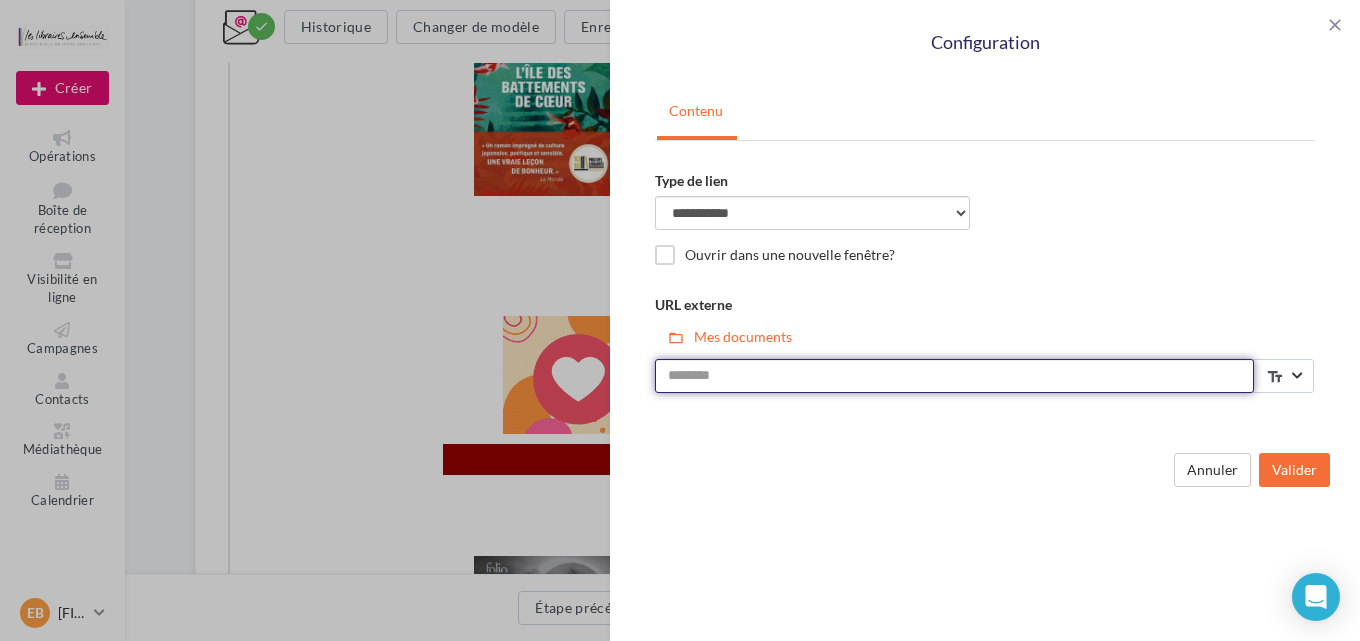 paste on "**********" 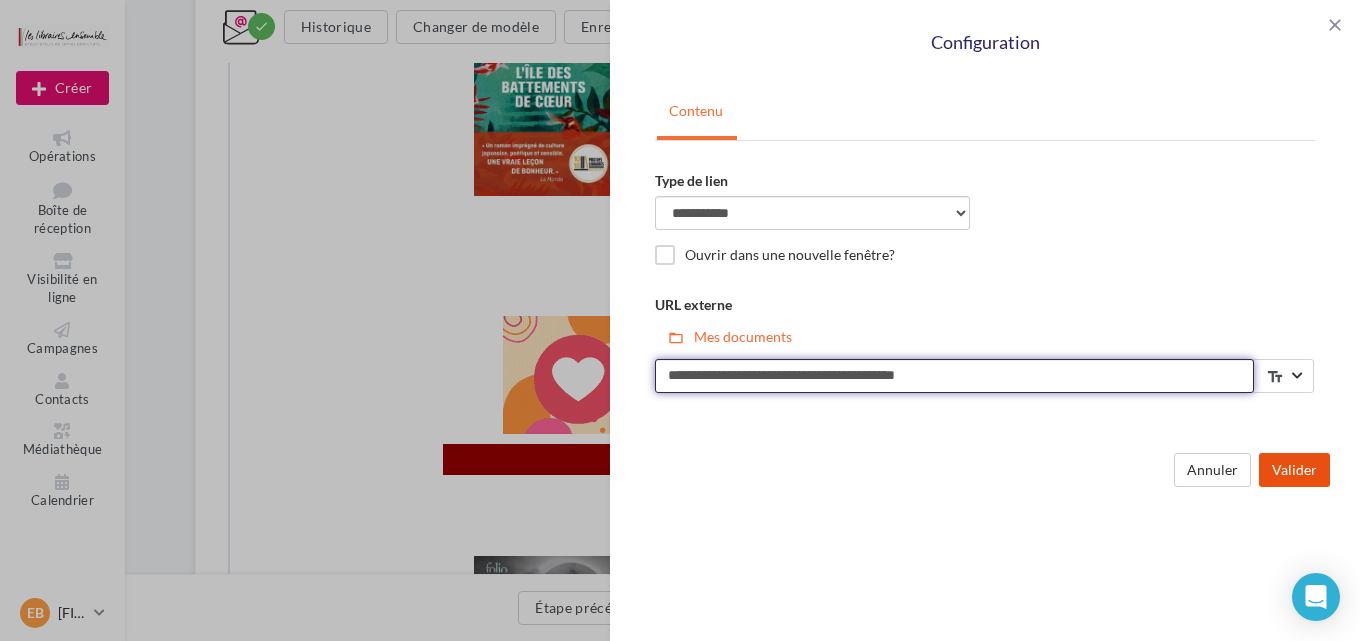 type on "**********" 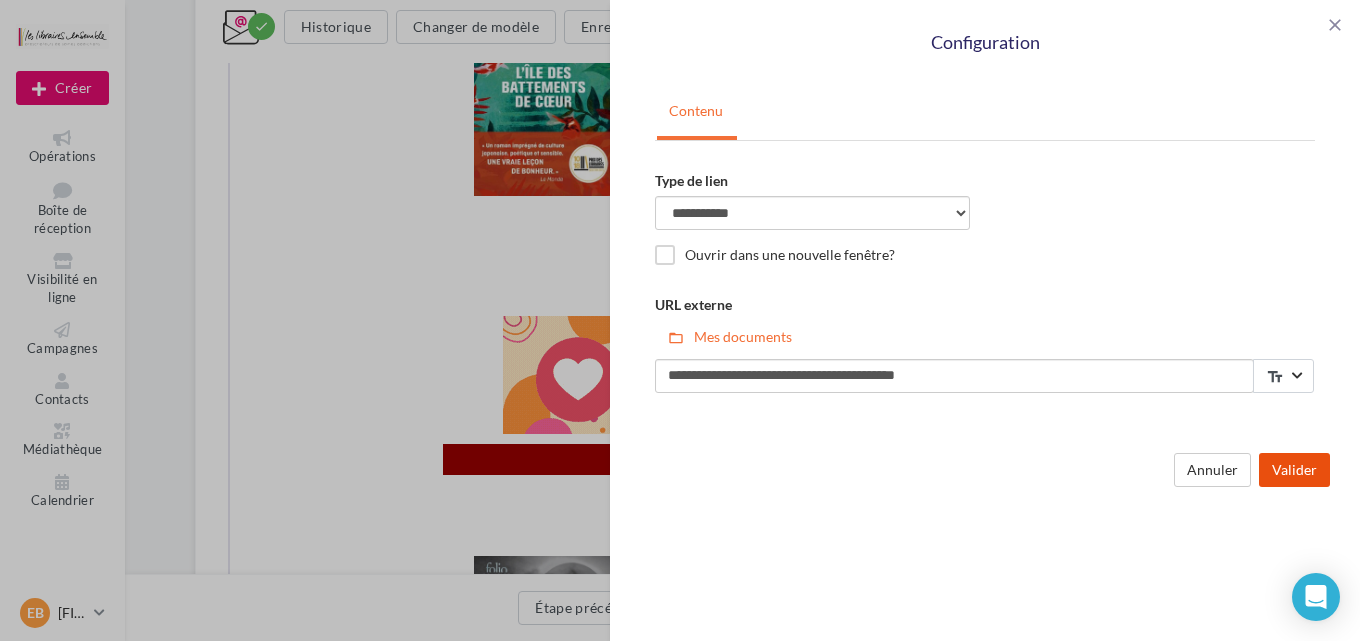 click on "Valider" at bounding box center (1294, 470) 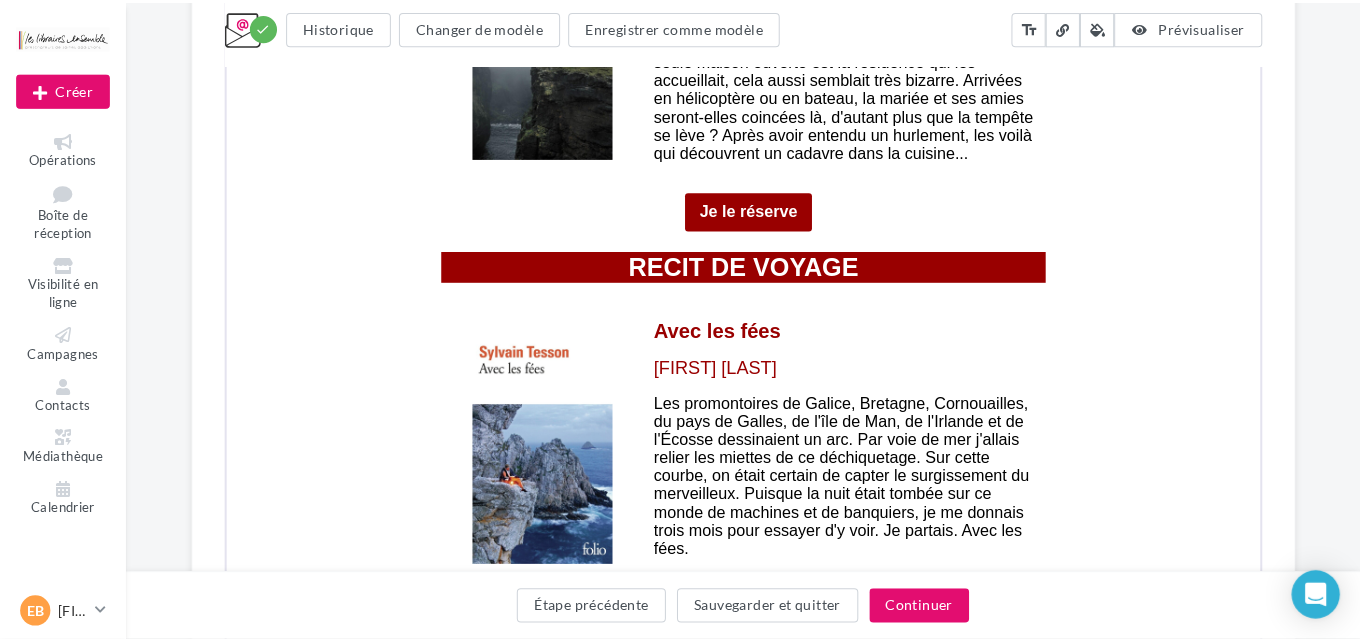 scroll, scrollTop: 5527, scrollLeft: 0, axis: vertical 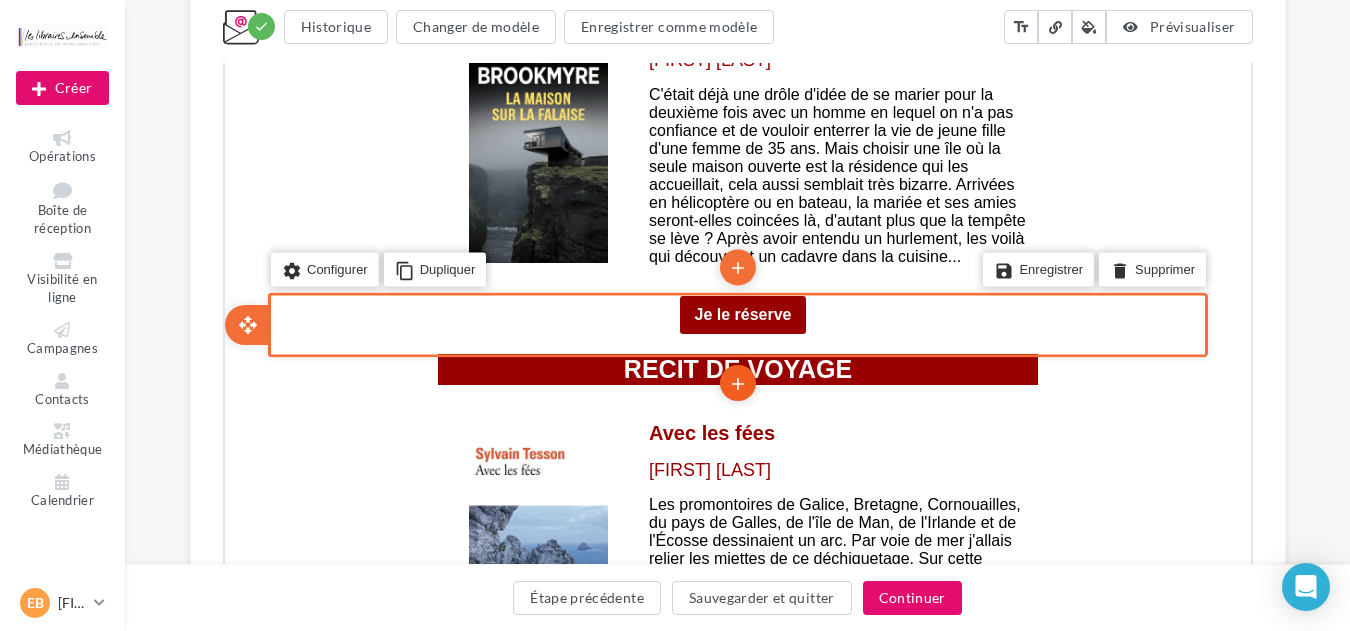 click on "add" at bounding box center [735, 382] 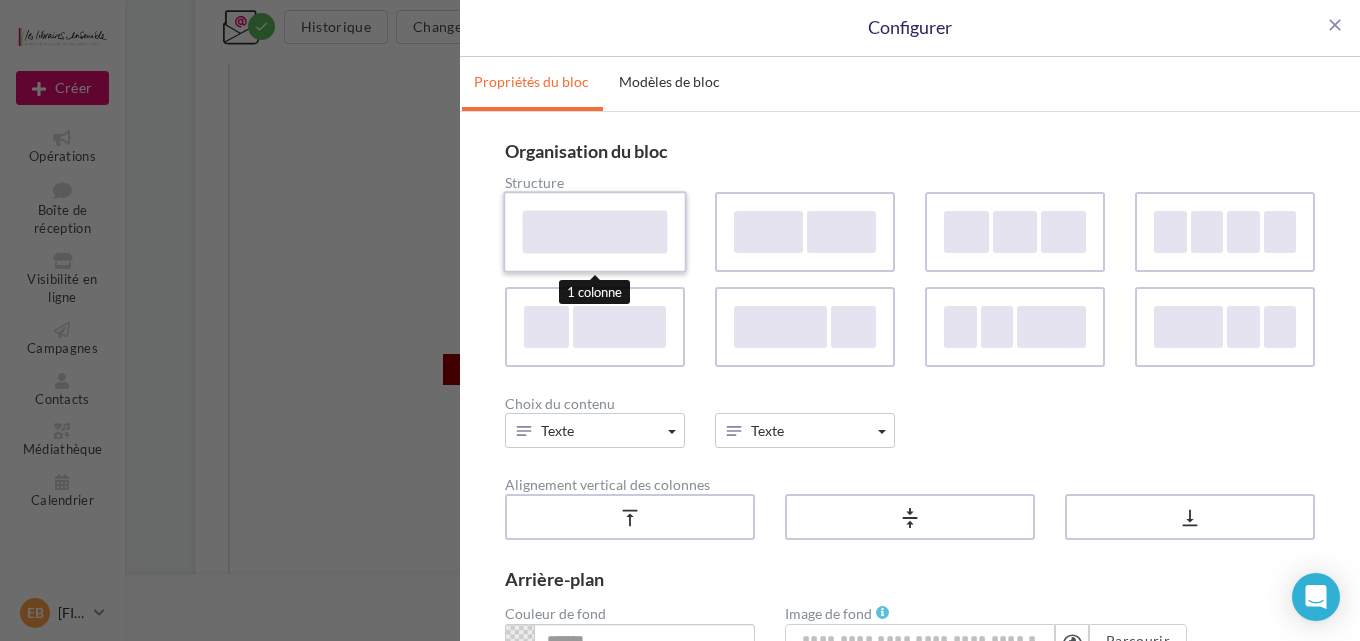 click at bounding box center [595, 231] 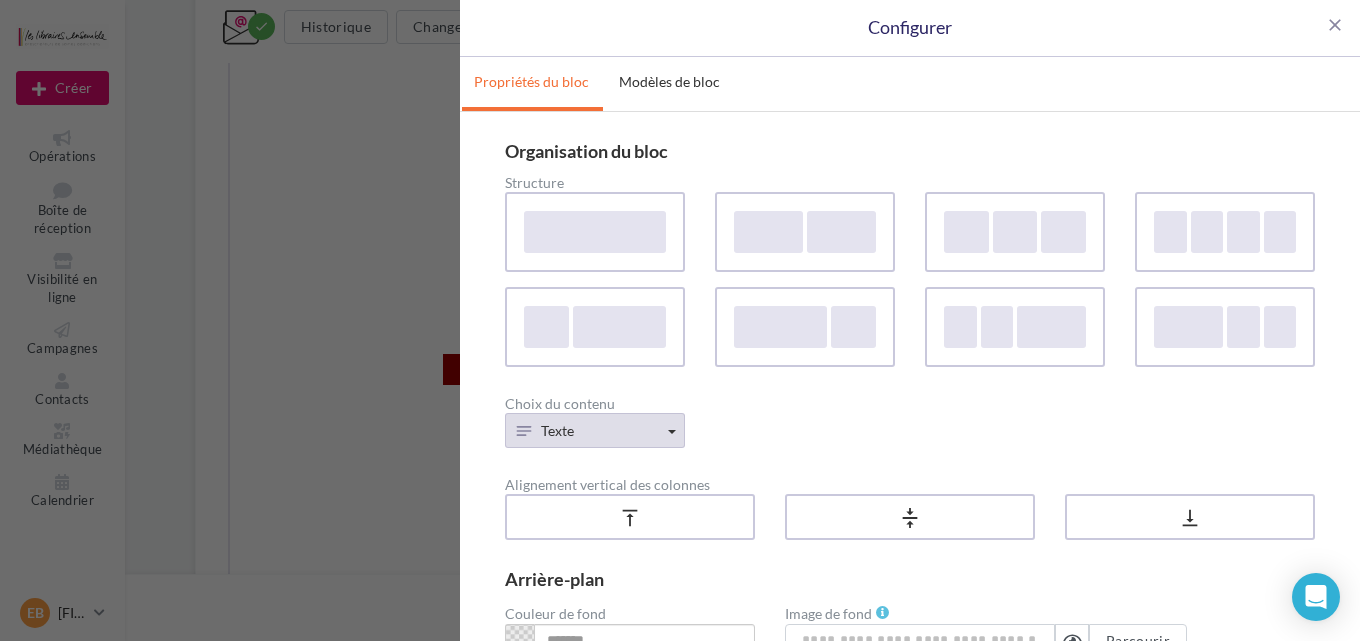 click on "Texte" at bounding box center [595, 430] 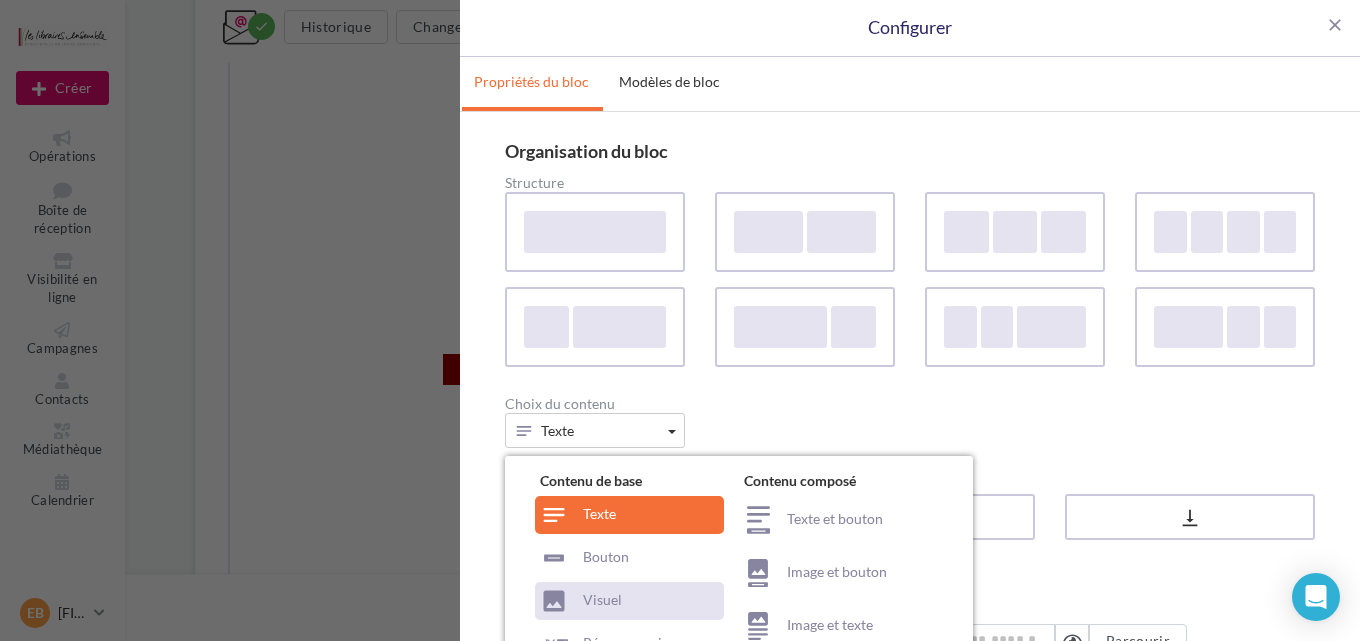 click on "Visuel" at bounding box center [629, 601] 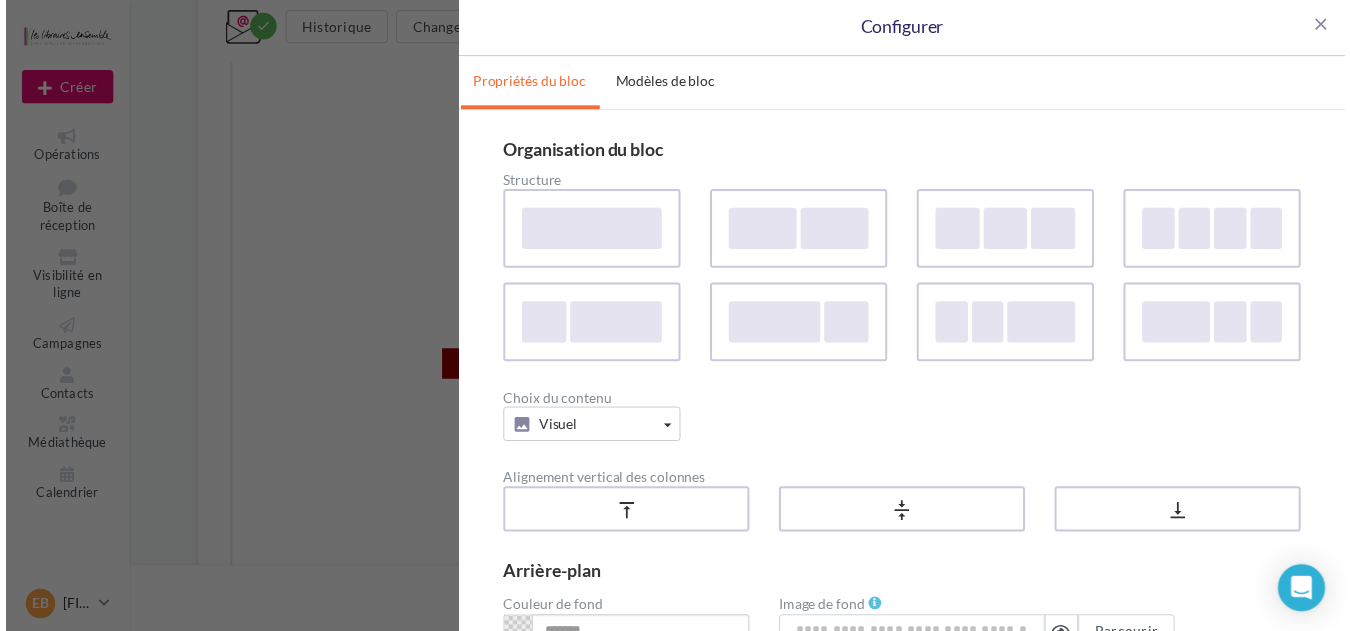 scroll, scrollTop: 206, scrollLeft: 0, axis: vertical 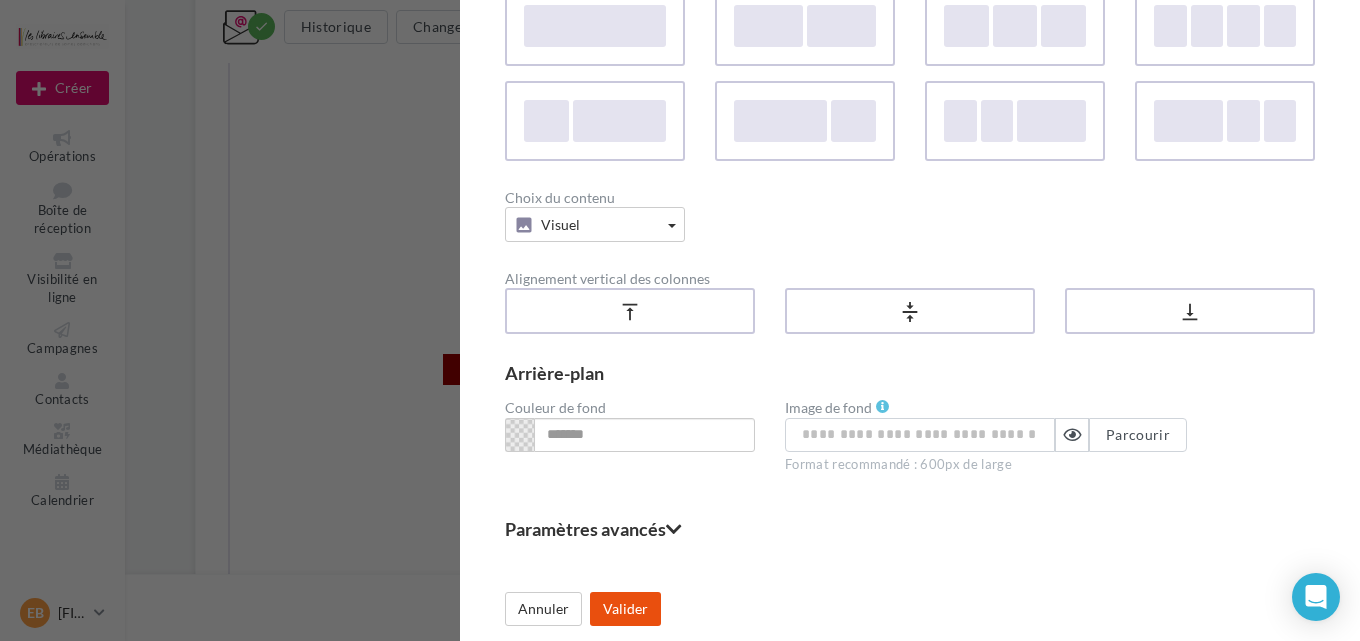 click on "Valider" at bounding box center [625, 609] 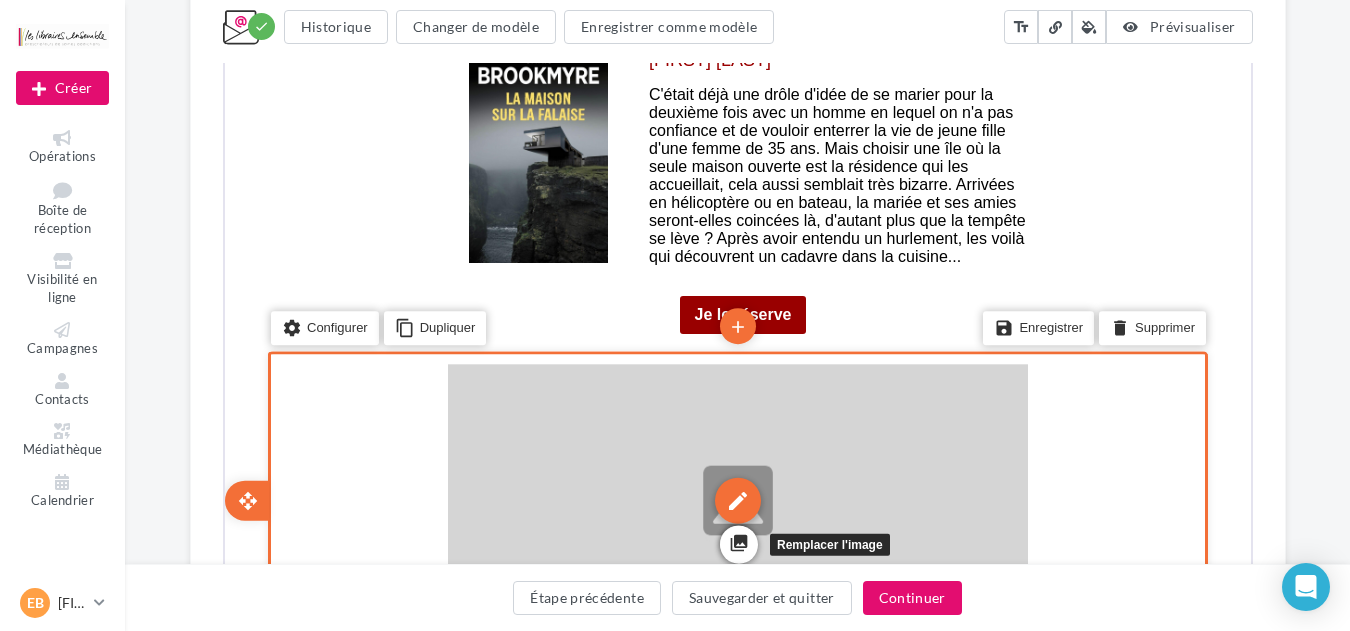 click on "edit" at bounding box center (735, 499) 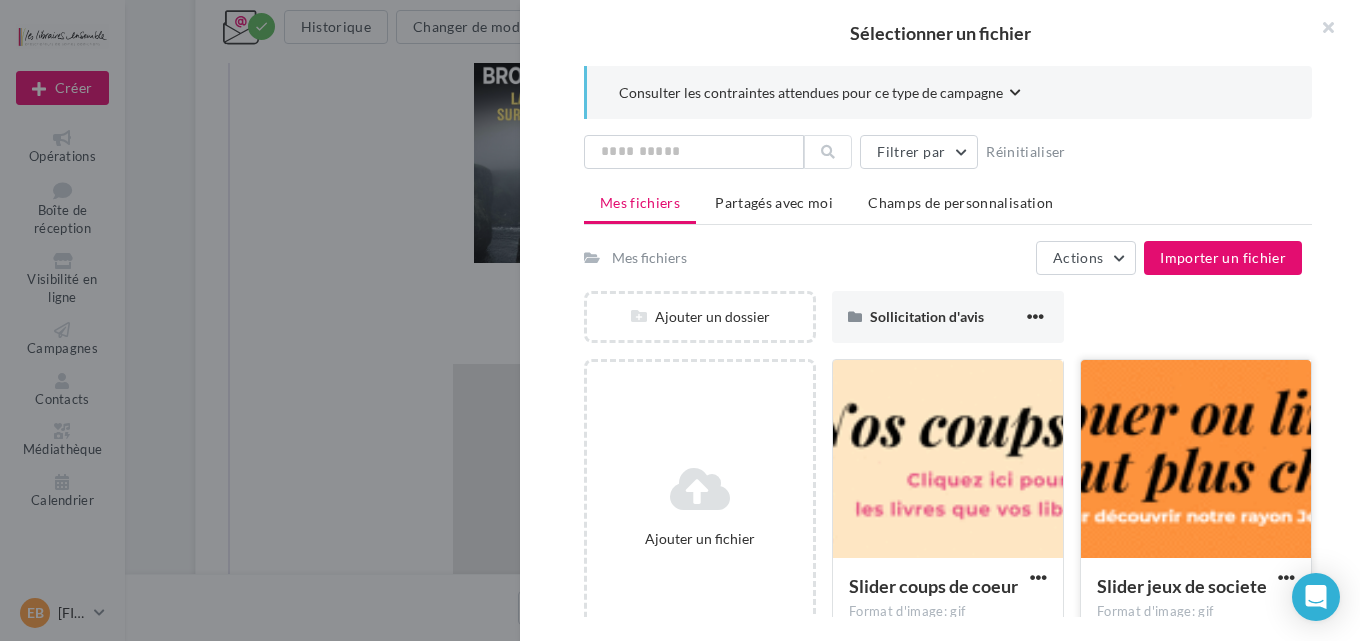 click at bounding box center [1196, 460] 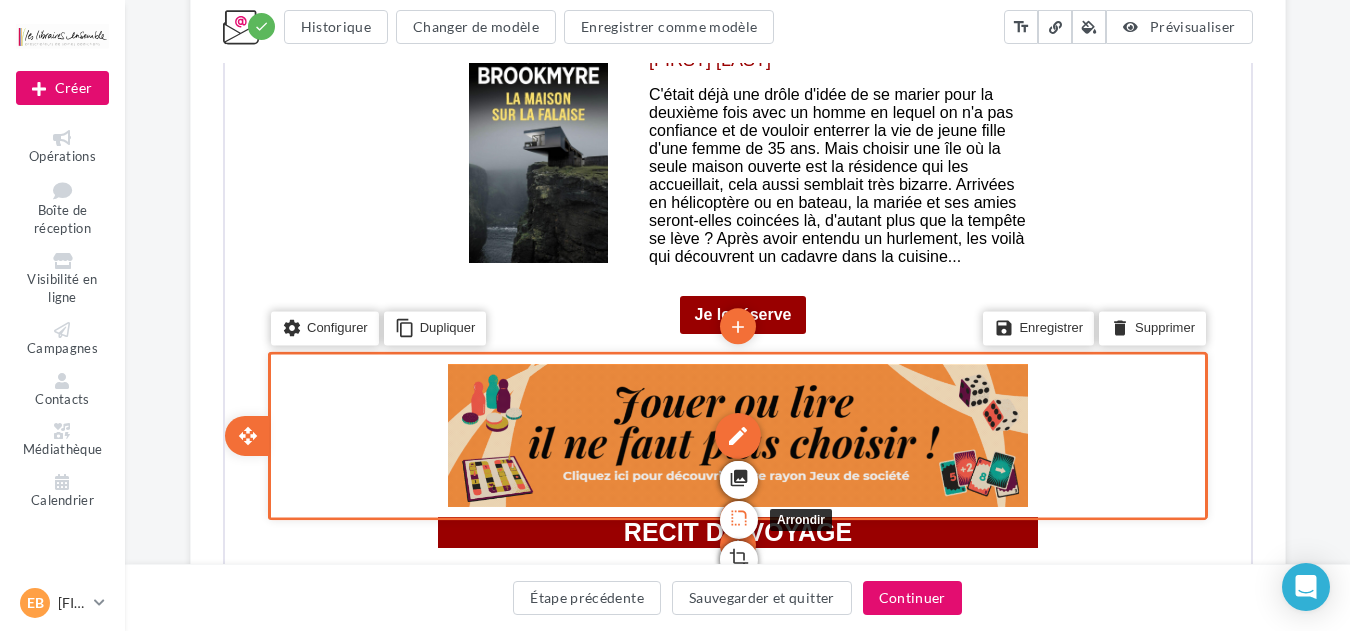 scroll, scrollTop: 5634, scrollLeft: 0, axis: vertical 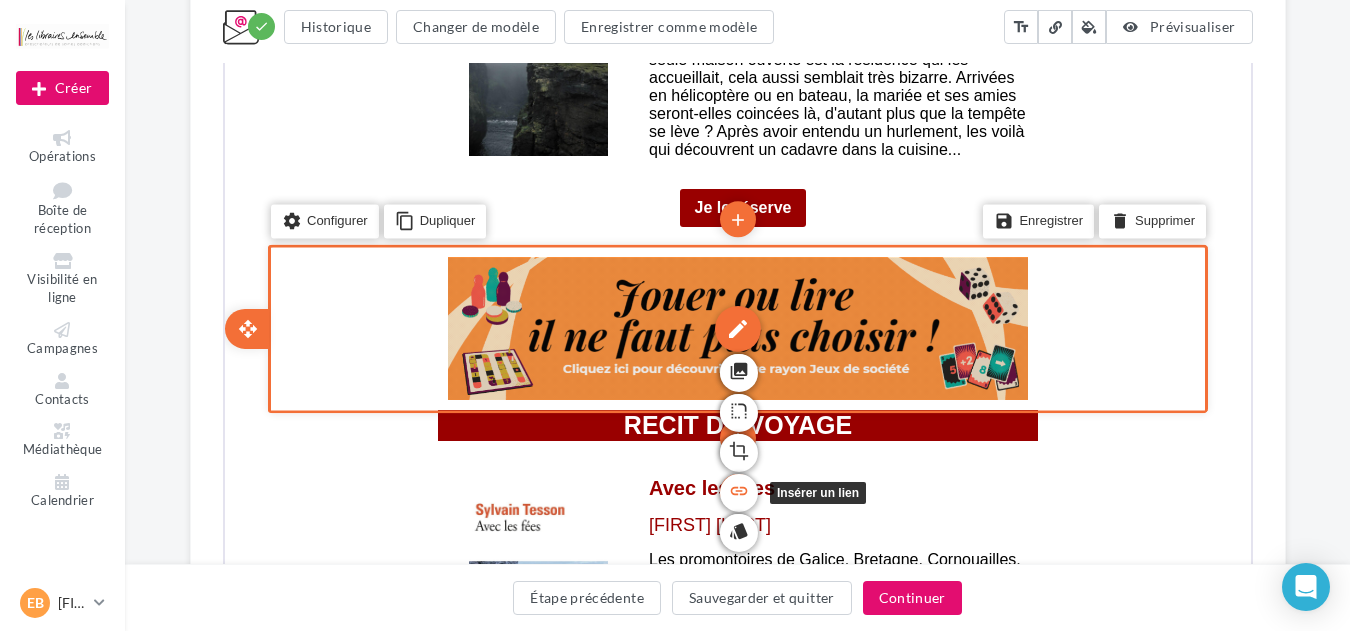 click on "link" at bounding box center (736, 489) 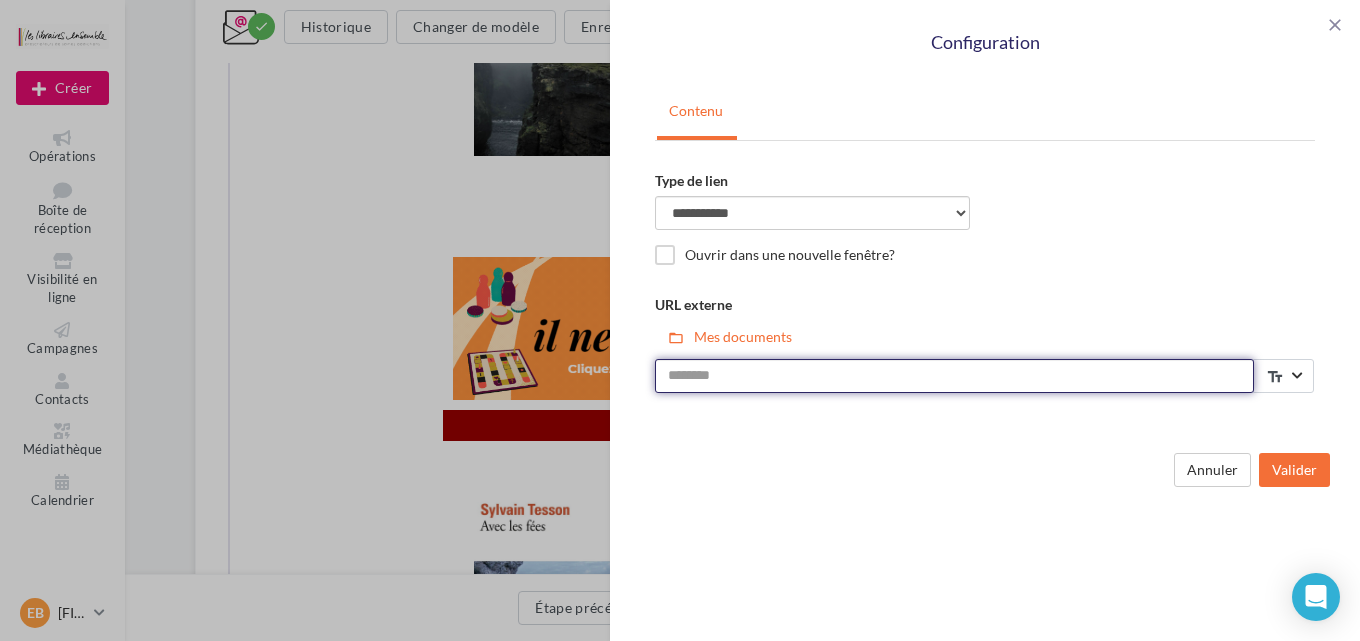 click on "URL externe" at bounding box center [954, 376] 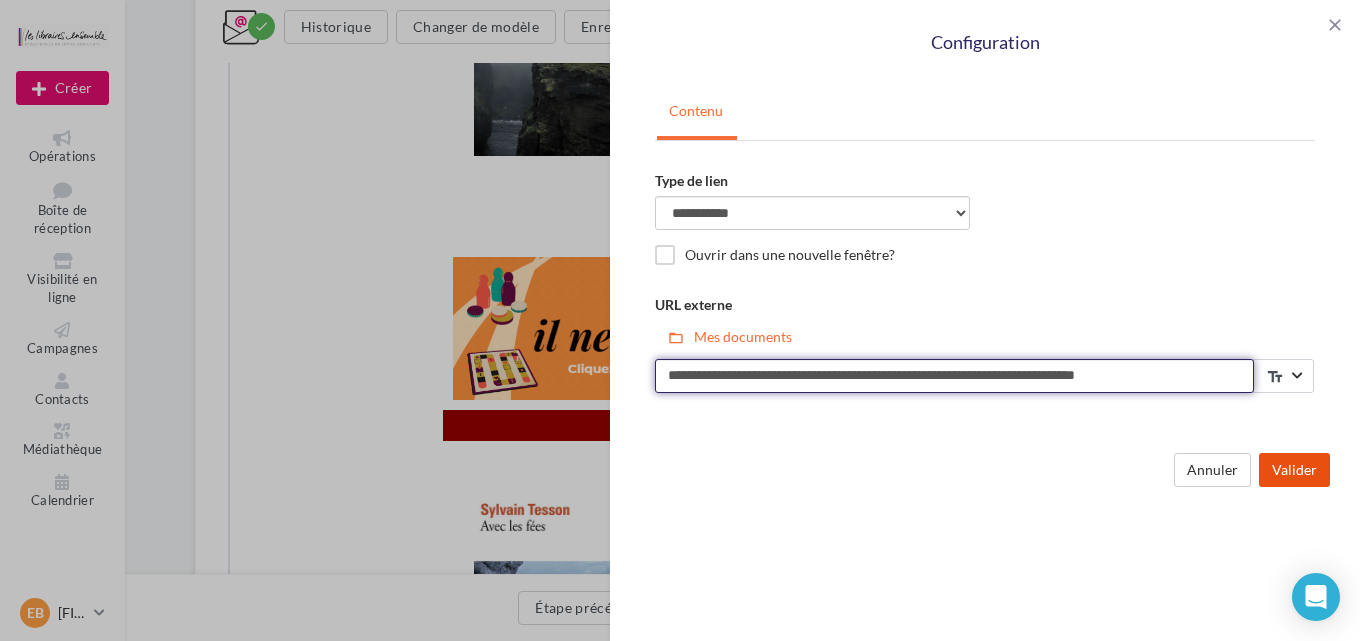 type on "**********" 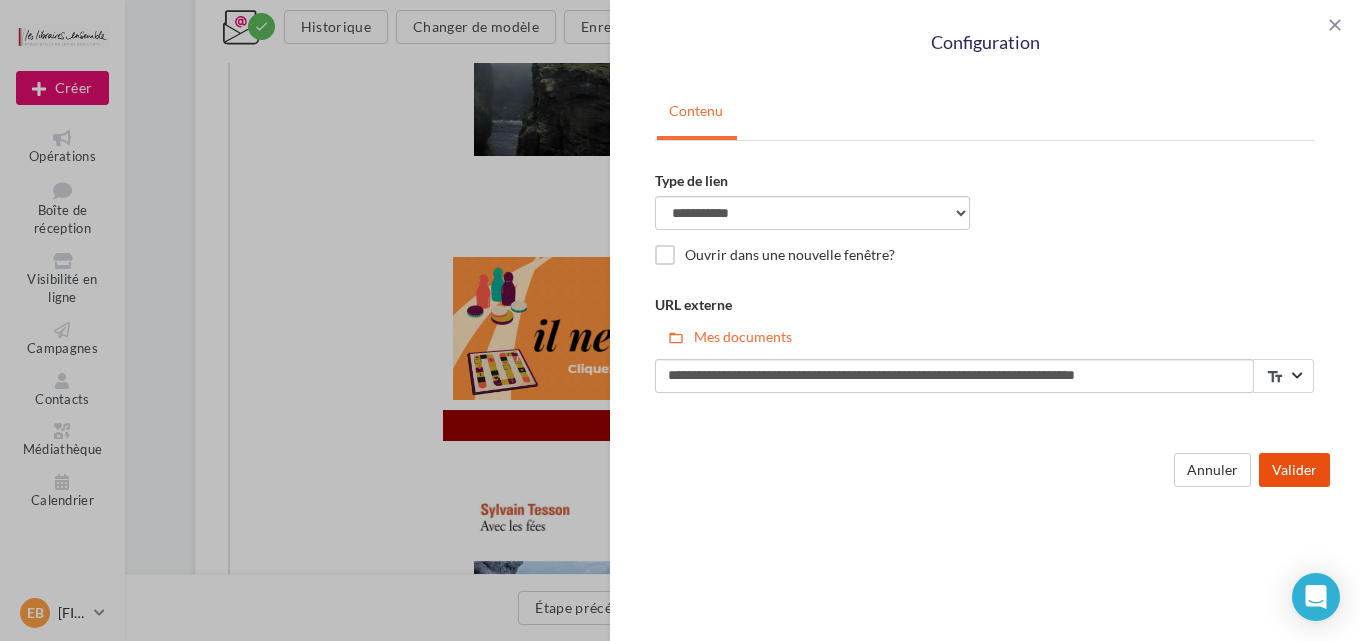 click on "Valider" at bounding box center [1294, 470] 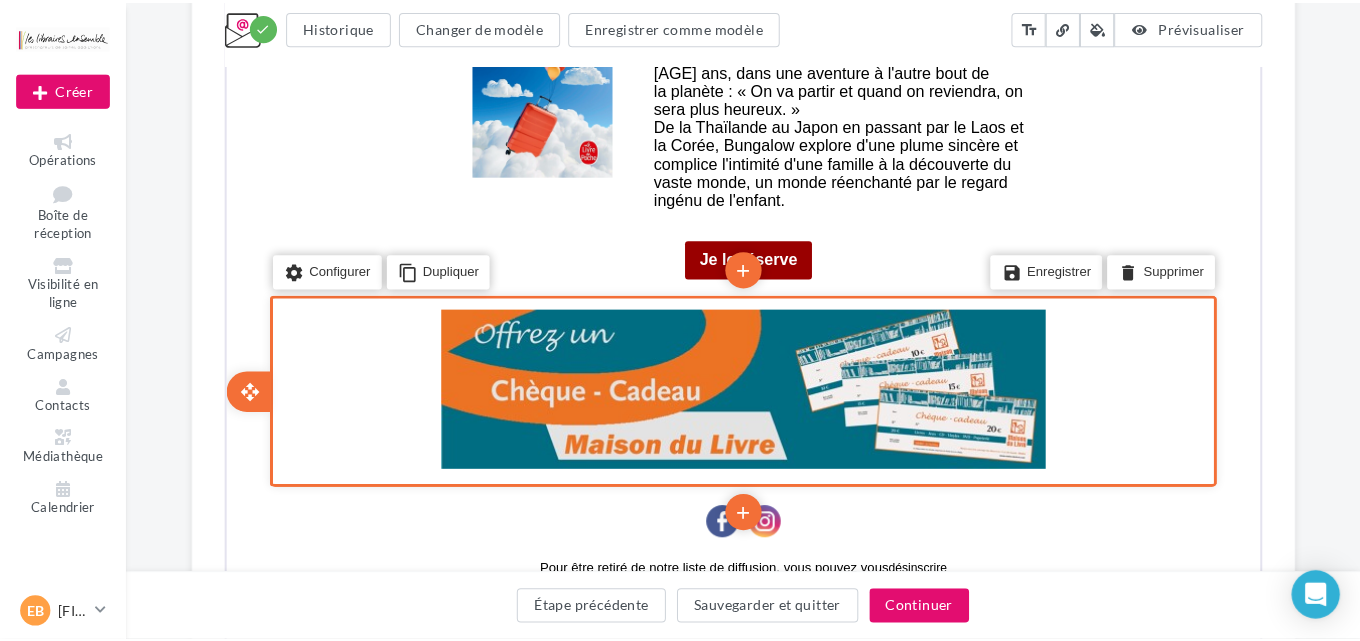 scroll, scrollTop: 6594, scrollLeft: 0, axis: vertical 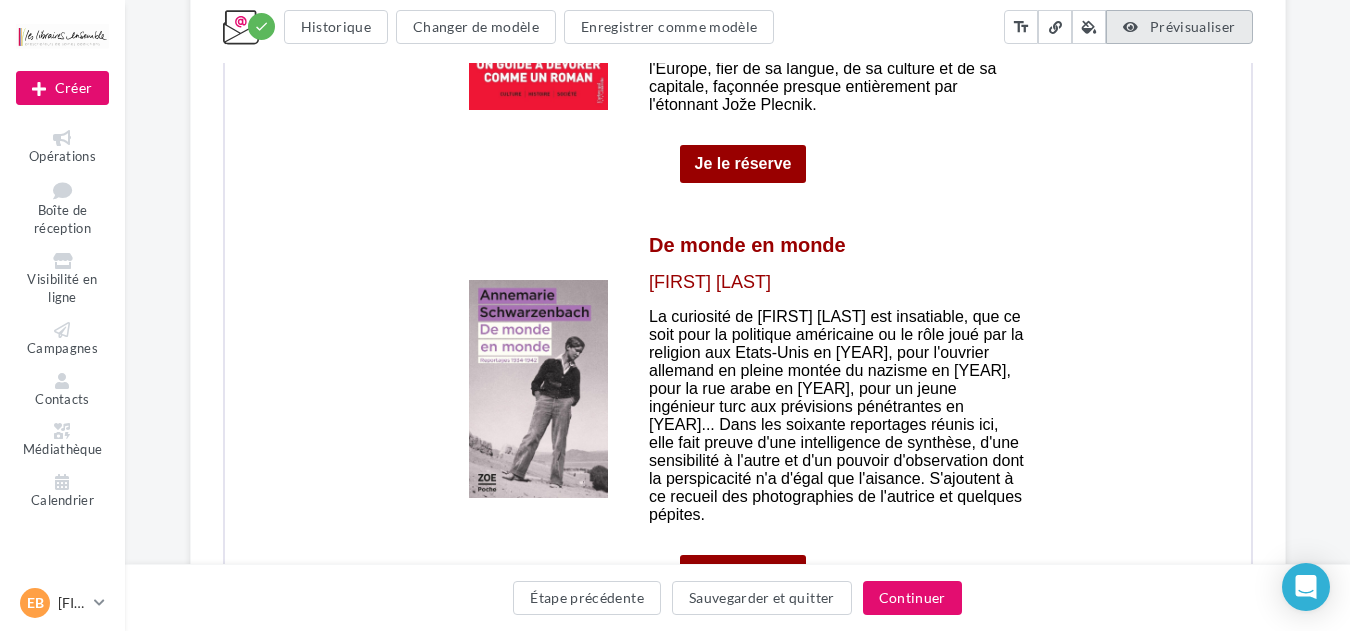 click on "Prévisualiser" at bounding box center [1193, 26] 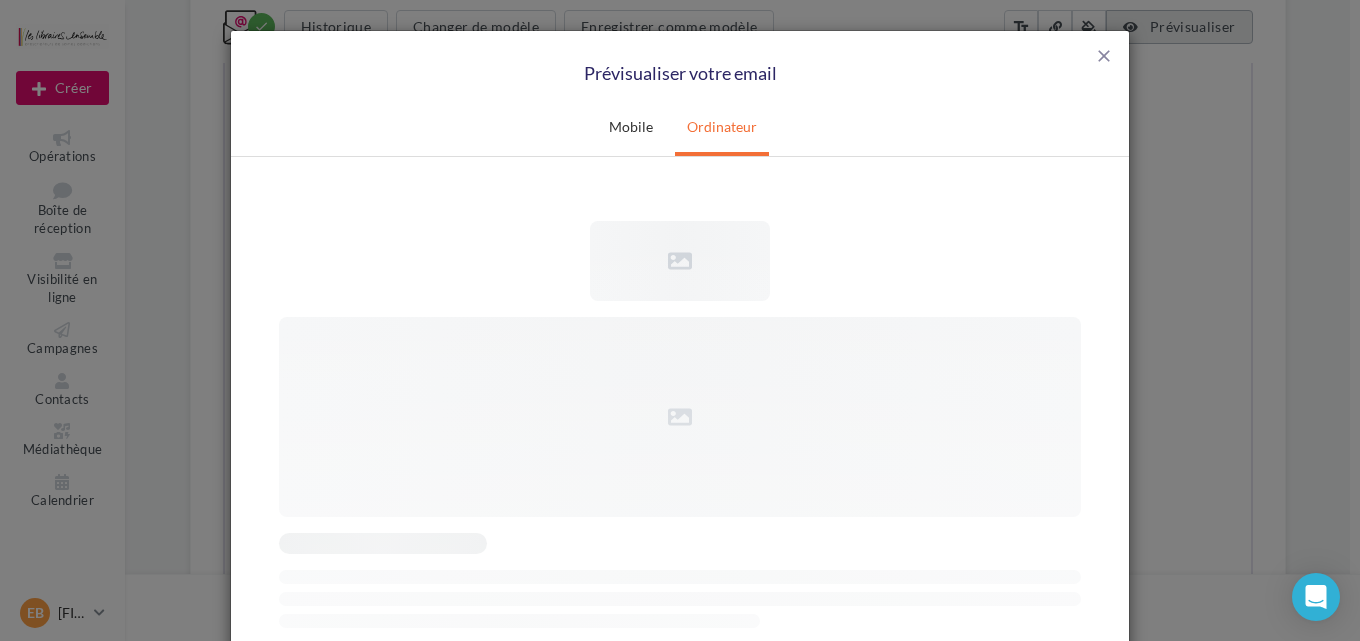 scroll, scrollTop: 0, scrollLeft: 0, axis: both 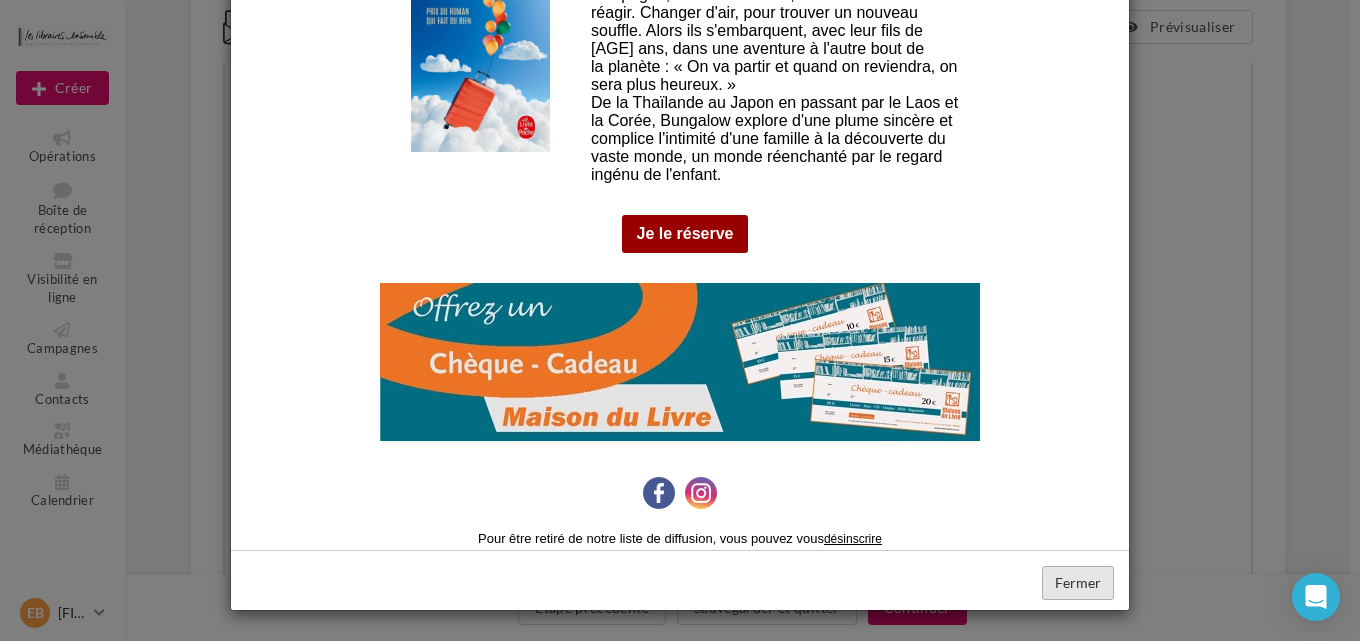 click on "Fermer" at bounding box center [1078, 583] 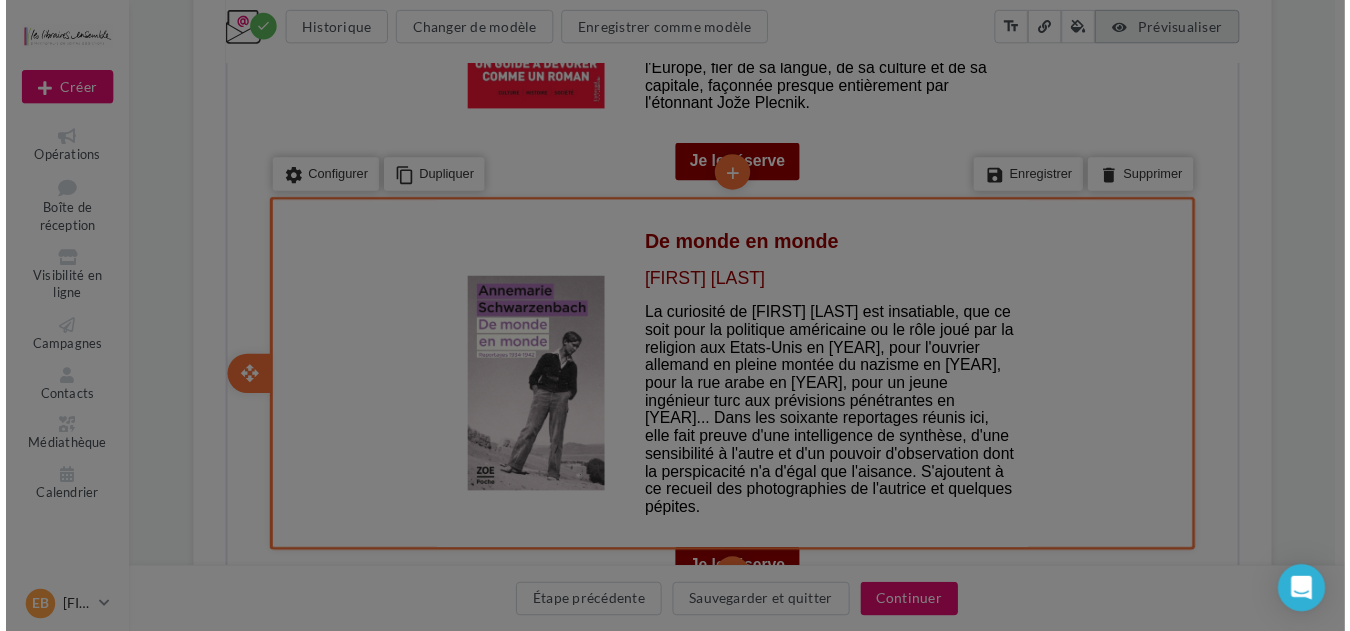 scroll, scrollTop: 0, scrollLeft: 0, axis: both 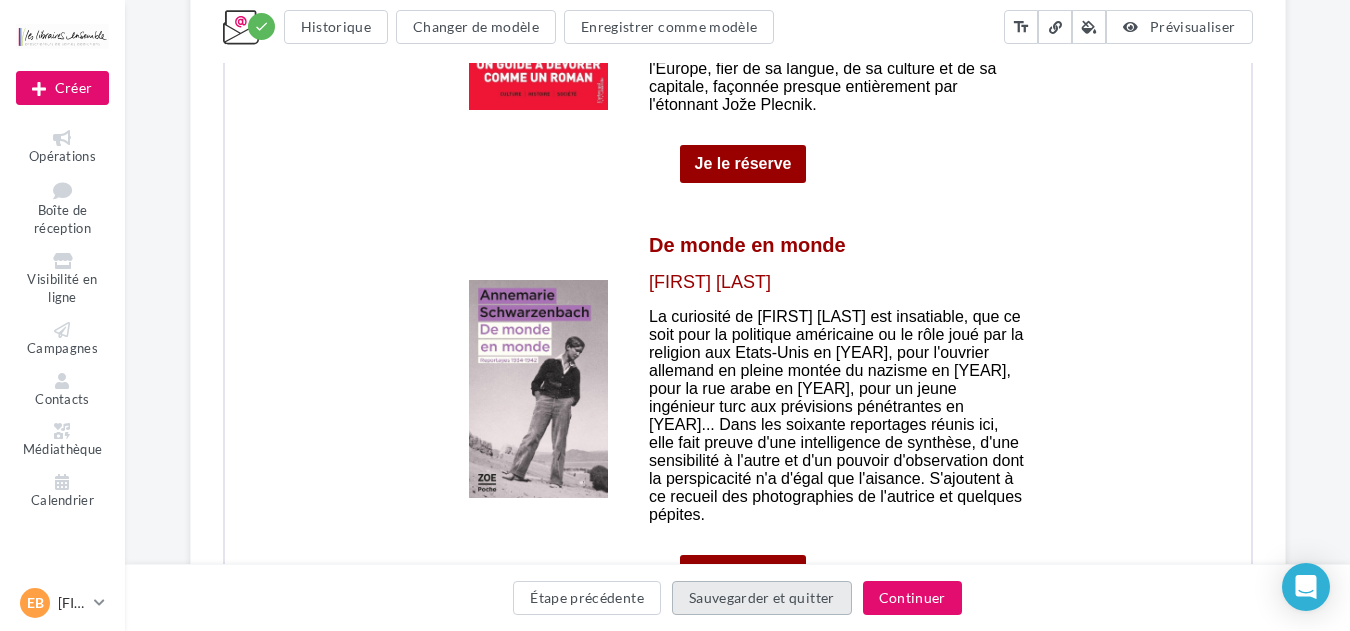 click on "Sauvegarder et quitter" at bounding box center [762, 598] 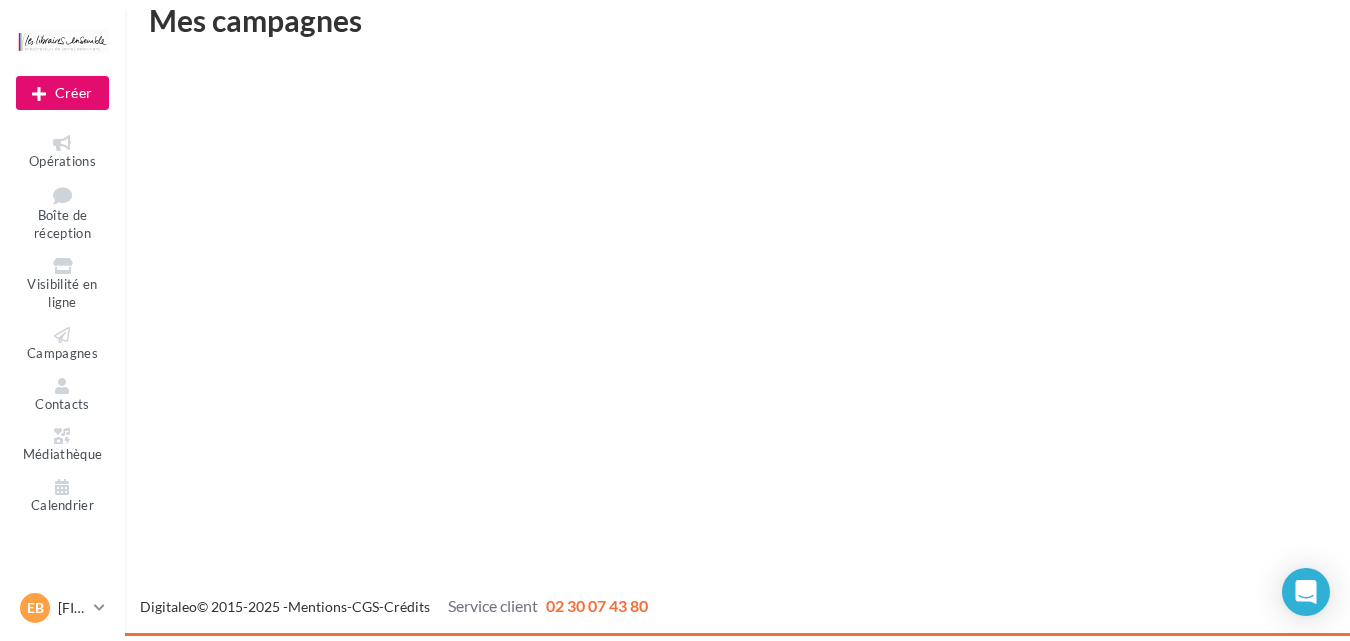 scroll, scrollTop: 32, scrollLeft: 0, axis: vertical 